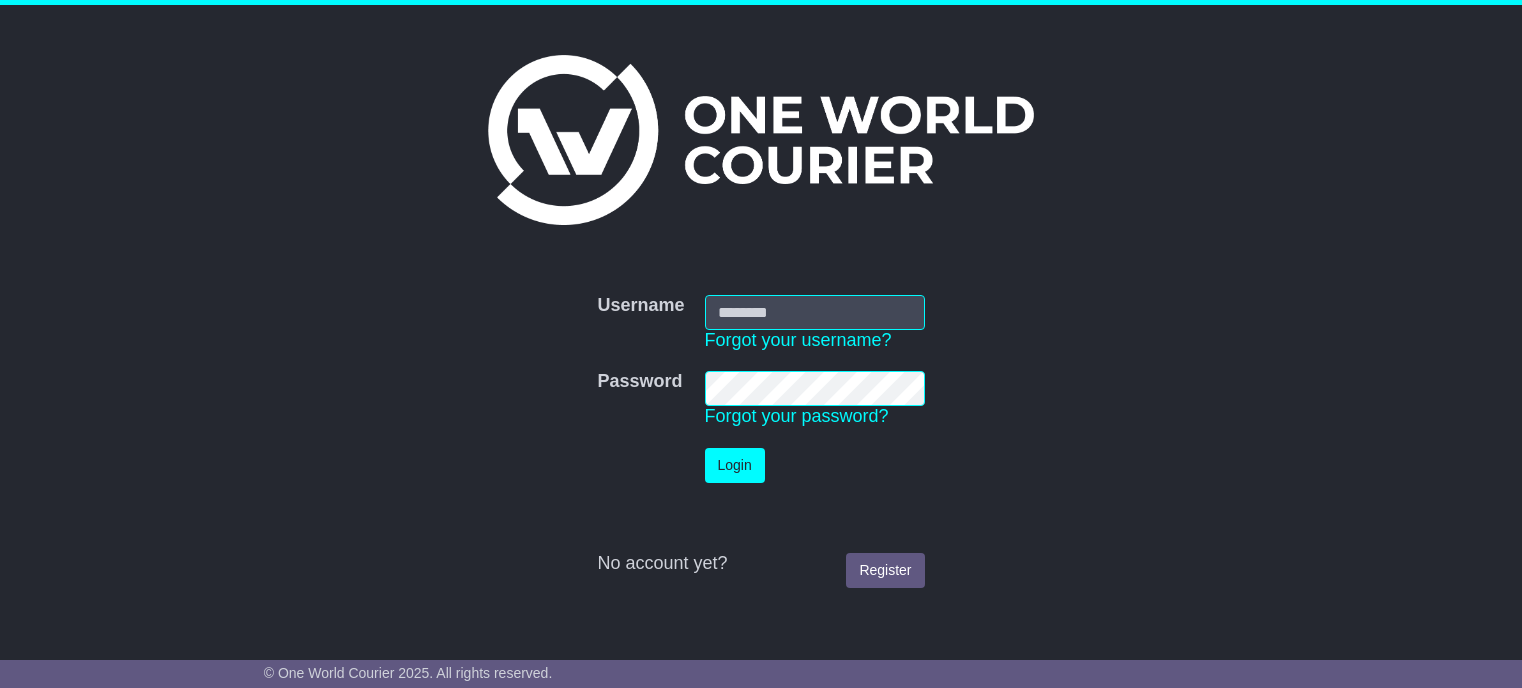 scroll, scrollTop: 0, scrollLeft: 0, axis: both 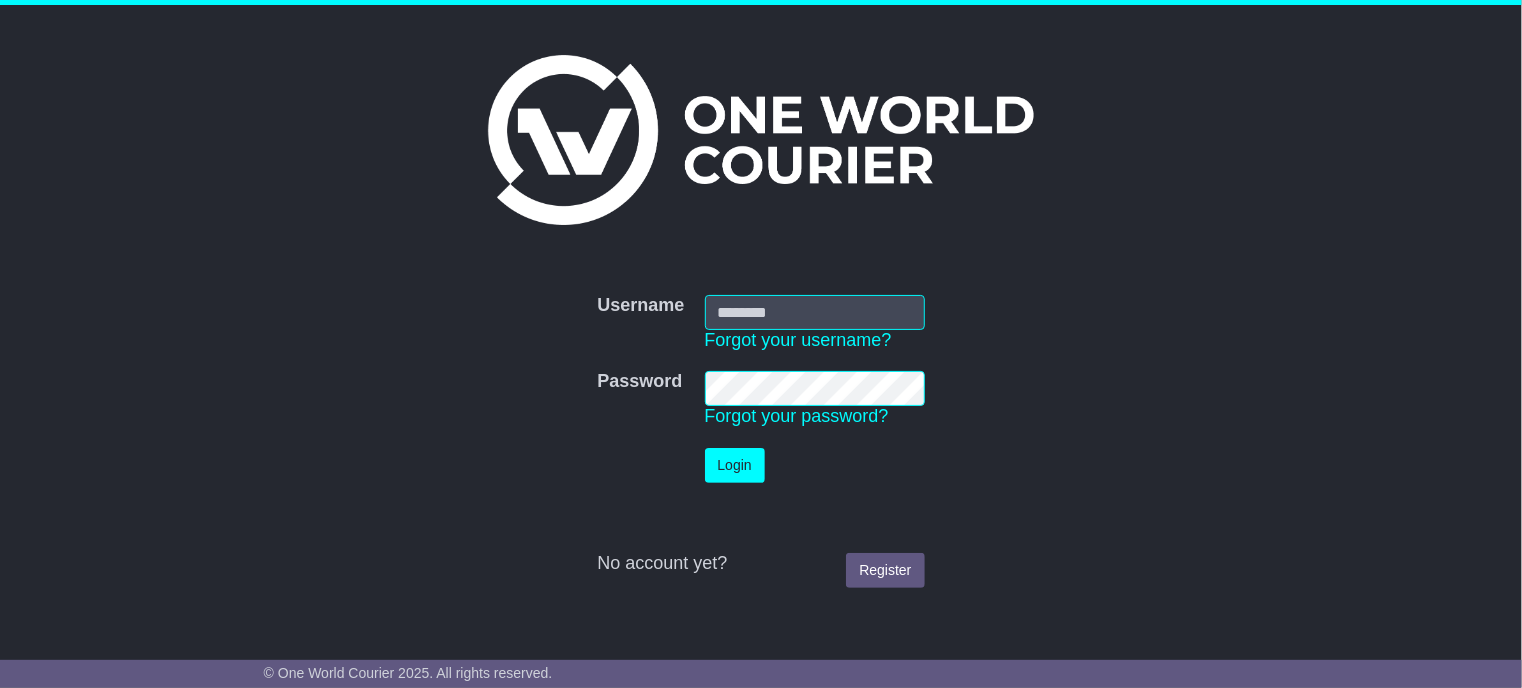 type on "**********" 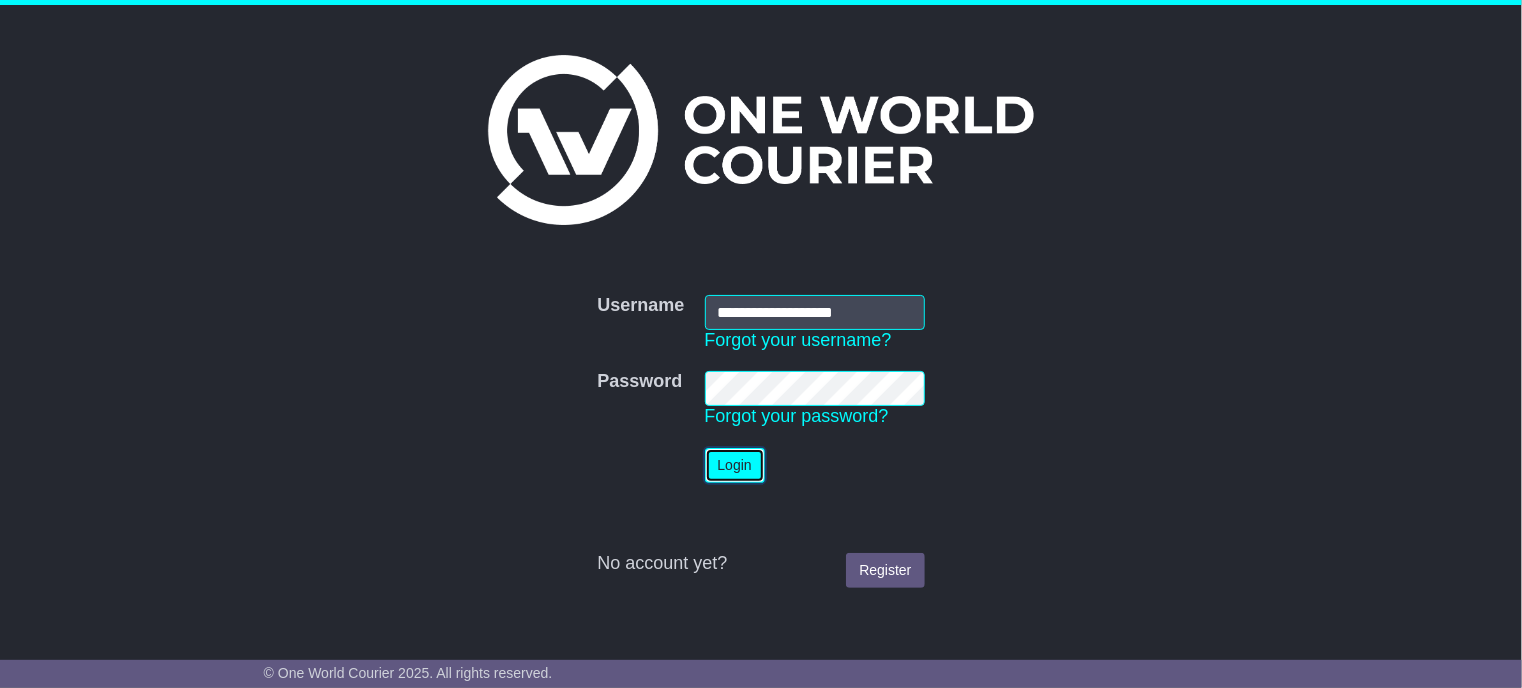 click on "Login" at bounding box center (735, 465) 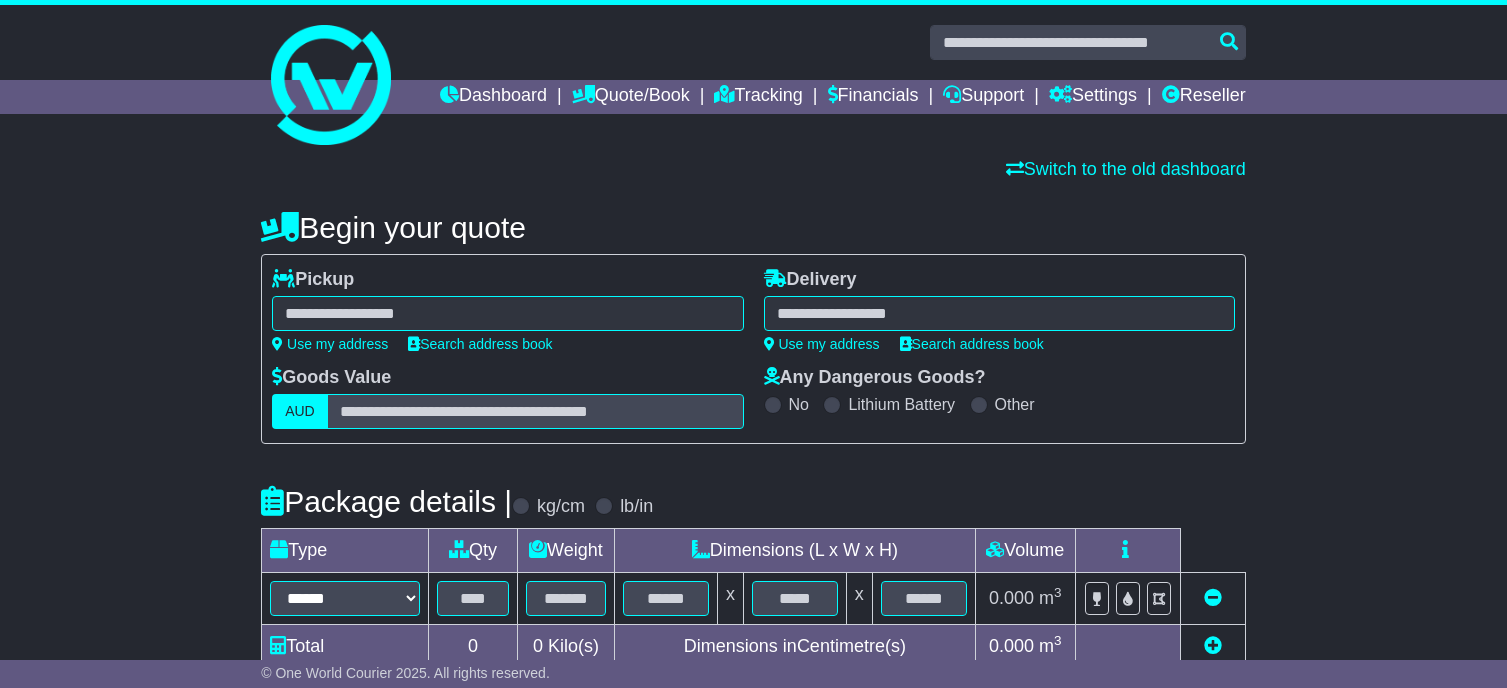 scroll, scrollTop: 0, scrollLeft: 0, axis: both 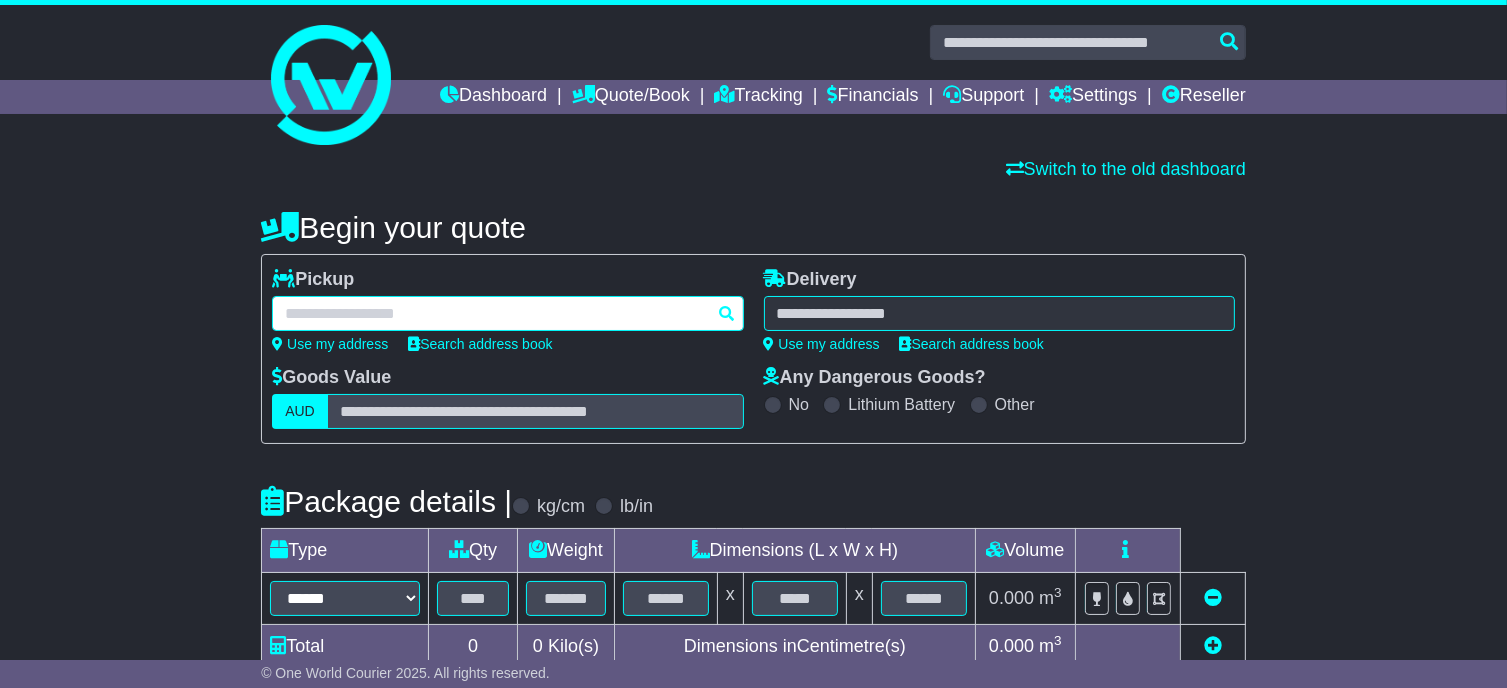 click at bounding box center (507, 313) 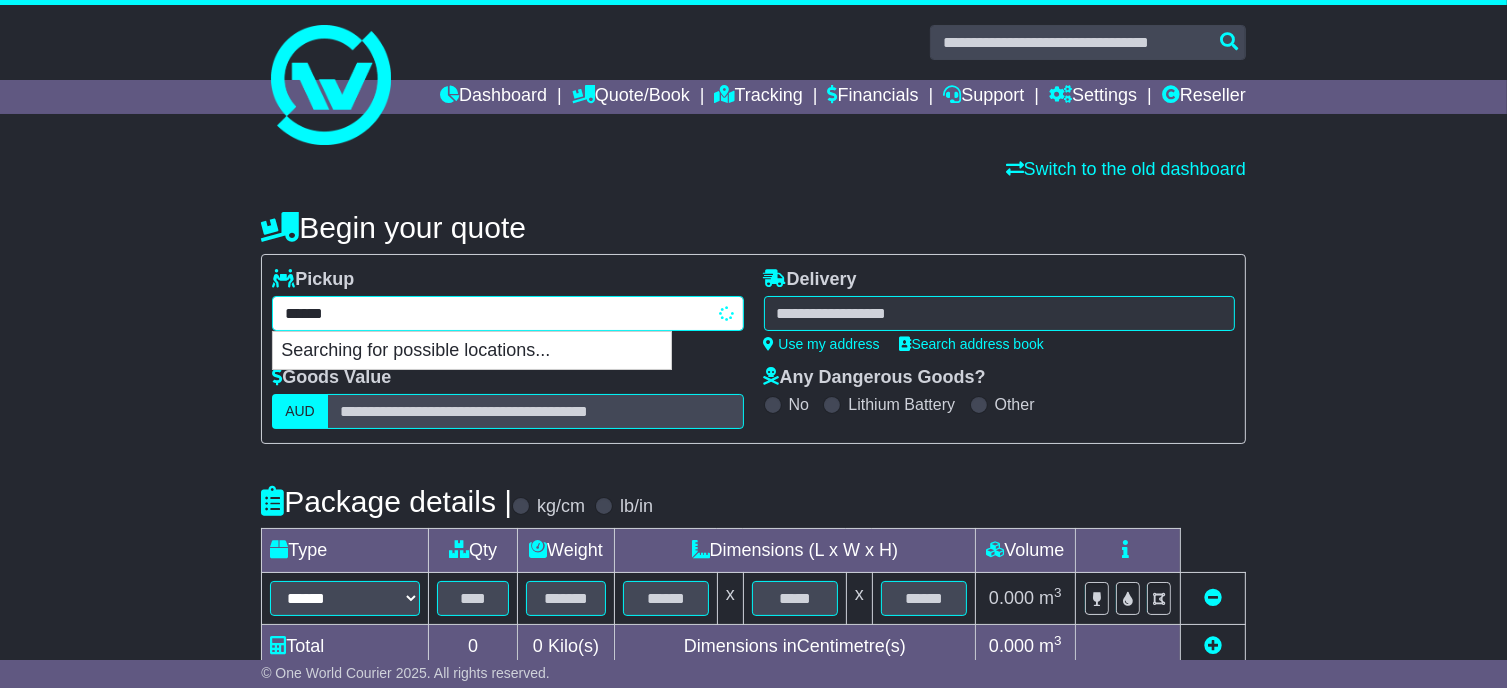 type on "*******" 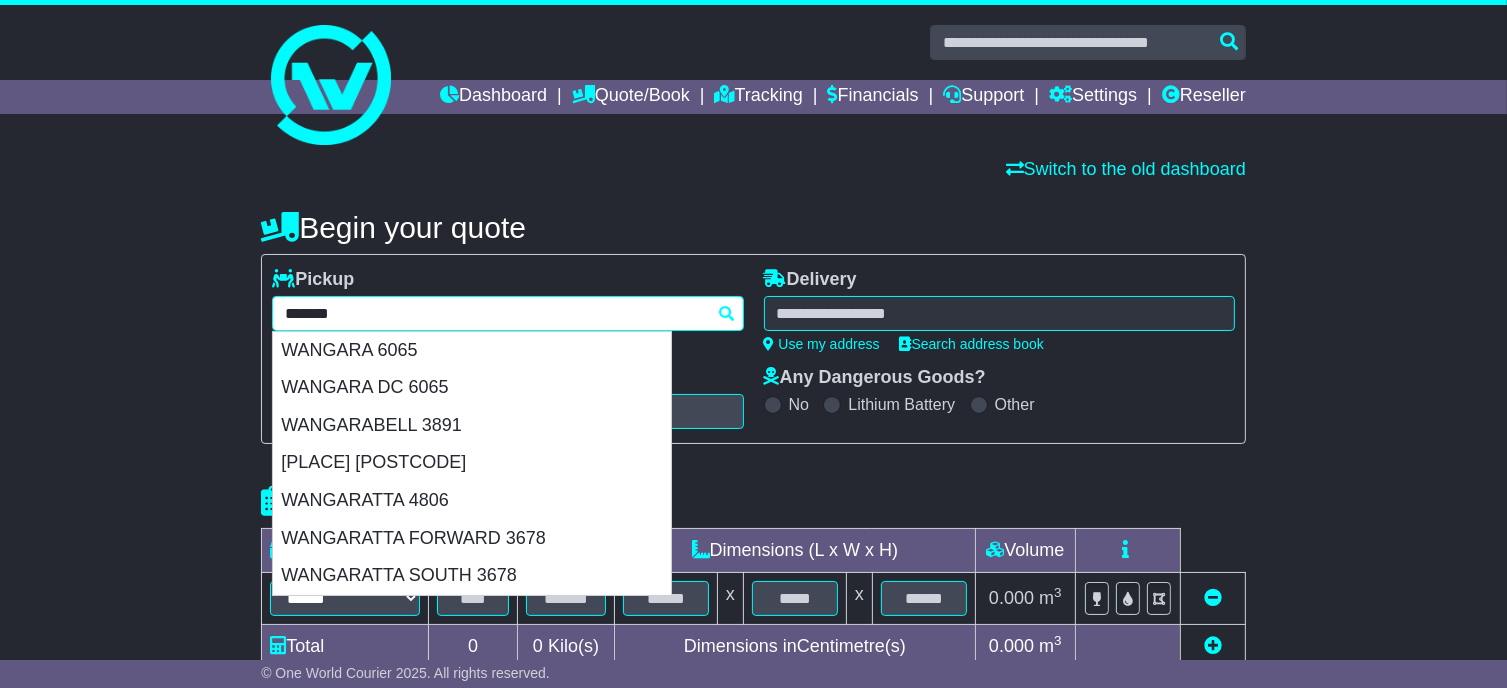 click on "WANGARA 6065" at bounding box center [472, 351] 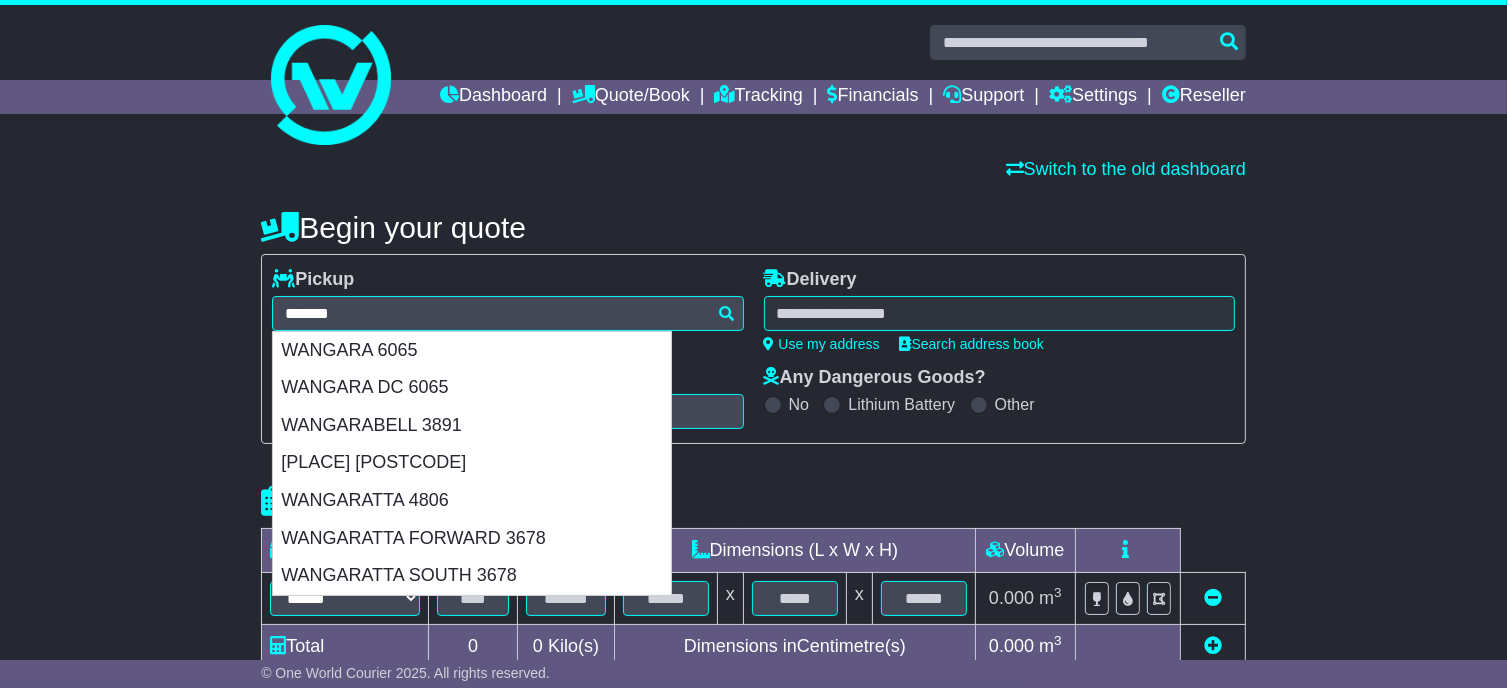 type on "**********" 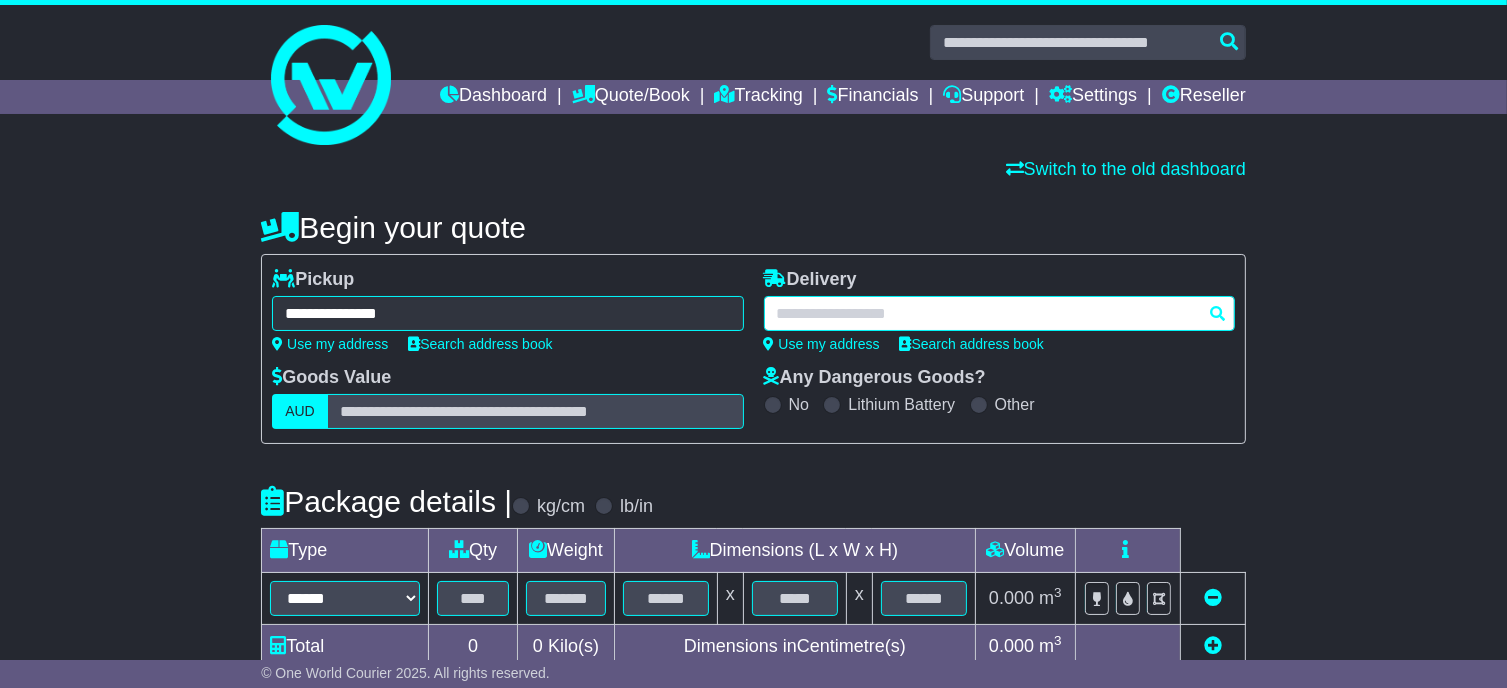 click at bounding box center [999, 313] 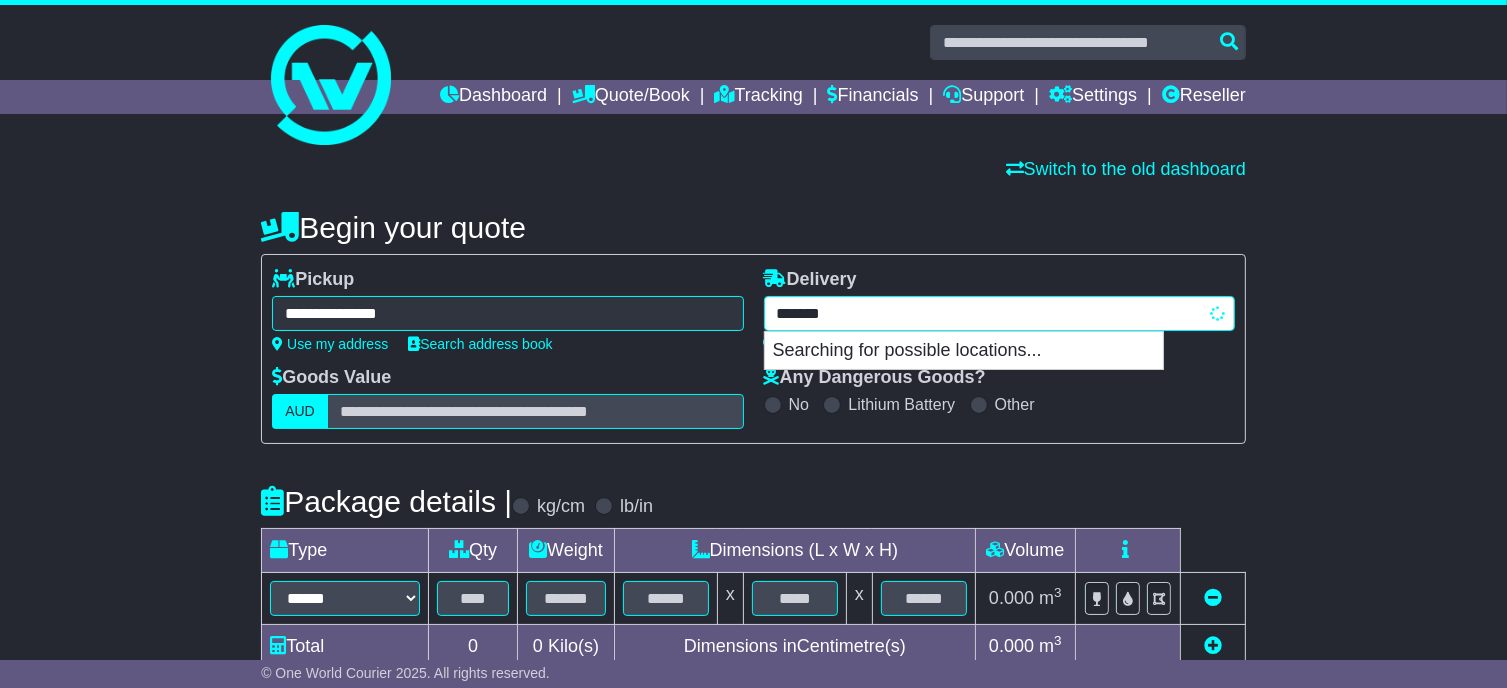 type on "********" 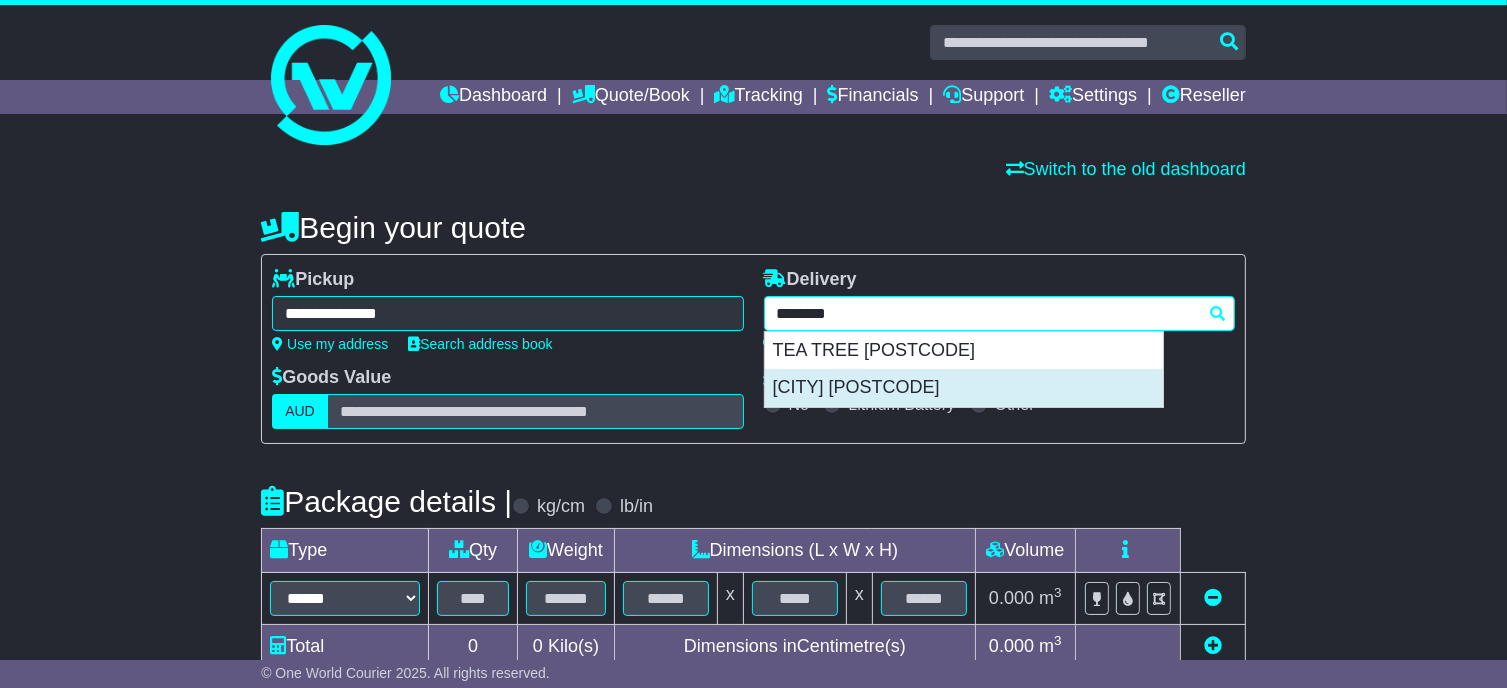 click on "TEA TREE GULLY 5091" at bounding box center [964, 388] 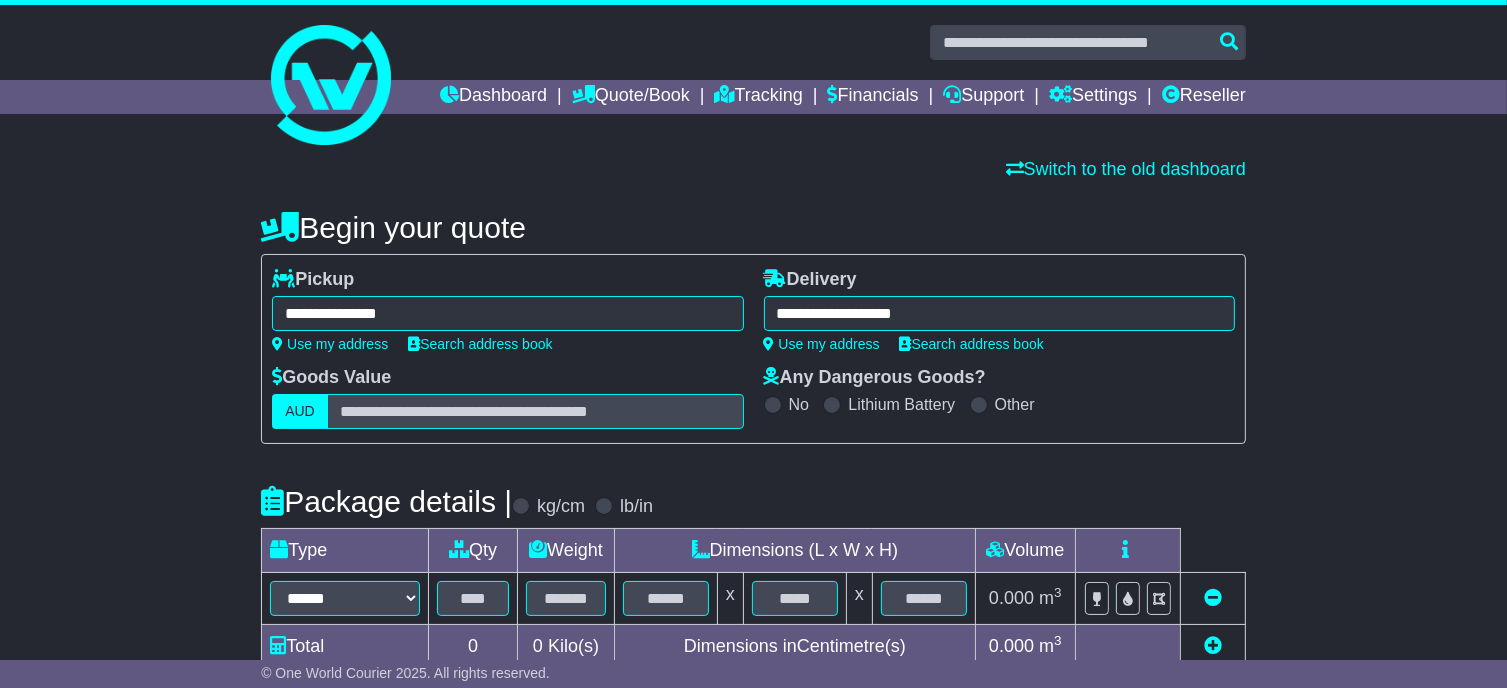 type on "**********" 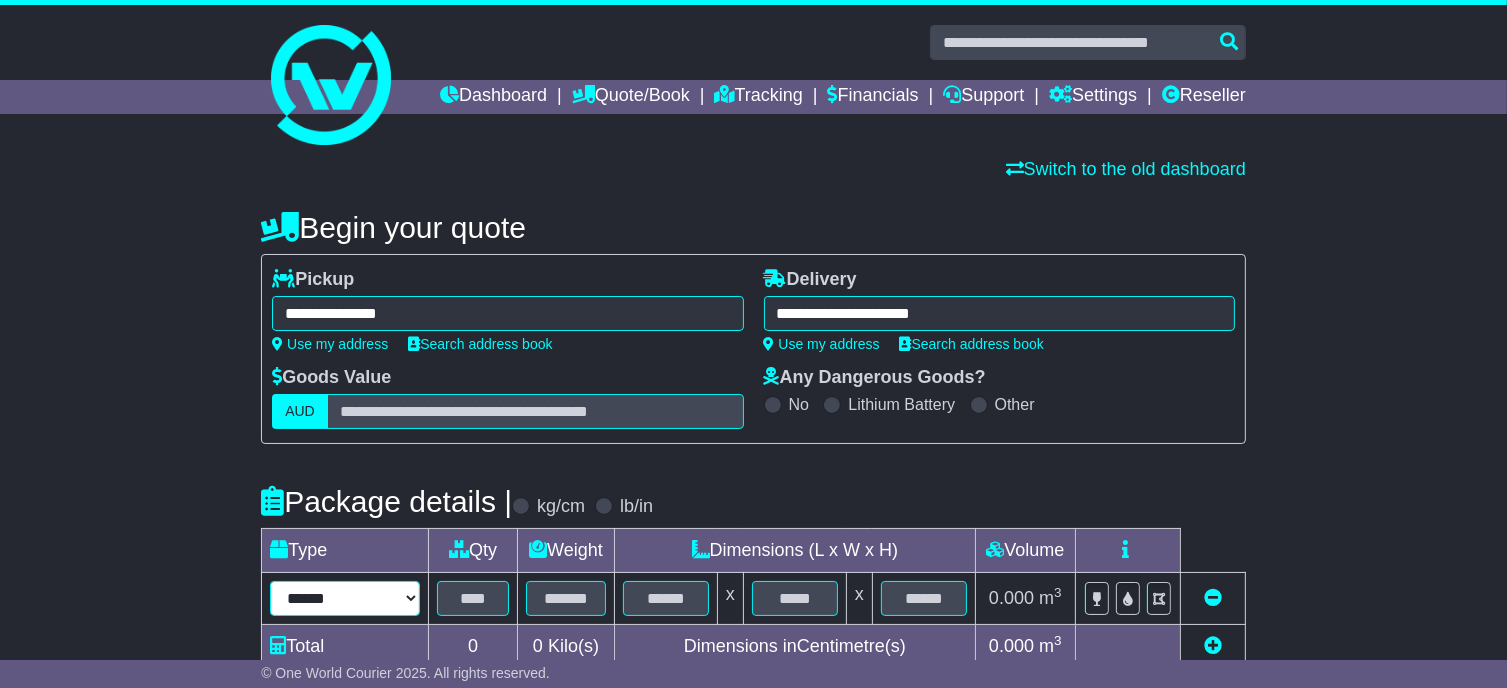 click on "****** ****** *** ******** ***** **** **** ****** *** *******" at bounding box center (345, 598) 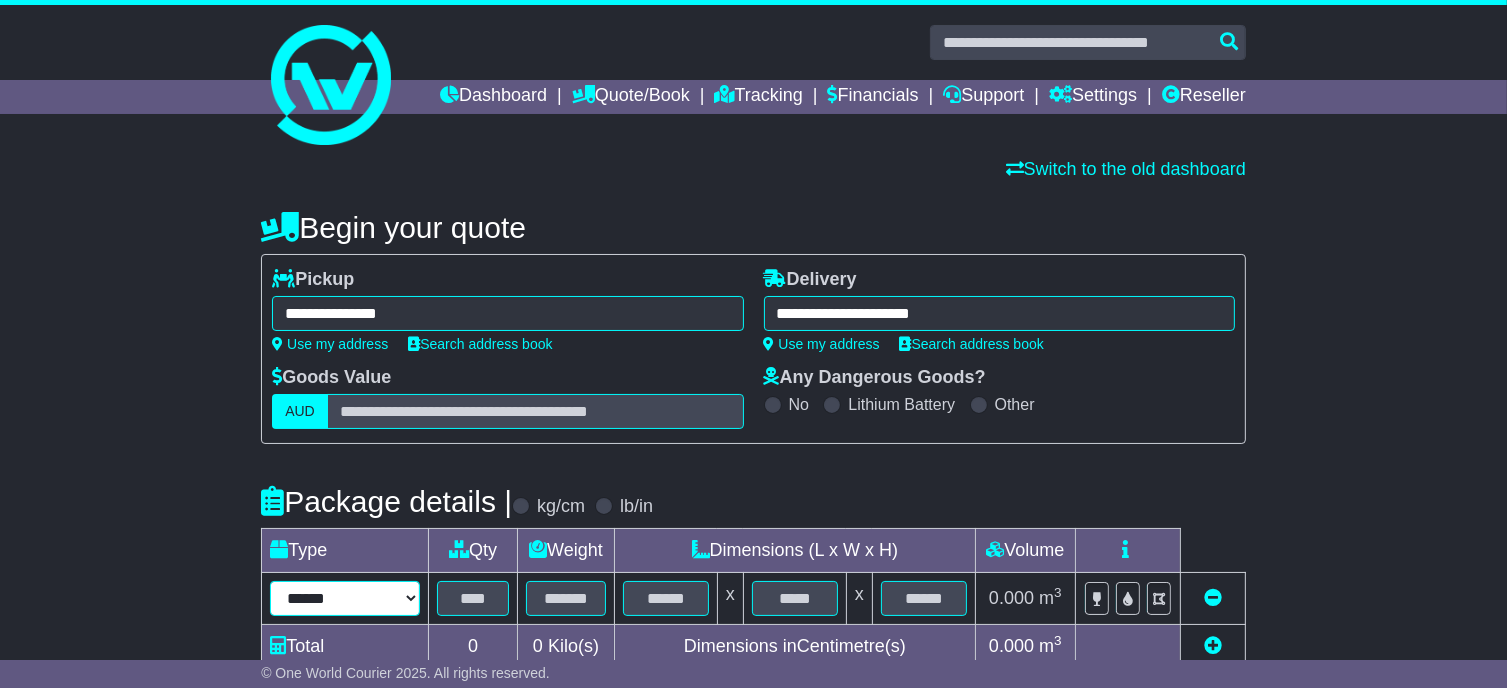 select on "****" 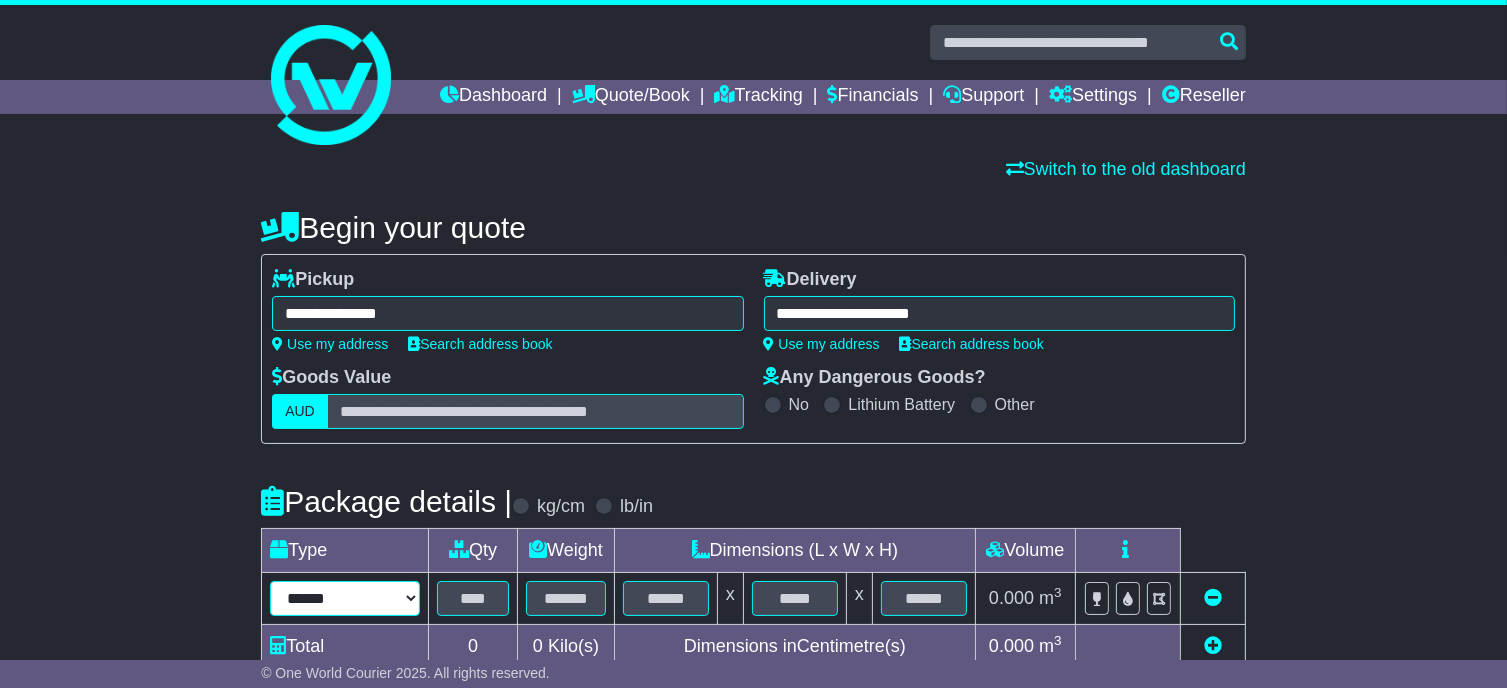click on "****** ****** *** ******** ***** **** **** ****** *** *******" at bounding box center [345, 598] 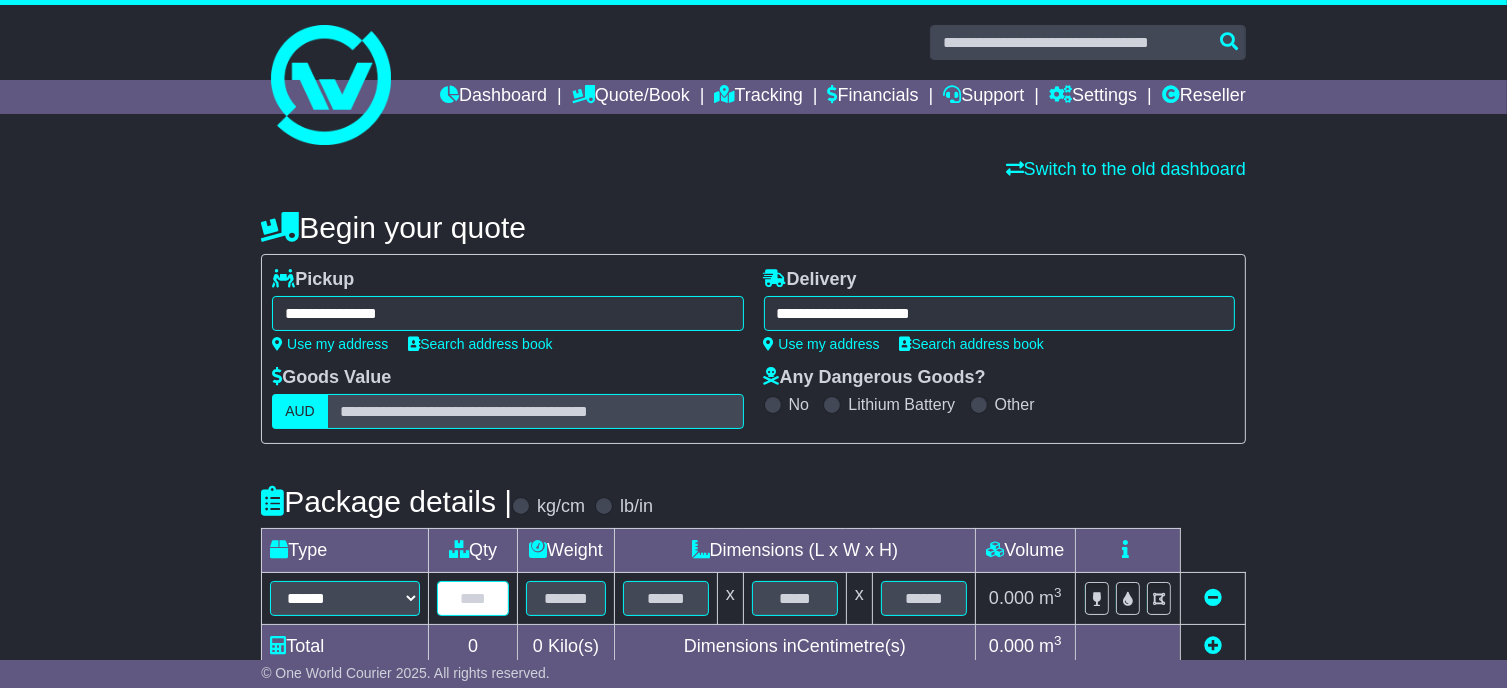 click at bounding box center (473, 598) 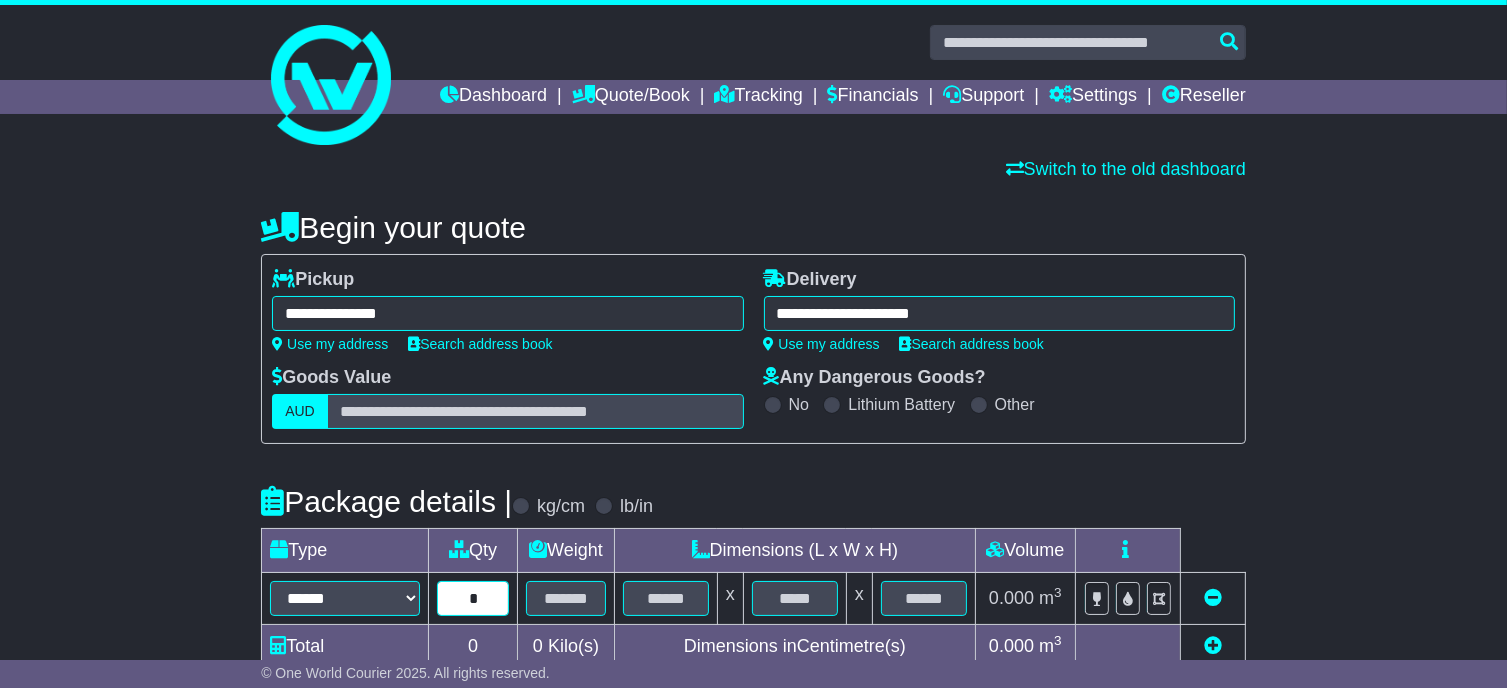 type on "*" 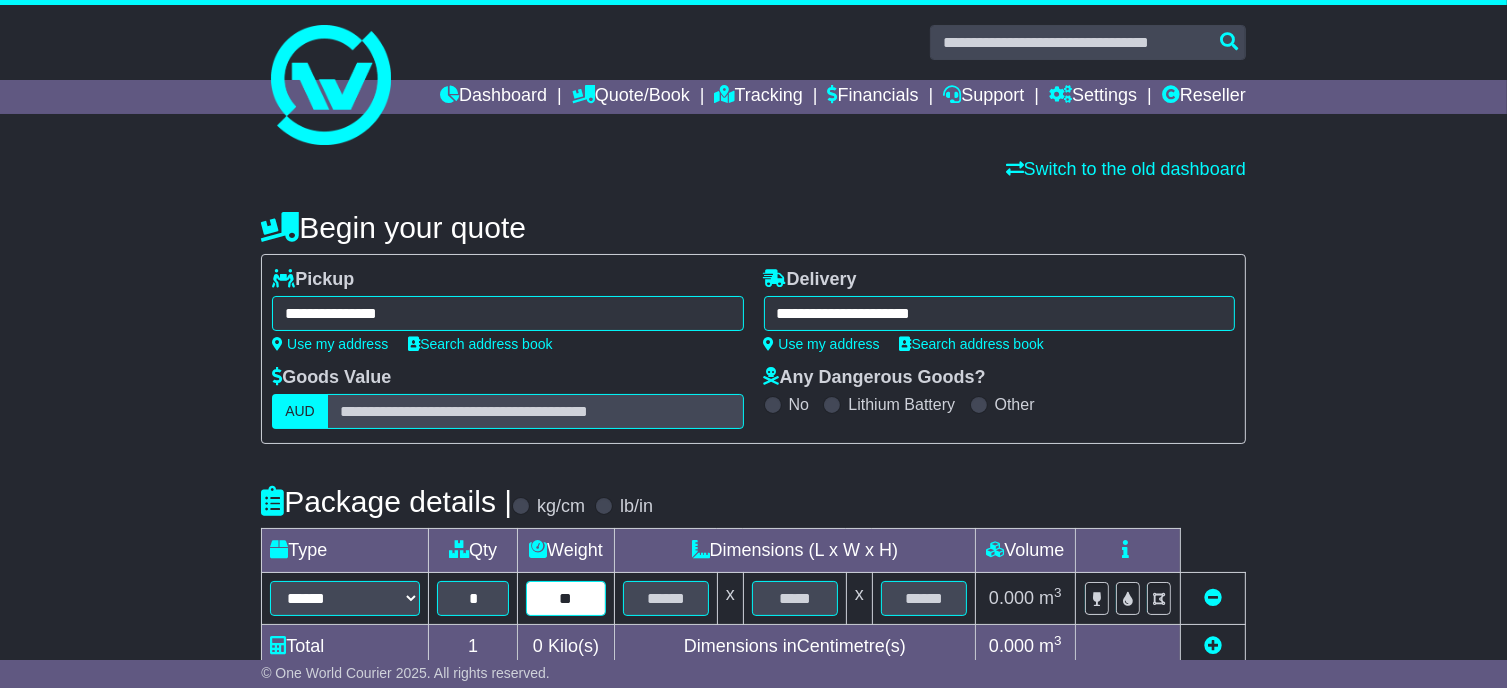 type on "**" 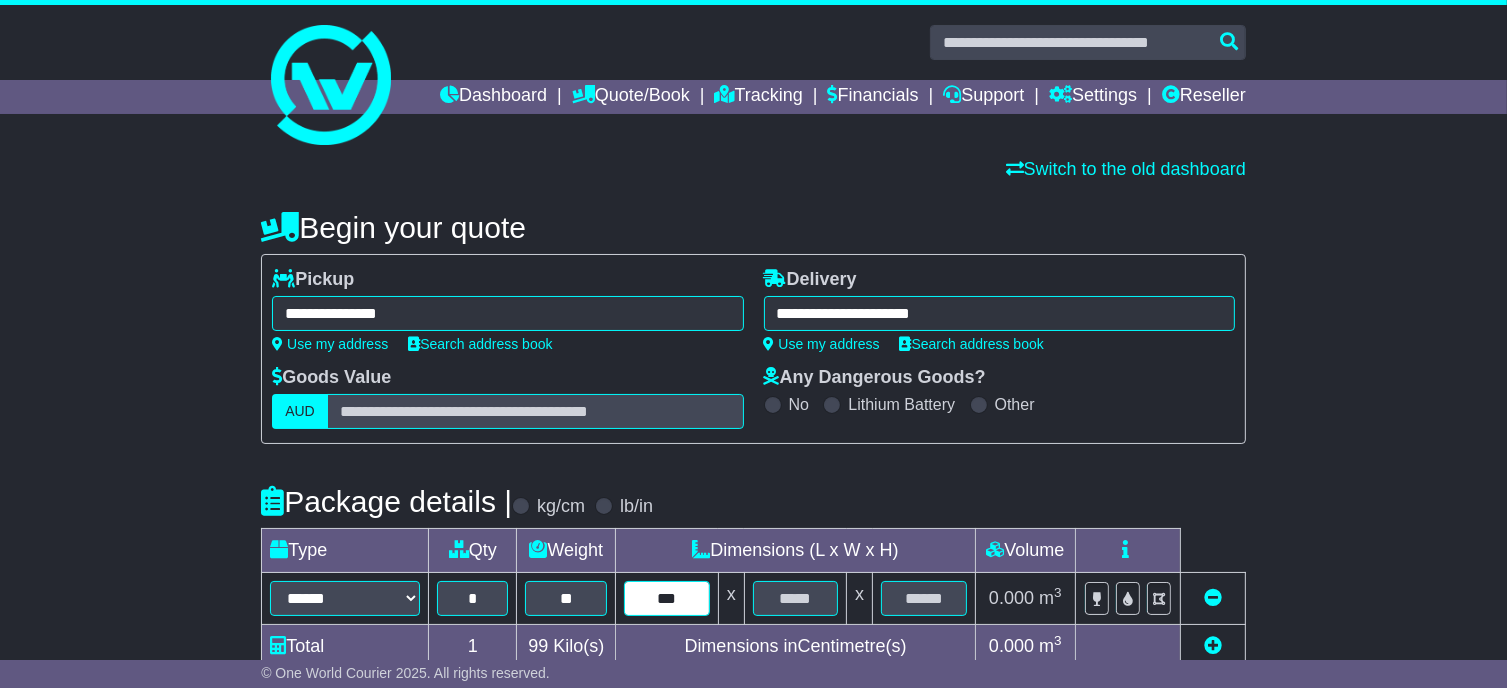 type on "***" 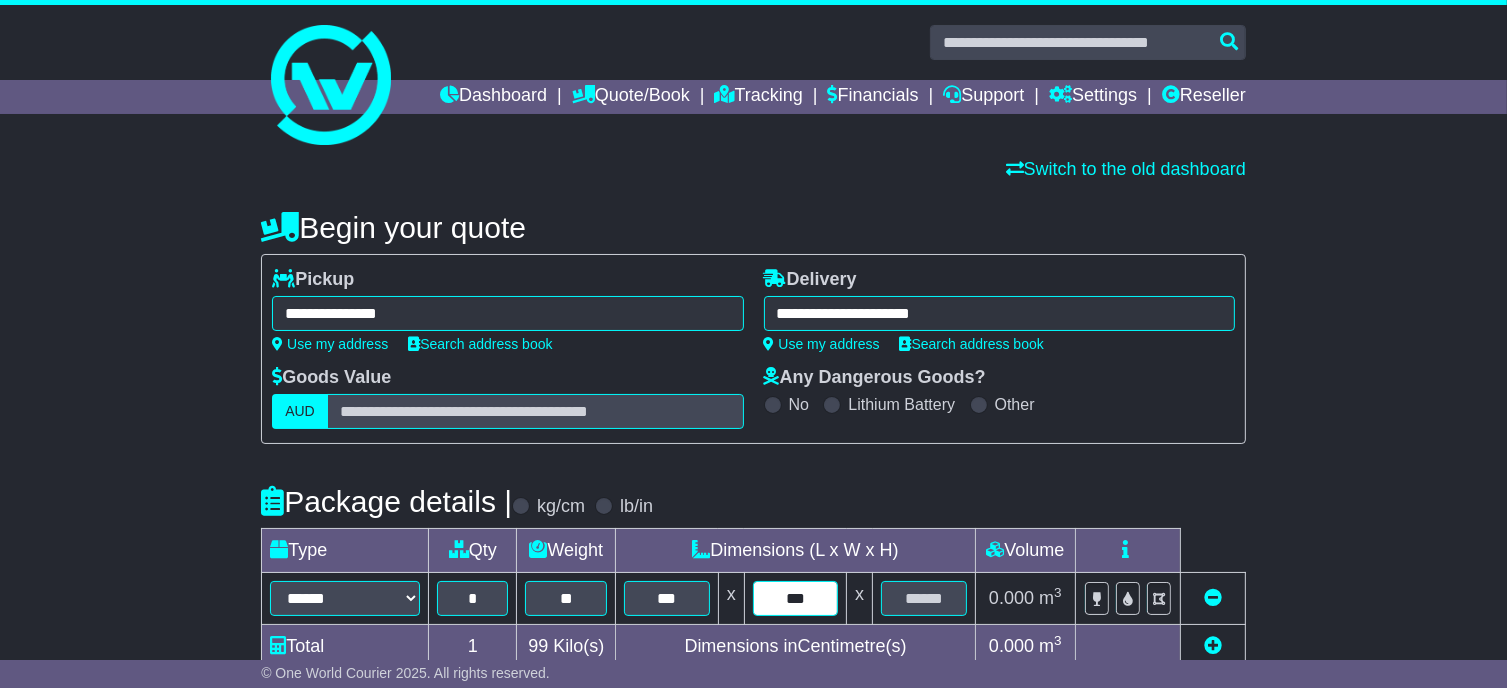 type on "***" 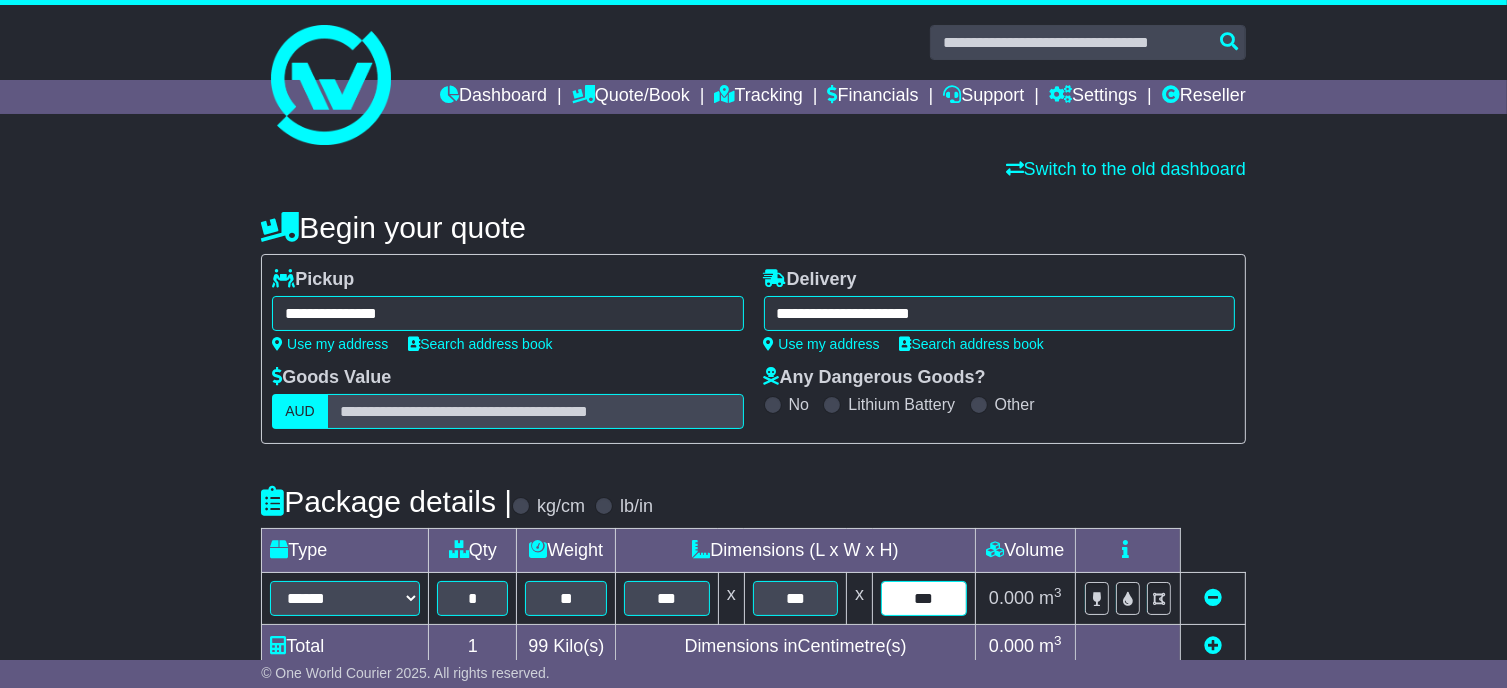 type on "***" 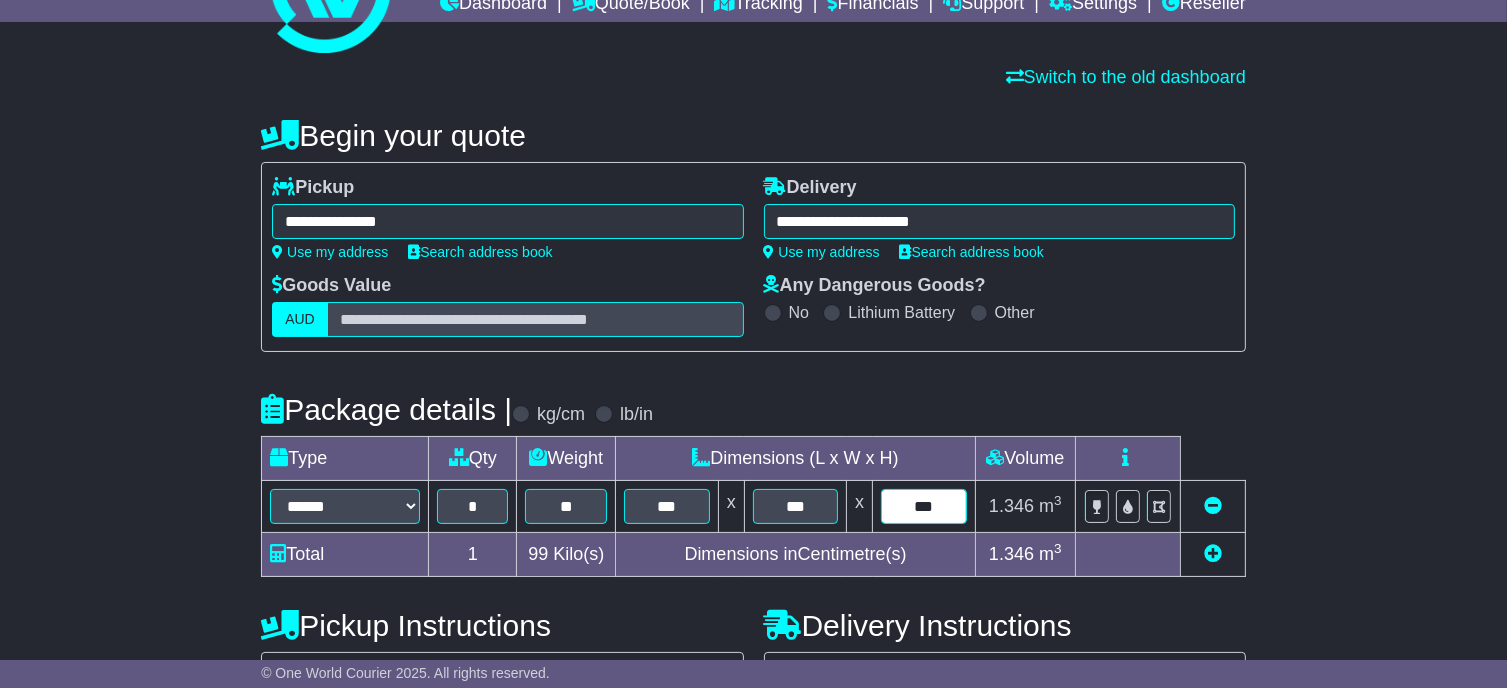 scroll, scrollTop: 300, scrollLeft: 0, axis: vertical 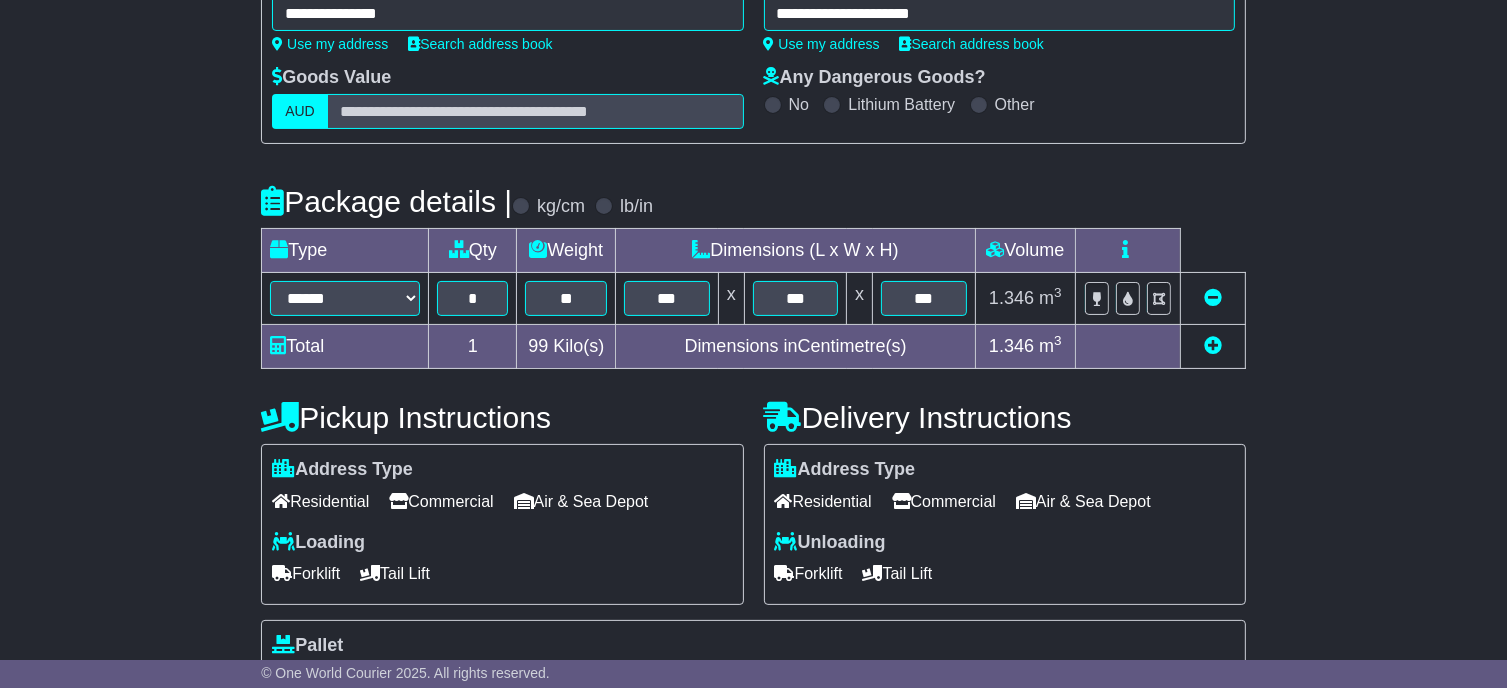 click on "Commercial" at bounding box center (441, 501) 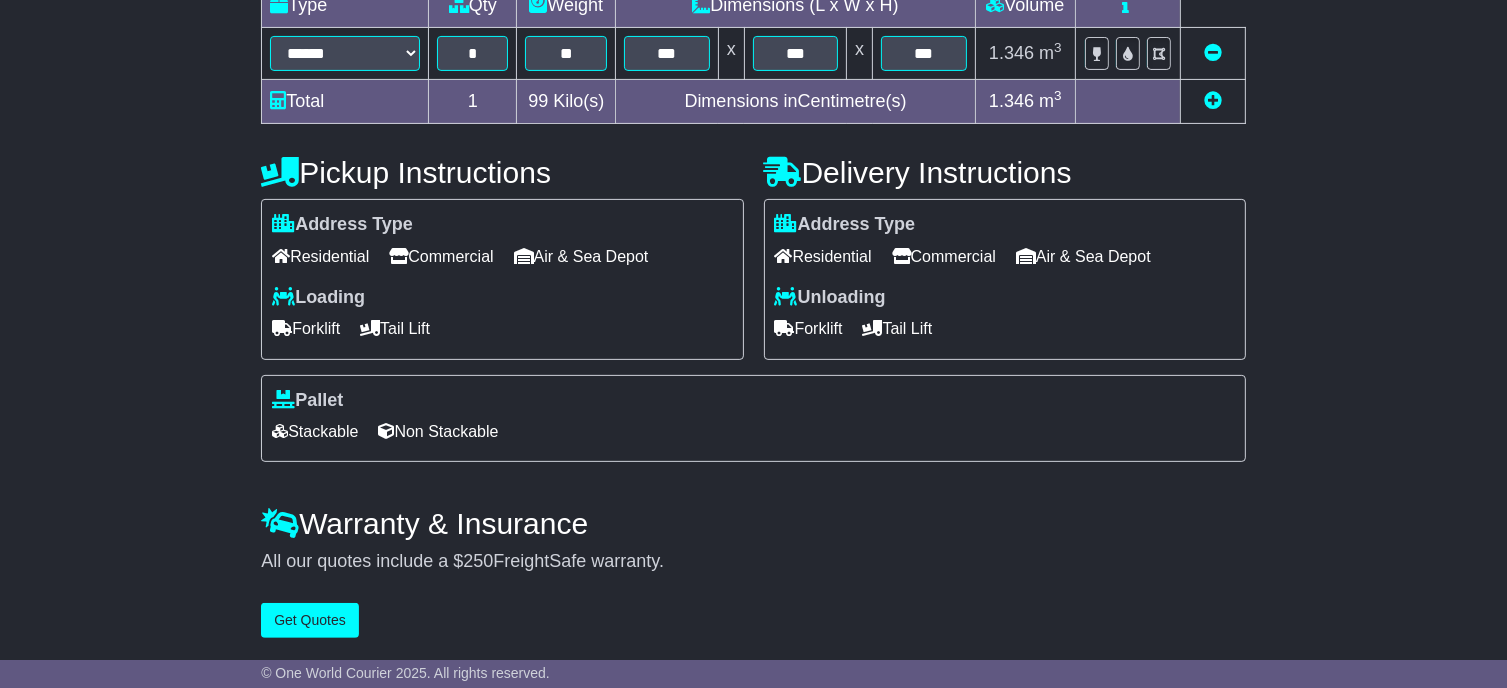 click on "Stackable" at bounding box center [315, 431] 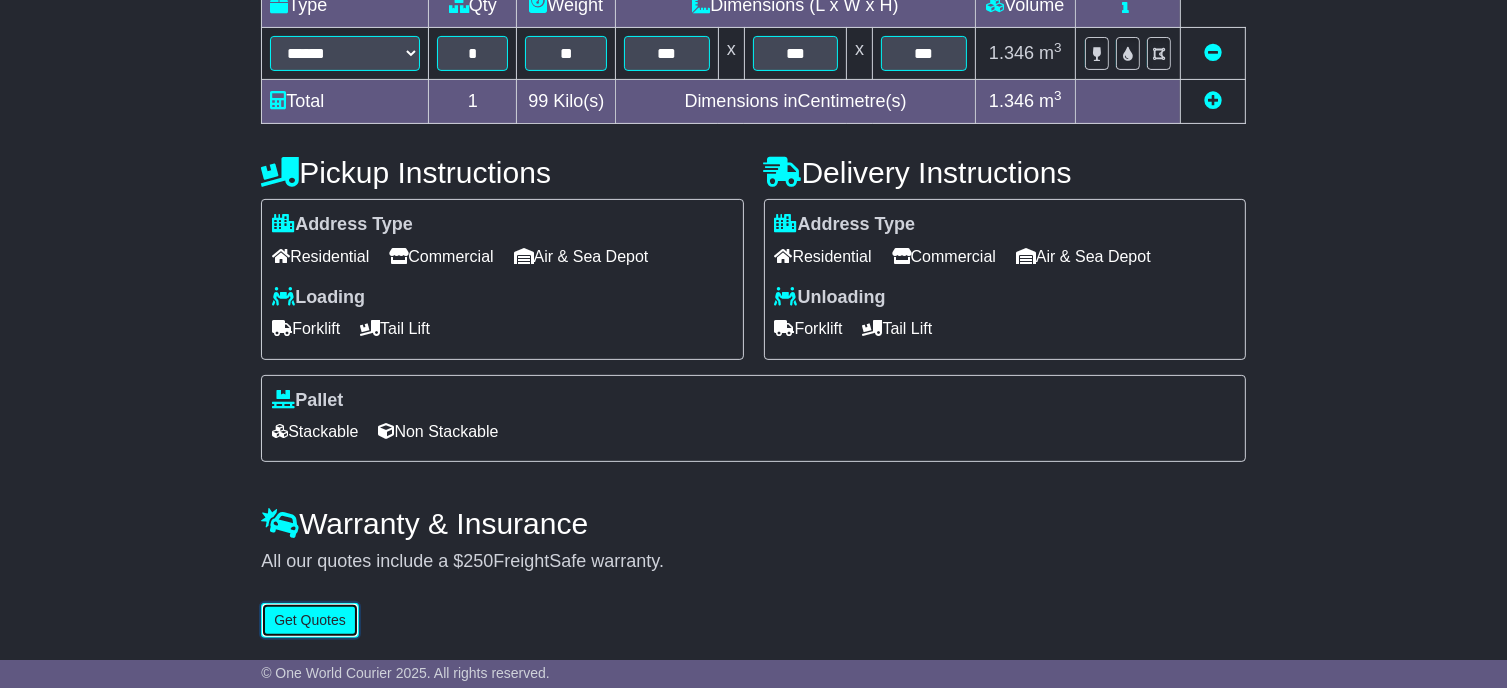 click on "Get Quotes" at bounding box center (310, 620) 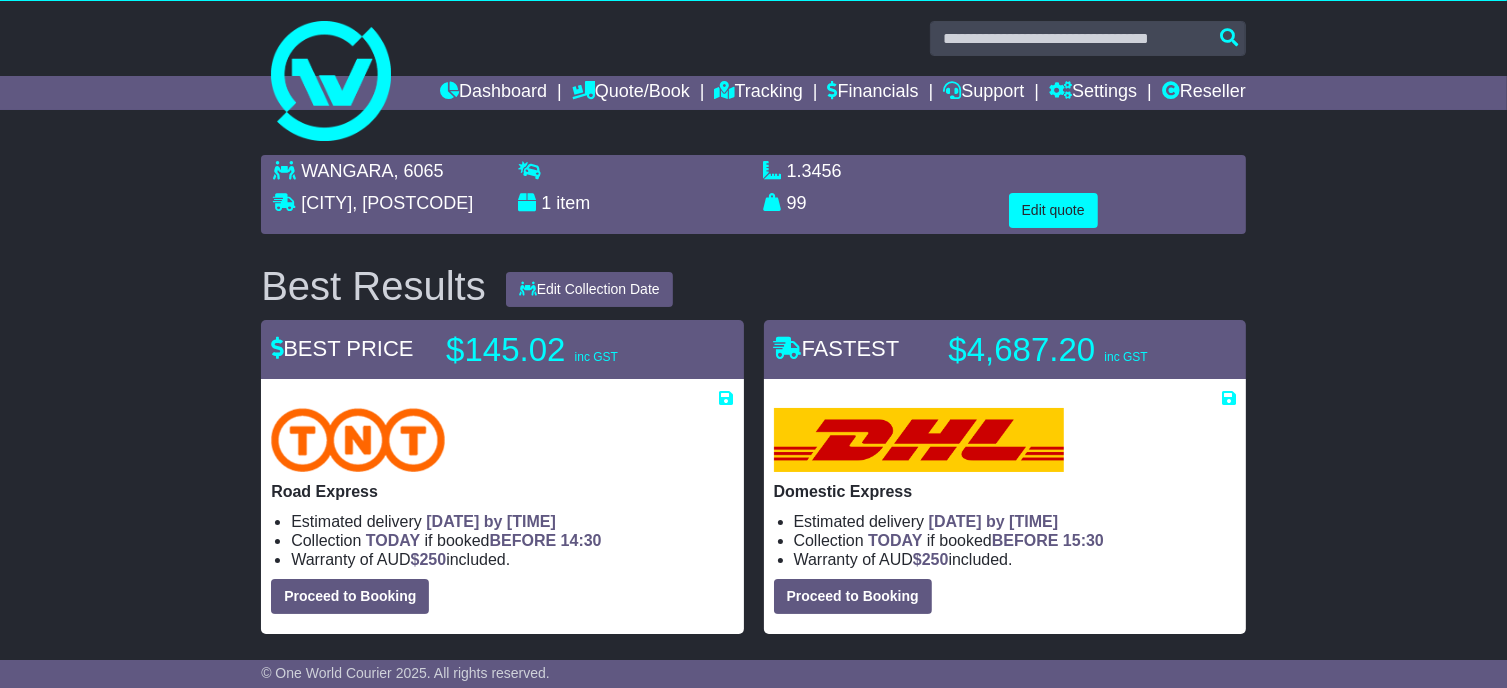 scroll, scrollTop: 0, scrollLeft: 0, axis: both 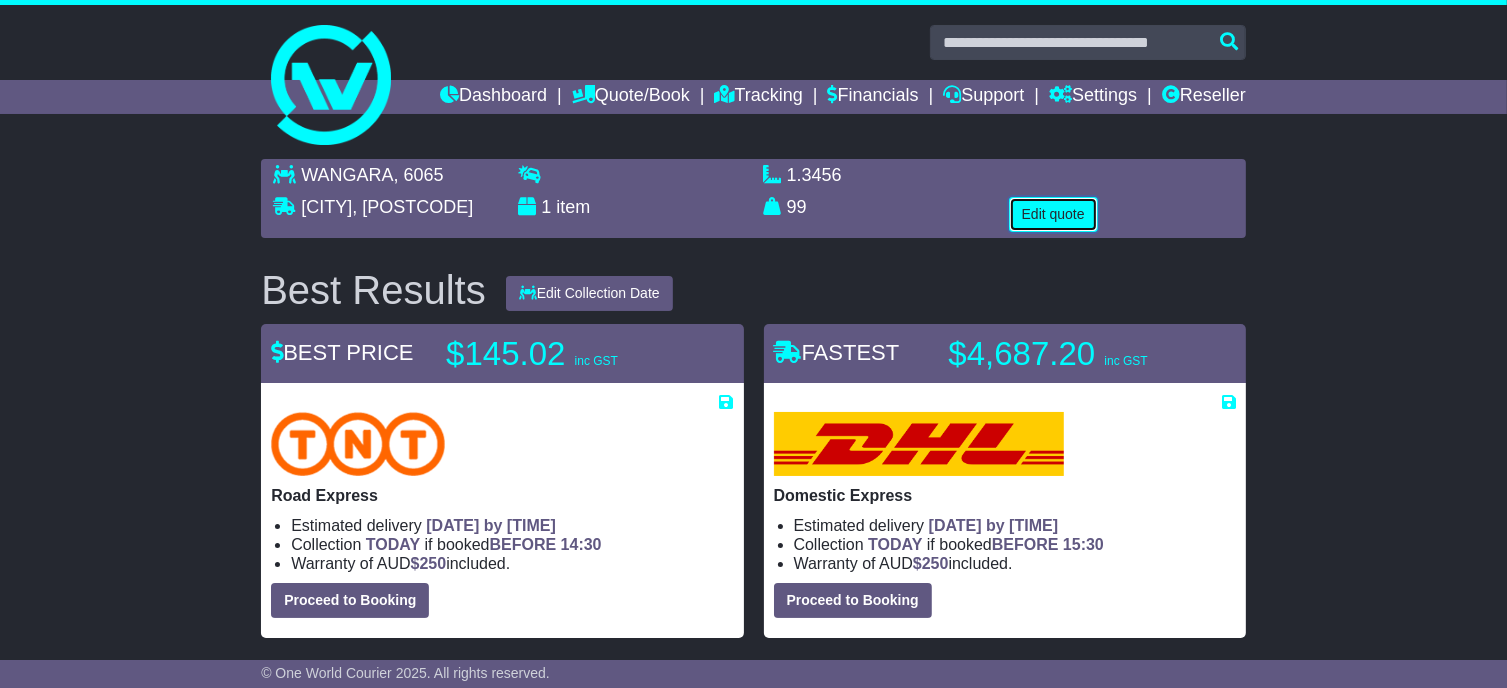 click on "Edit quote" at bounding box center (1053, 214) 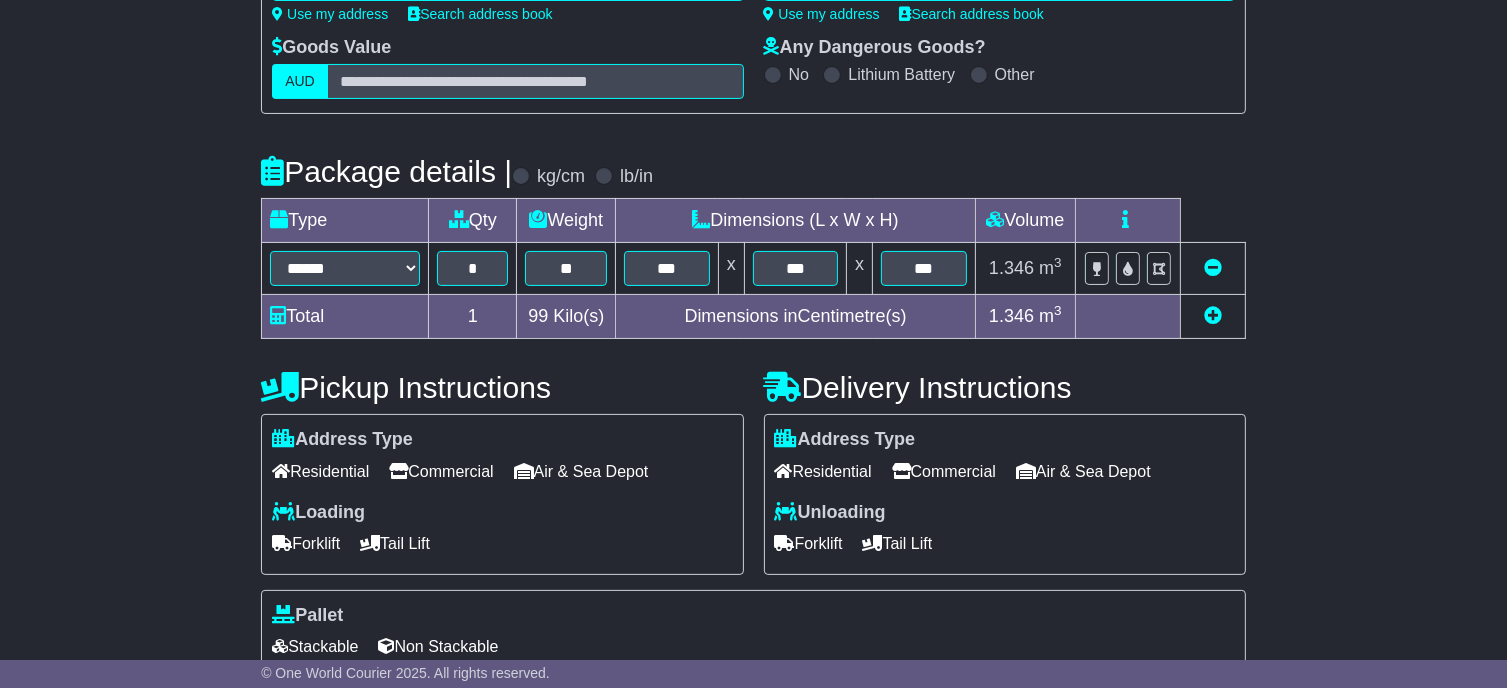 scroll, scrollTop: 580, scrollLeft: 0, axis: vertical 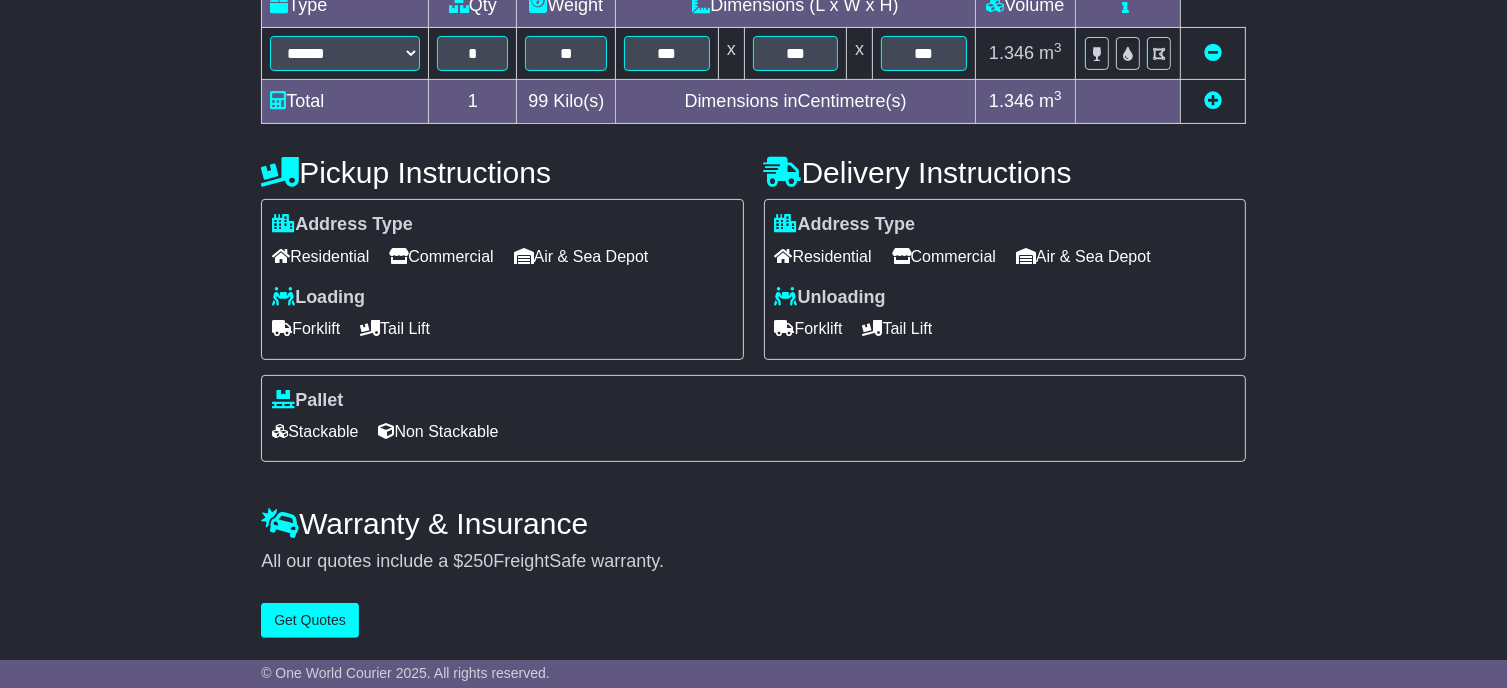 click on "Tail Lift" at bounding box center [898, 328] 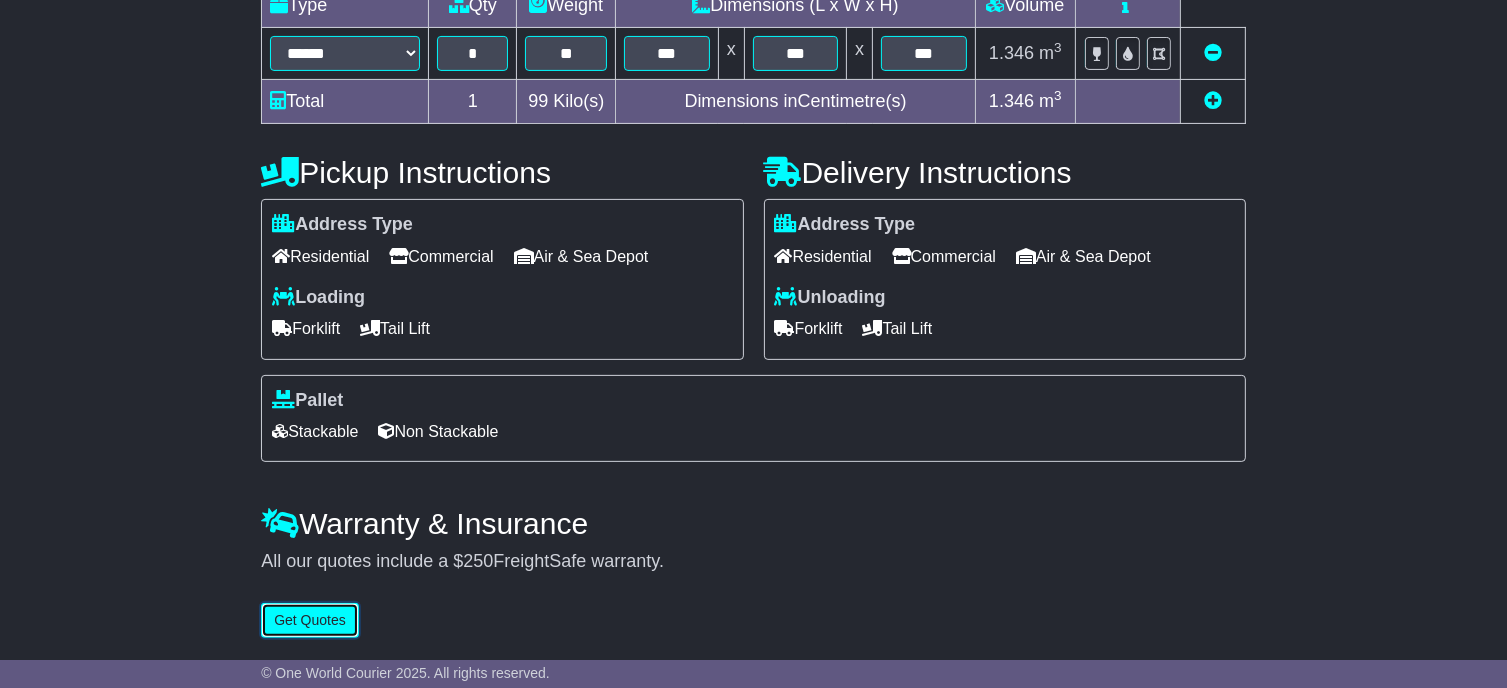click on "Get Quotes" at bounding box center (310, 620) 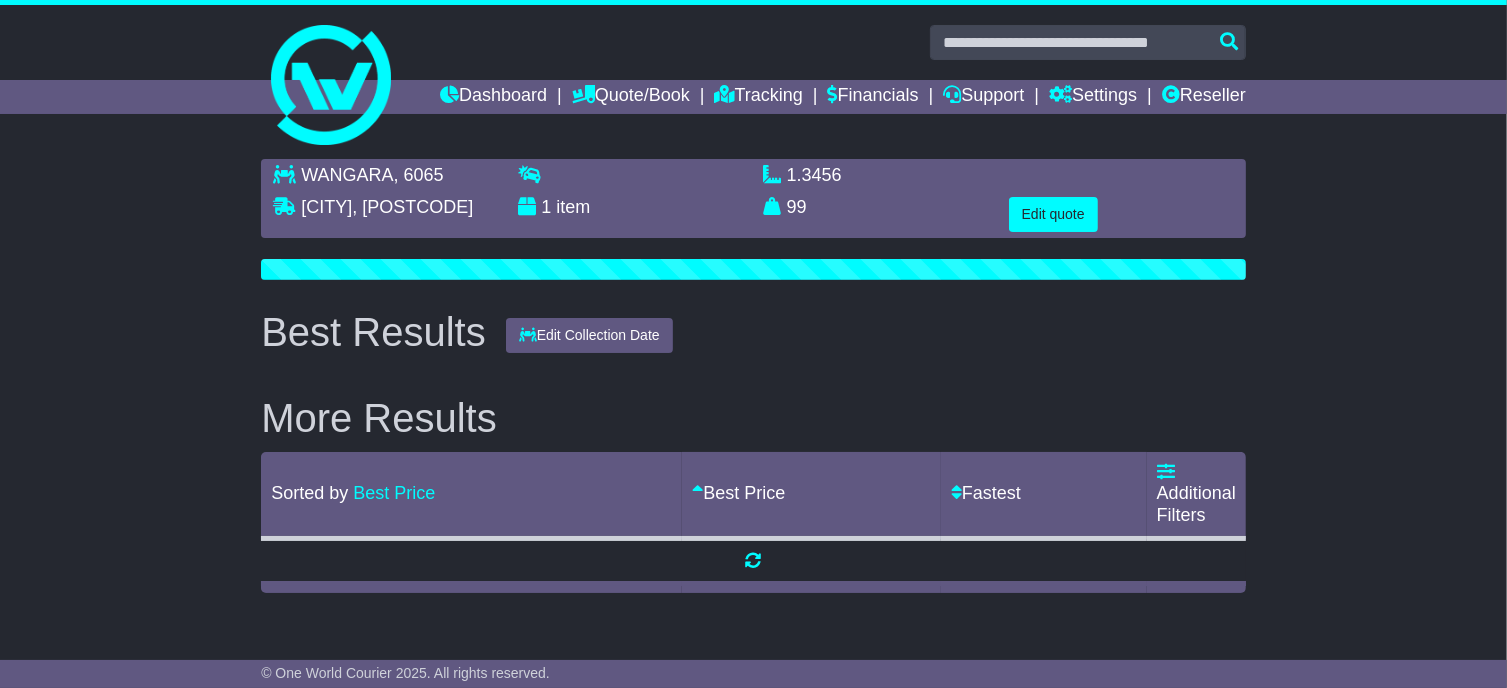 scroll, scrollTop: 0, scrollLeft: 0, axis: both 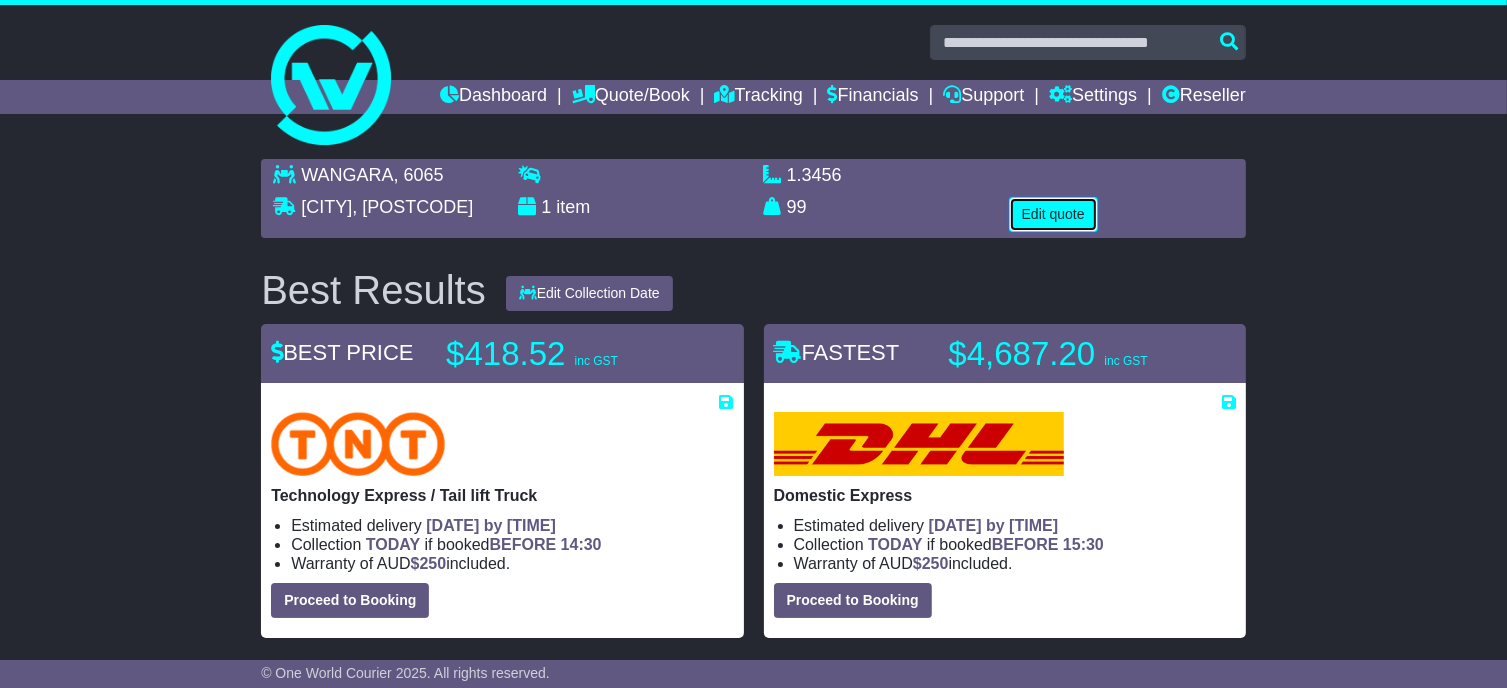 click on "Edit quote" at bounding box center [1053, 214] 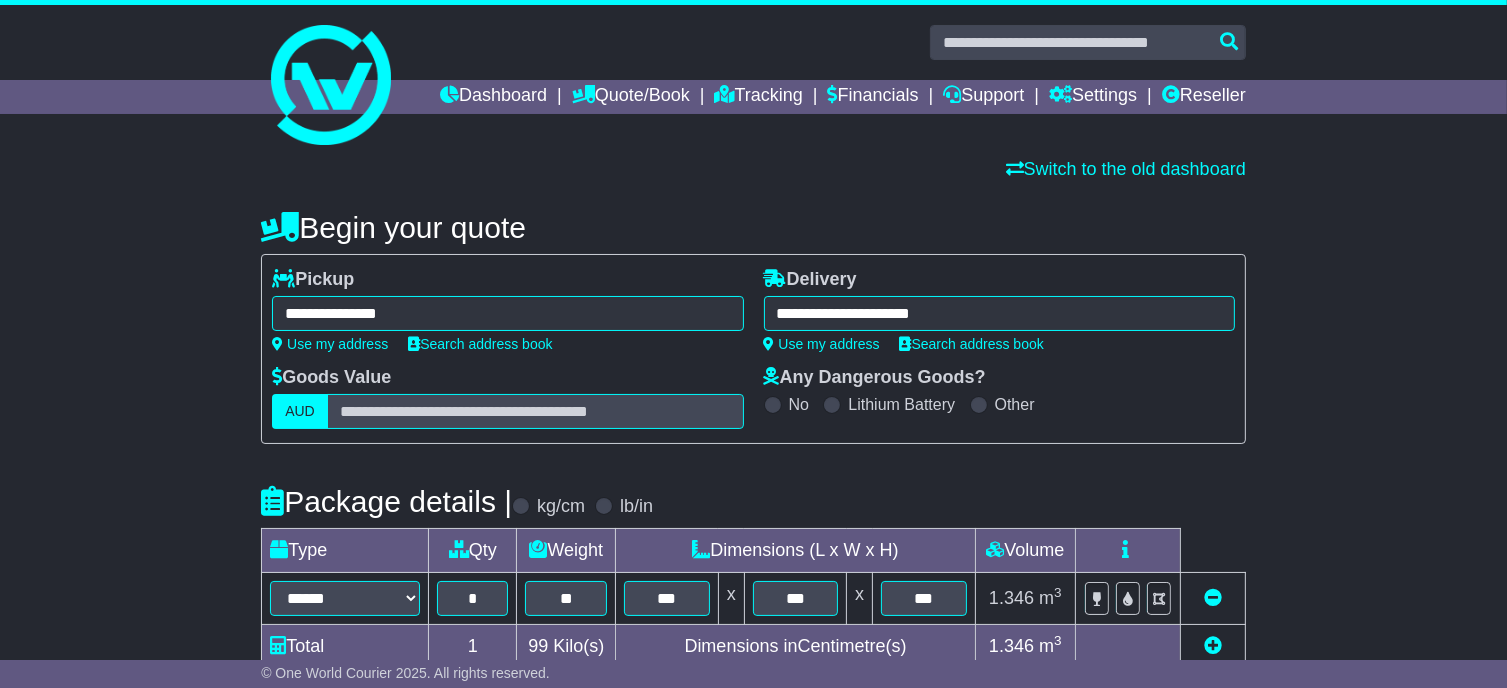click on "**********" at bounding box center [507, 313] 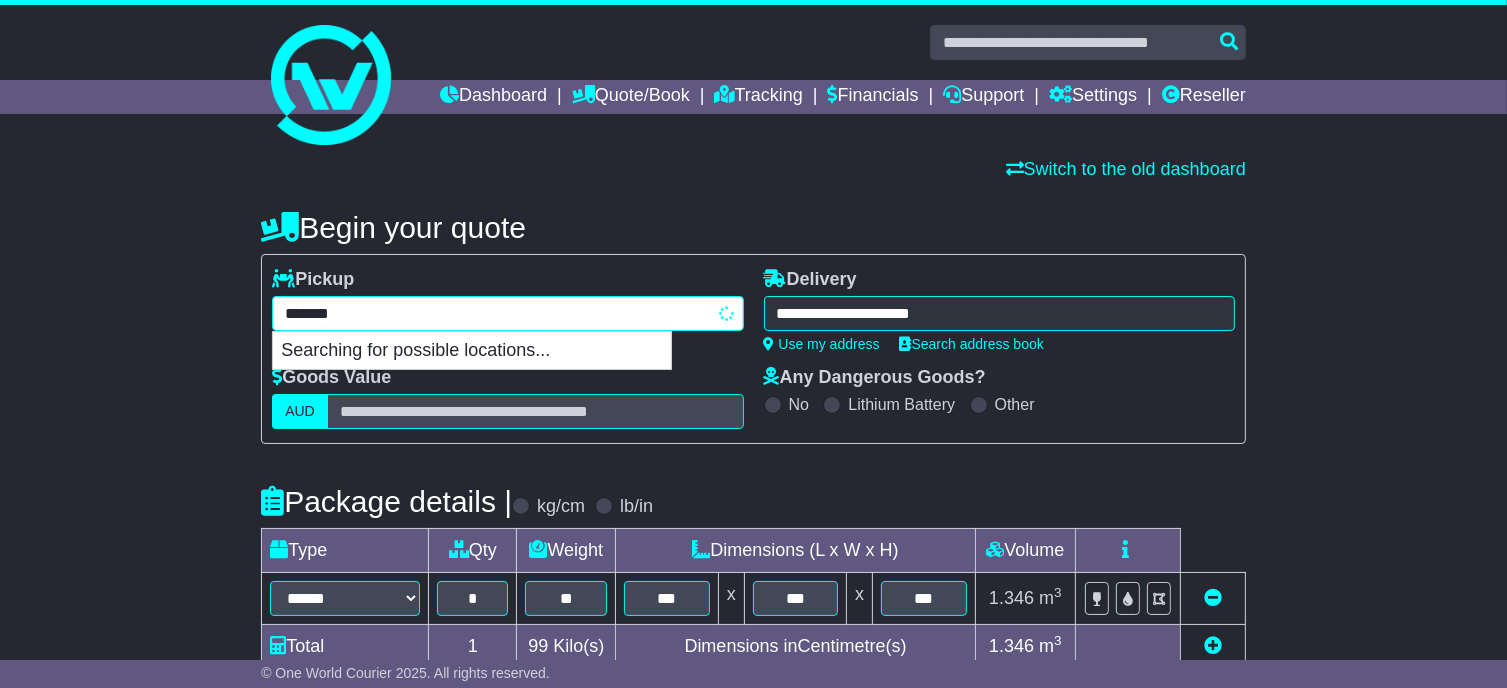 click on "*******" at bounding box center [507, 313] 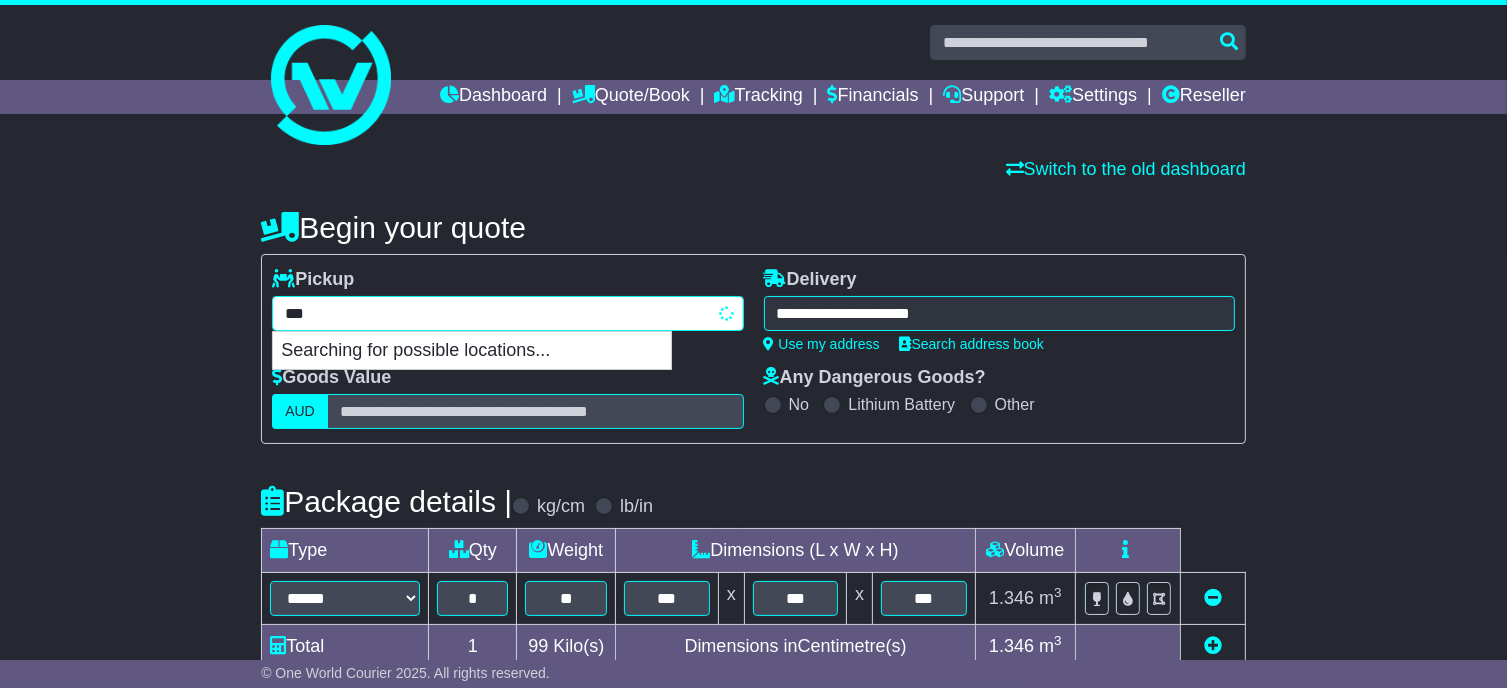 type on "****" 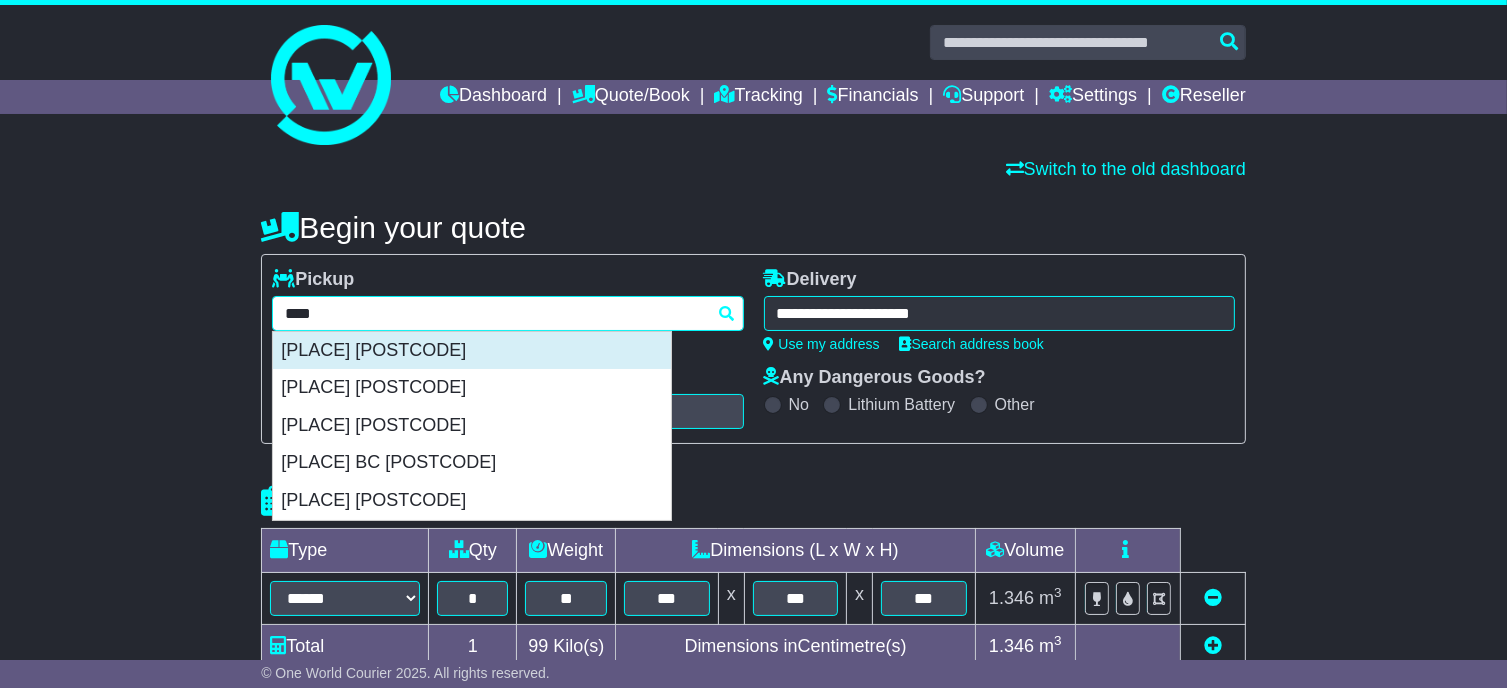 click on "SMITHFIELD 2164" at bounding box center [472, 351] 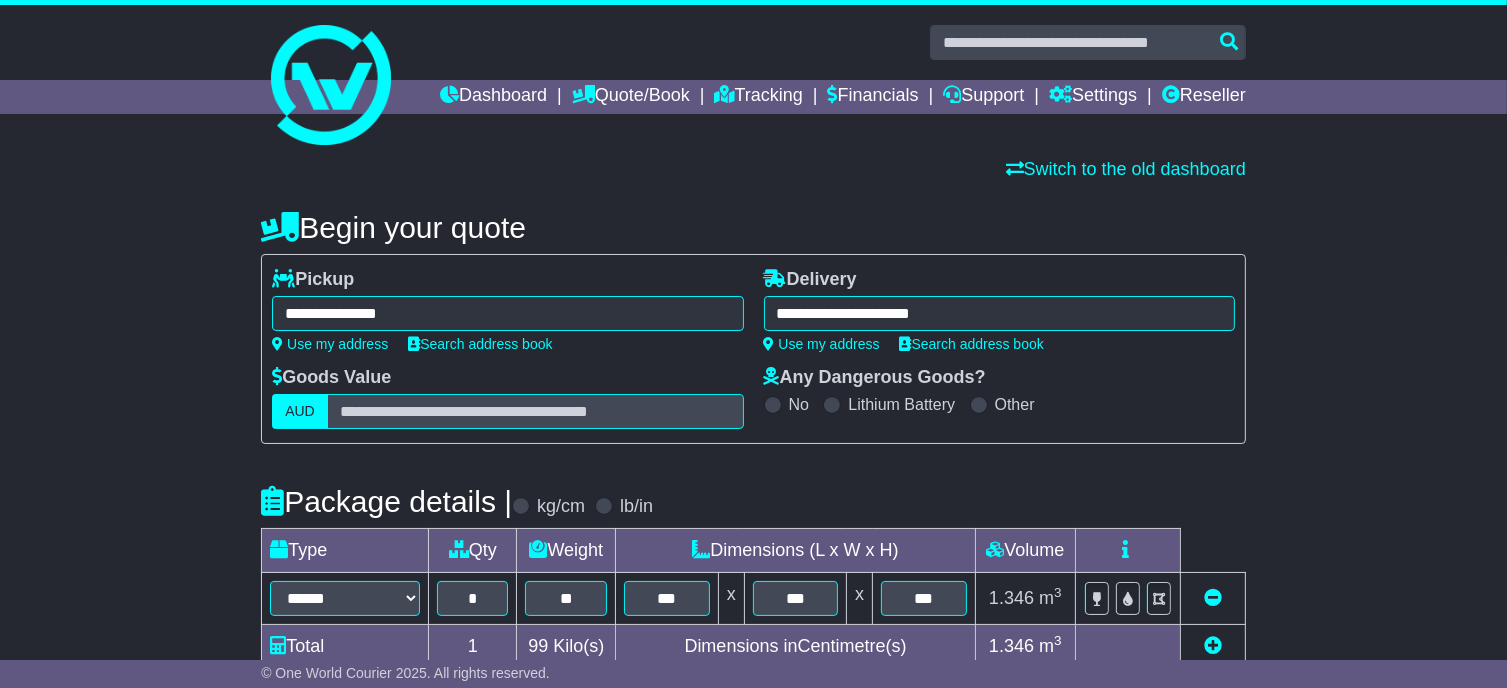 type on "**********" 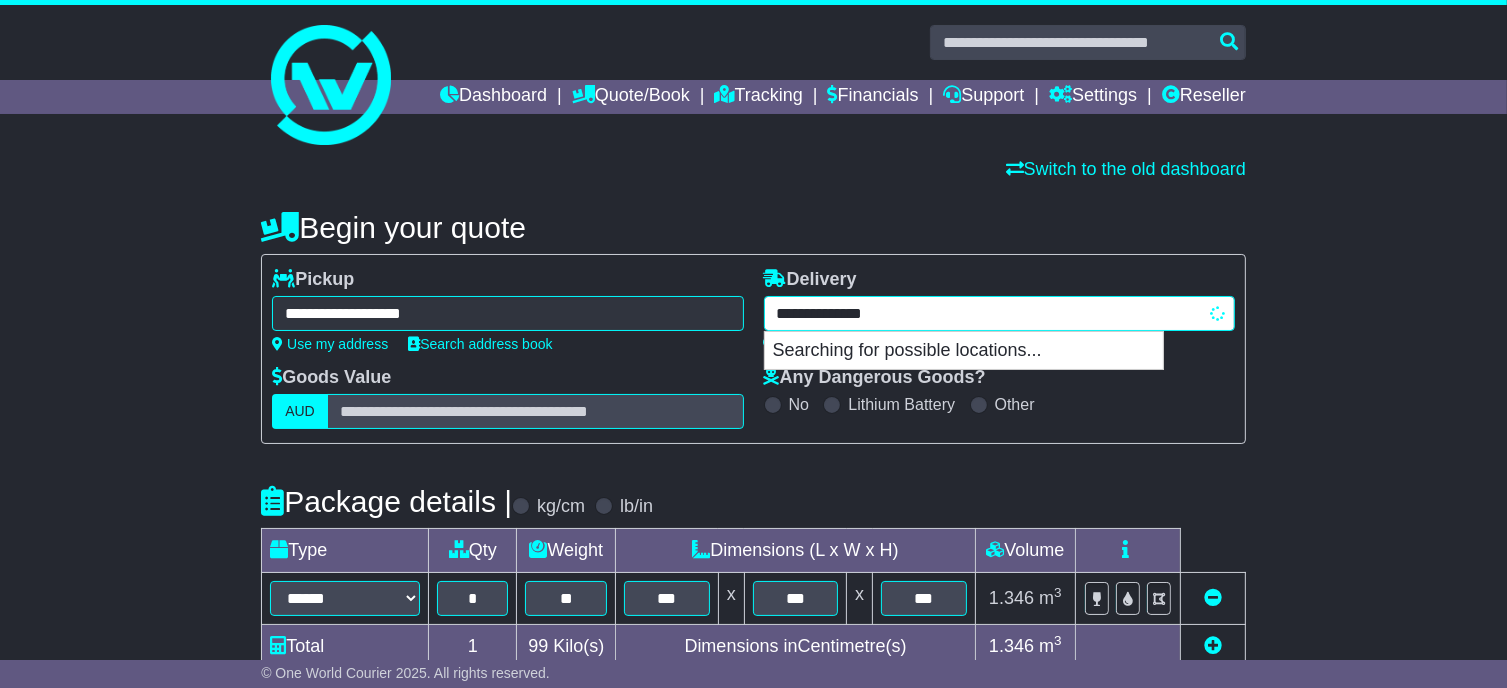 click on "**********" at bounding box center [999, 313] 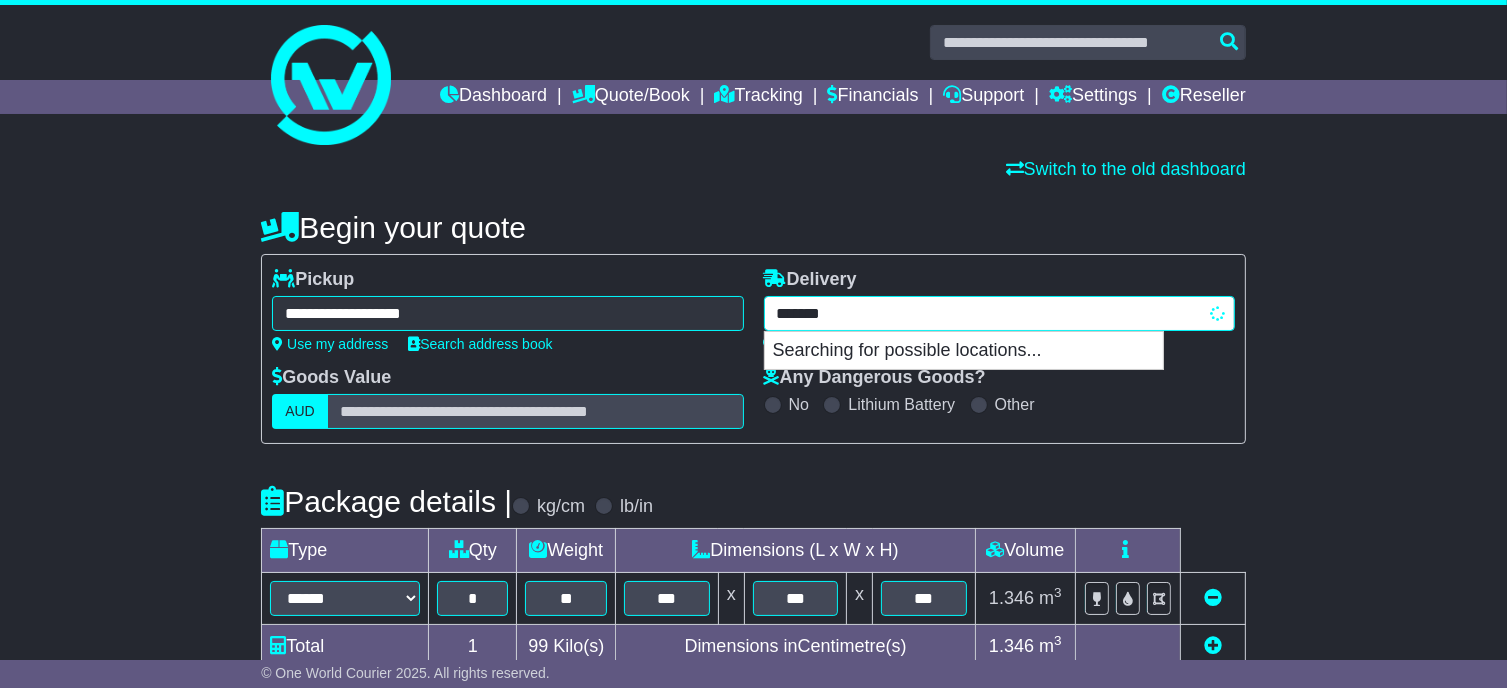 type on "********" 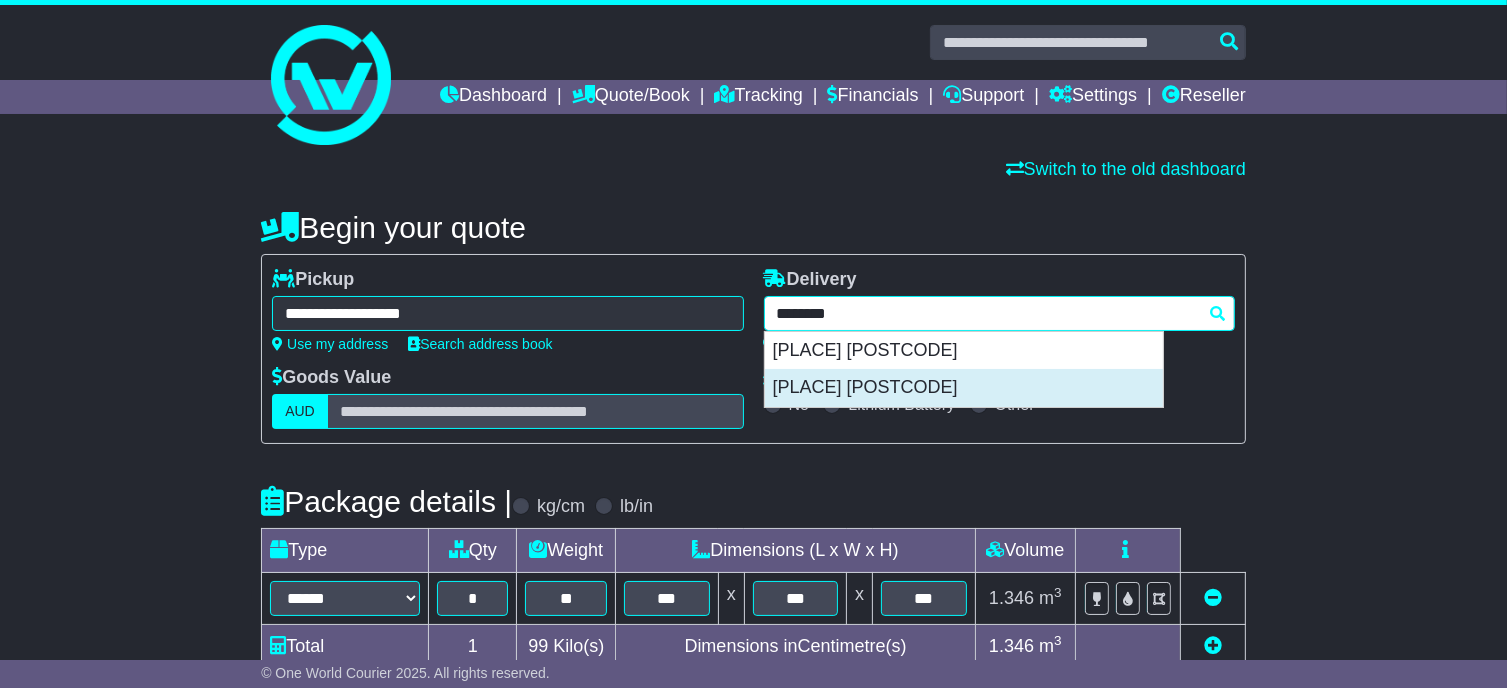 click on "WOODHILL 4285" at bounding box center [964, 388] 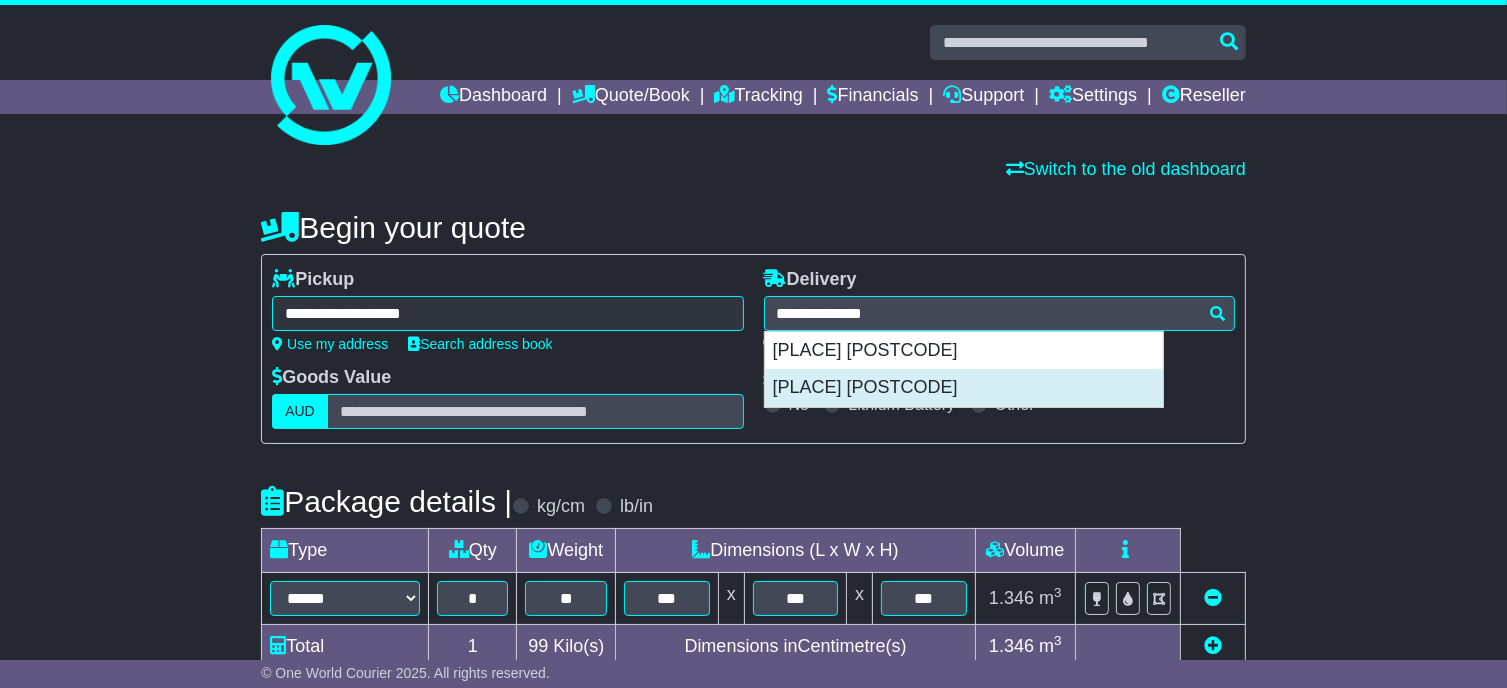 type on "**********" 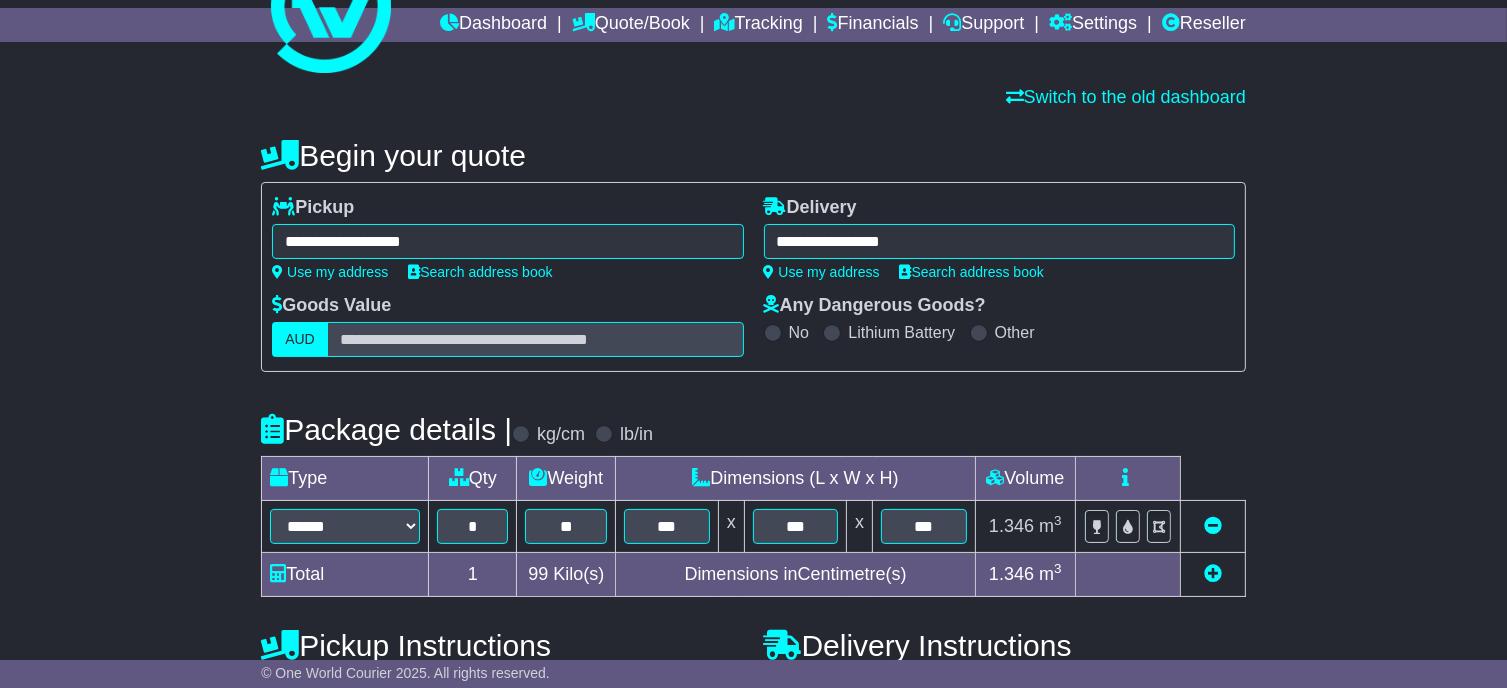 scroll, scrollTop: 300, scrollLeft: 0, axis: vertical 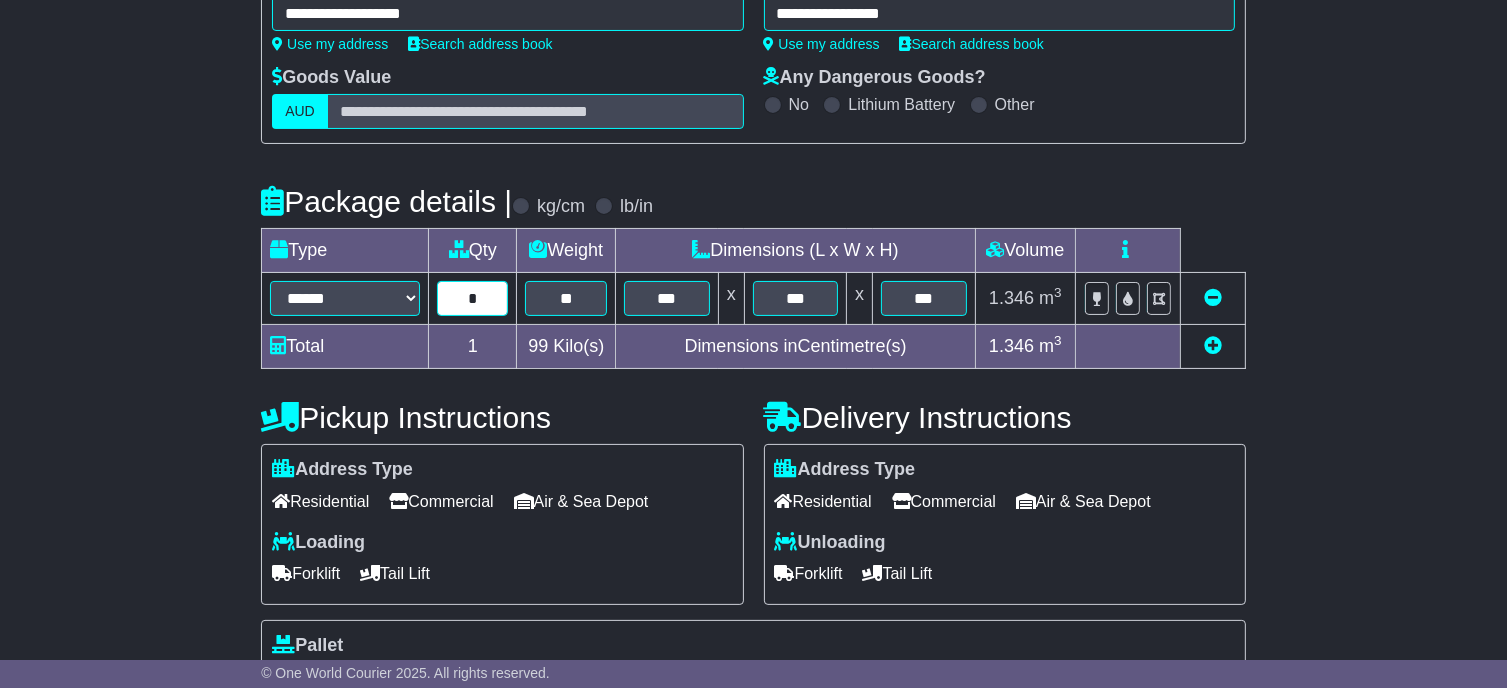 drag, startPoint x: 492, startPoint y: 343, endPoint x: 505, endPoint y: 347, distance: 13.601471 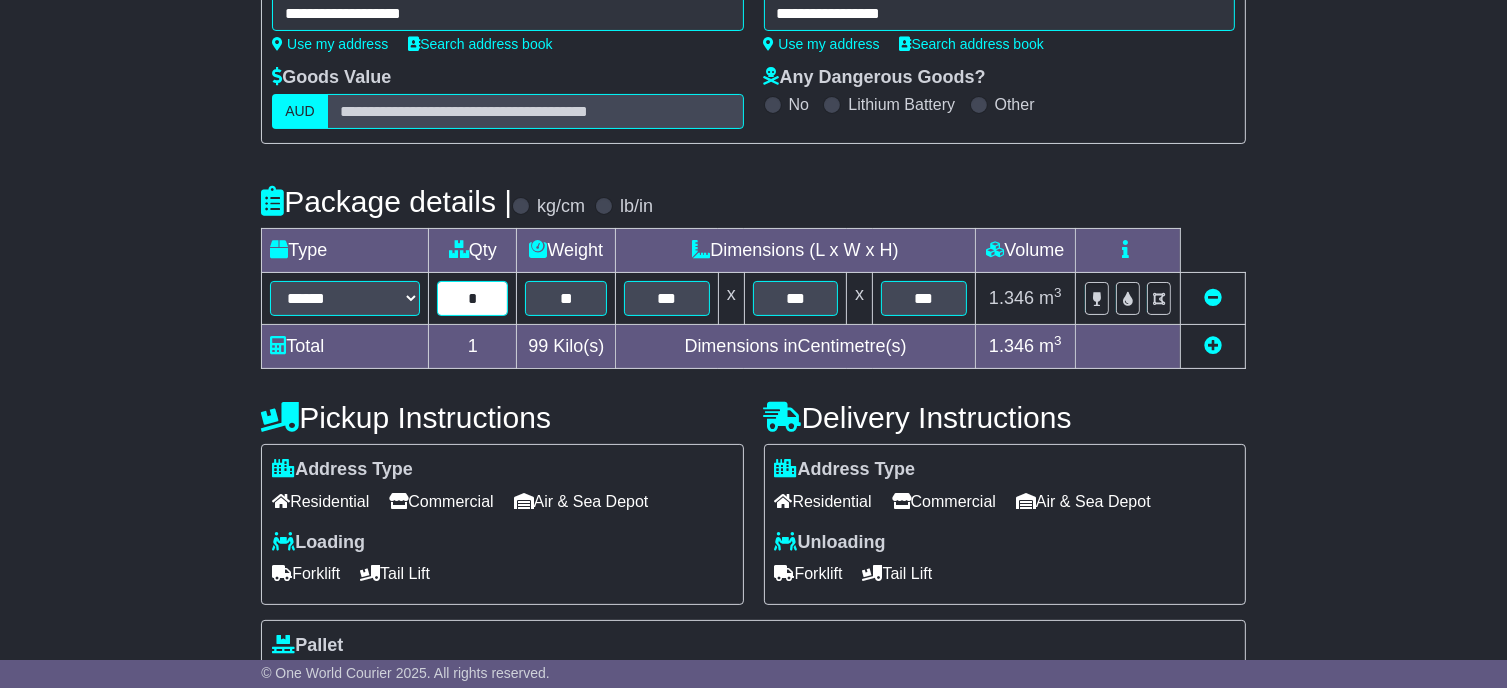 type on "*" 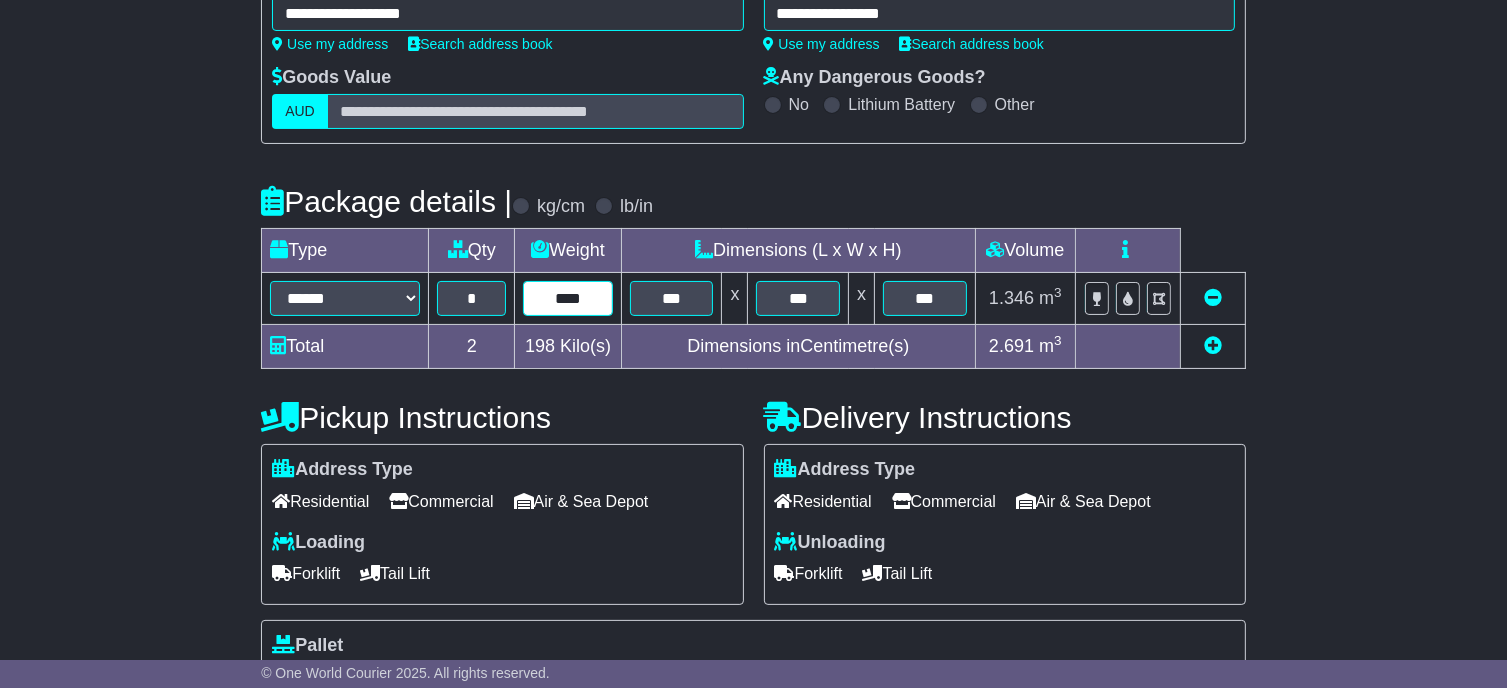 type on "****" 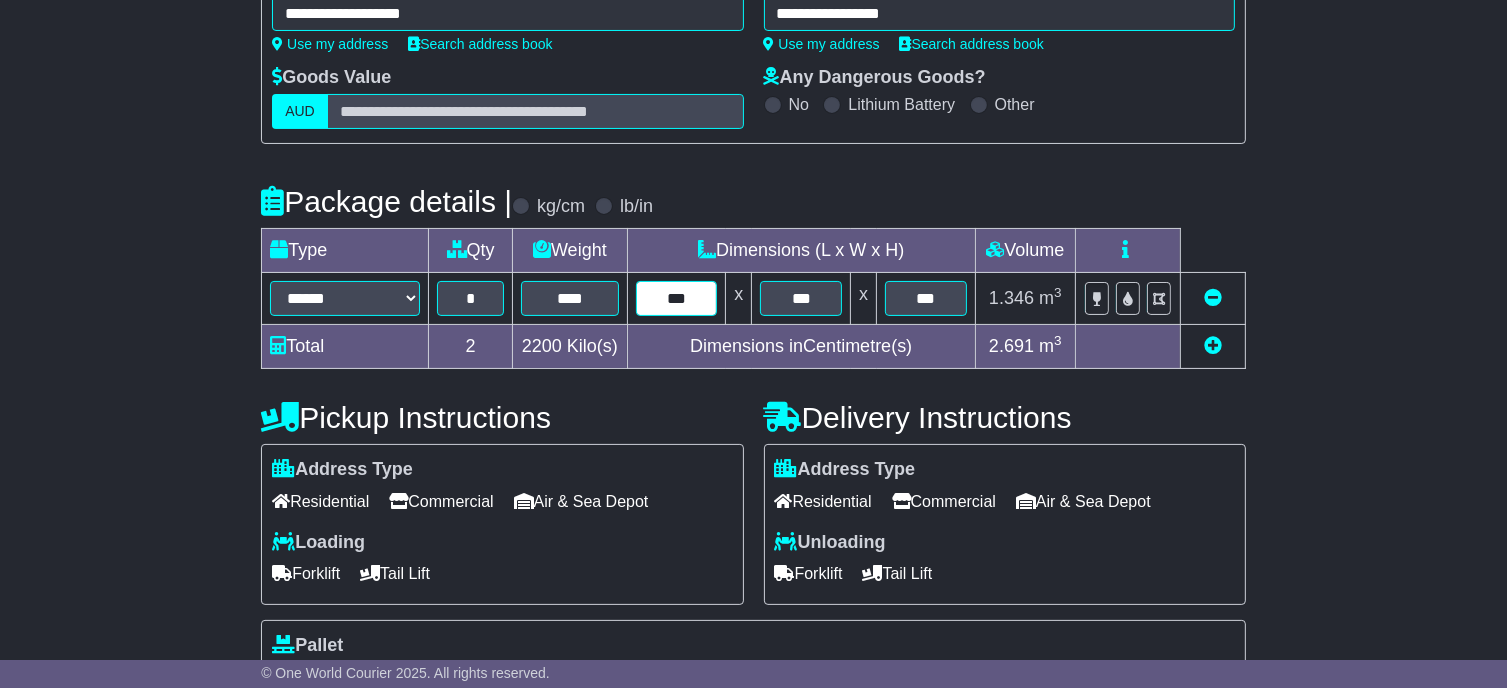 type on "***" 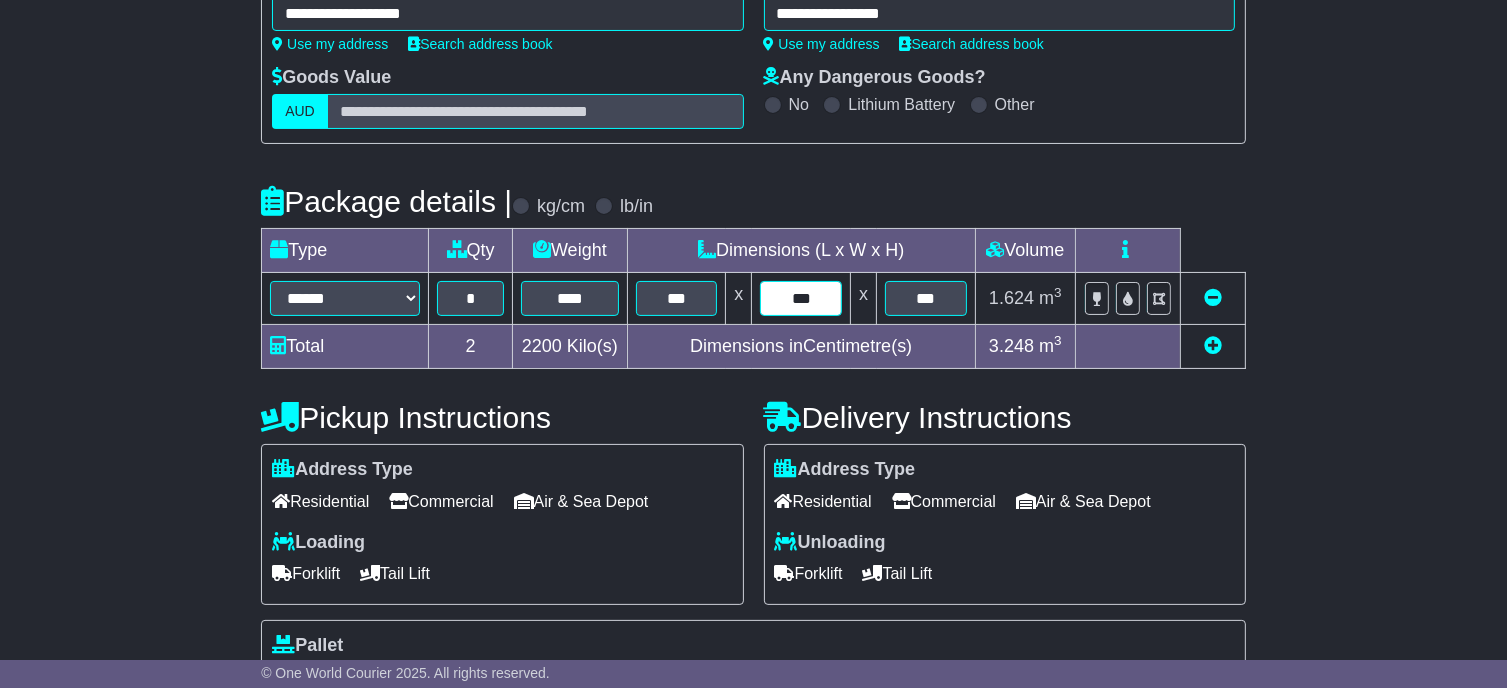 type on "***" 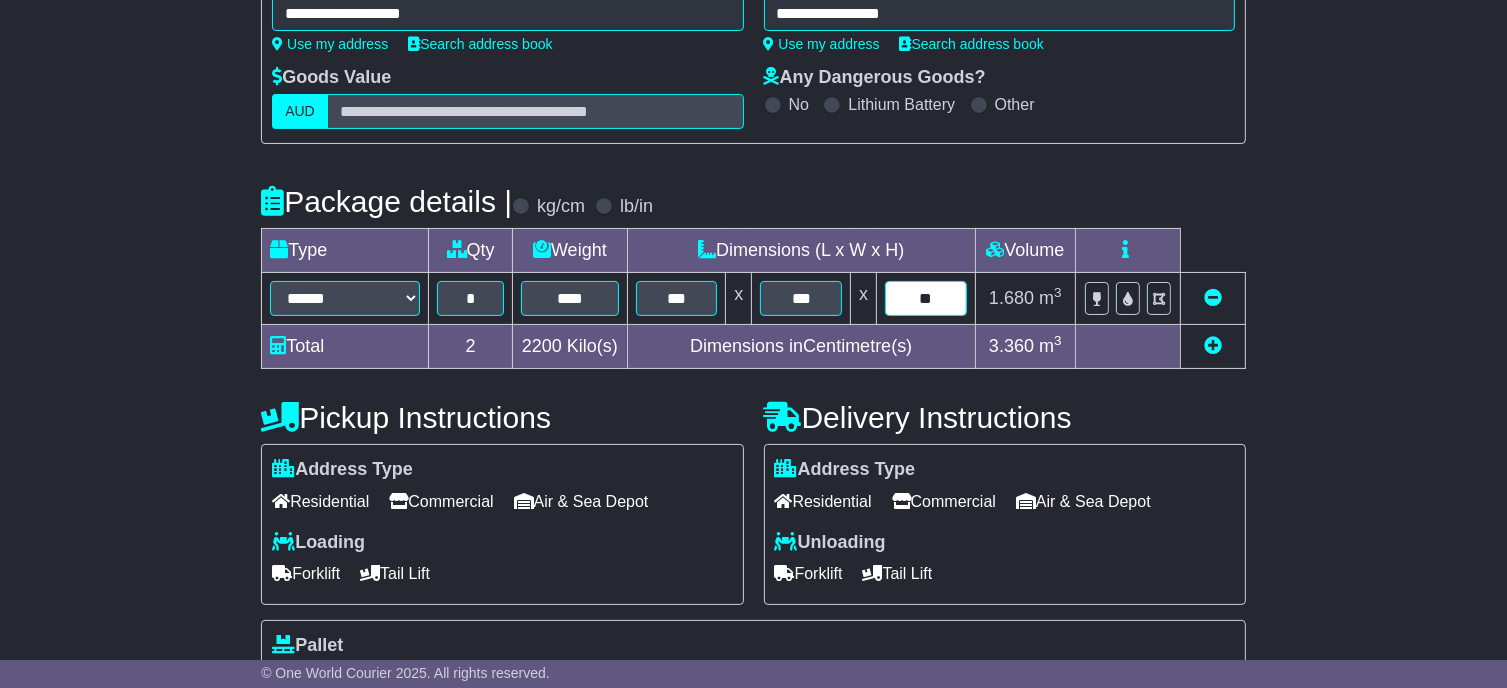 type on "**" 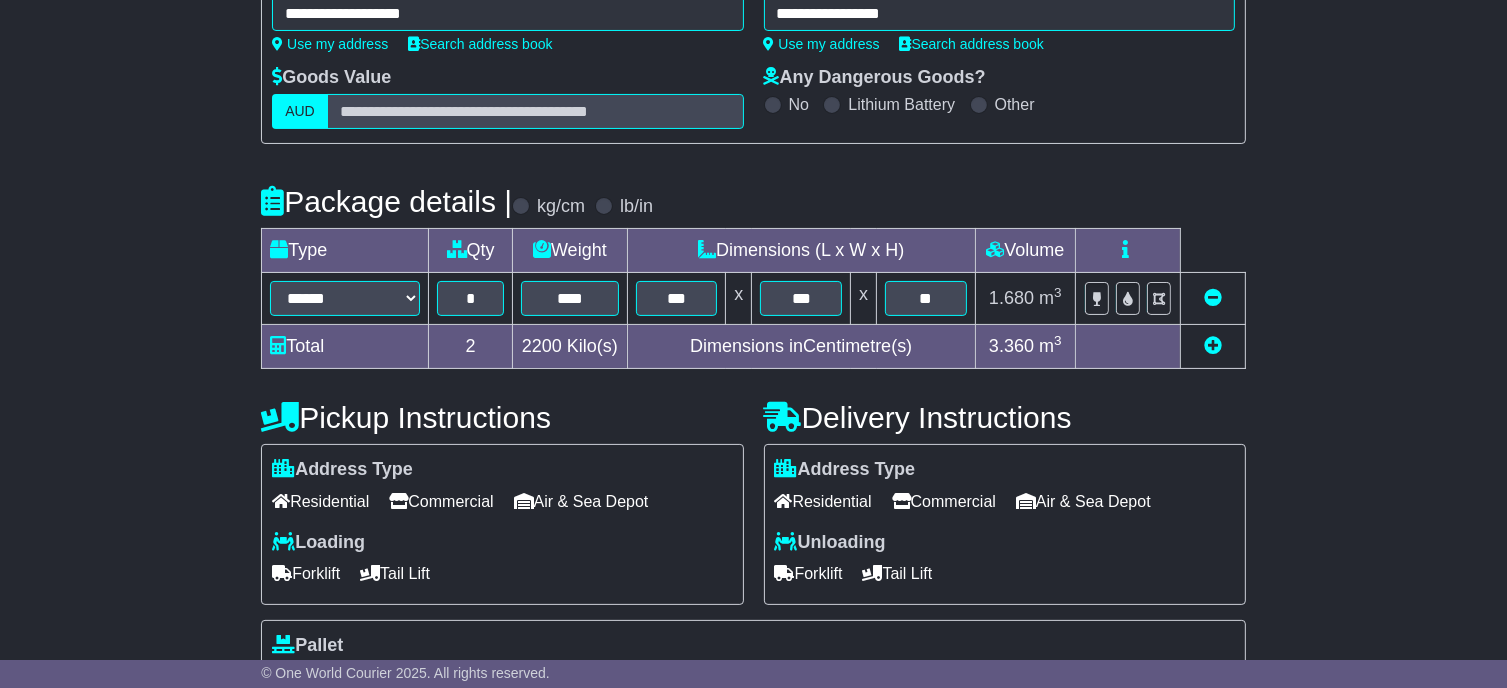 click on "Address Type
Residential
Commercial
Air & Sea Depot
Unloading" at bounding box center (1005, 524) 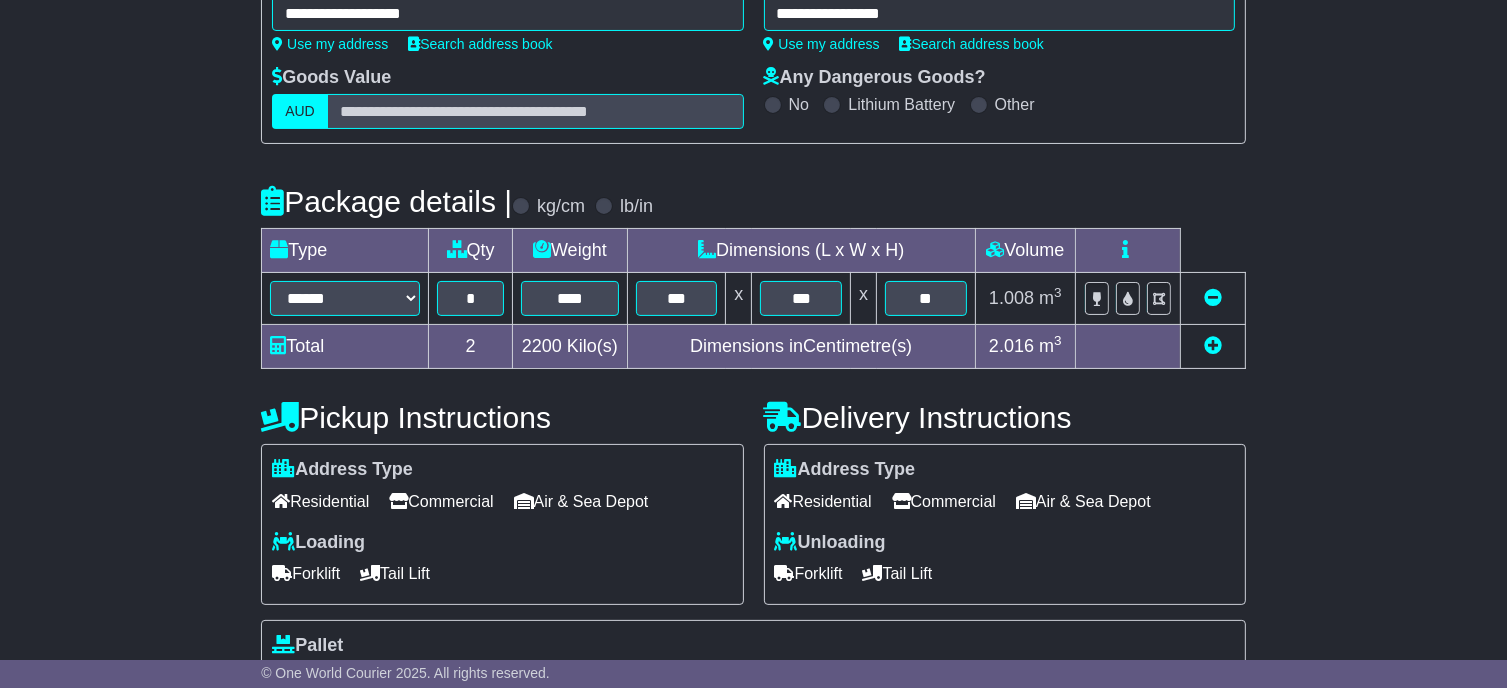 click on "Commercial" at bounding box center [944, 501] 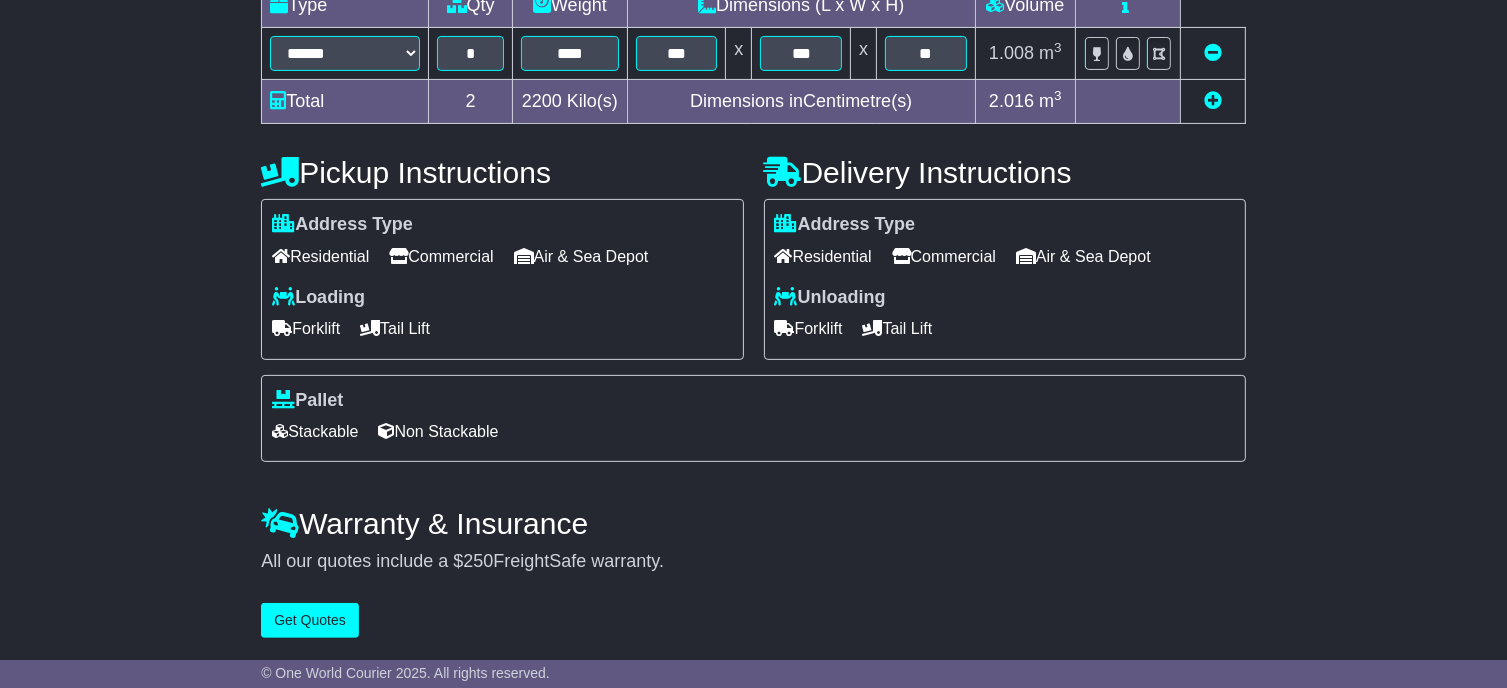 scroll, scrollTop: 580, scrollLeft: 0, axis: vertical 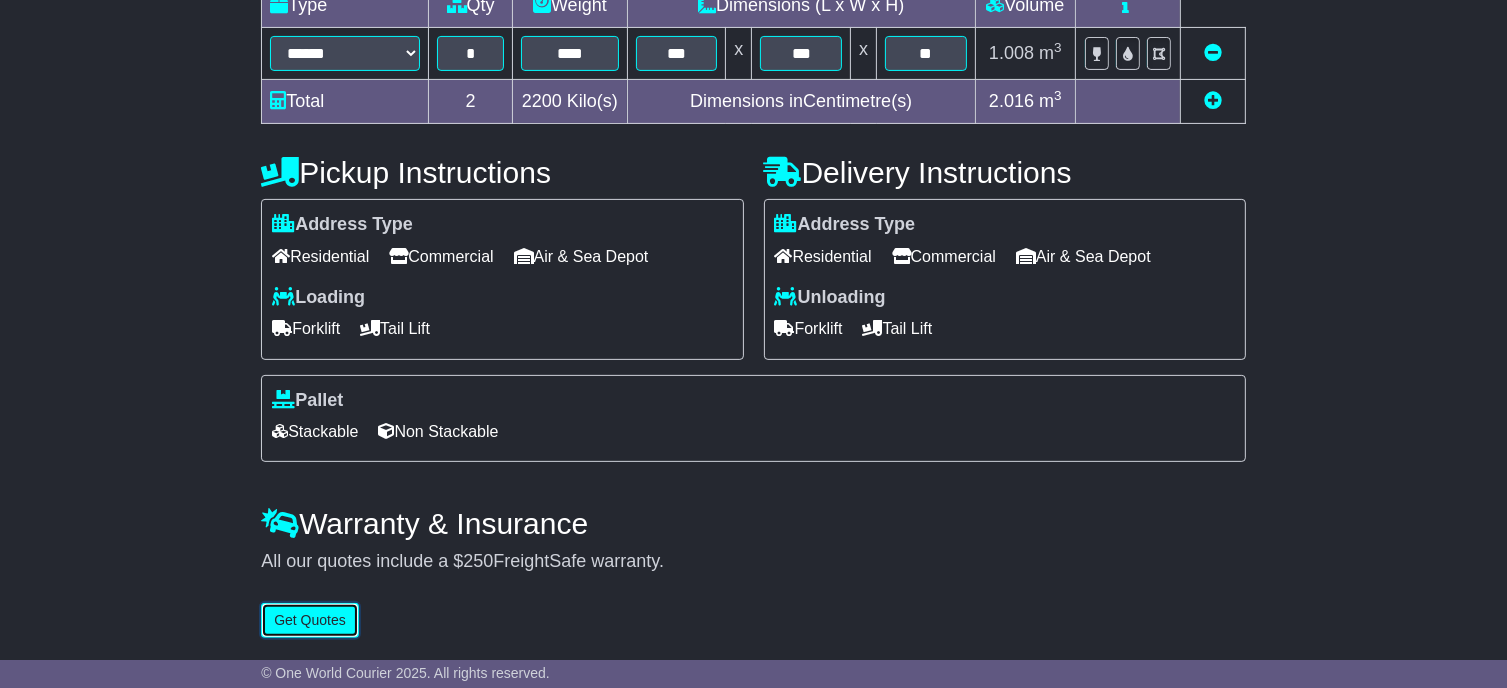 click on "Get Quotes" at bounding box center (310, 620) 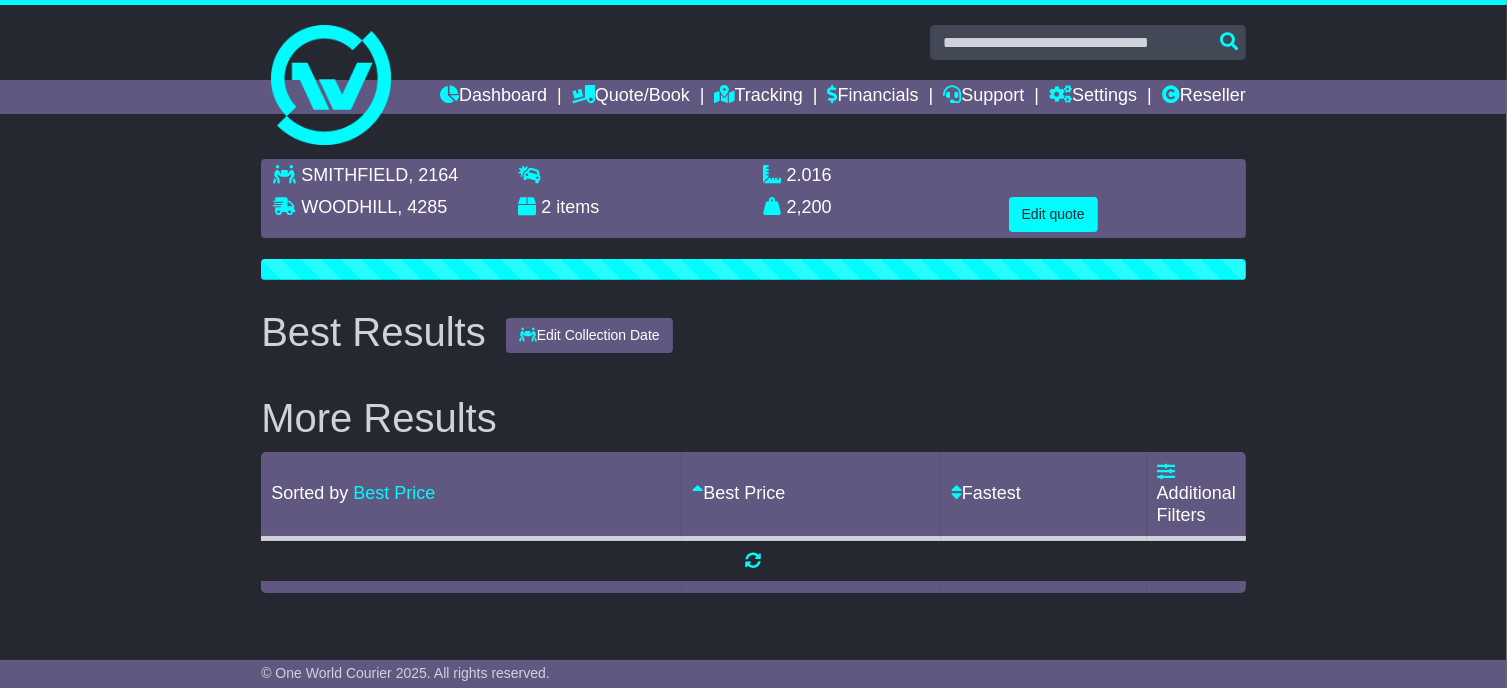 scroll, scrollTop: 0, scrollLeft: 0, axis: both 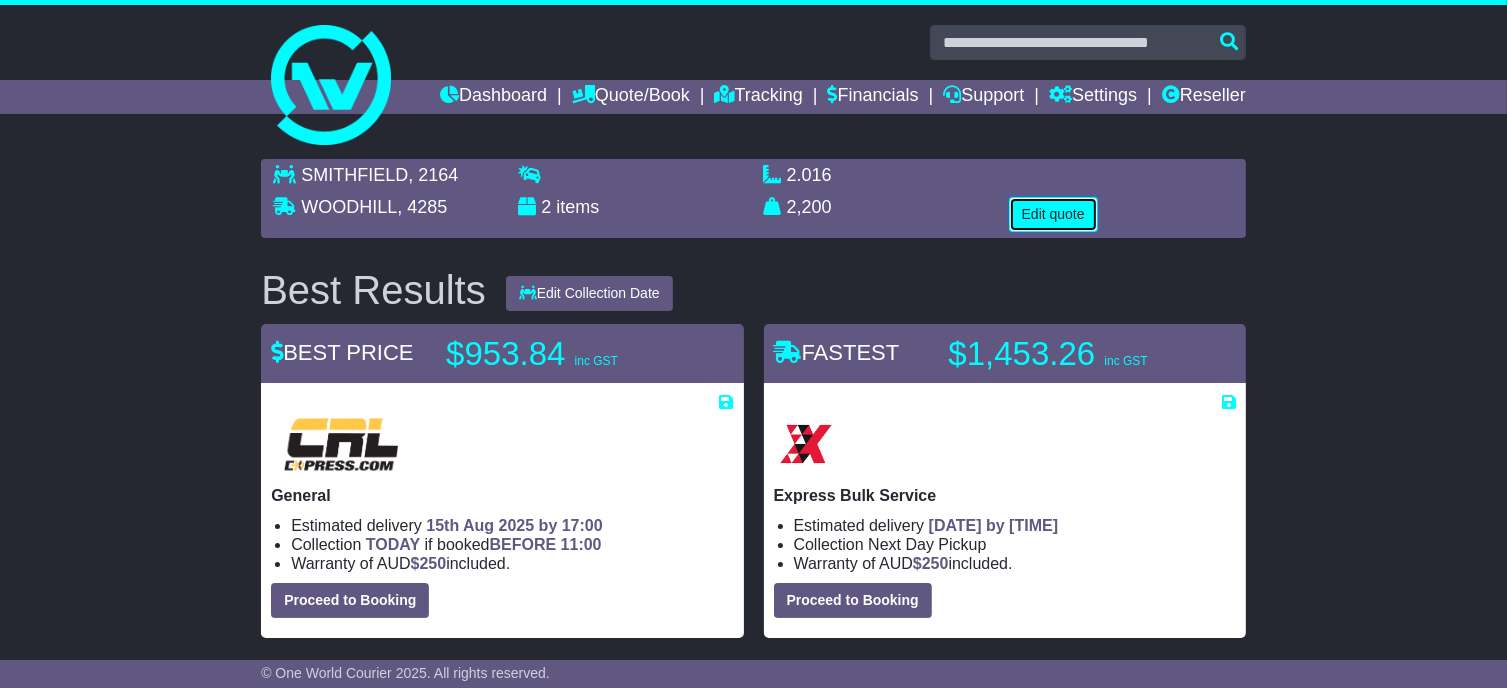 click on "Edit quote" at bounding box center [1053, 214] 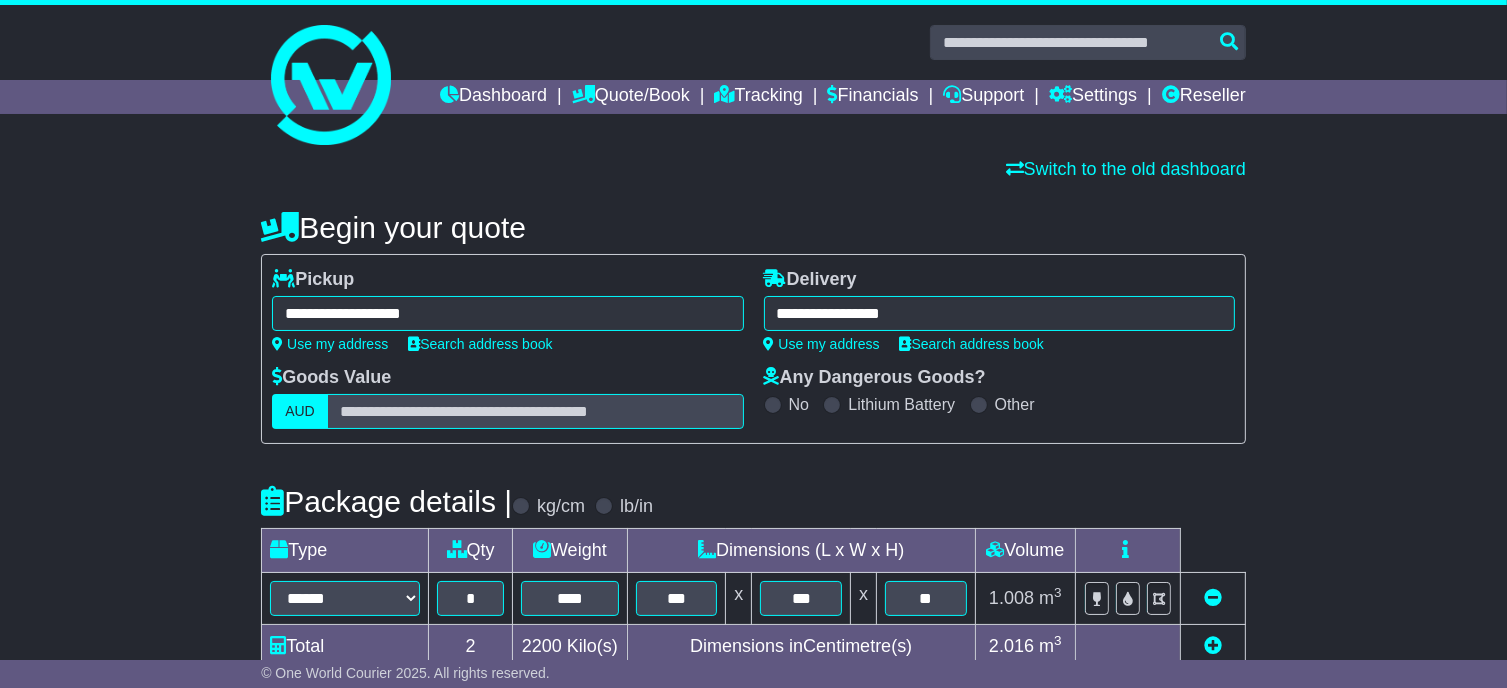 click on "**********" at bounding box center [999, 313] 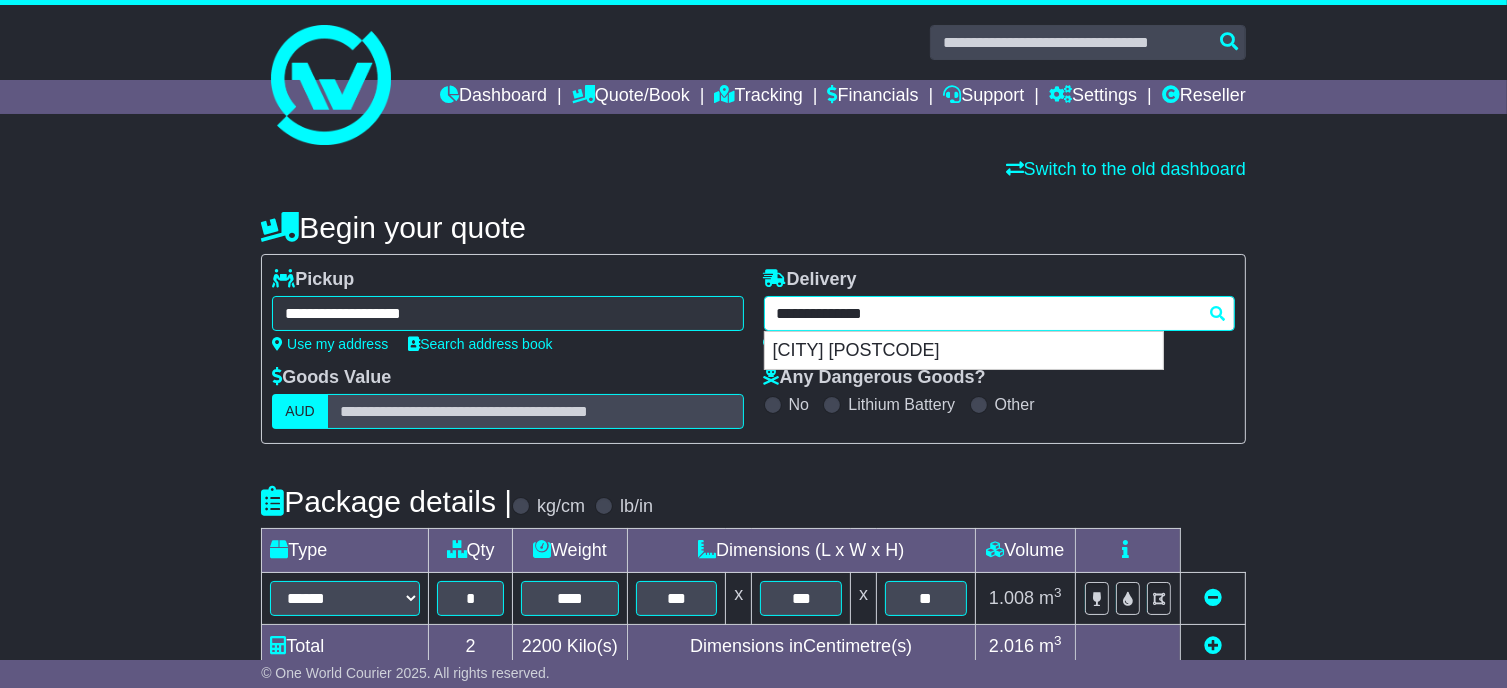 click on "**********" at bounding box center [999, 313] 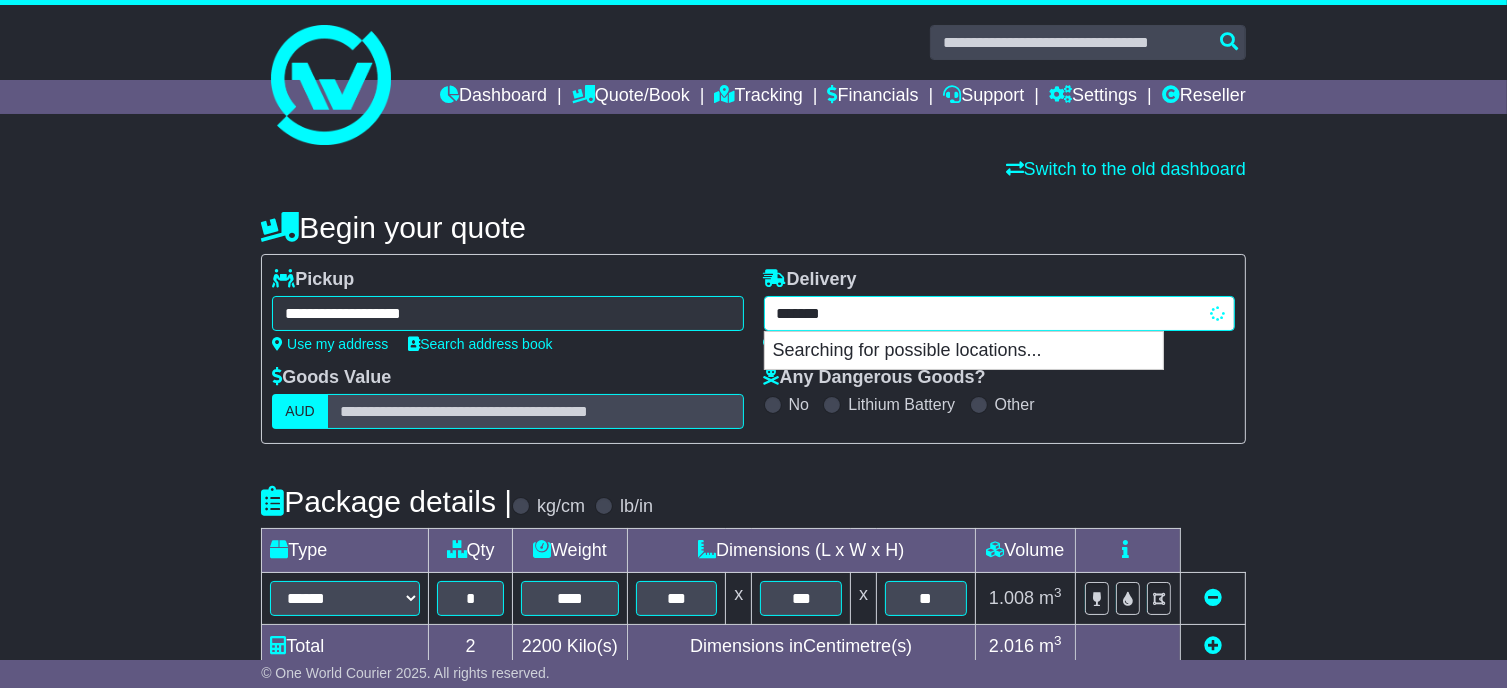 type on "********" 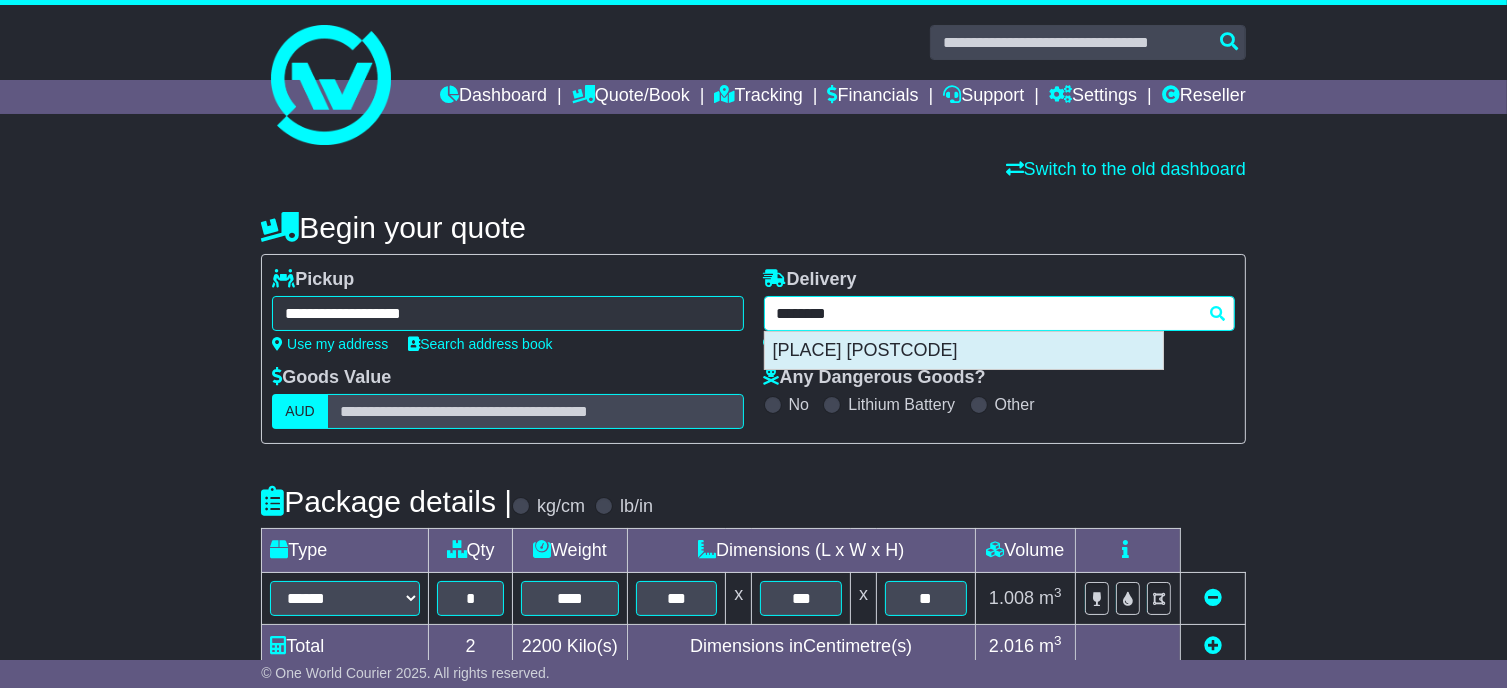 click on "LOGANLEA 4131" at bounding box center (964, 351) 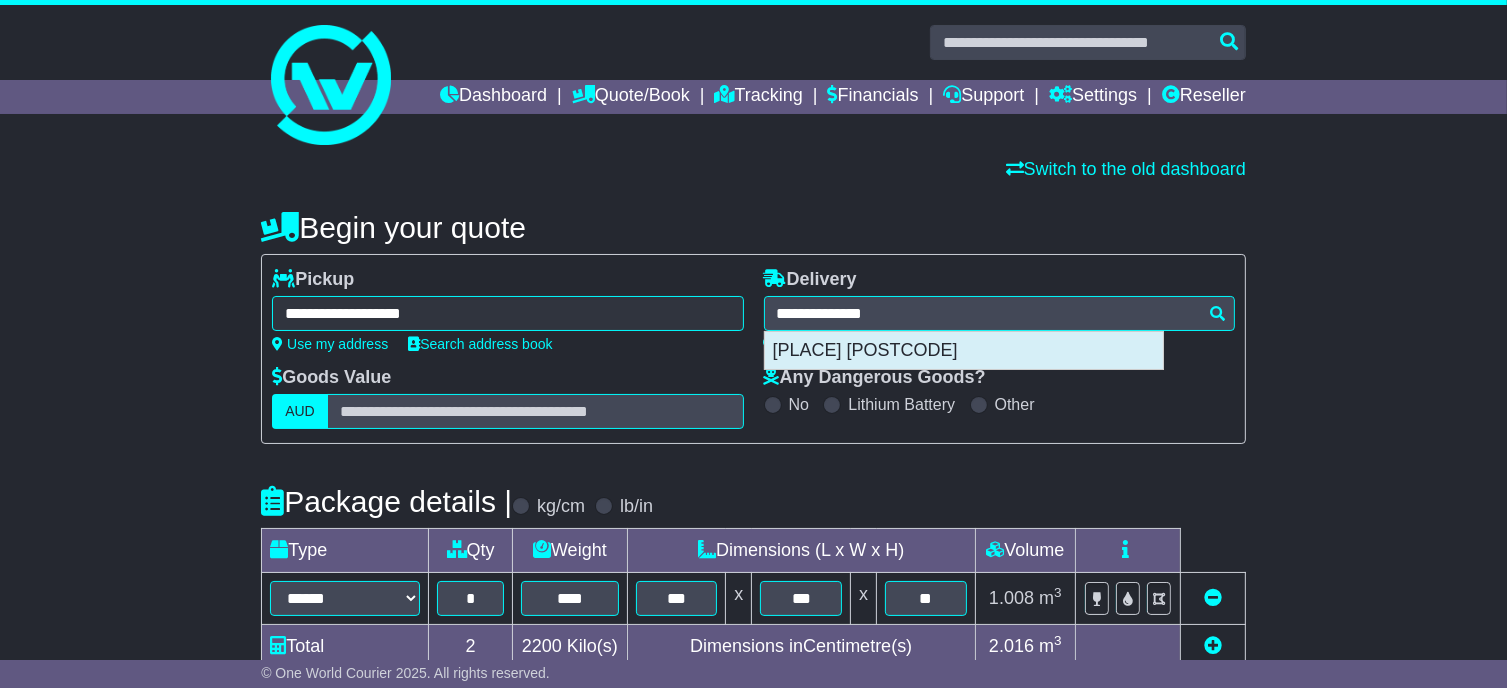 type on "**********" 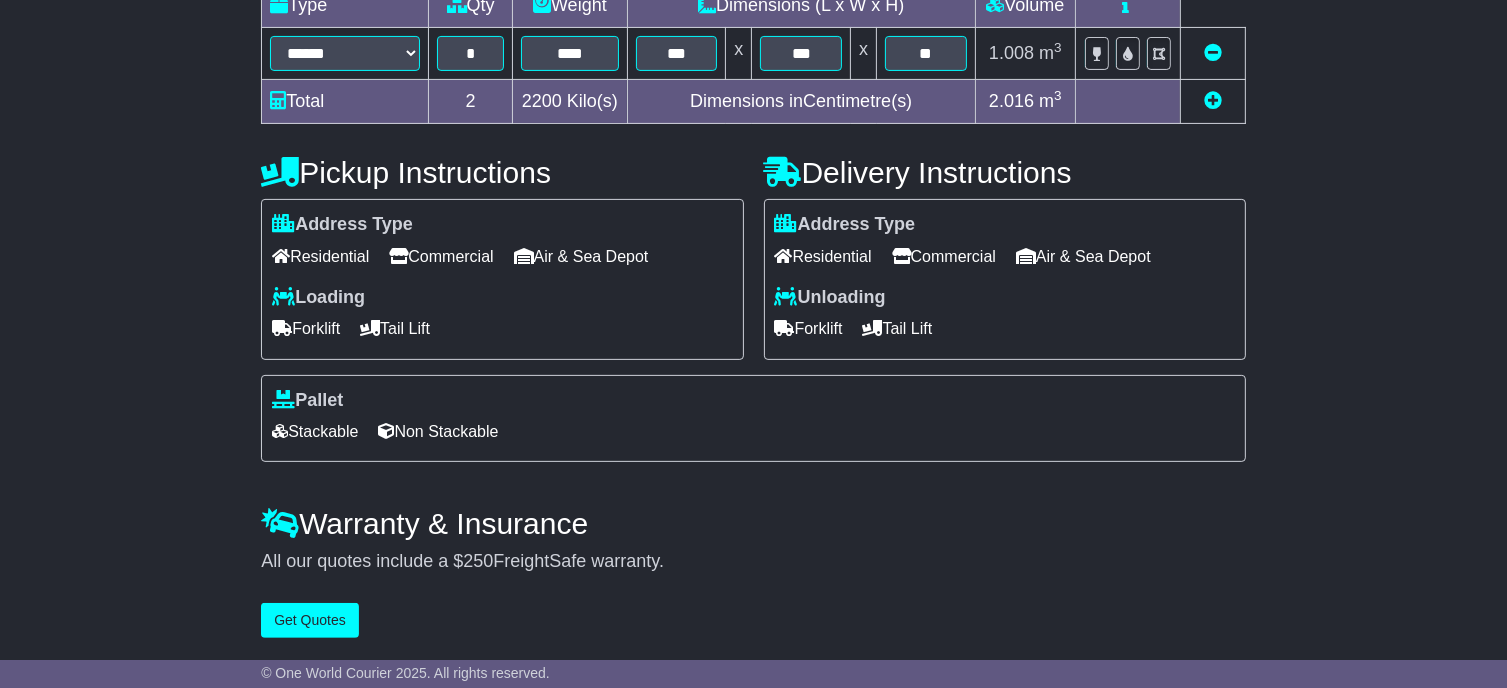 scroll, scrollTop: 580, scrollLeft: 0, axis: vertical 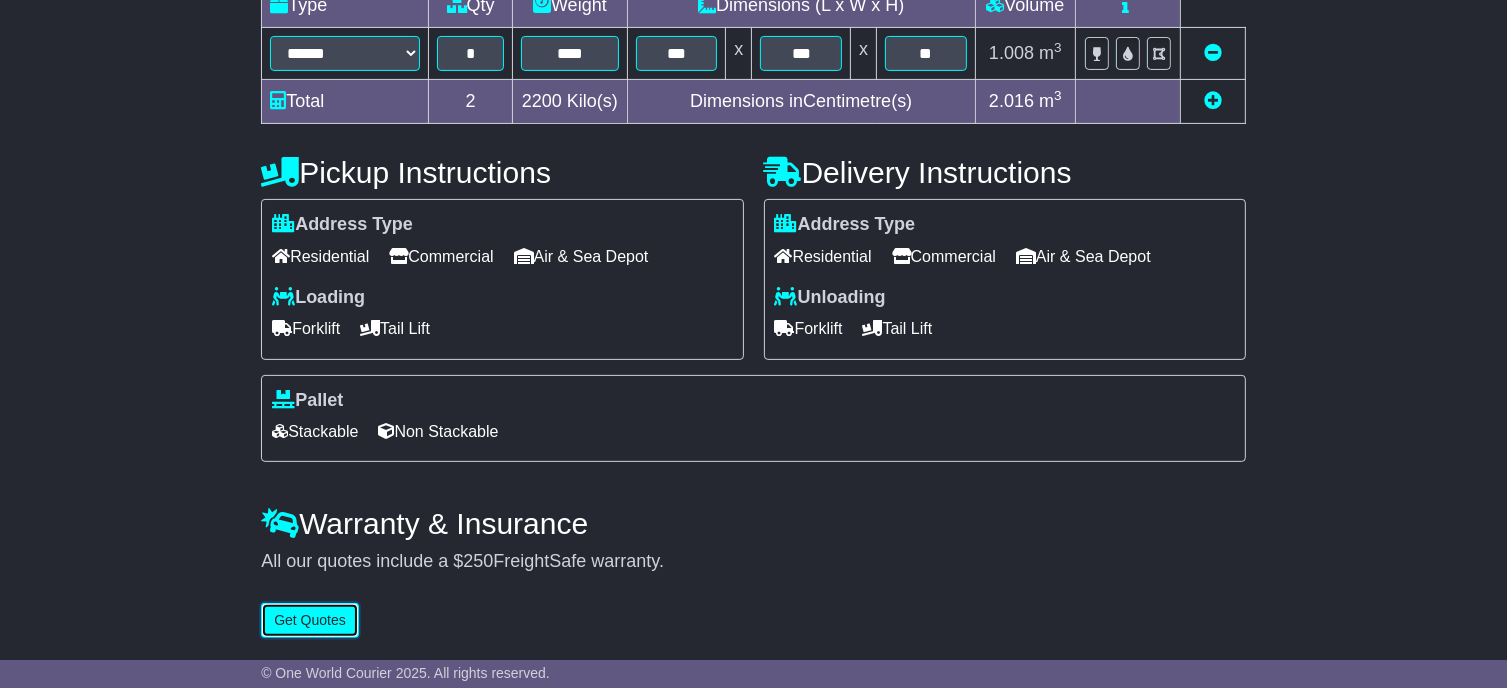 click on "Get Quotes" at bounding box center [310, 620] 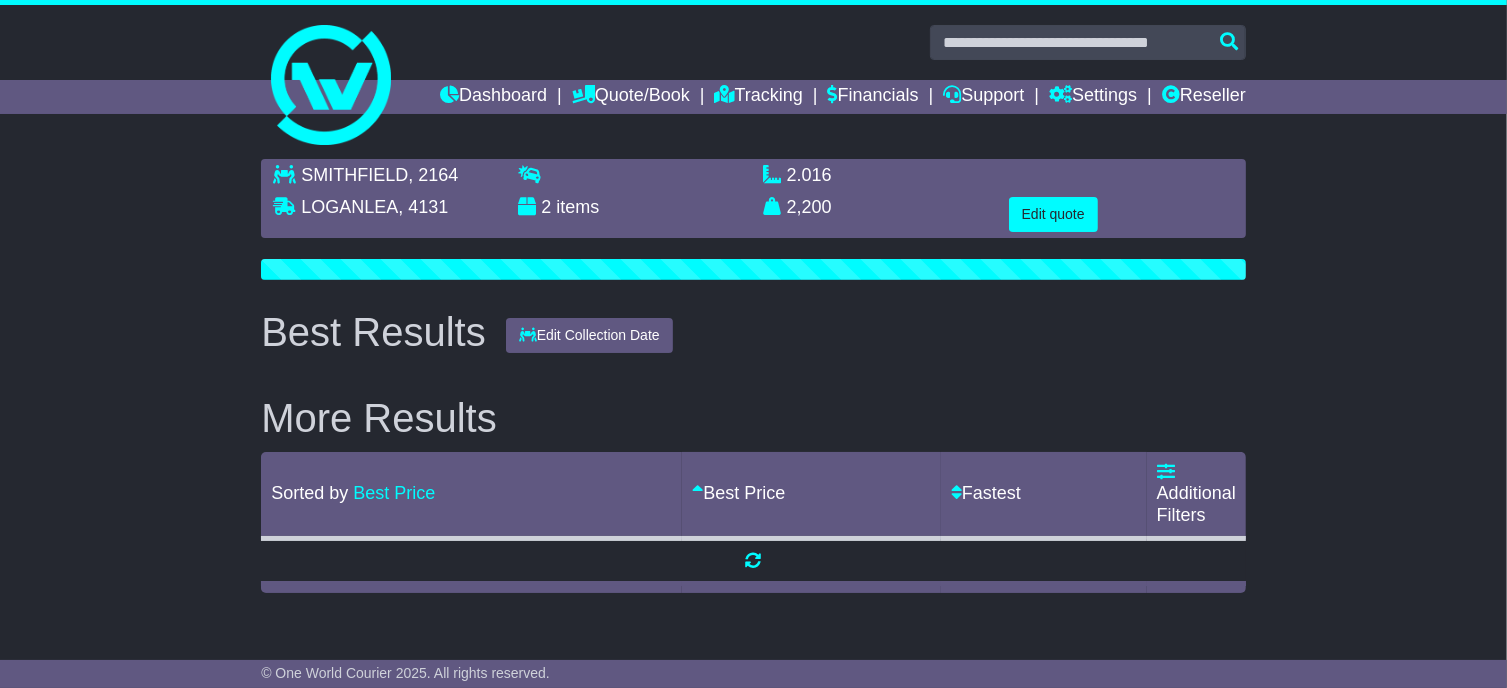 scroll, scrollTop: 0, scrollLeft: 0, axis: both 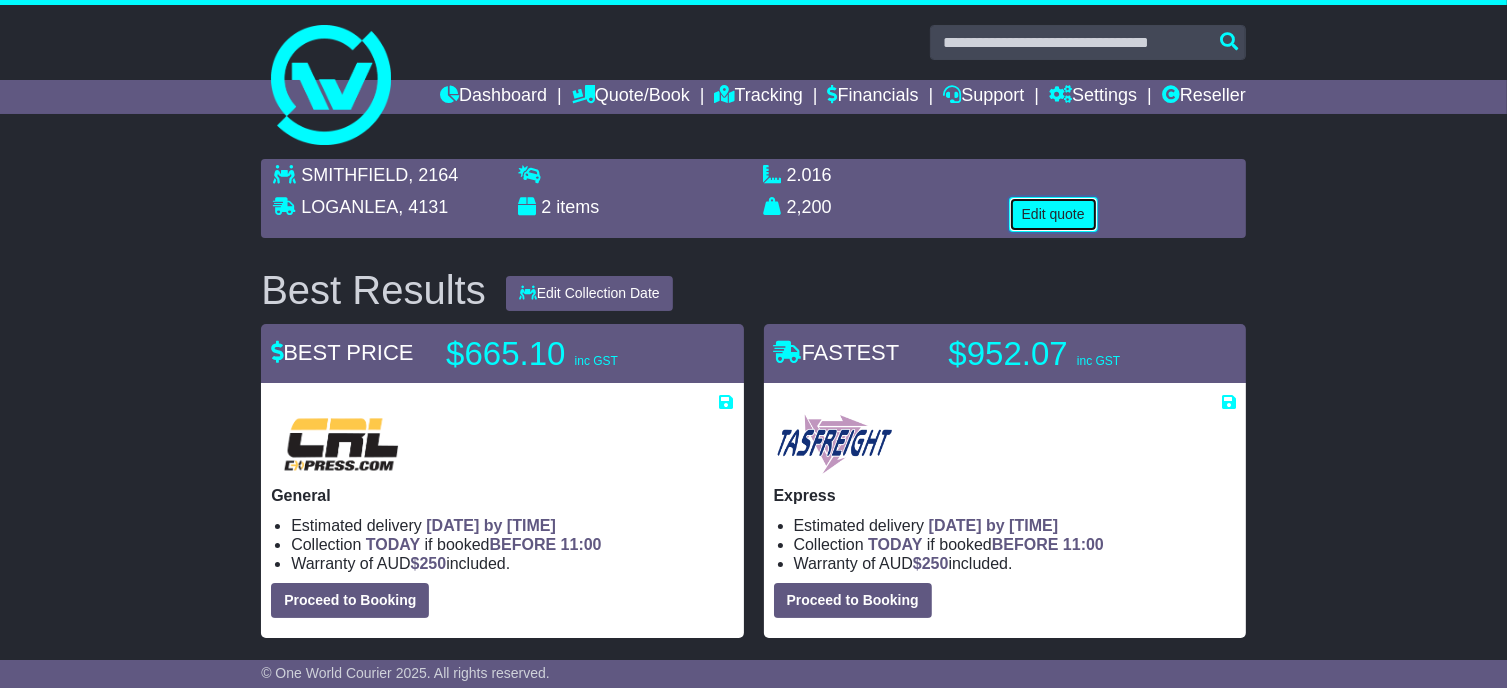 click on "Edit quote" at bounding box center [1053, 214] 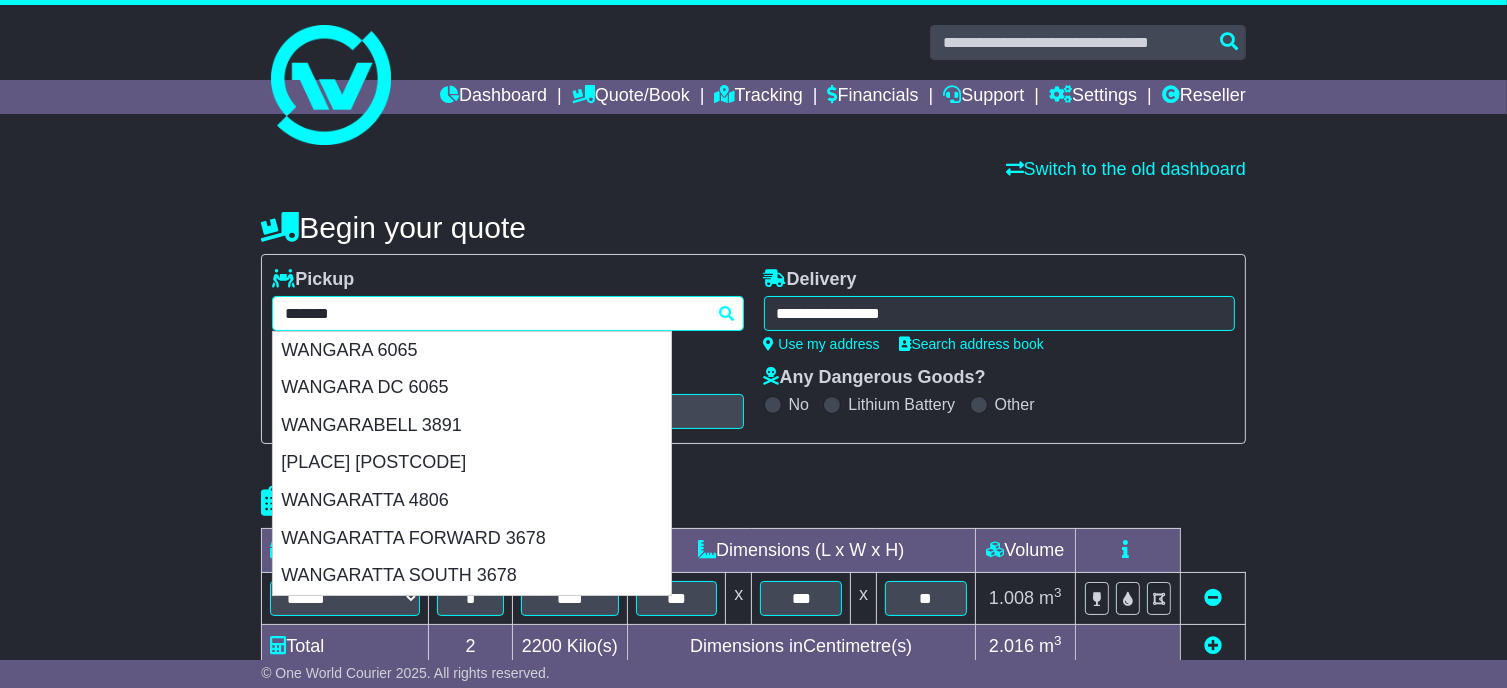 click on "**********" at bounding box center (507, 313) 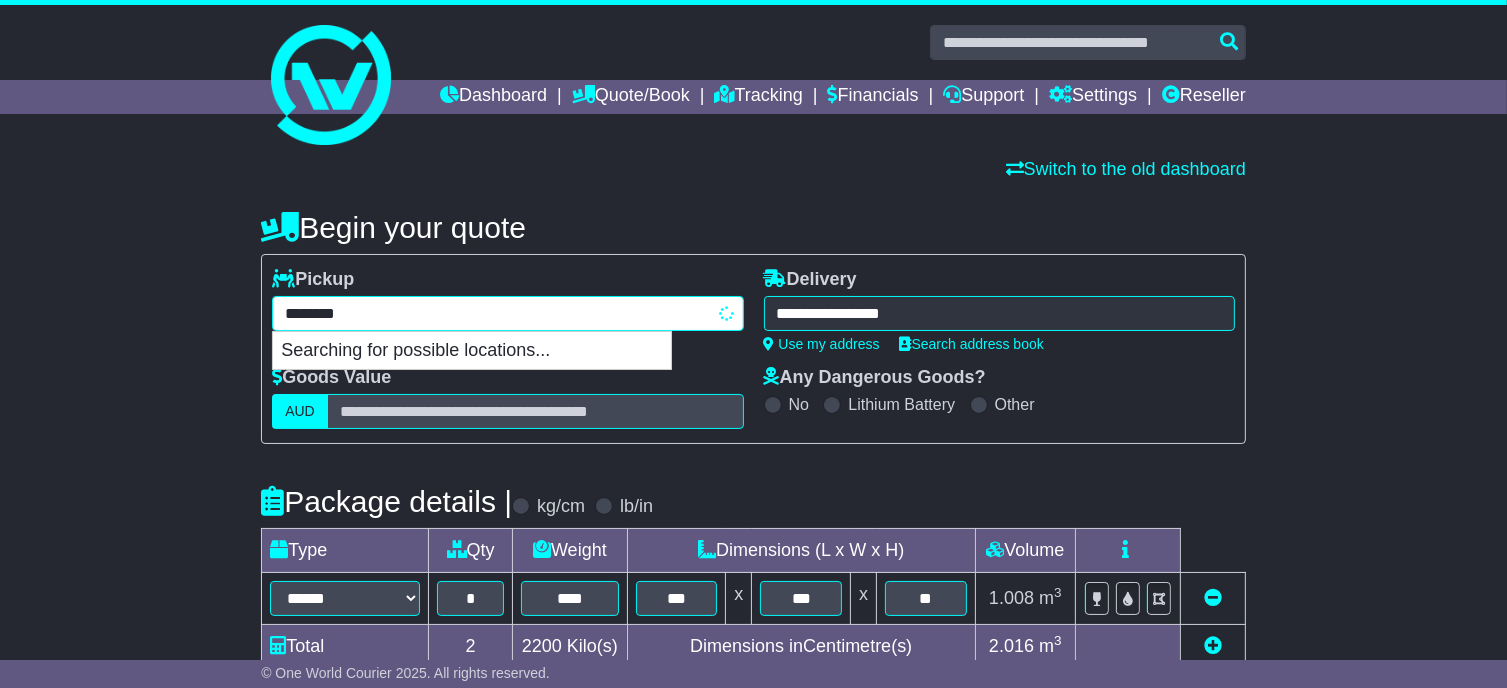 type on "*********" 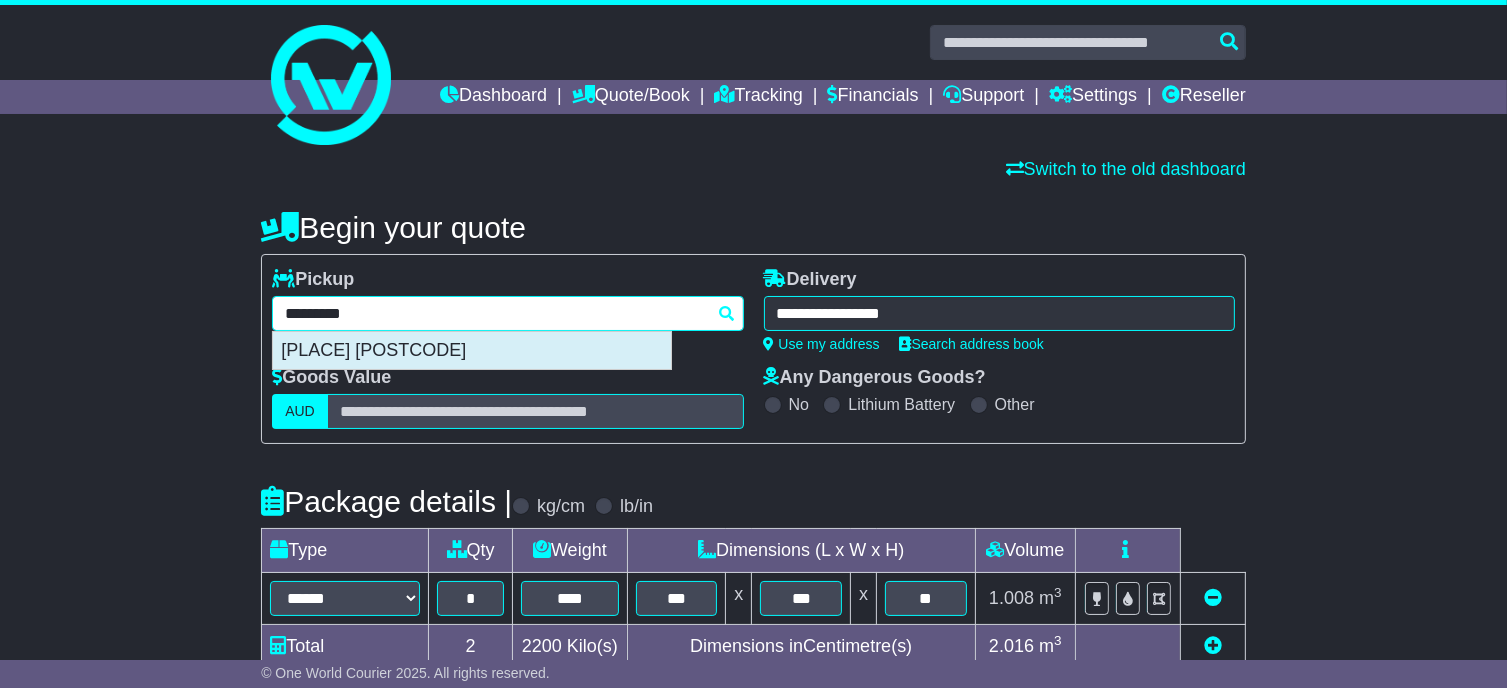 click on "SANDY BAY 7005" at bounding box center [472, 351] 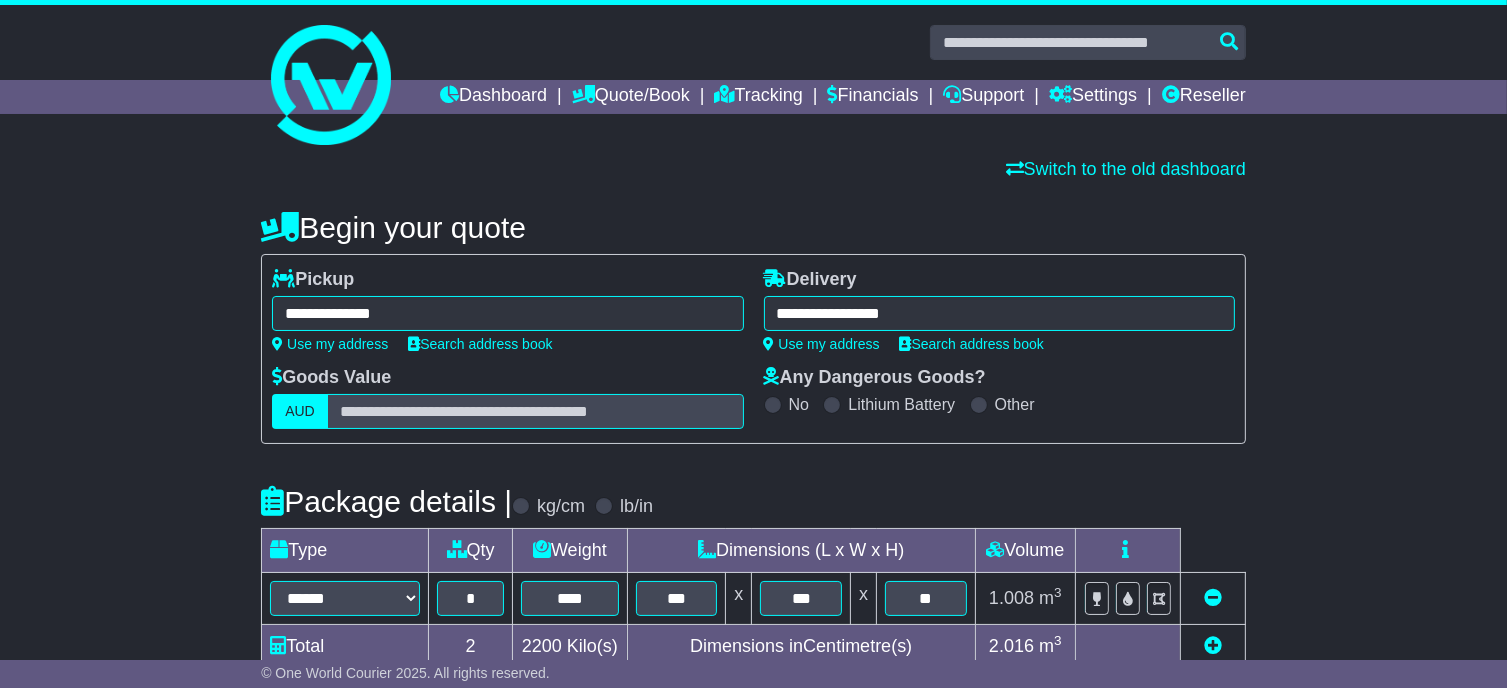 type on "**********" 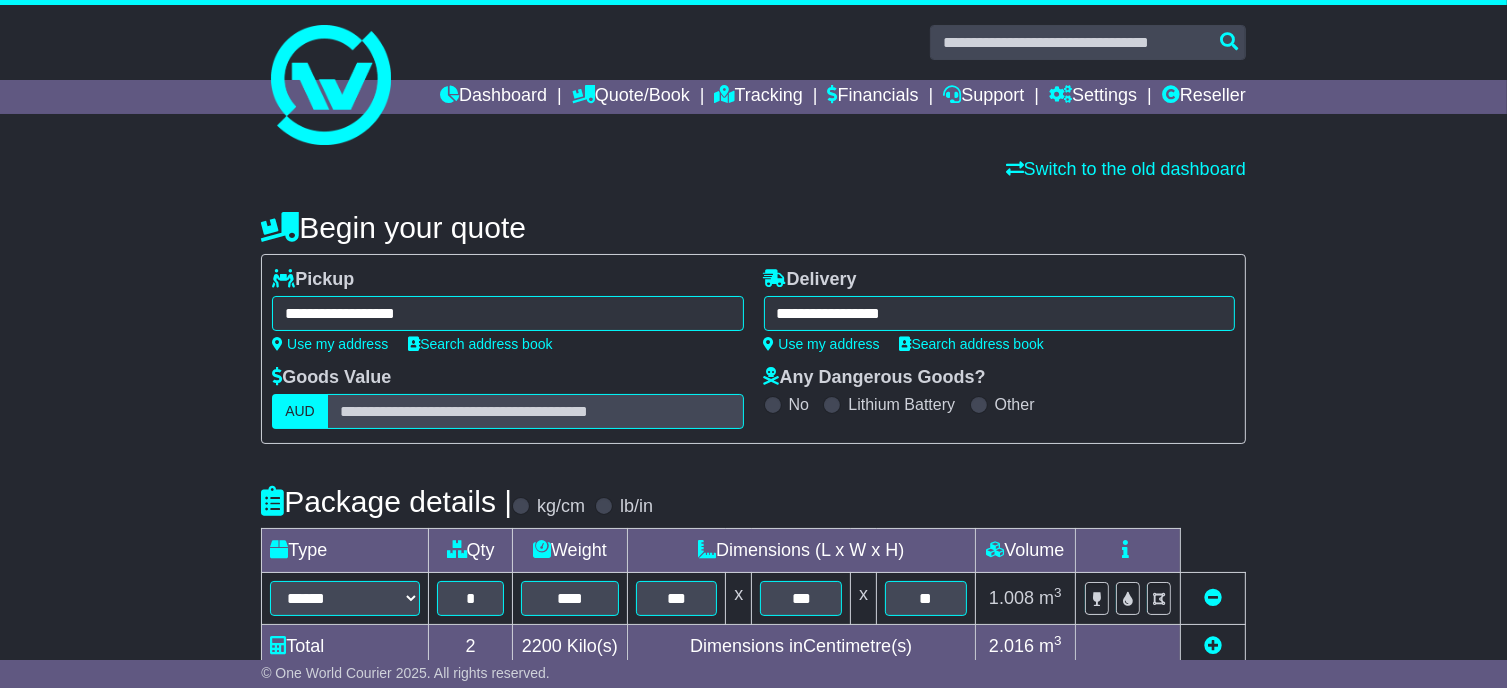 click on "**********" at bounding box center (999, 313) 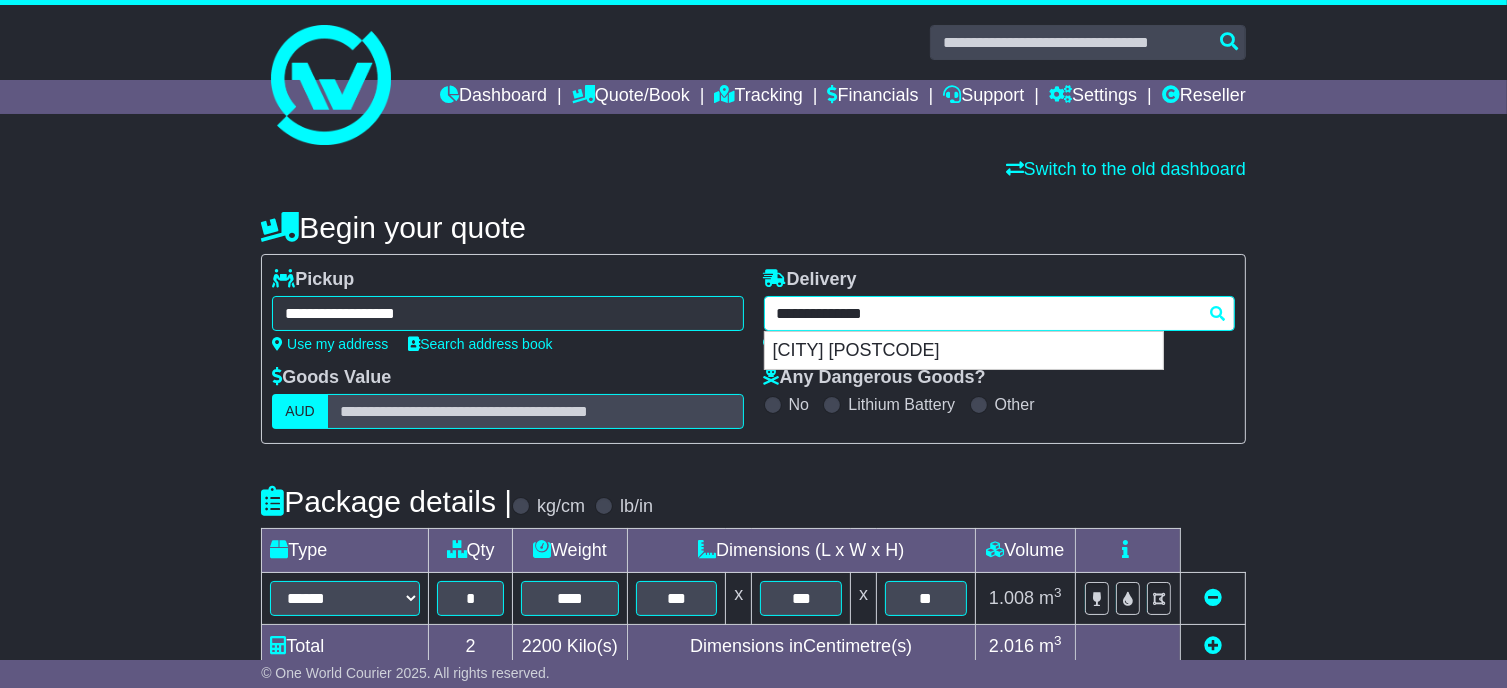 click on "**********" at bounding box center (999, 313) 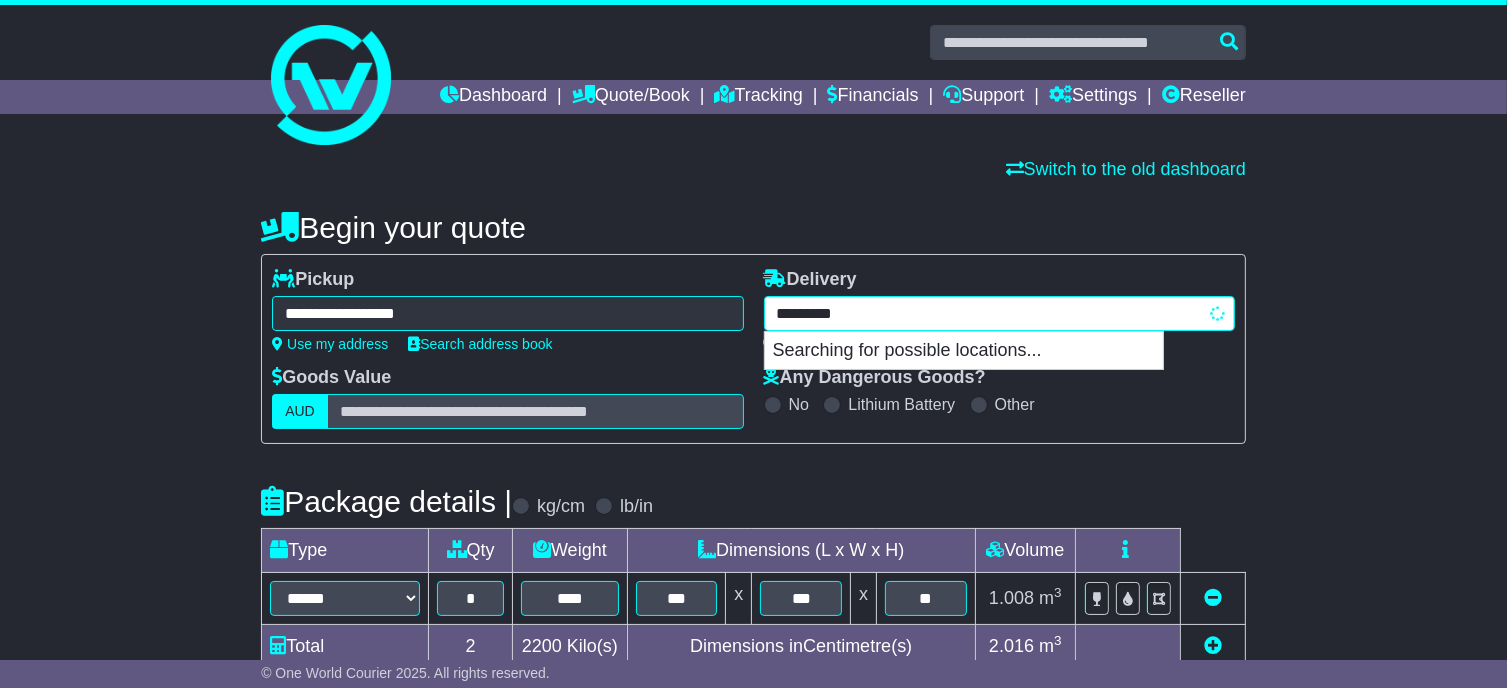 type on "********" 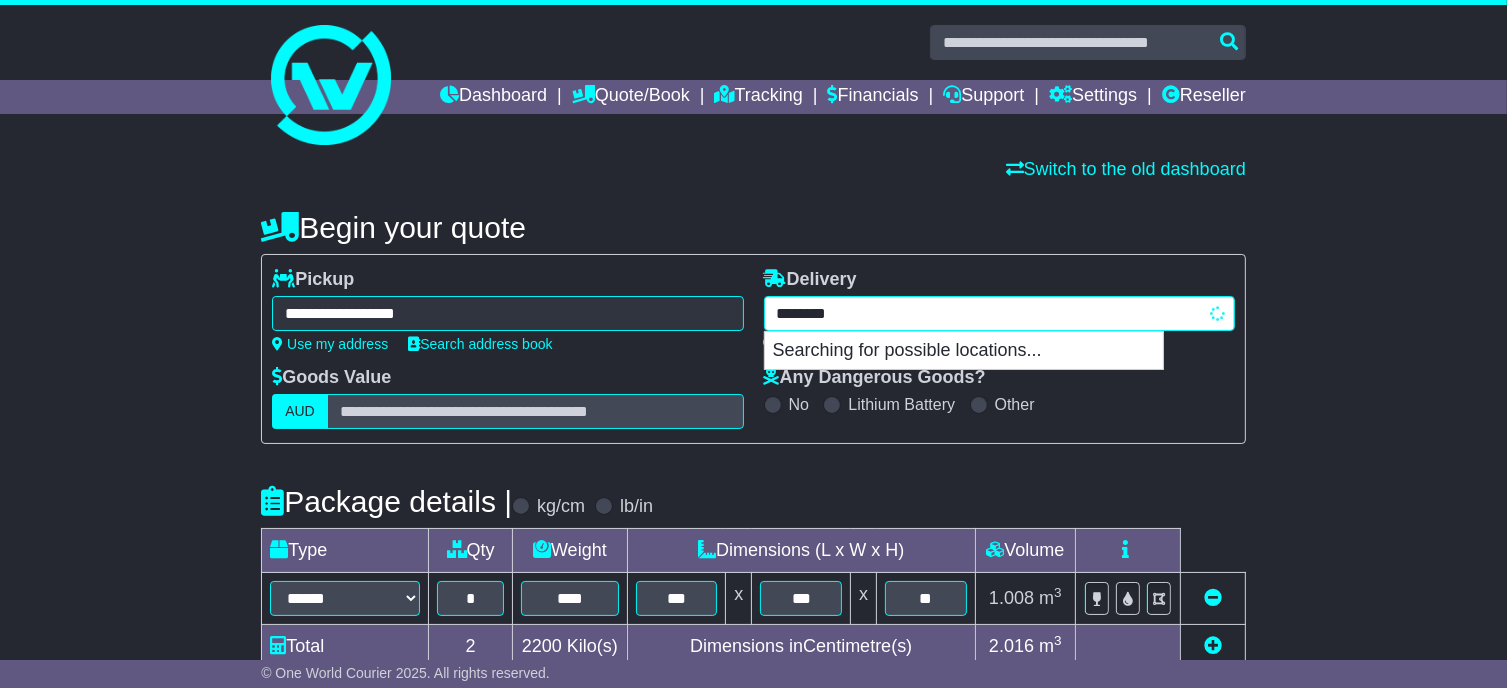 type on "**********" 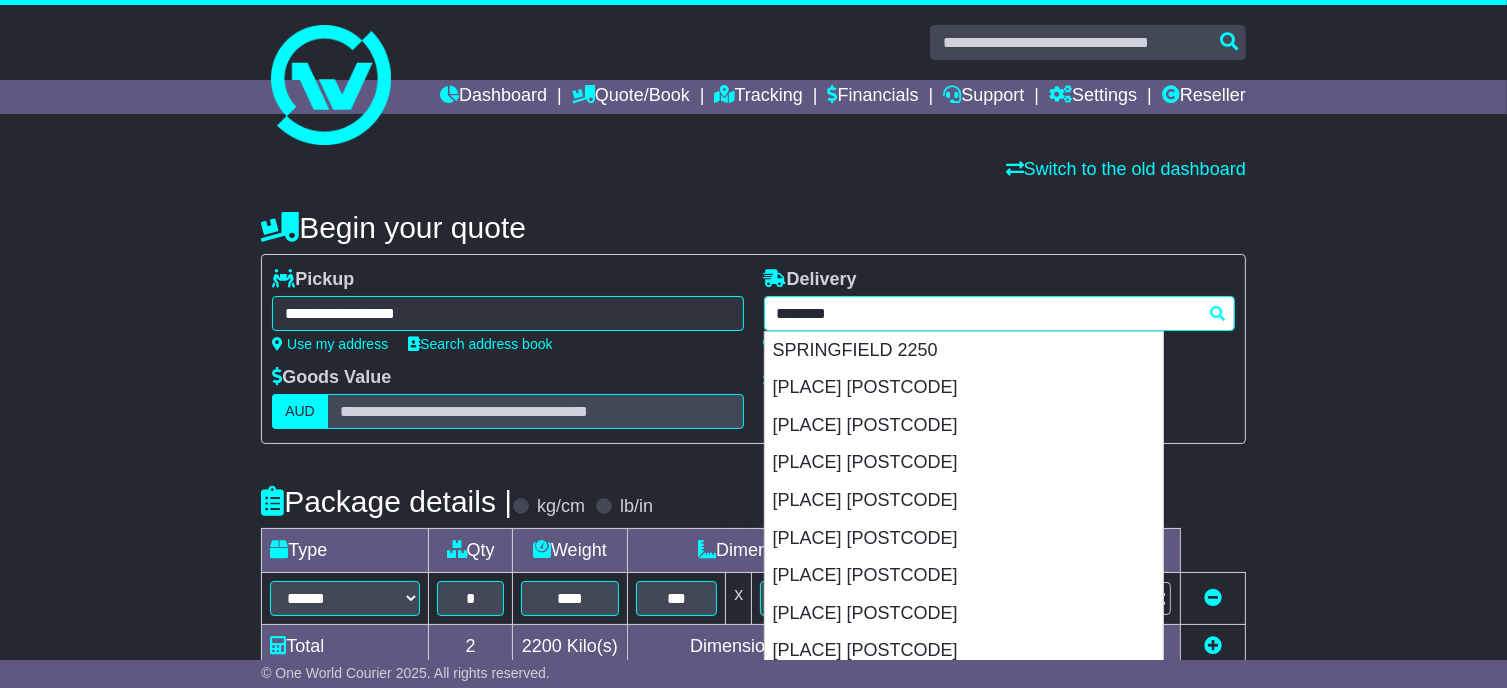 type 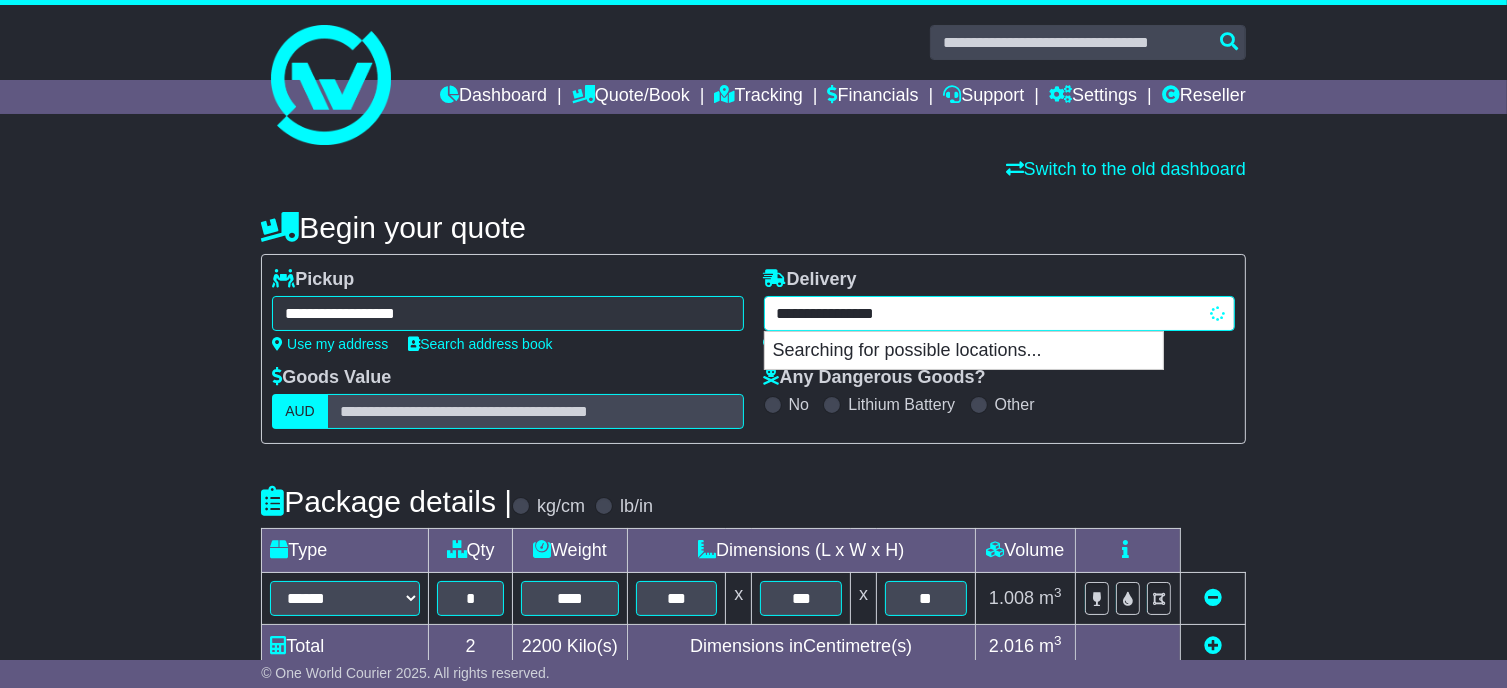 type on "**********" 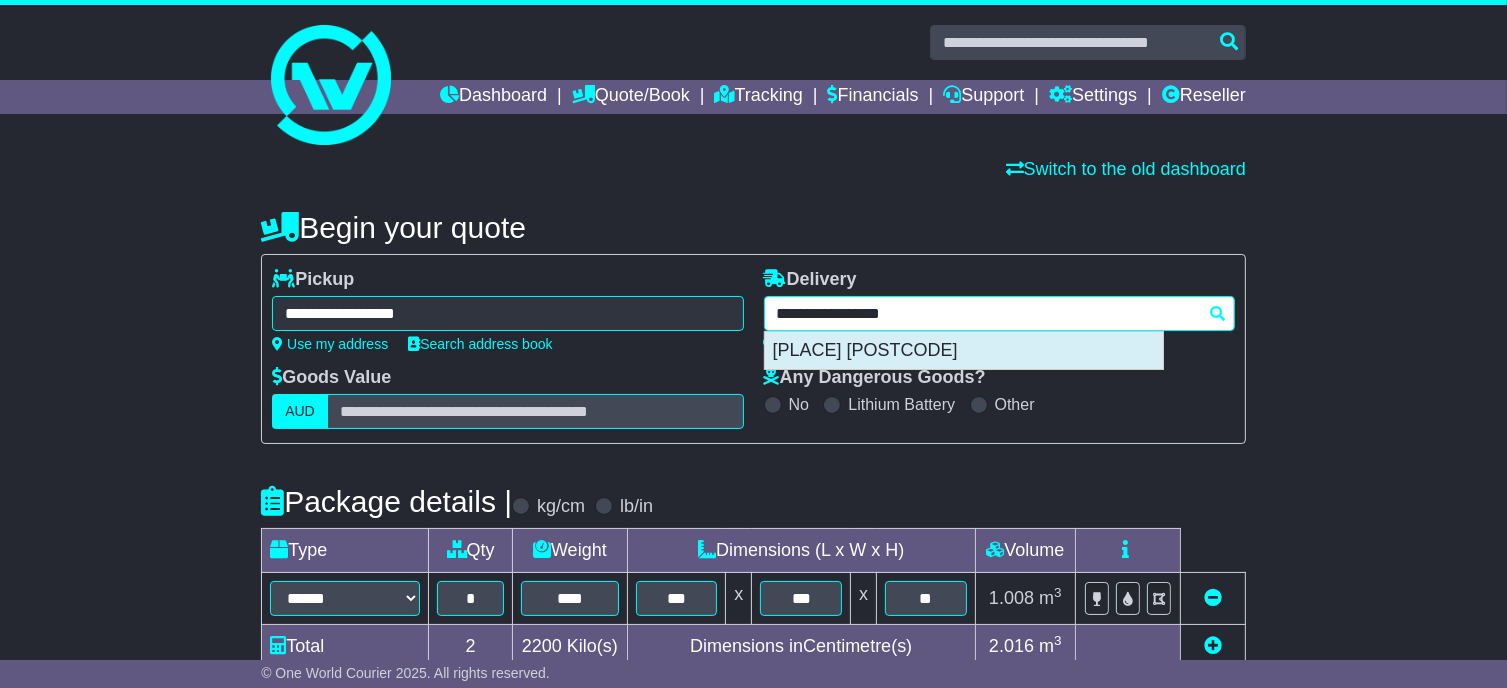 click on "SPRINGFIELD LAKES 4300" at bounding box center (964, 351) 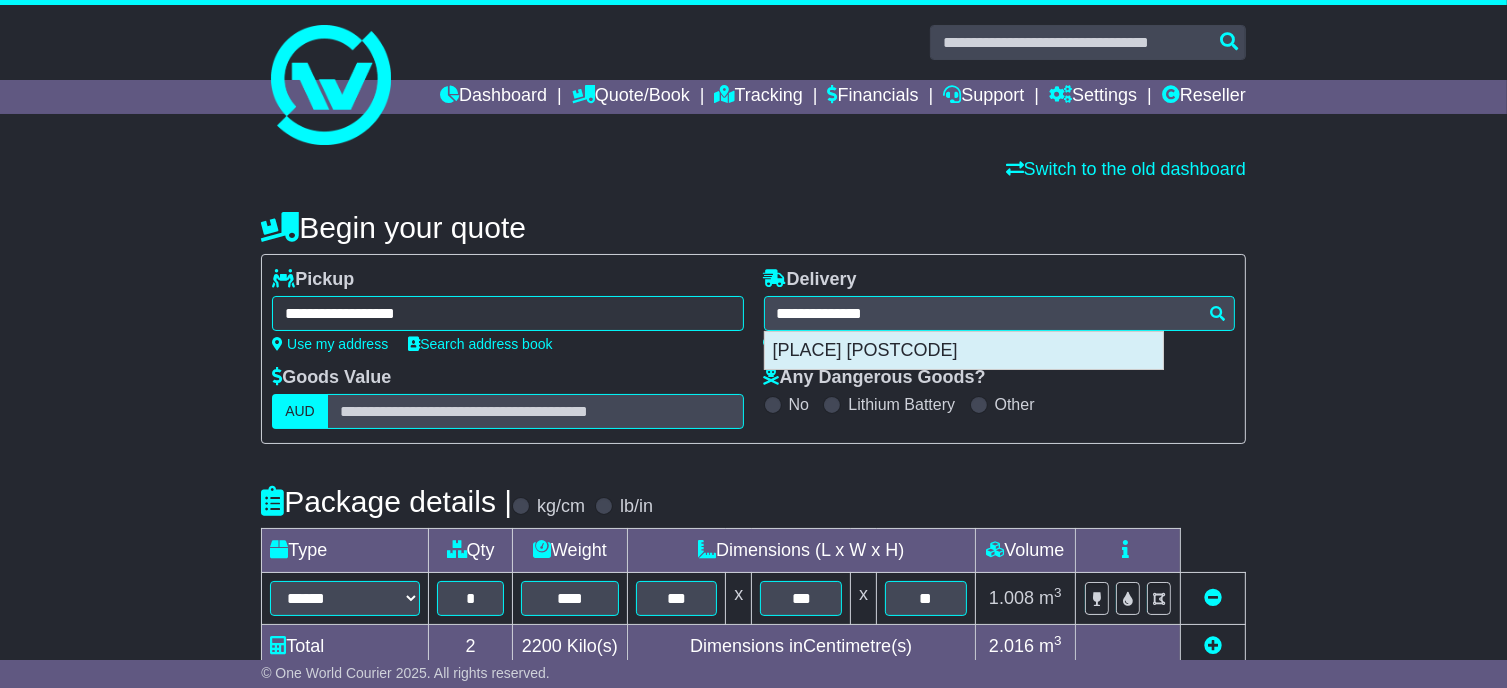 type on "**********" 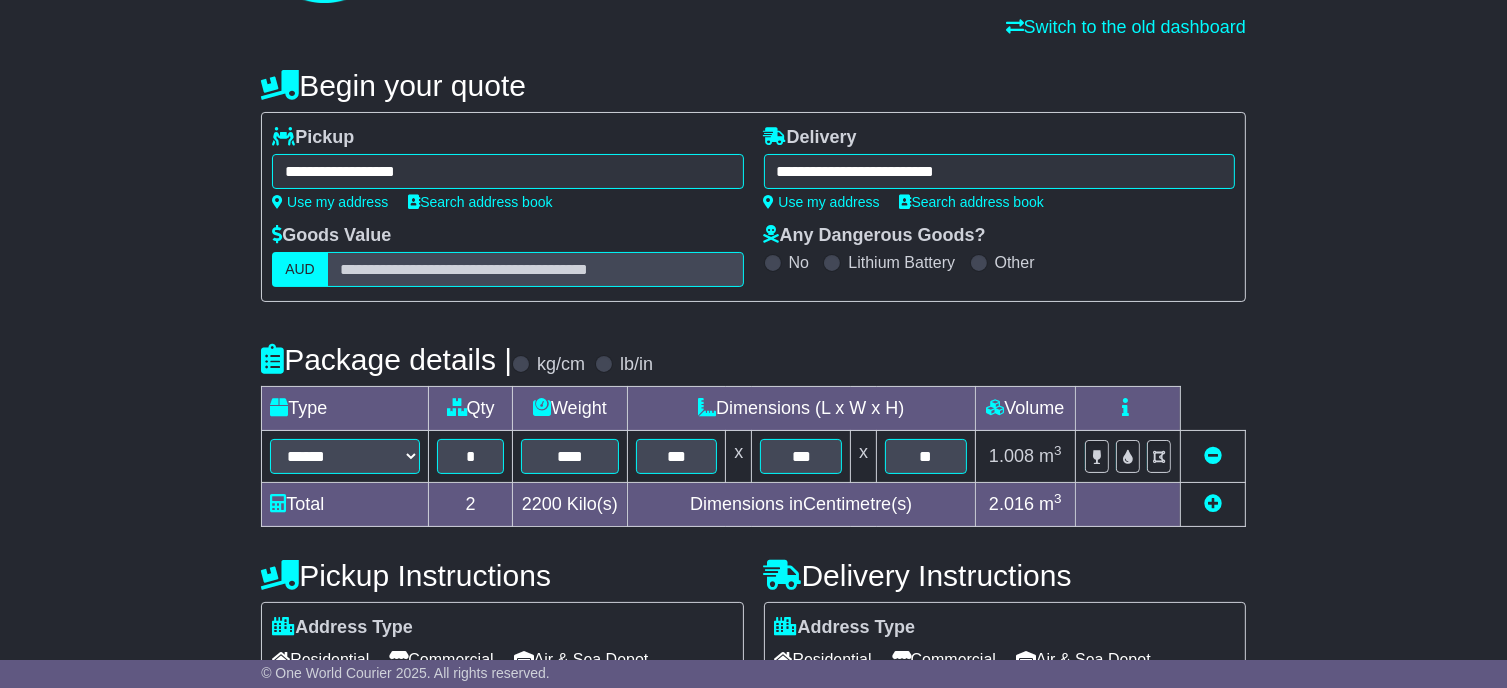 scroll, scrollTop: 300, scrollLeft: 0, axis: vertical 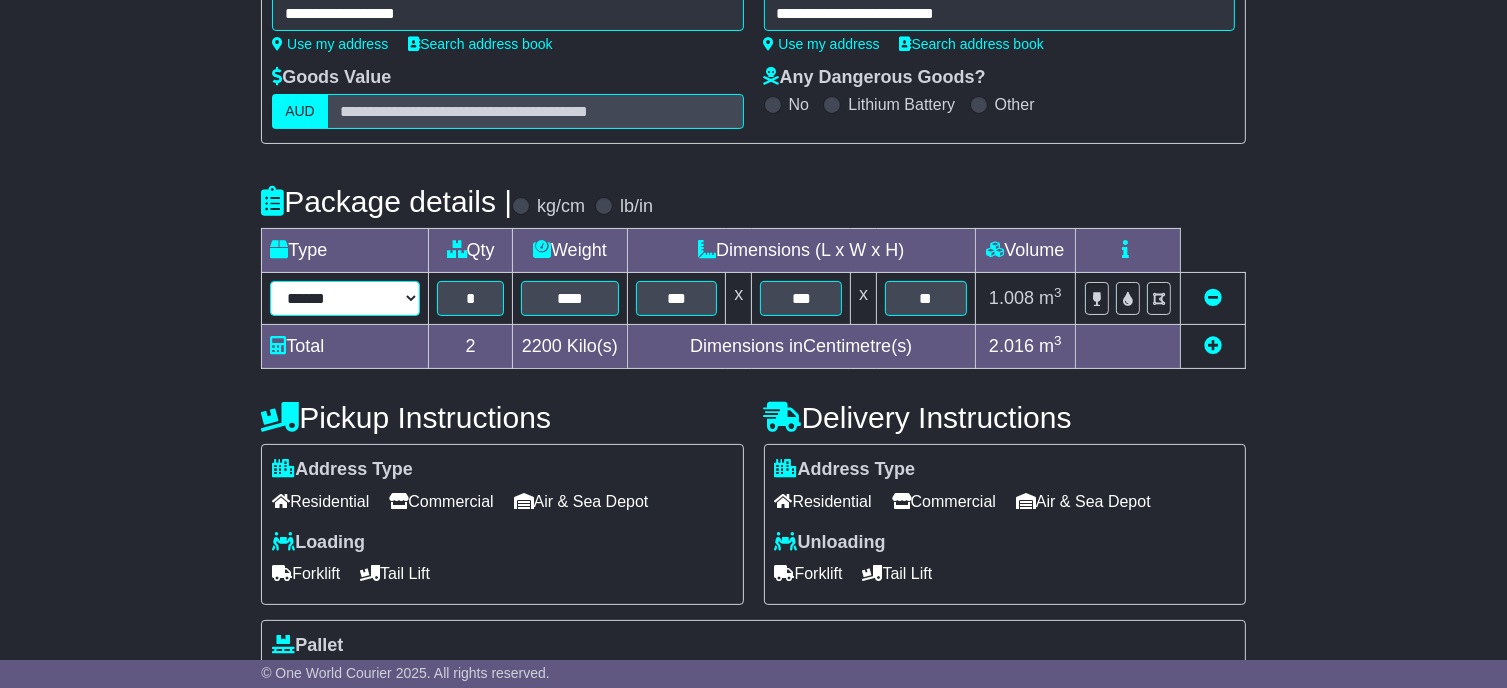 click on "****** ****** *** ******** ***** **** **** ****** *** *******" at bounding box center (345, 298) 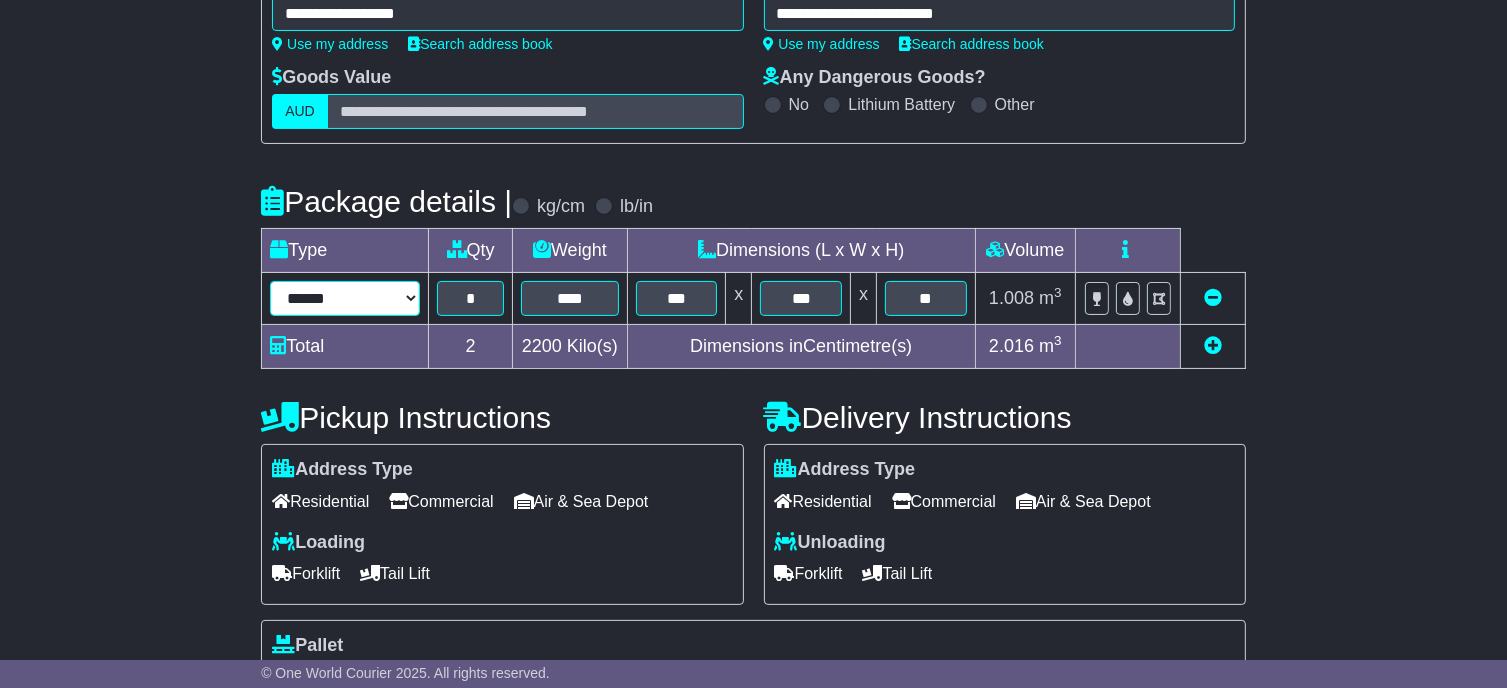select on "****" 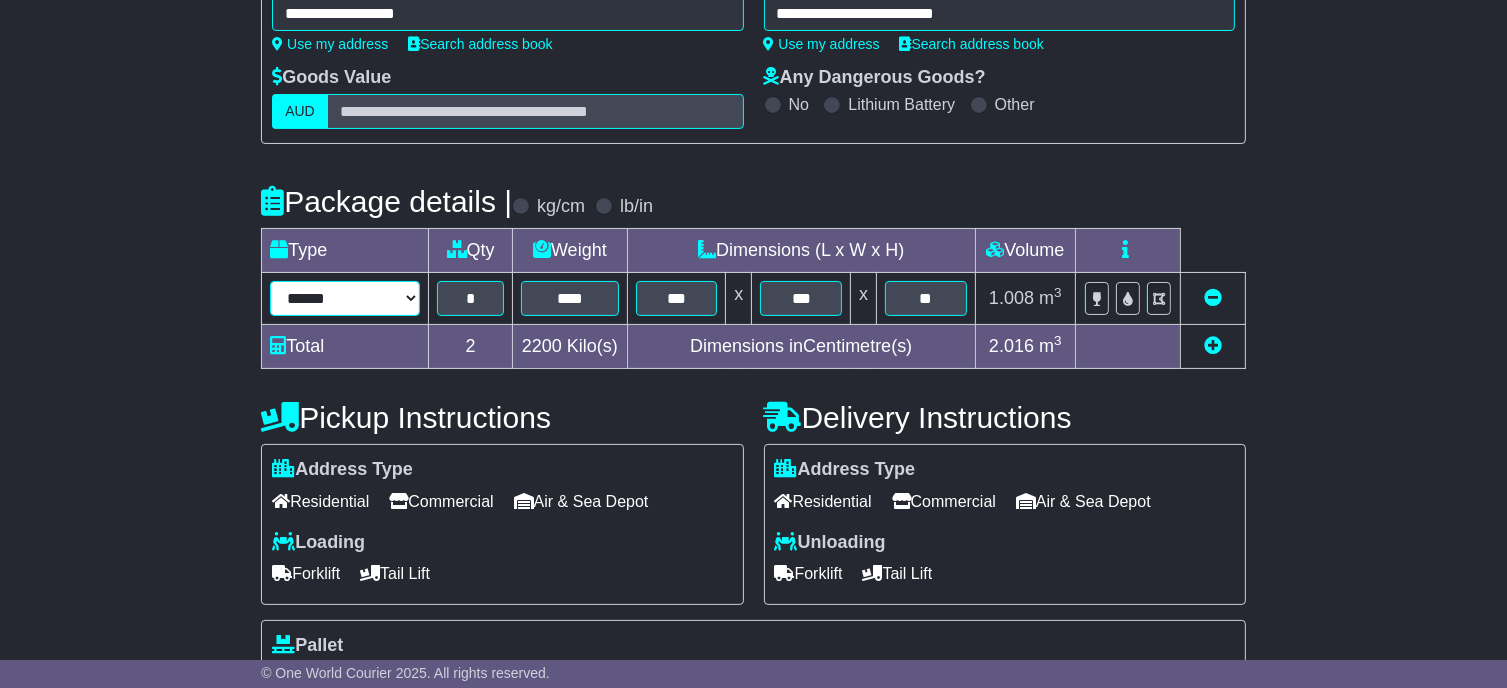 click on "****** ****** *** ******** ***** **** **** ****** *** *******" at bounding box center [345, 298] 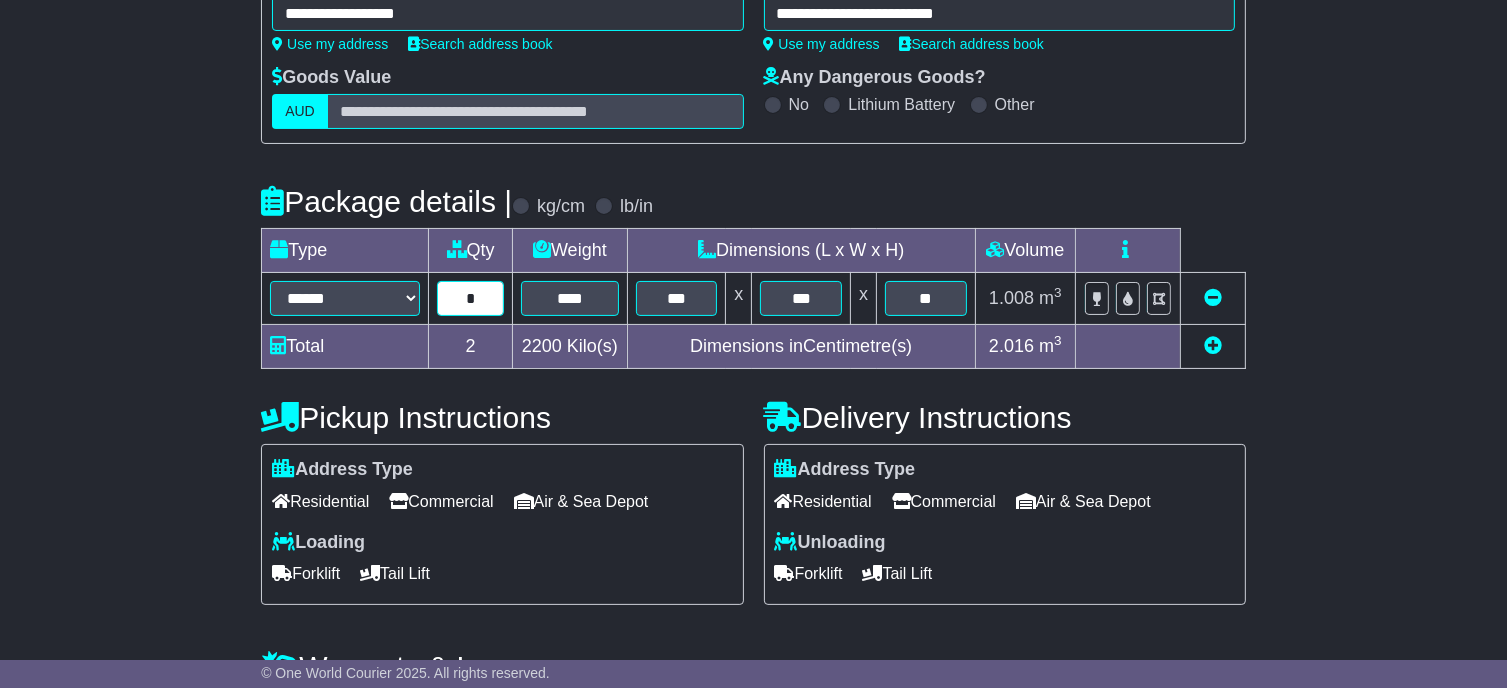 drag, startPoint x: 481, startPoint y: 340, endPoint x: 449, endPoint y: 331, distance: 33.24154 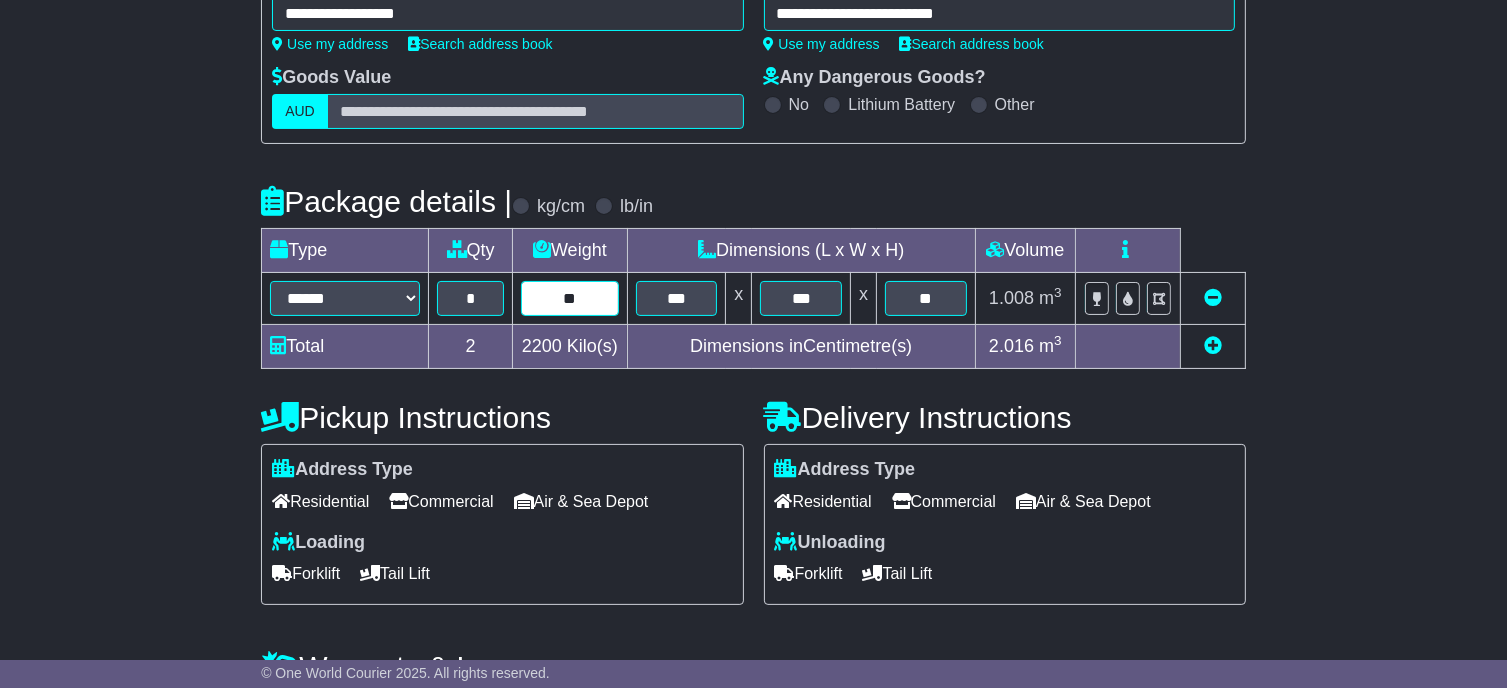 type on "**" 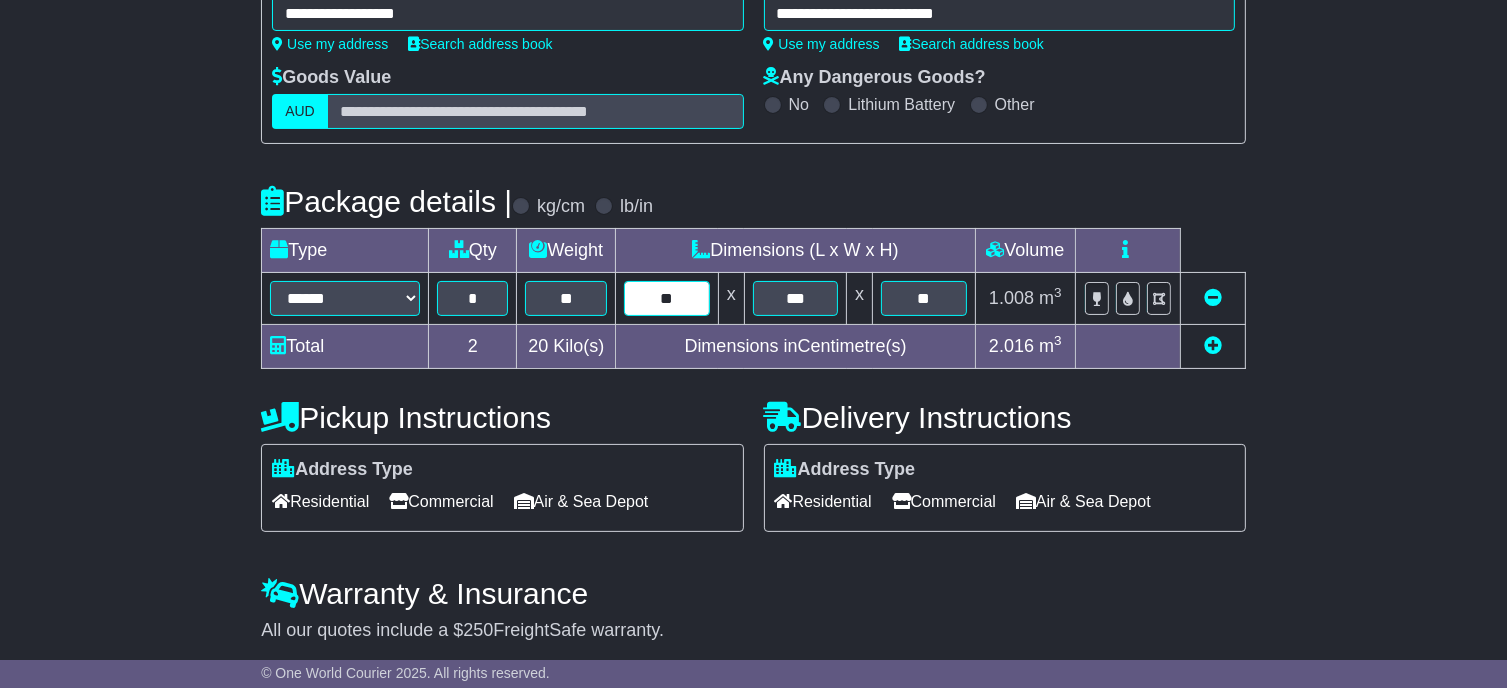 type on "**" 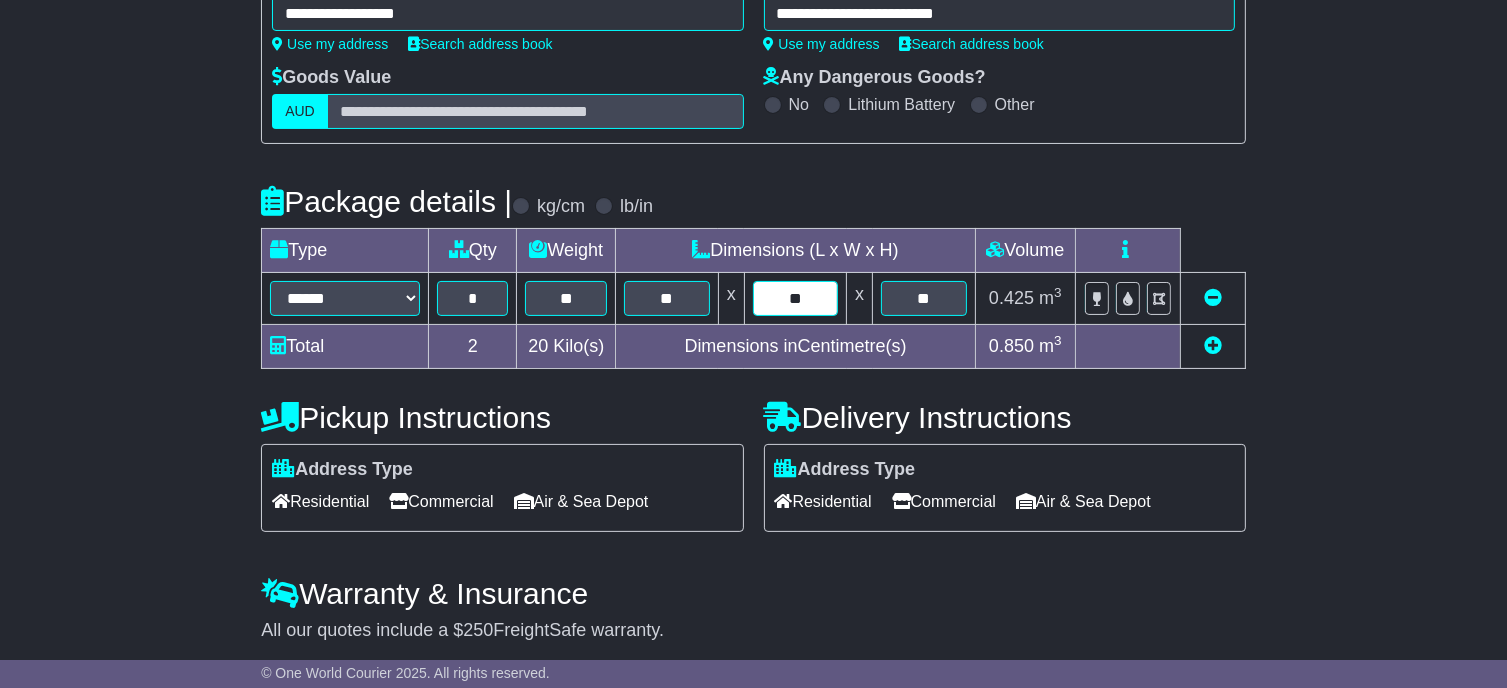 type on "**" 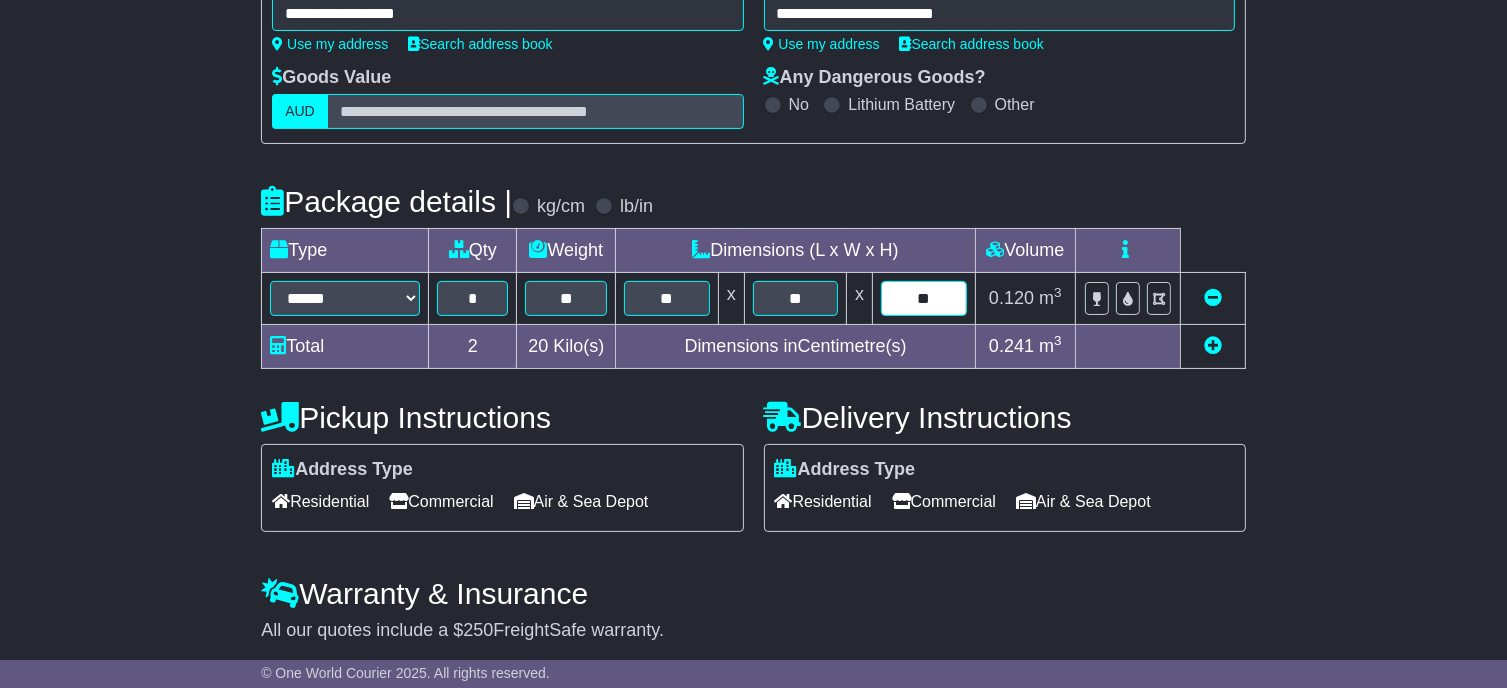 type on "**" 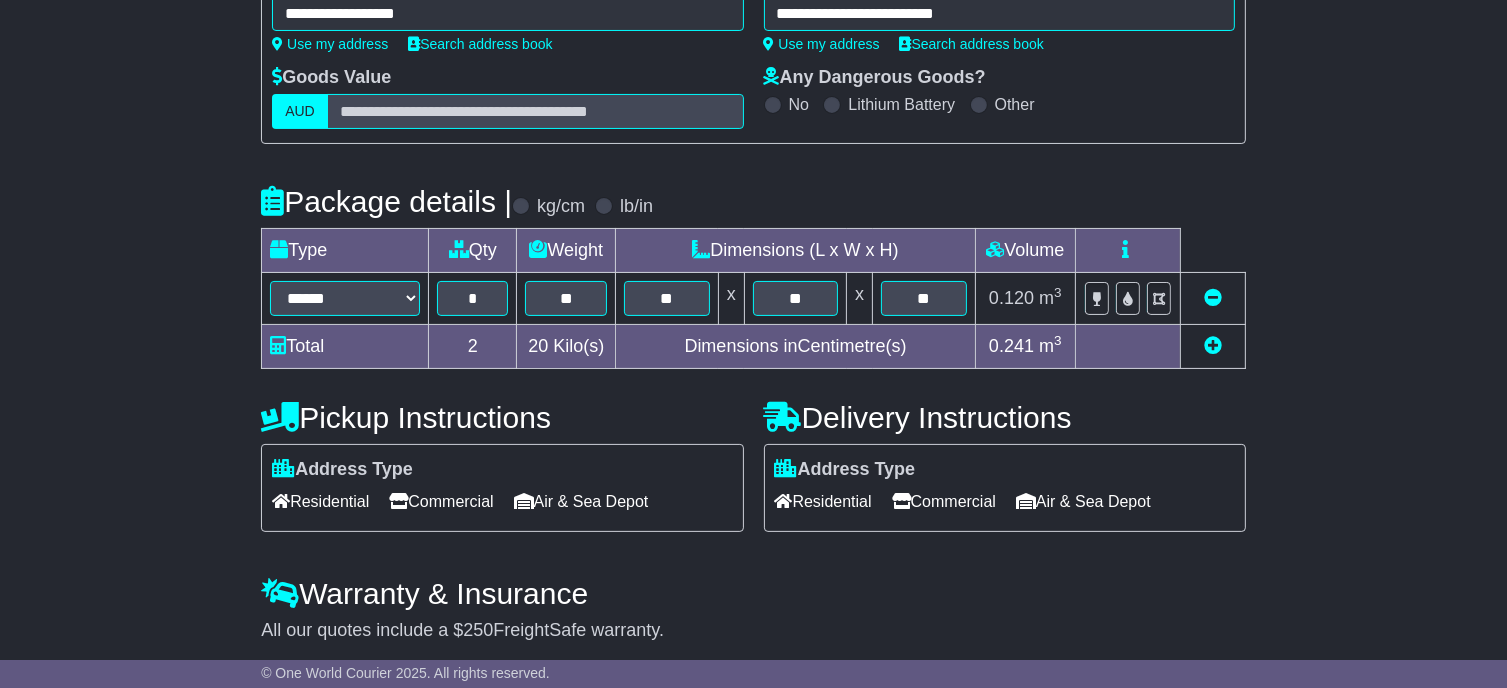 click at bounding box center (1213, 345) 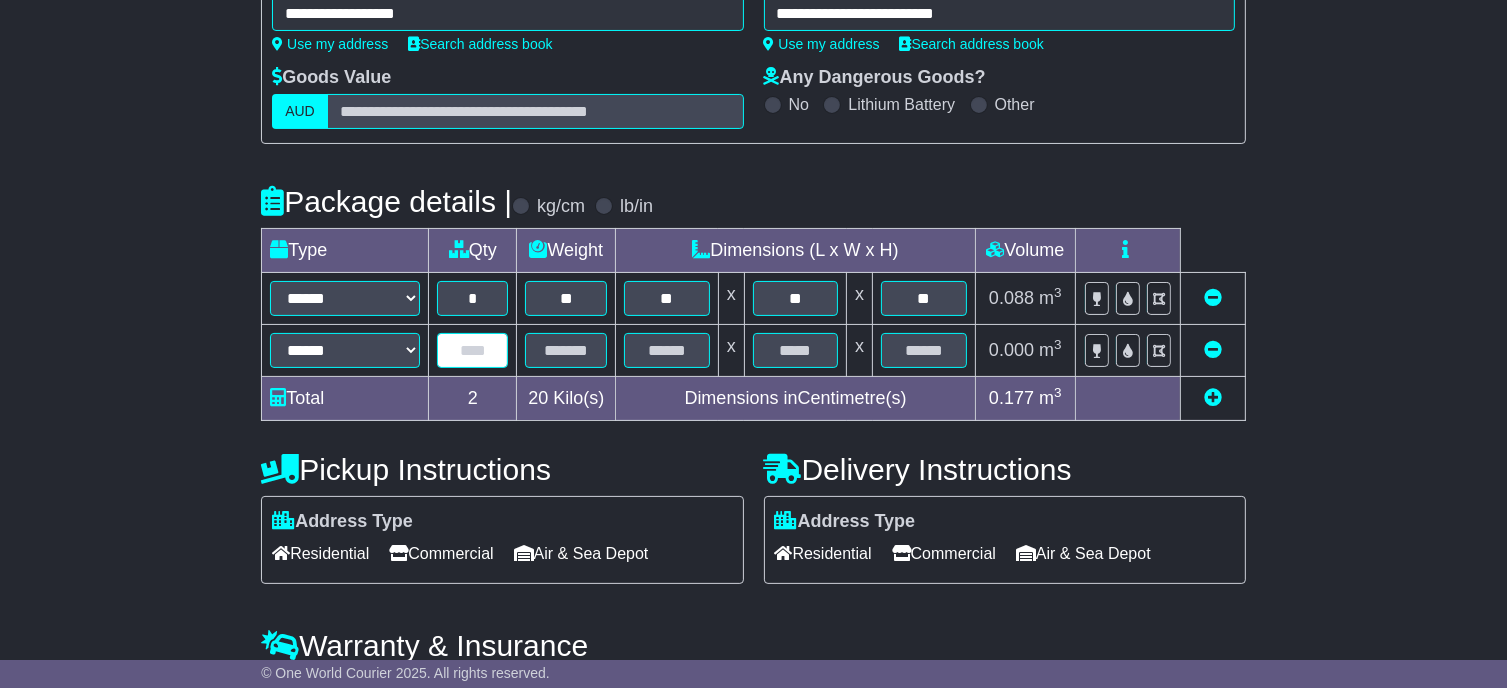 click at bounding box center [472, 350] 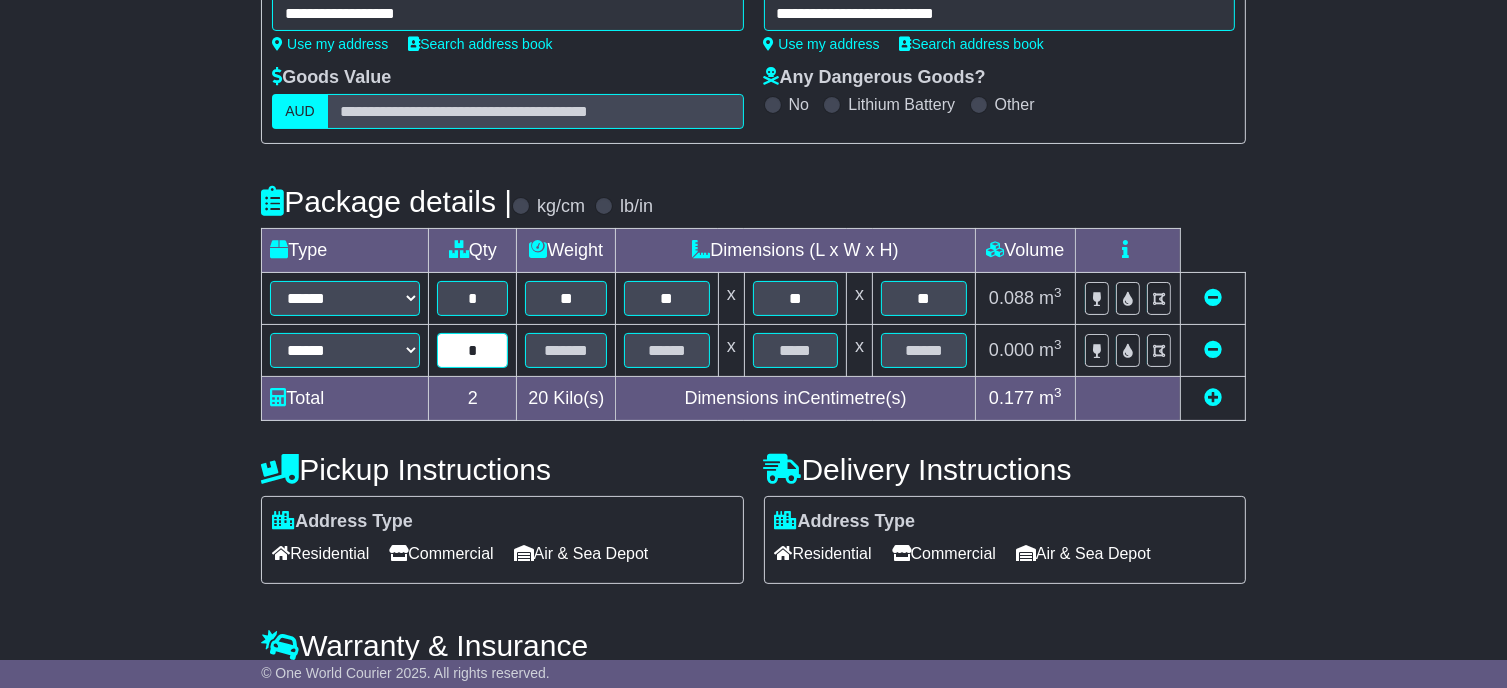 type on "*" 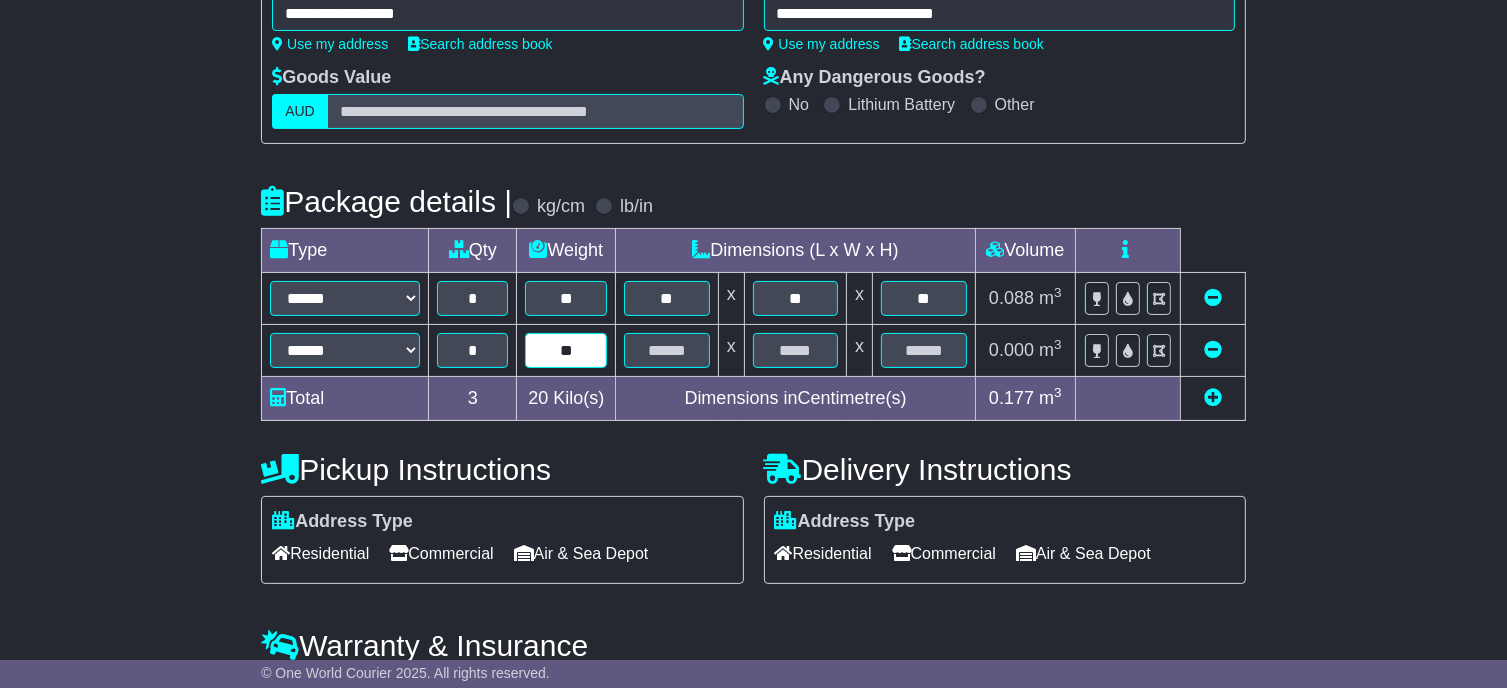 type on "**" 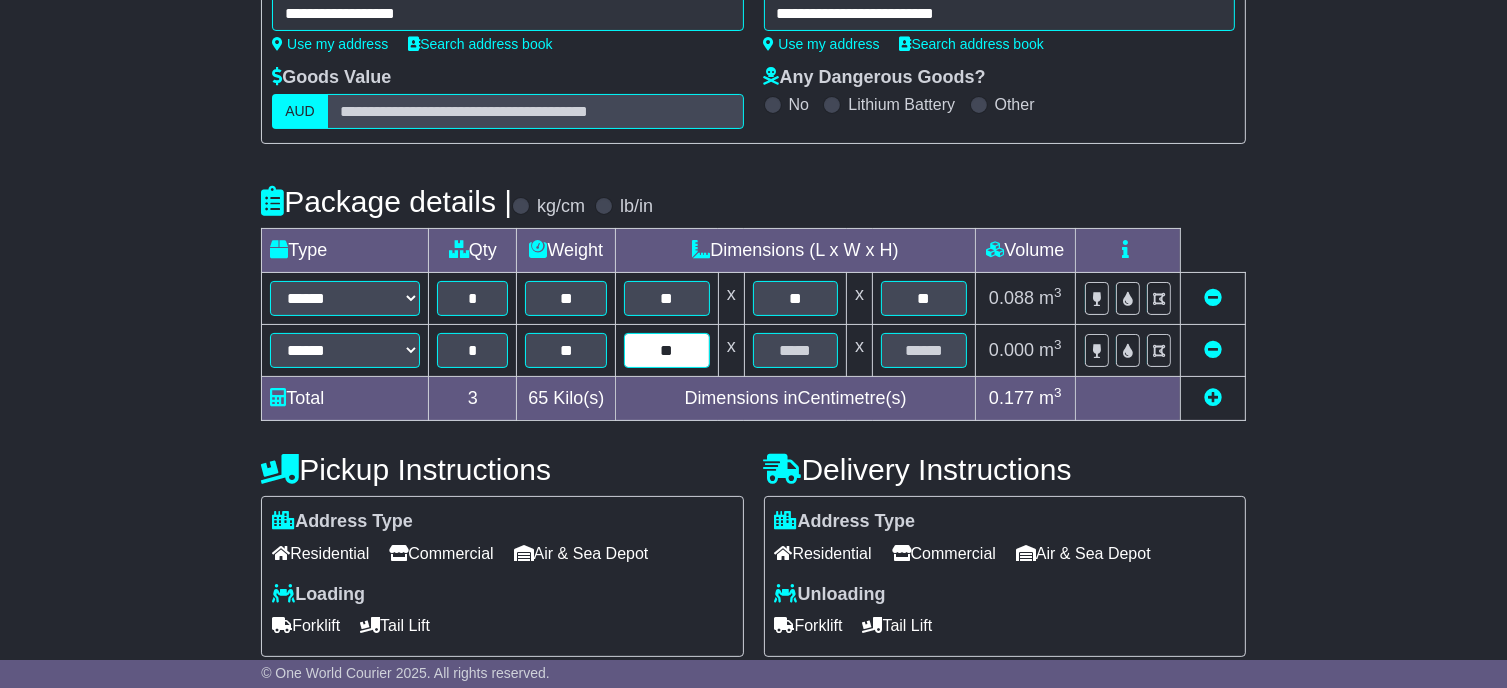 type on "**" 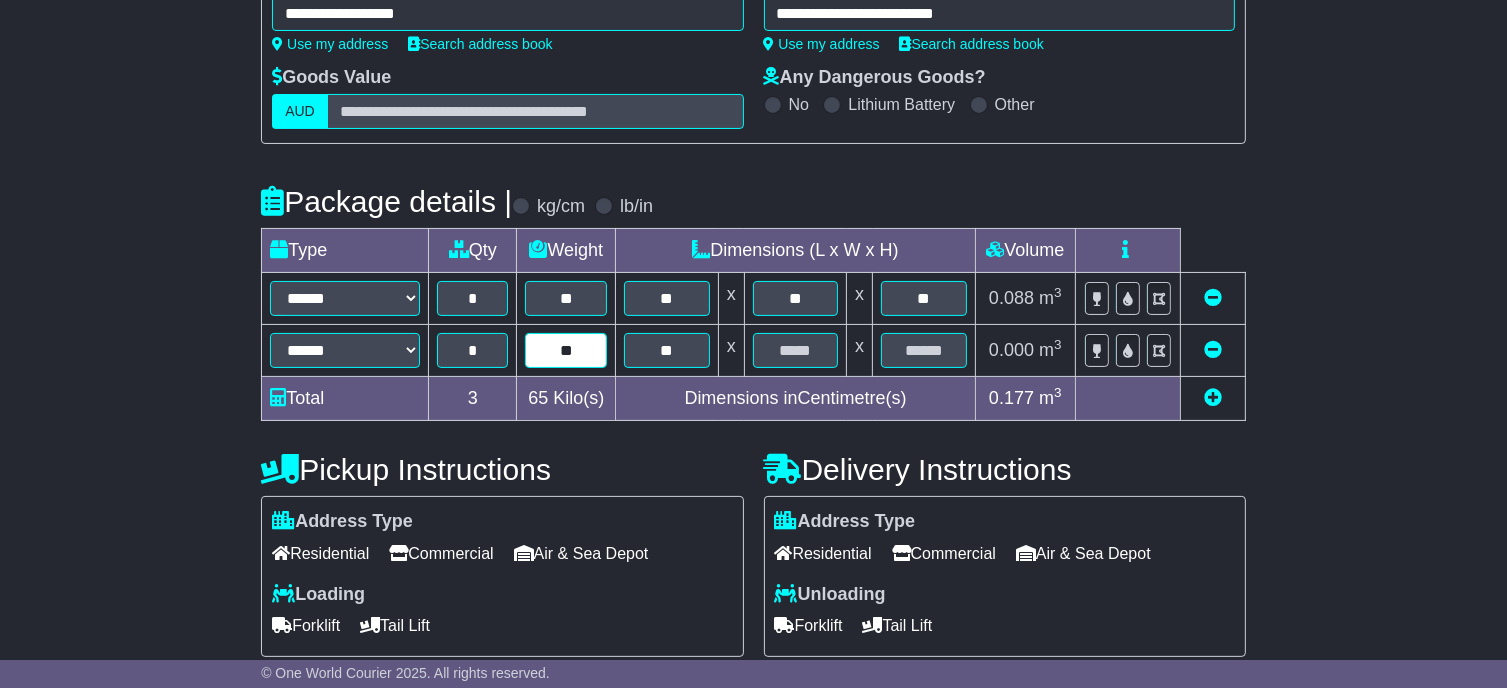 type on "**" 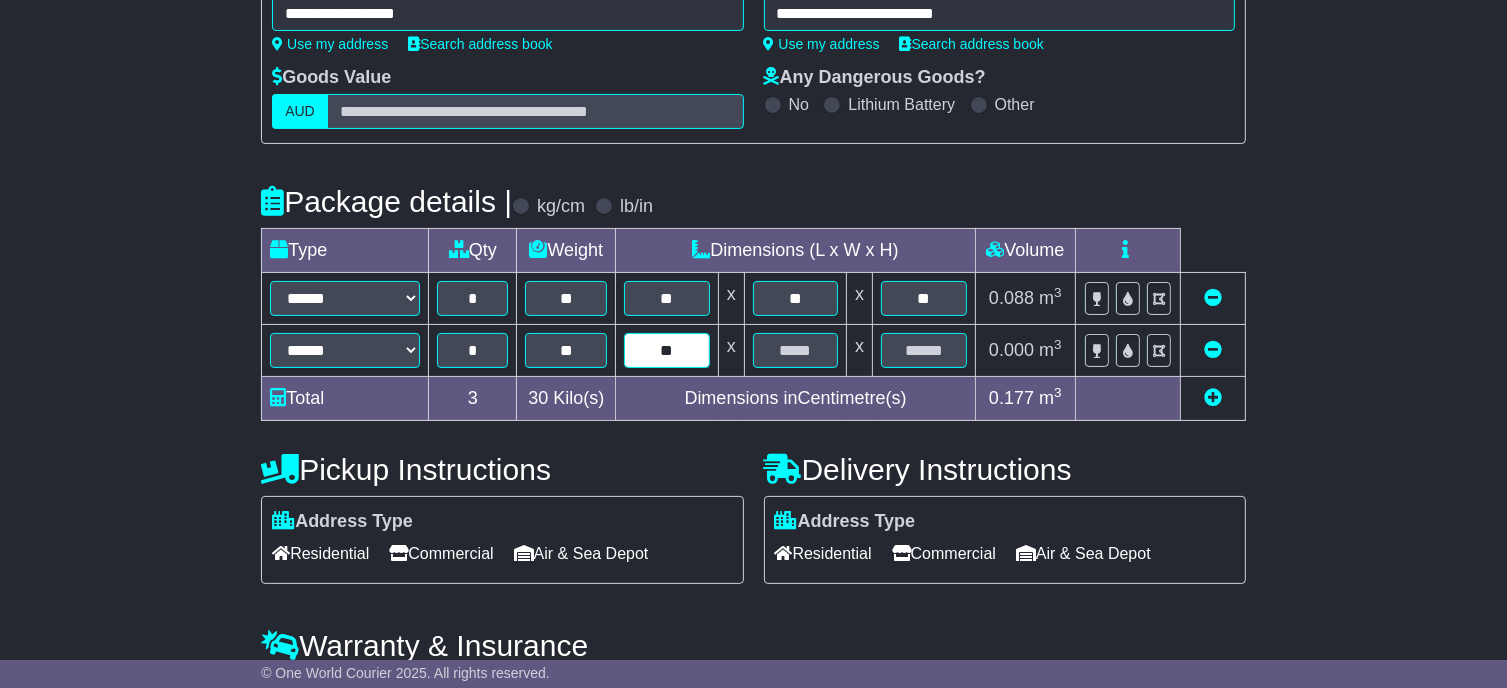 type on "**" 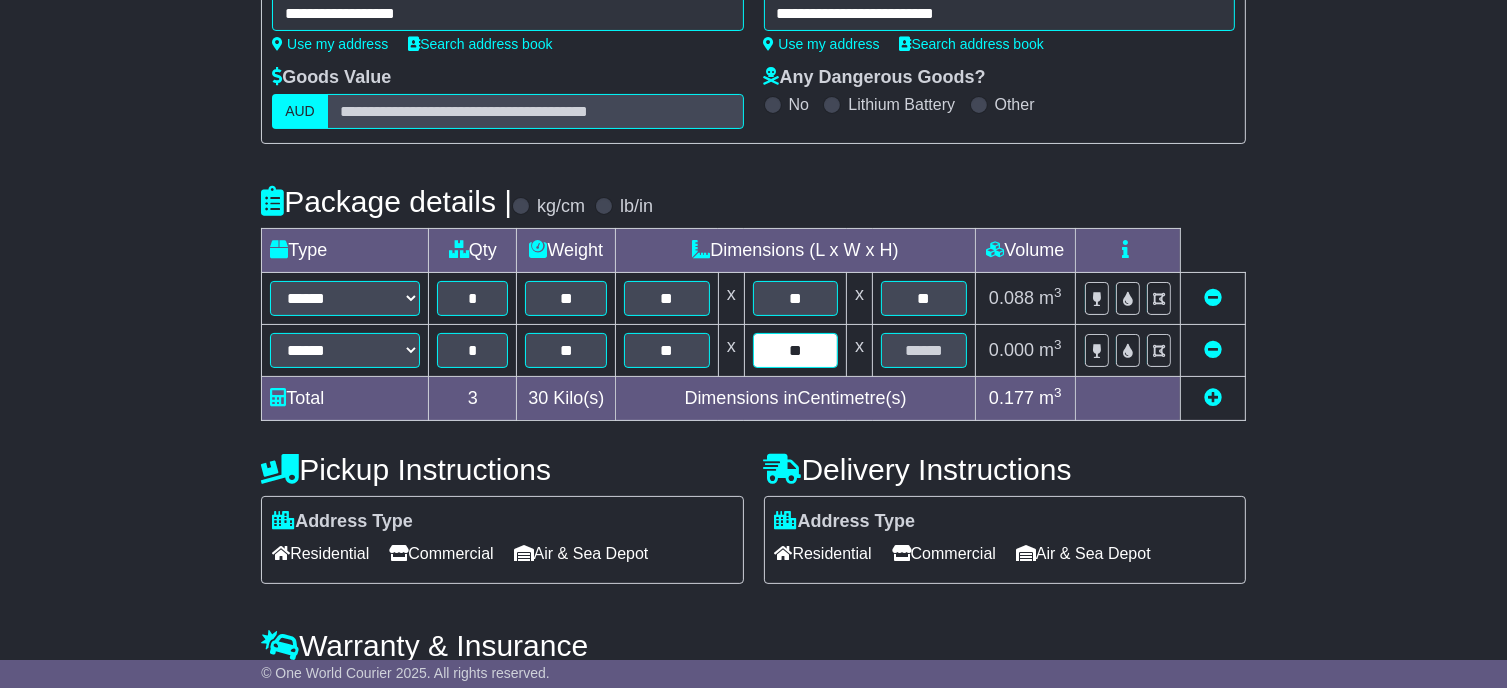 type on "**" 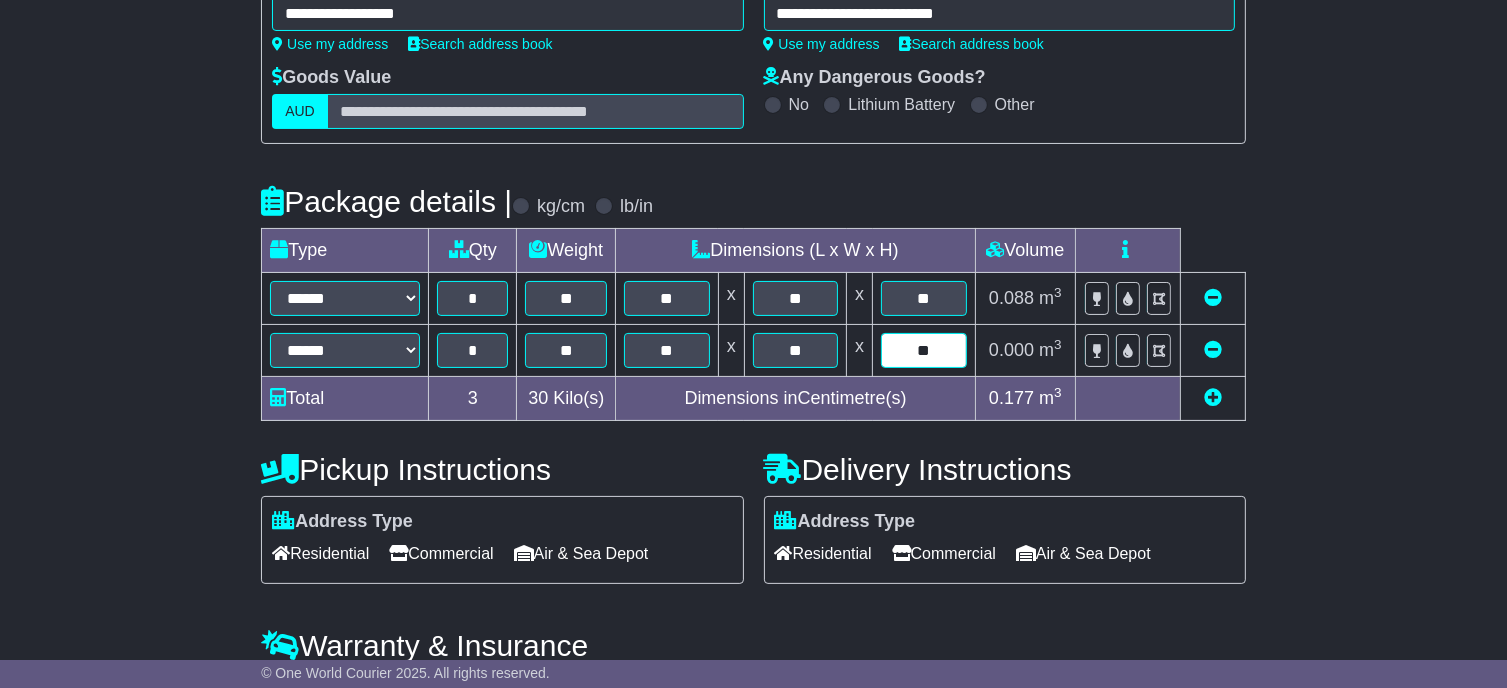type on "**" 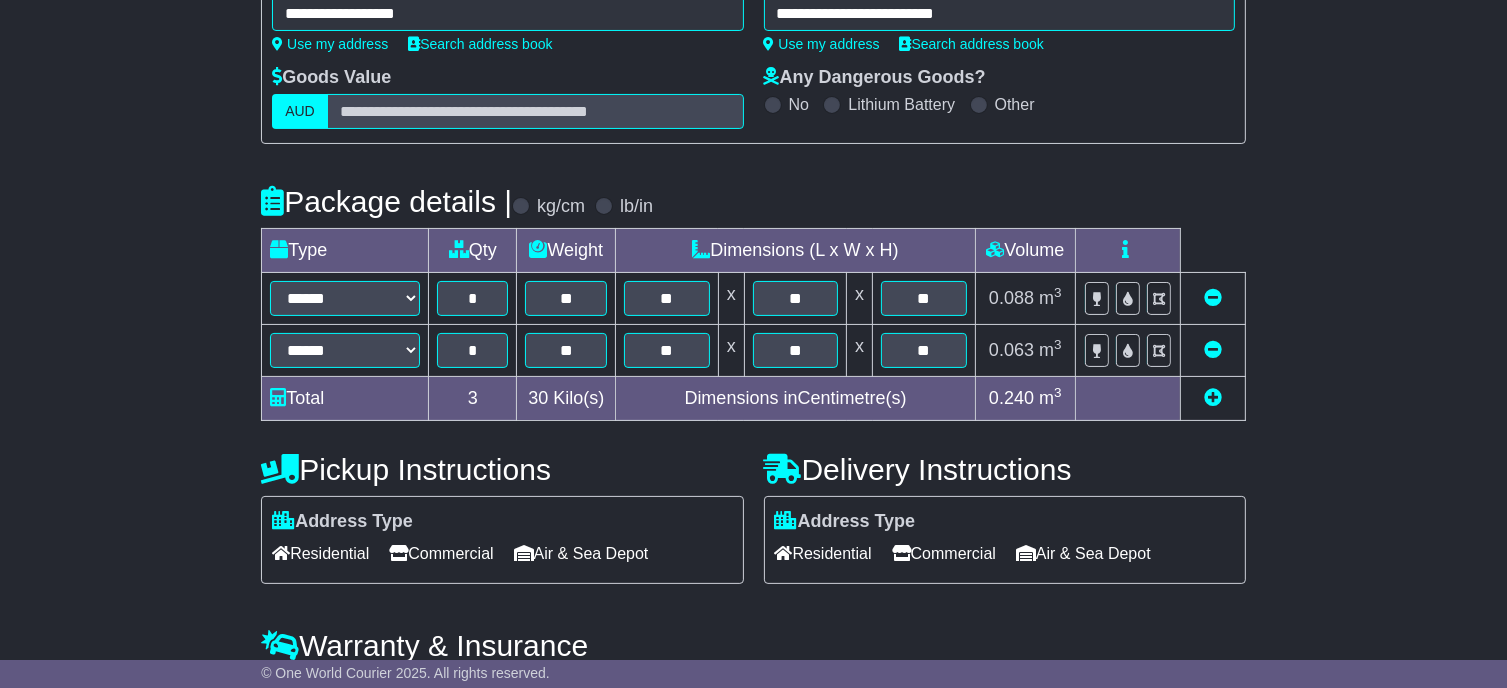 click at bounding box center [1213, 397] 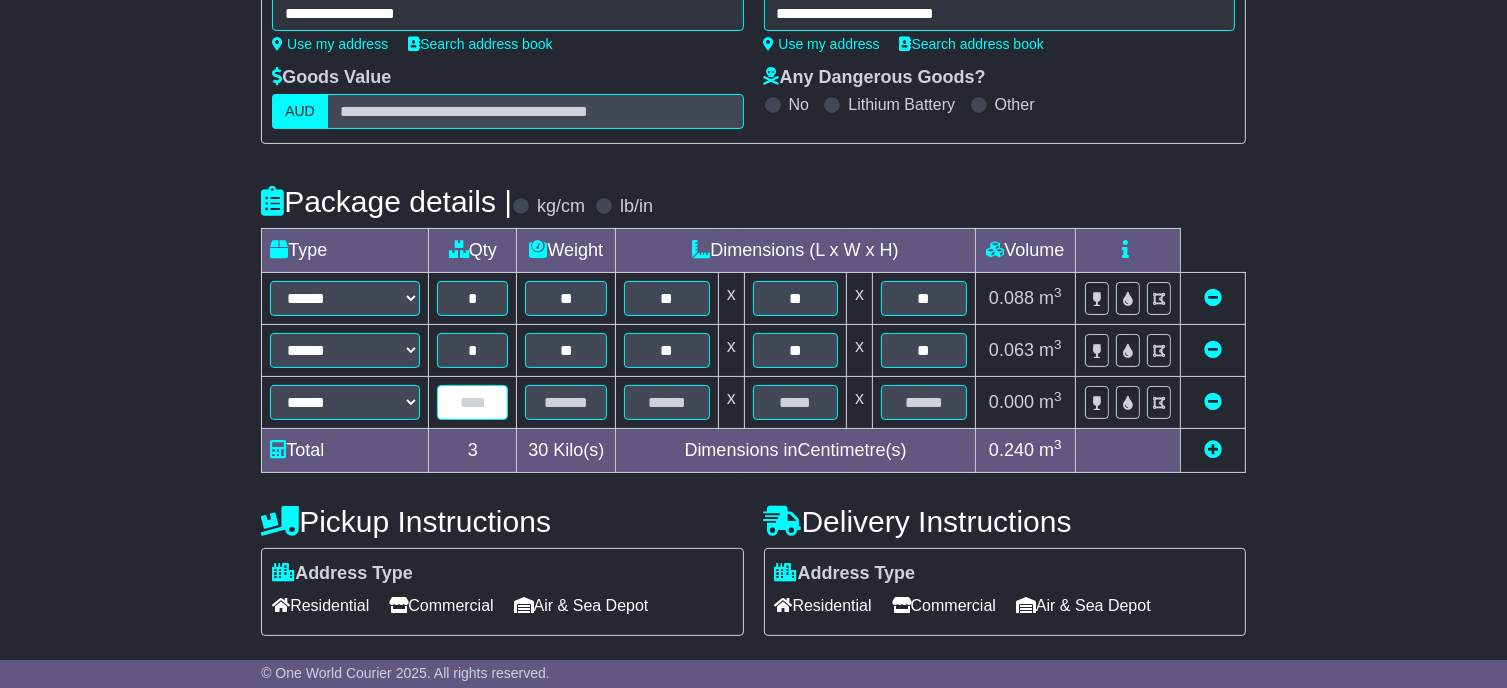 click at bounding box center [472, 402] 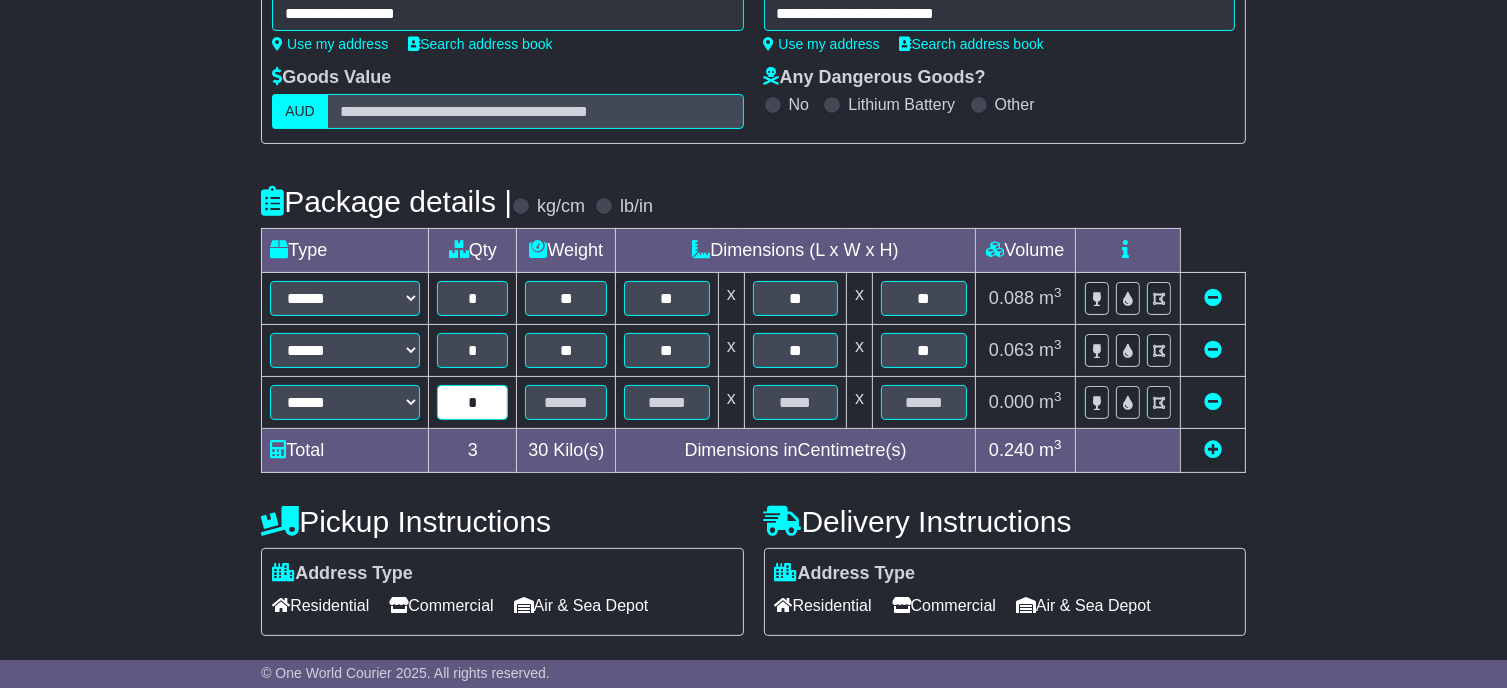 type on "*" 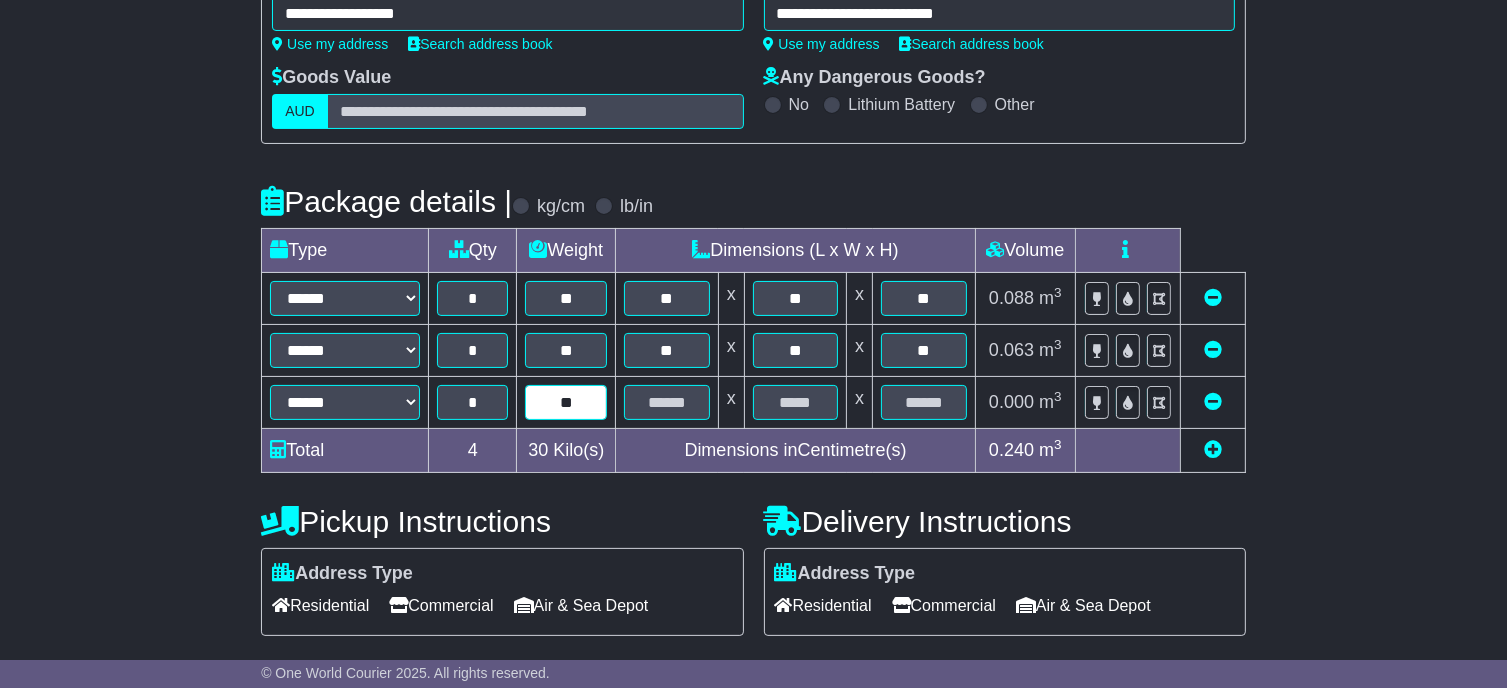type on "**" 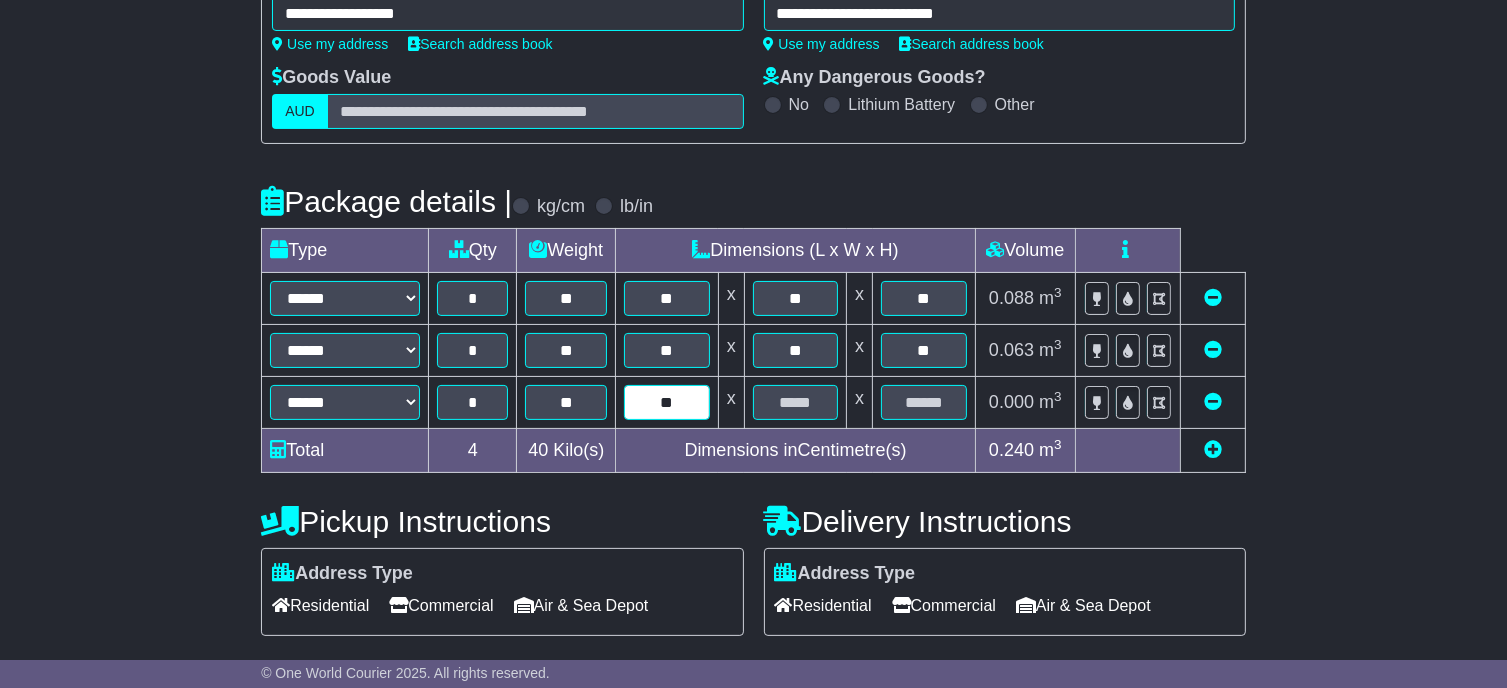 type on "**" 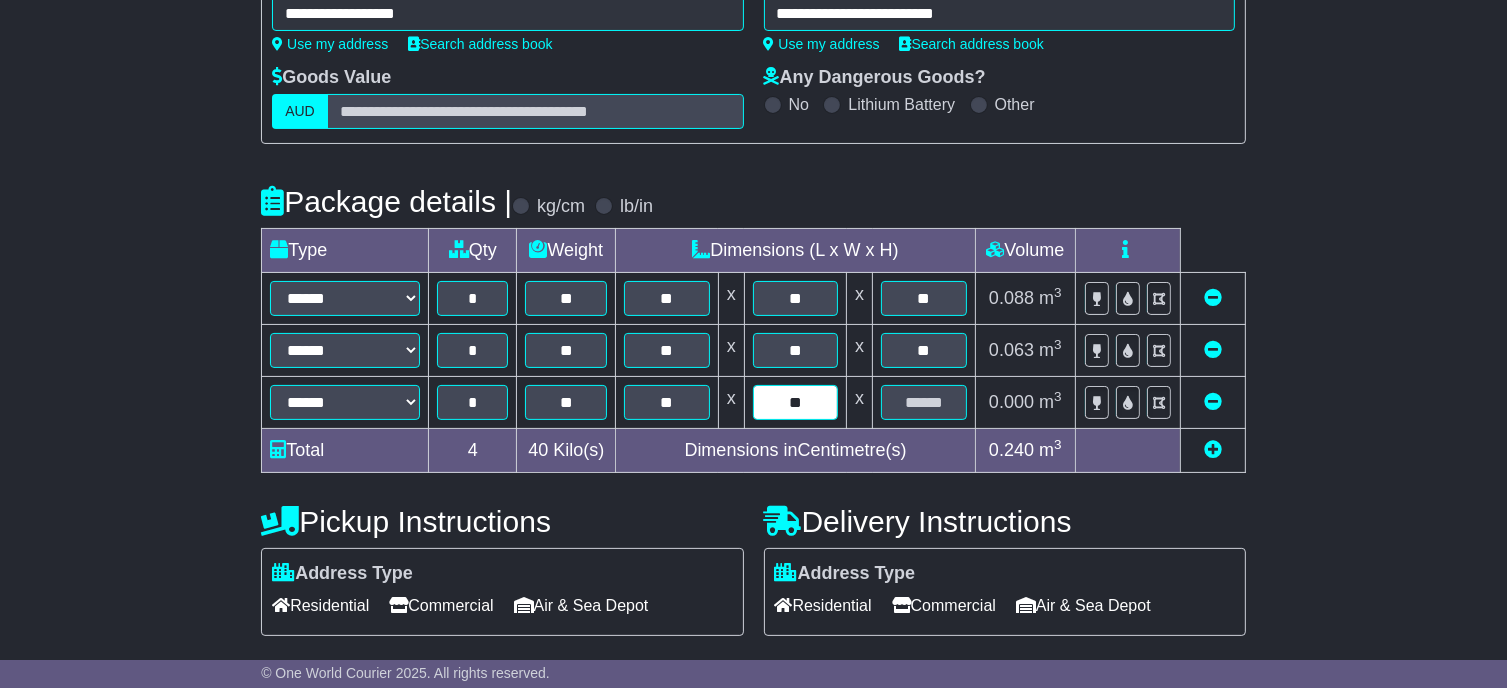type on "**" 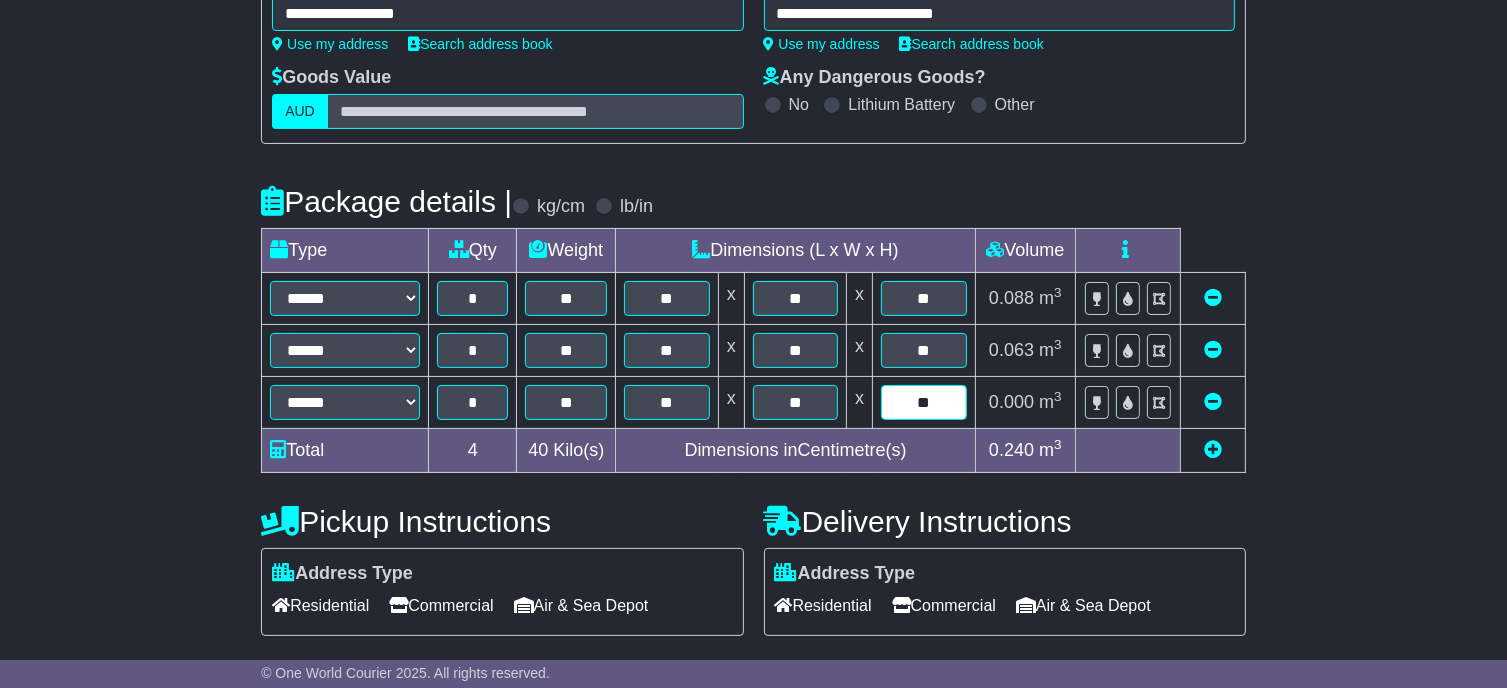 type on "**" 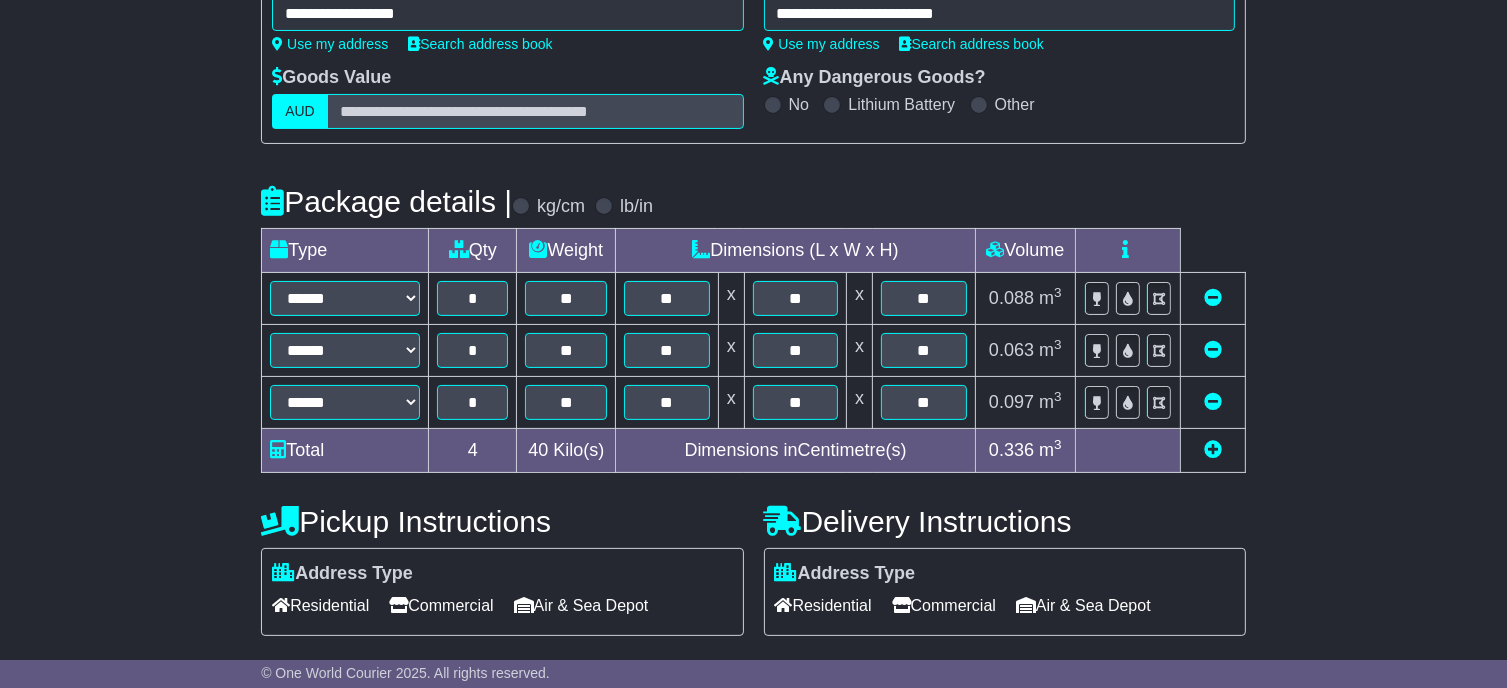 click at bounding box center [1213, 449] 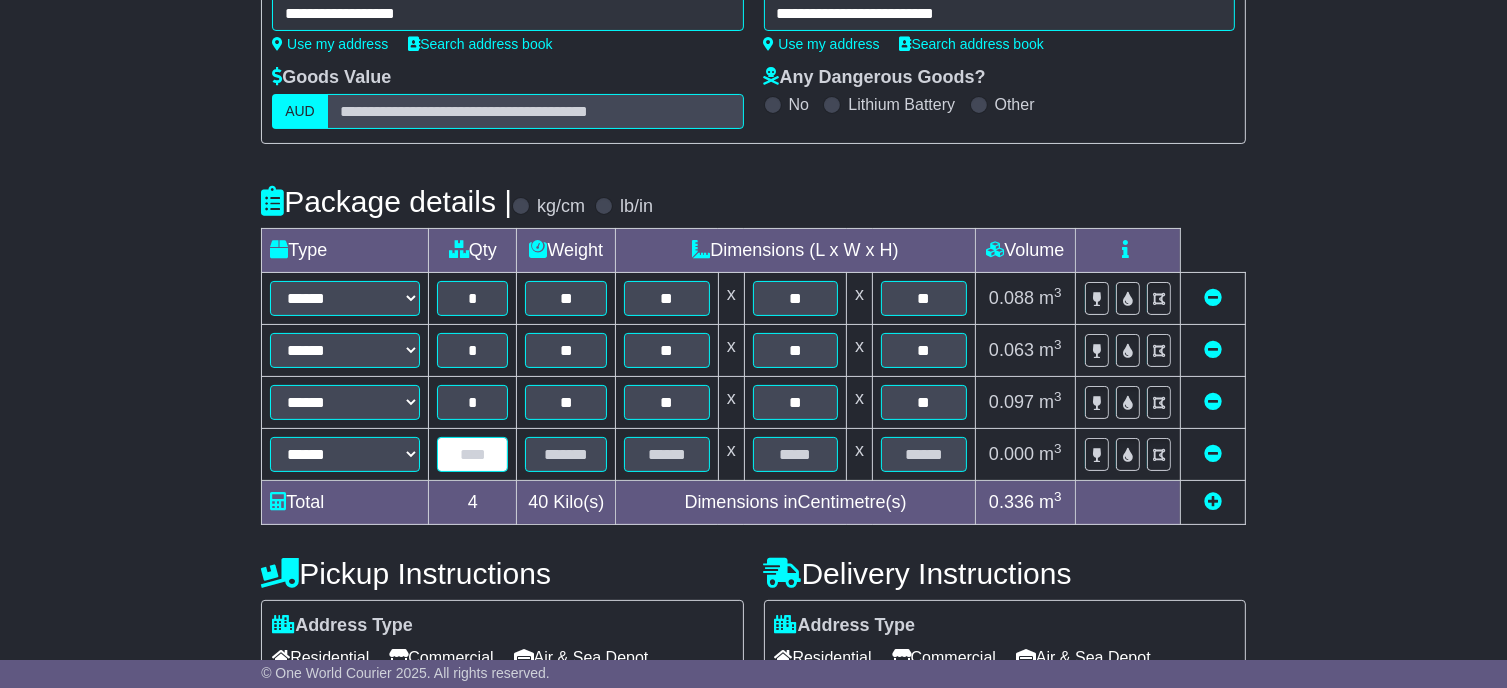 click at bounding box center [472, 454] 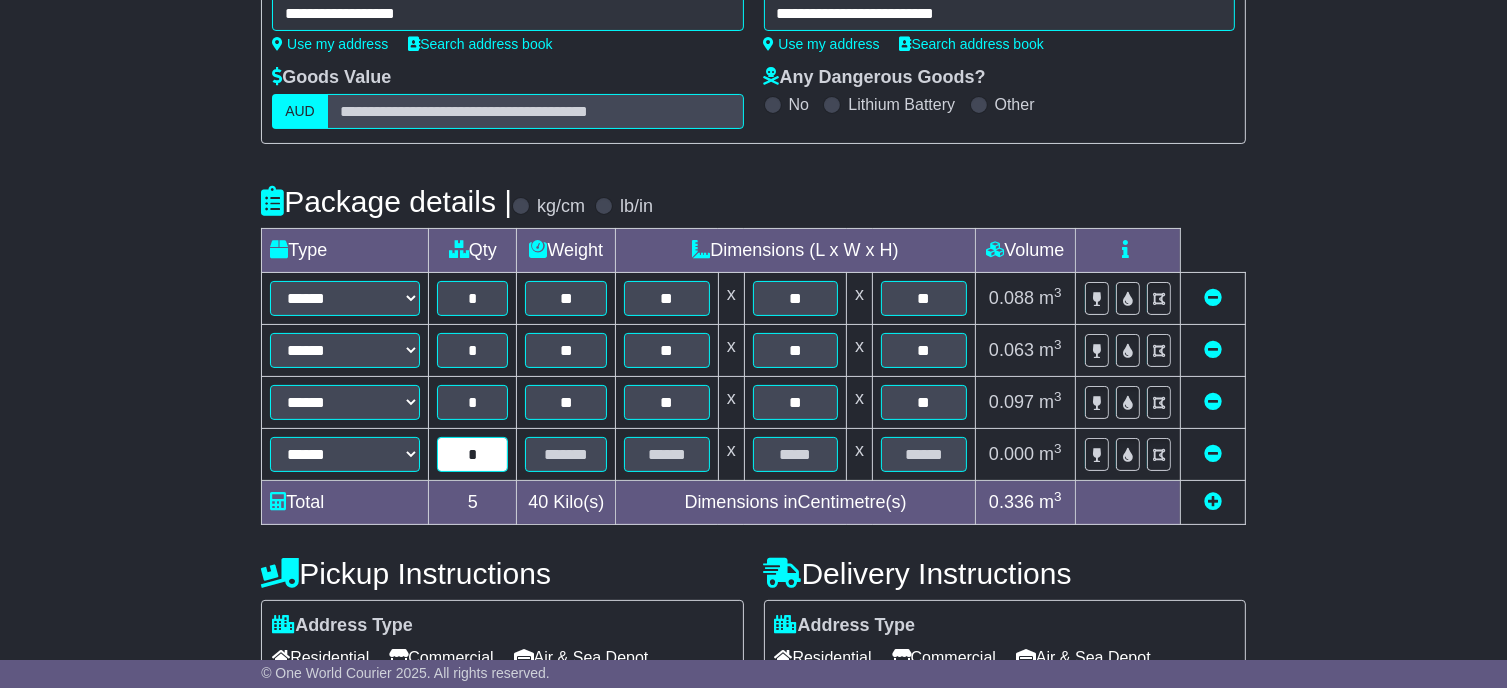 drag, startPoint x: 465, startPoint y: 486, endPoint x: 496, endPoint y: 496, distance: 32.572994 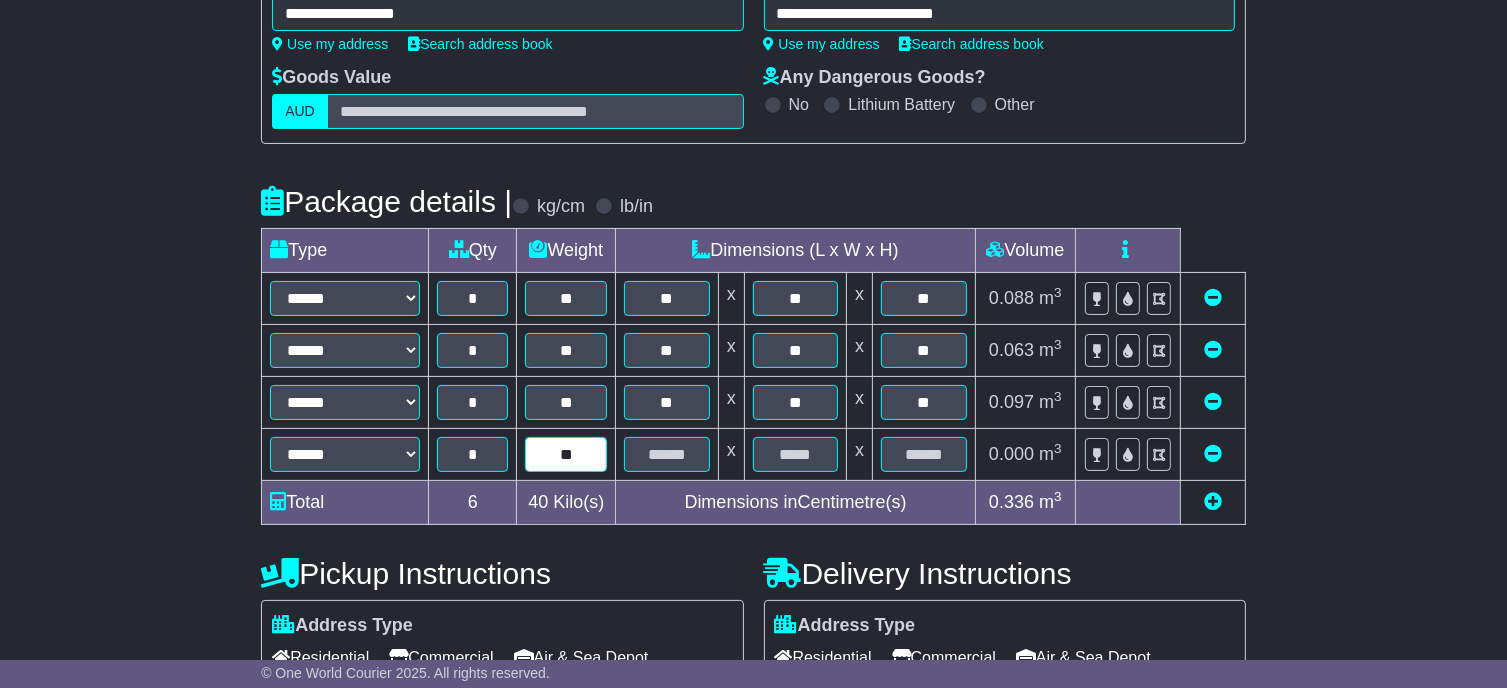 type on "**" 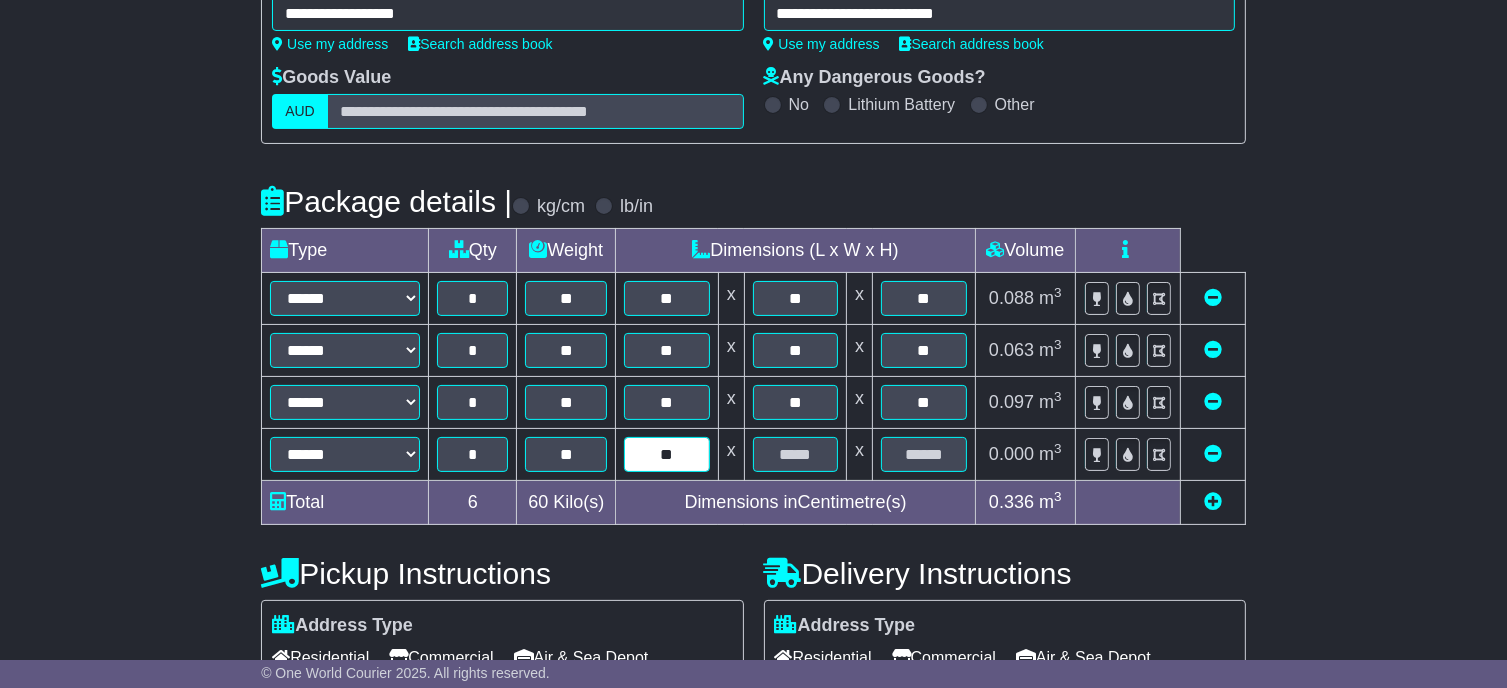 type on "**" 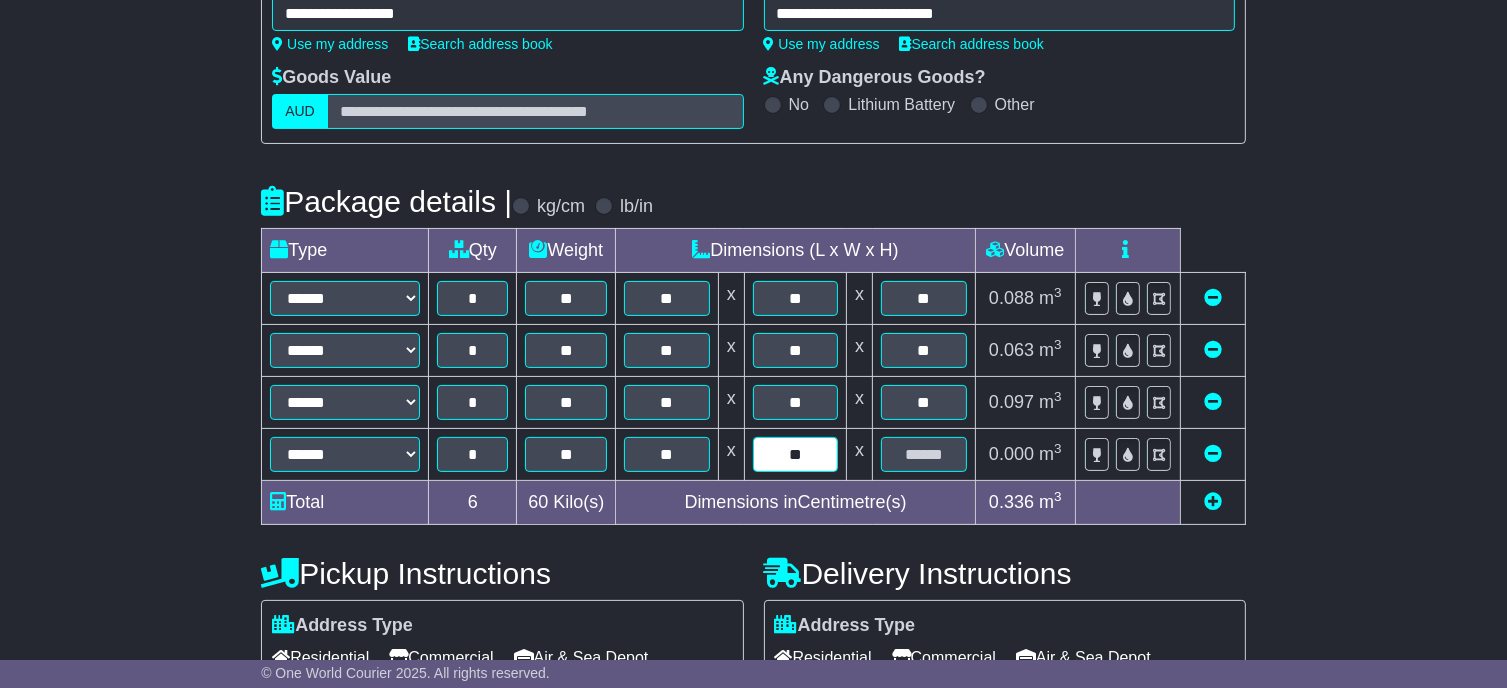 type on "**" 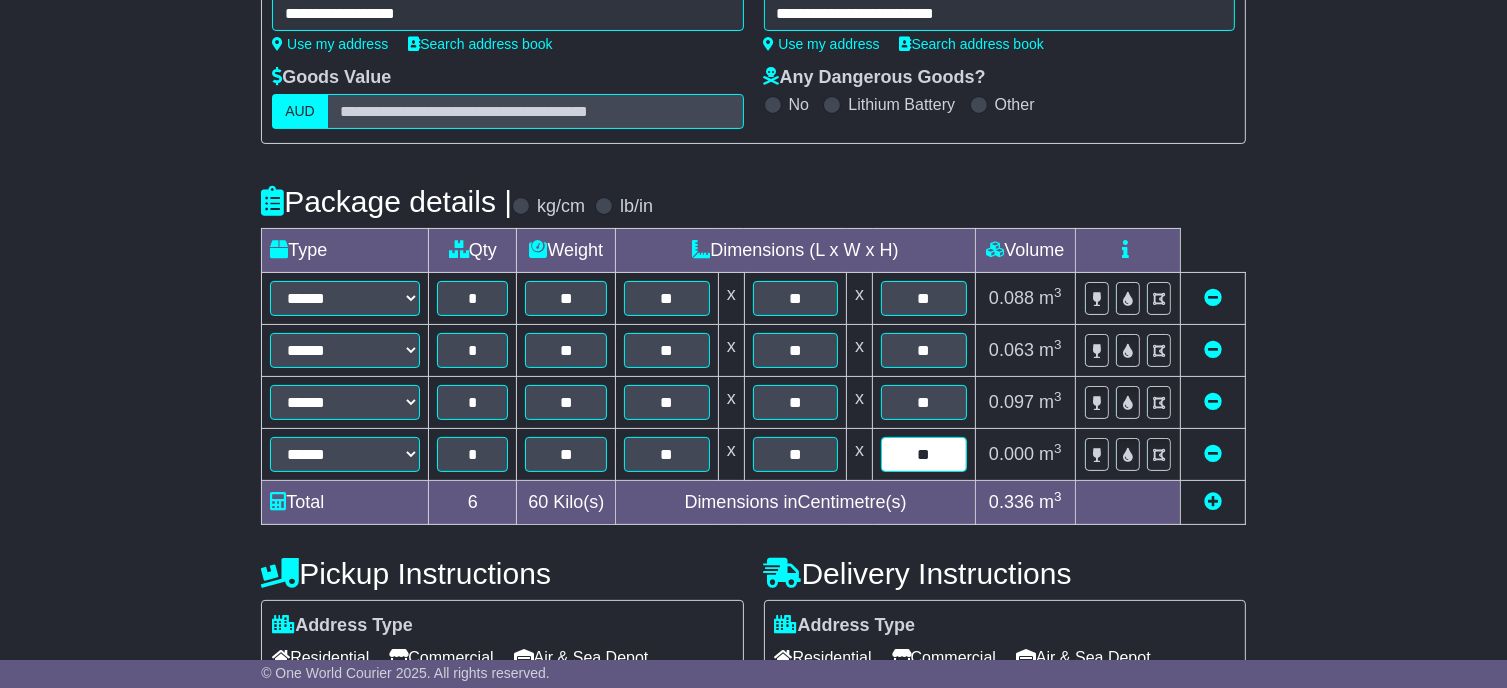 type on "**" 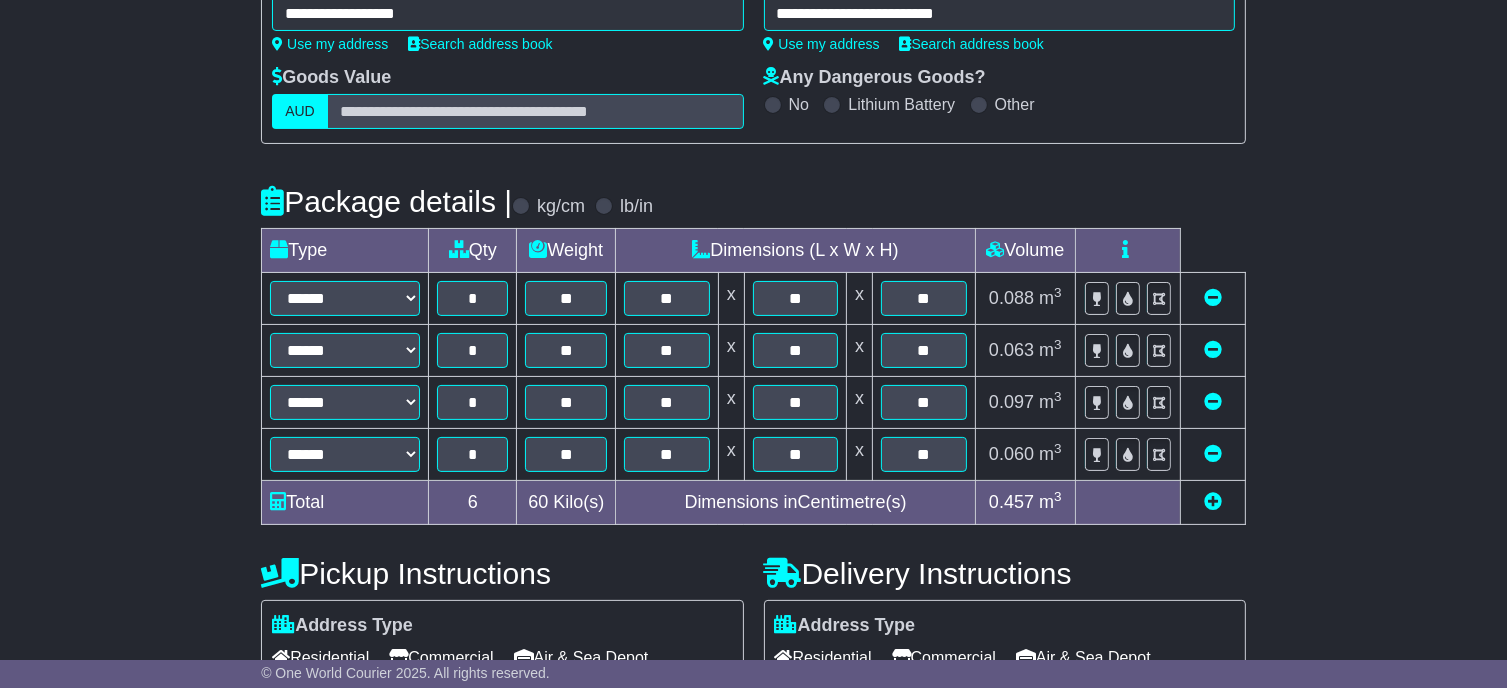 click at bounding box center (1213, 501) 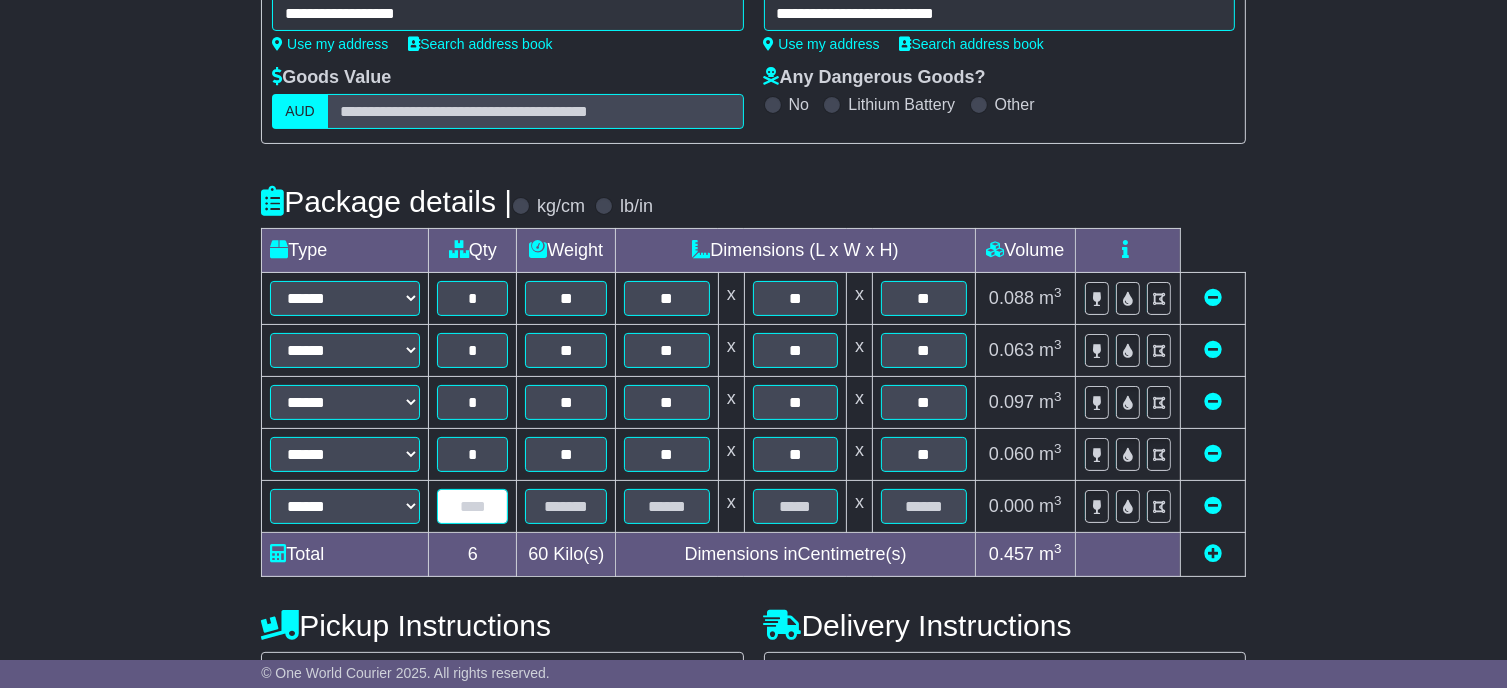 click at bounding box center (472, 506) 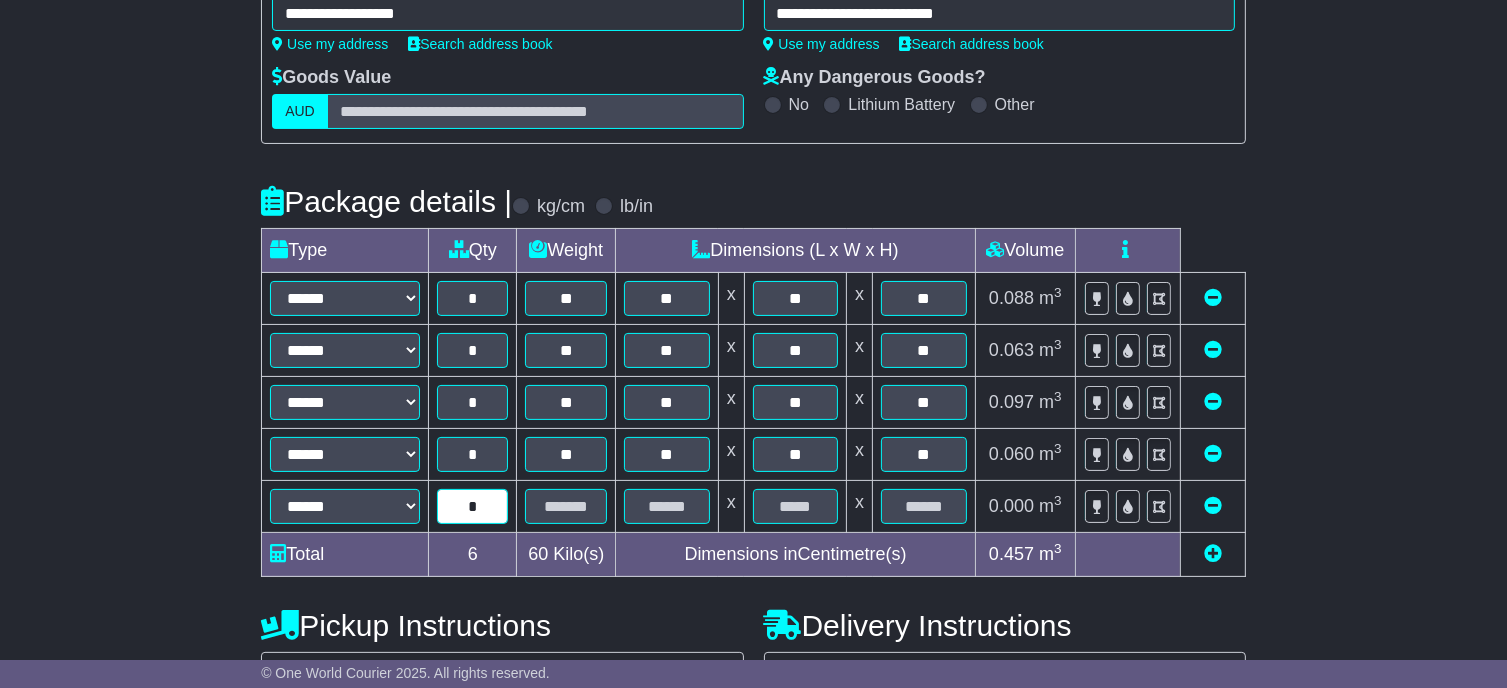 type on "*" 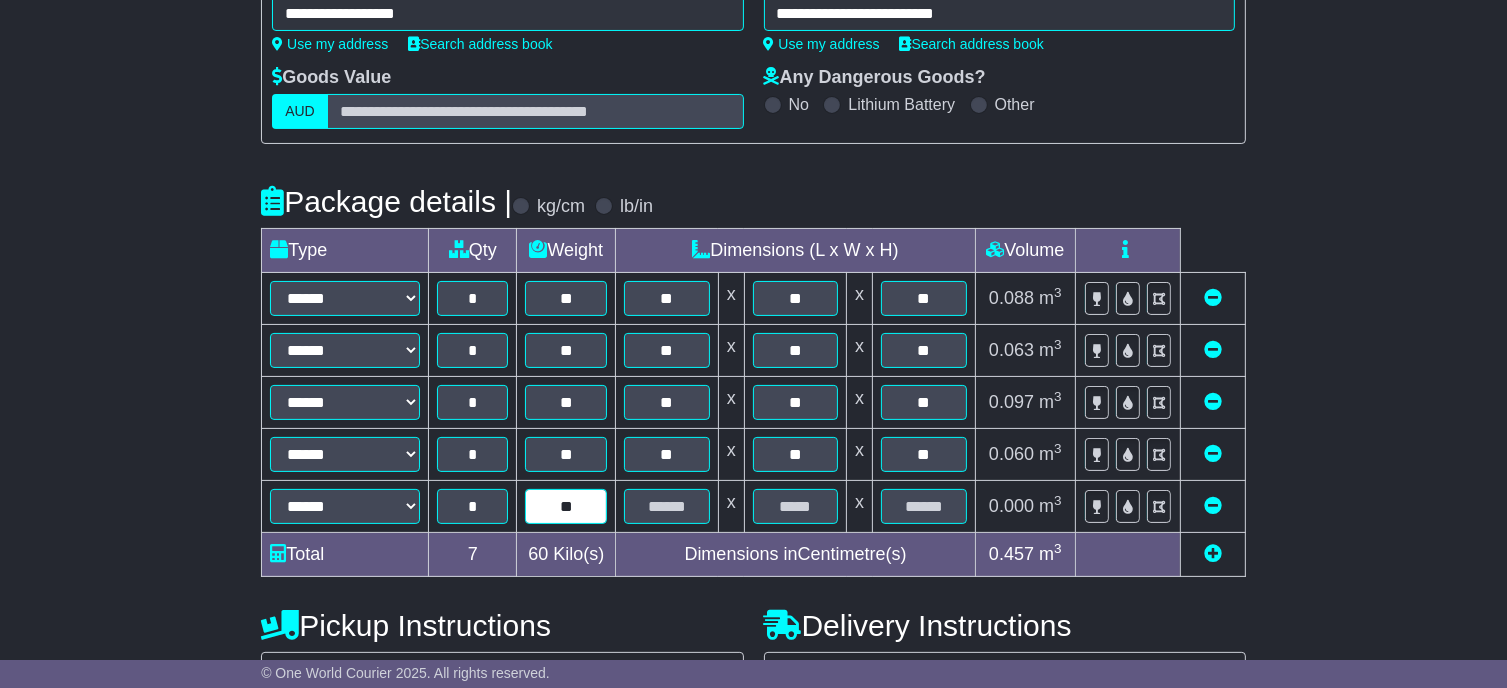 type on "**" 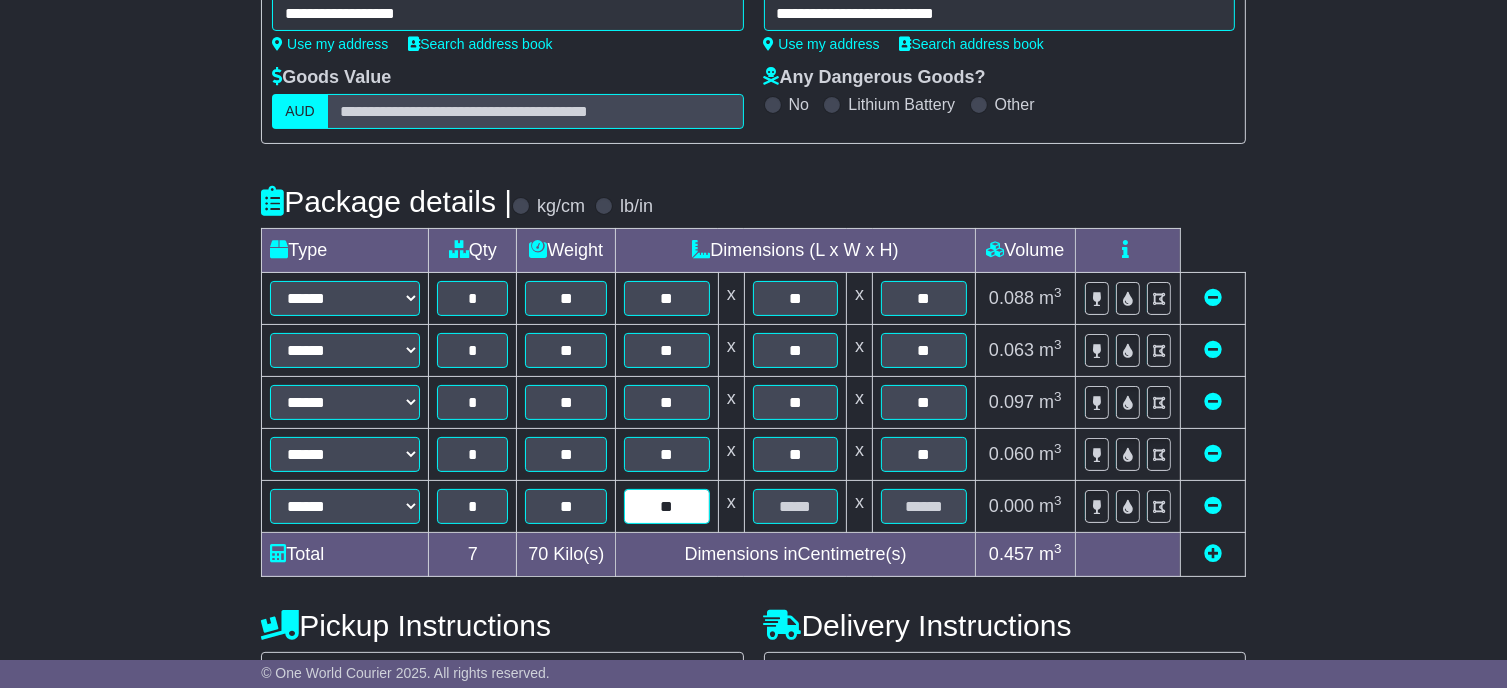 type on "**" 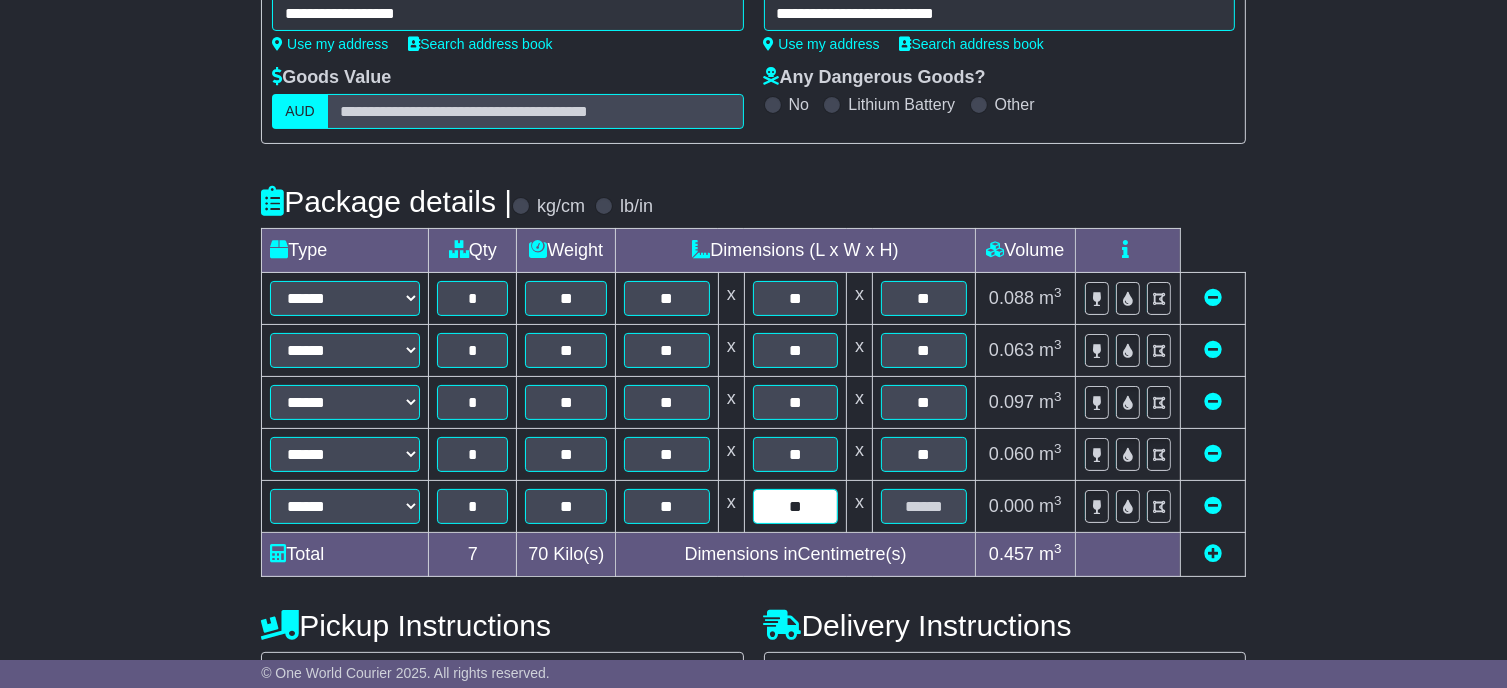 type on "**" 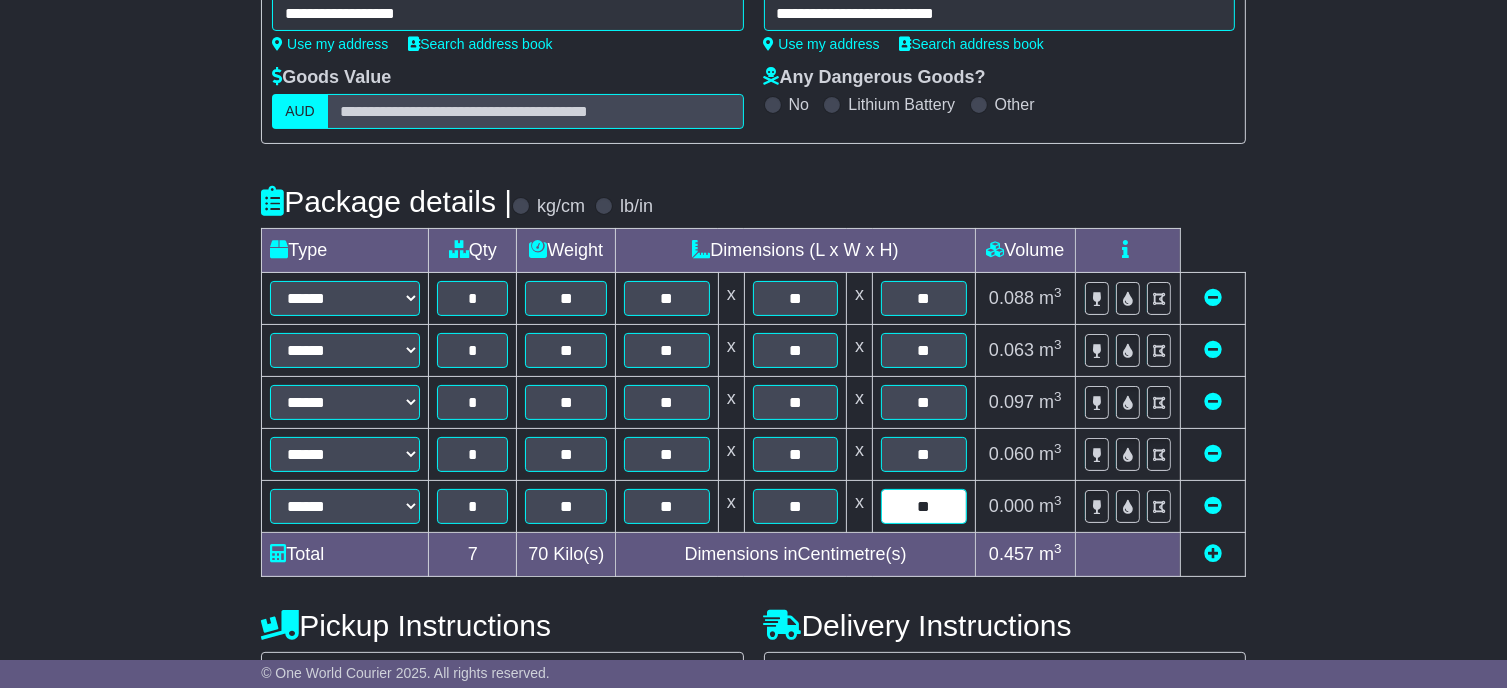 type on "**" 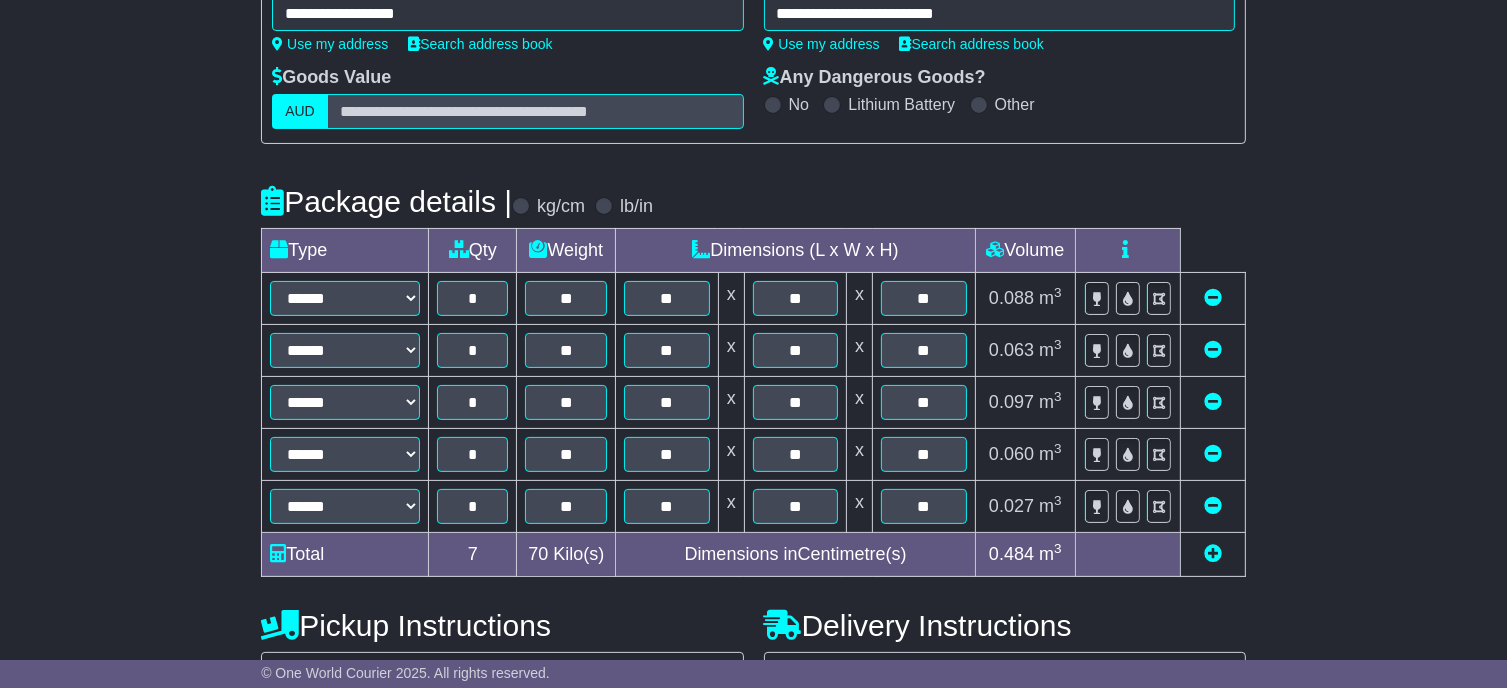 click at bounding box center [1213, 553] 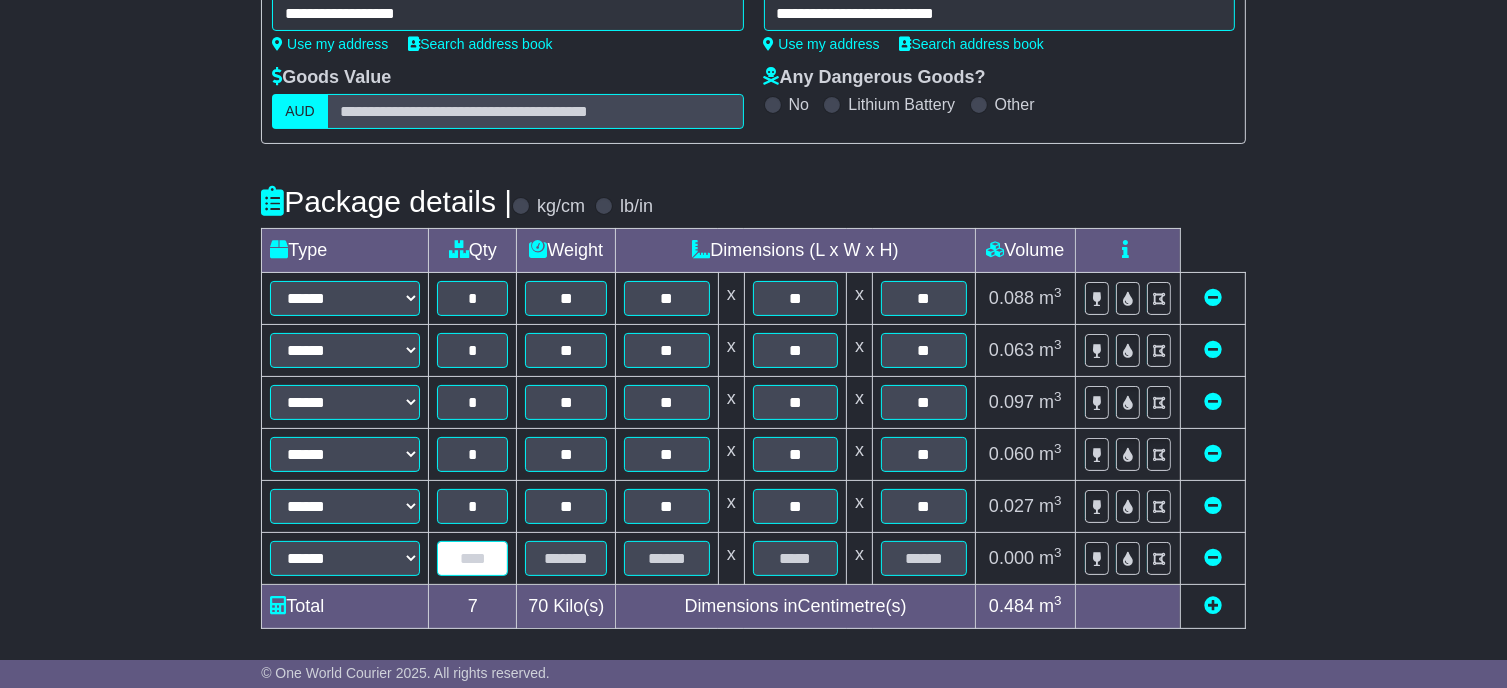 click at bounding box center (472, 558) 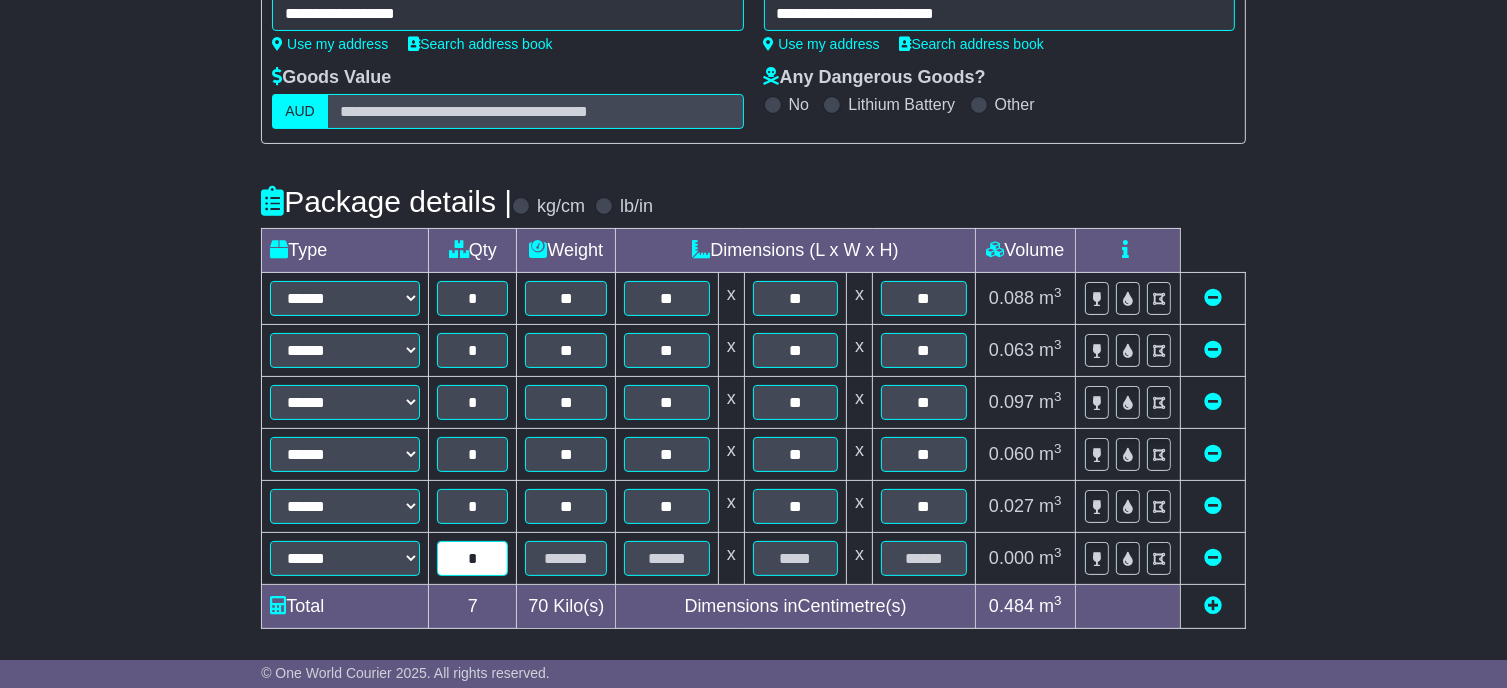 type on "*" 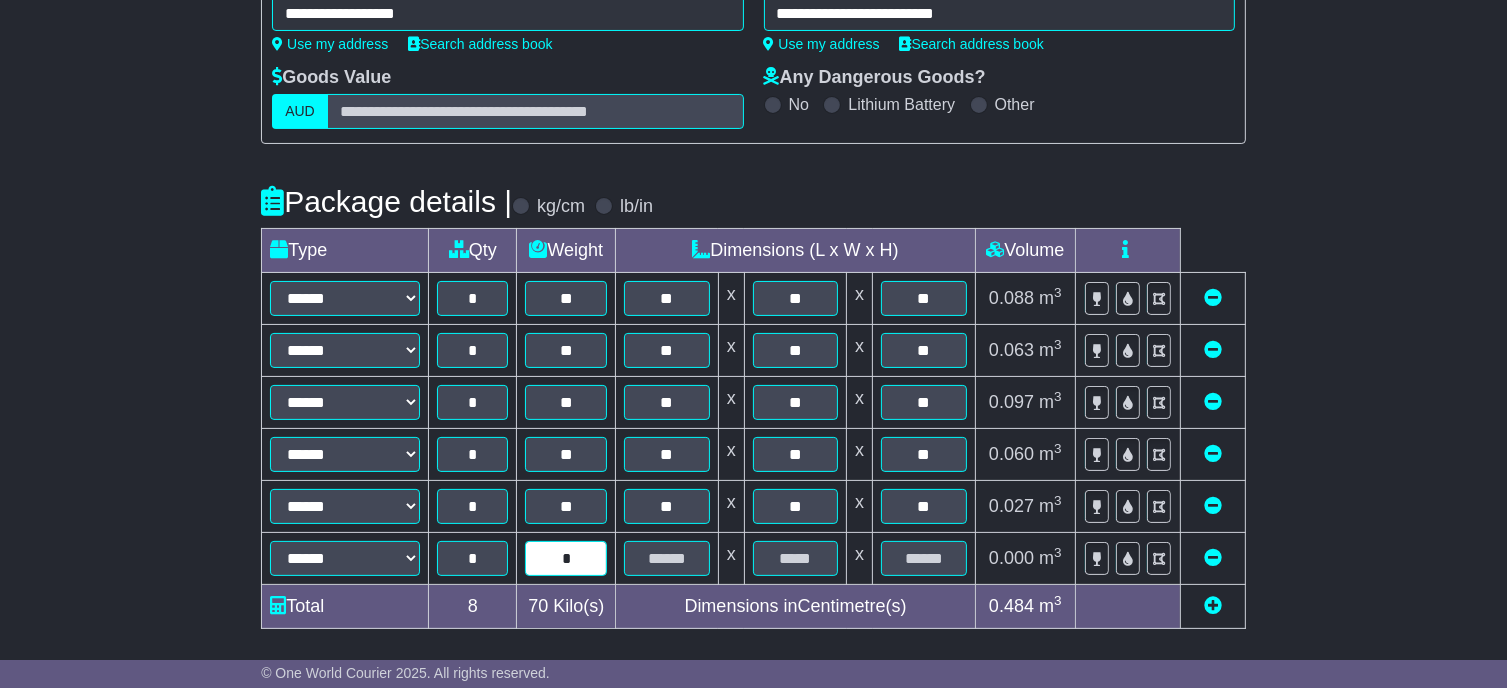 type on "*" 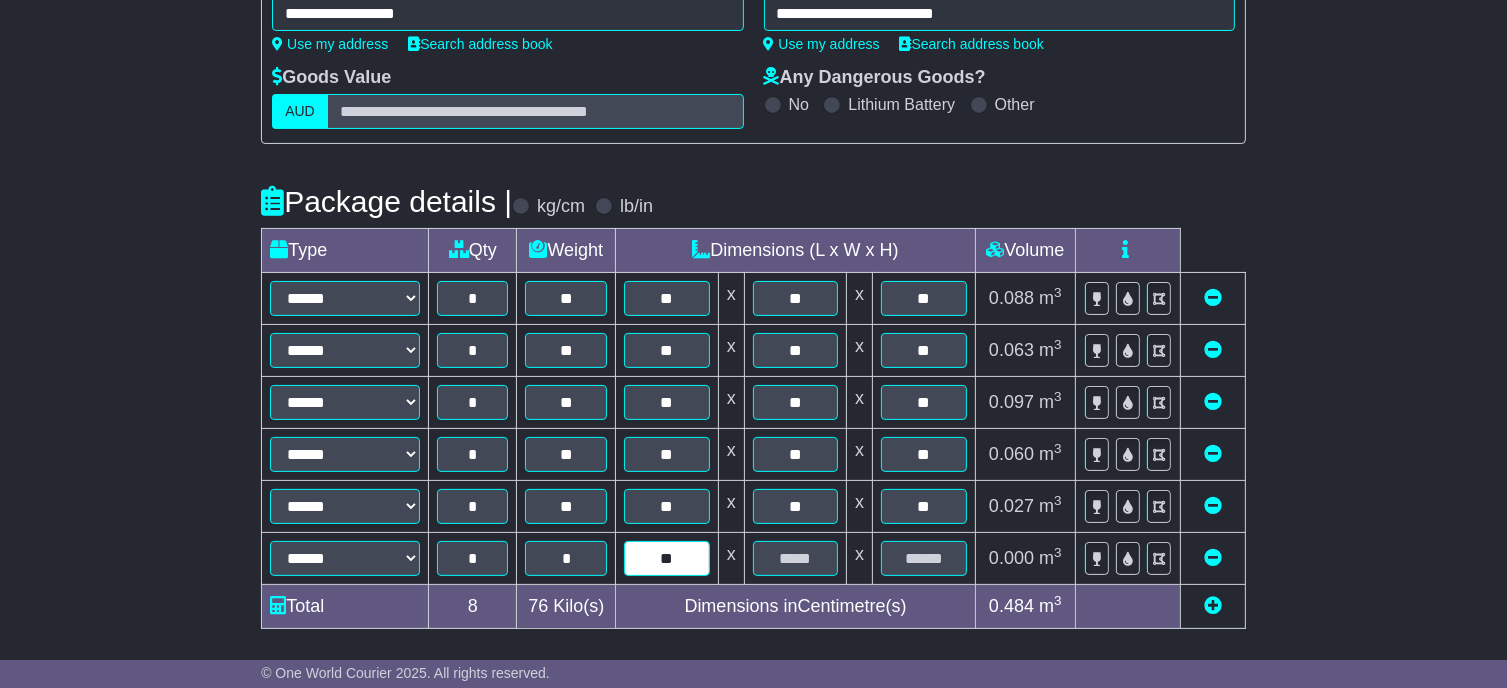type on "**" 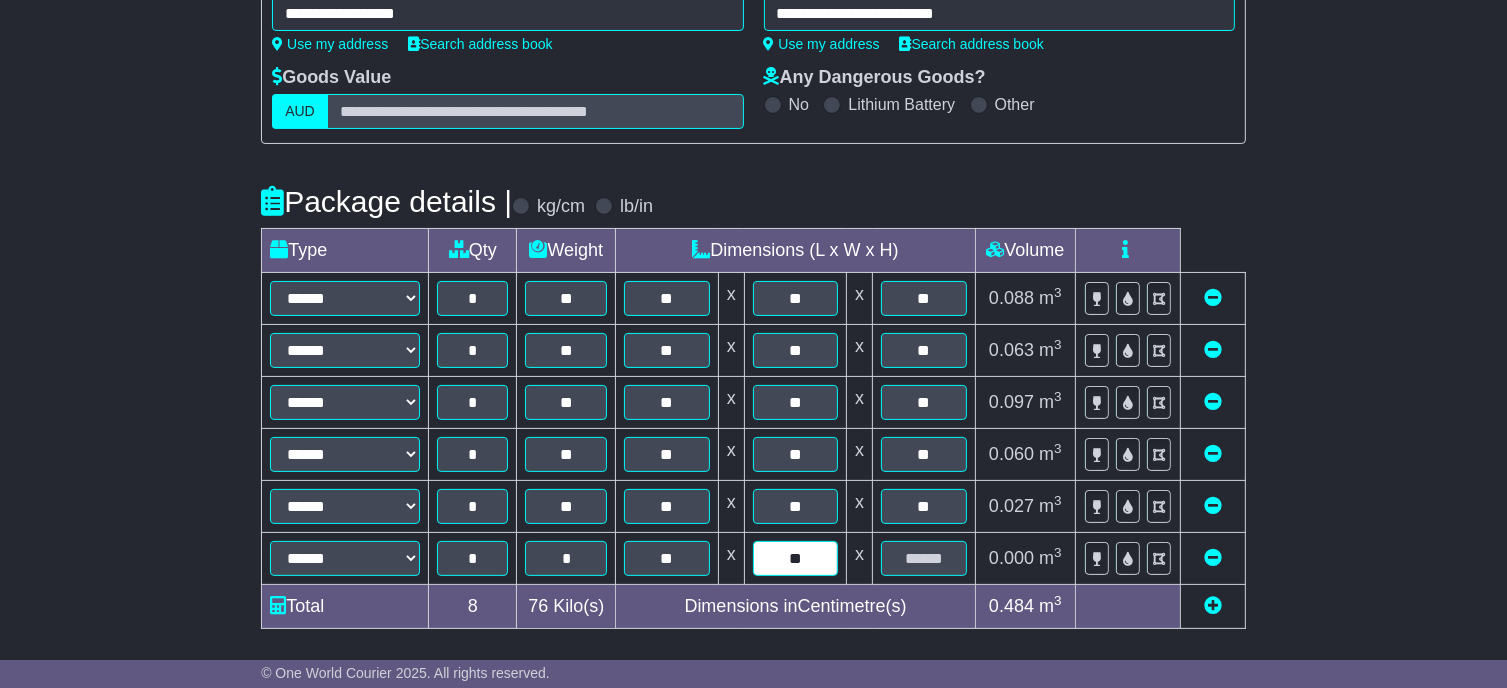type on "**" 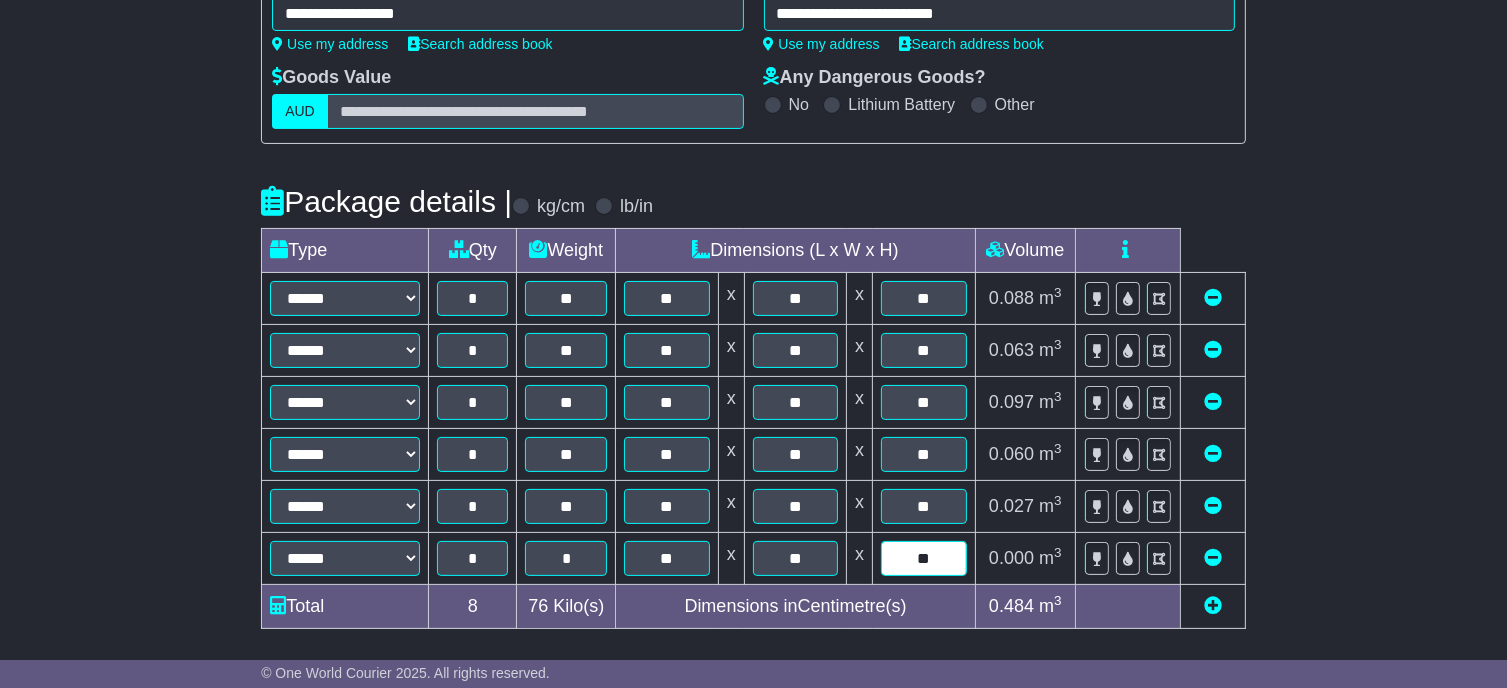 type on "**" 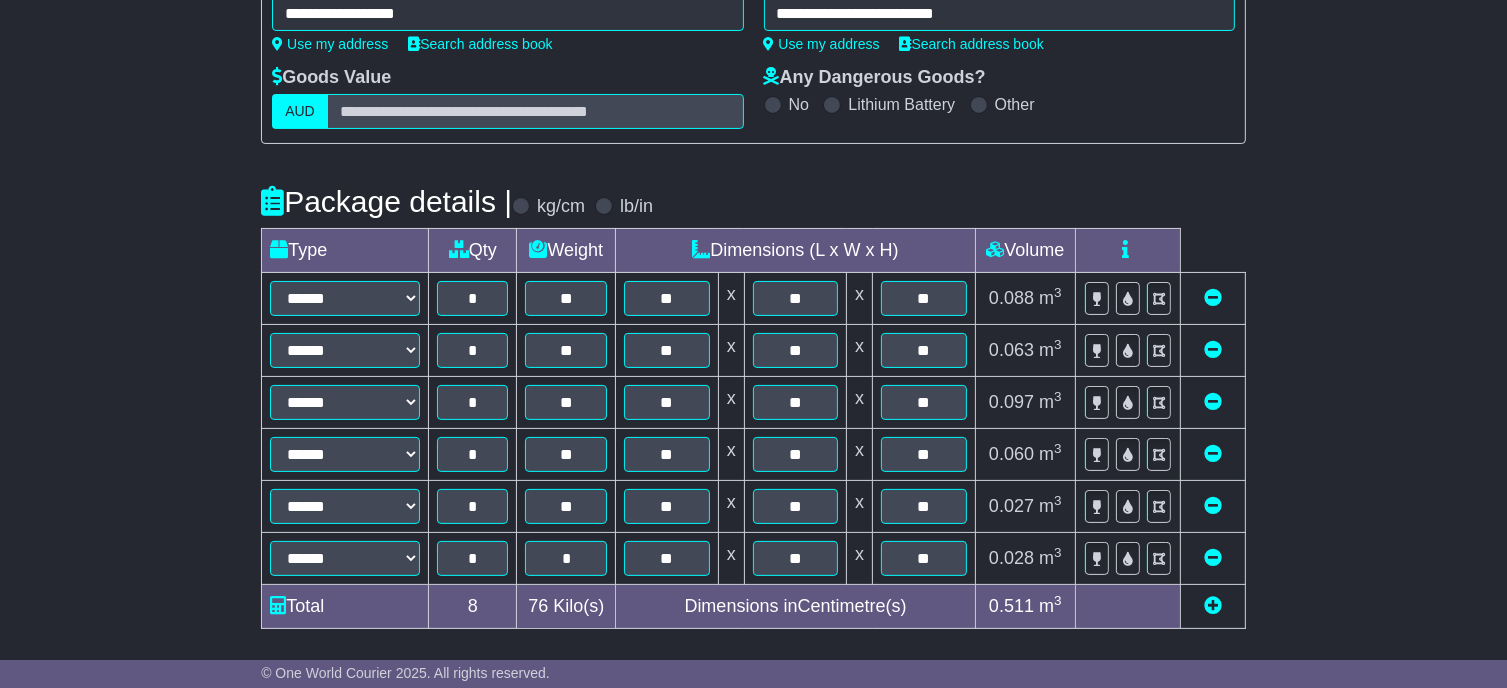 click at bounding box center (1213, 605) 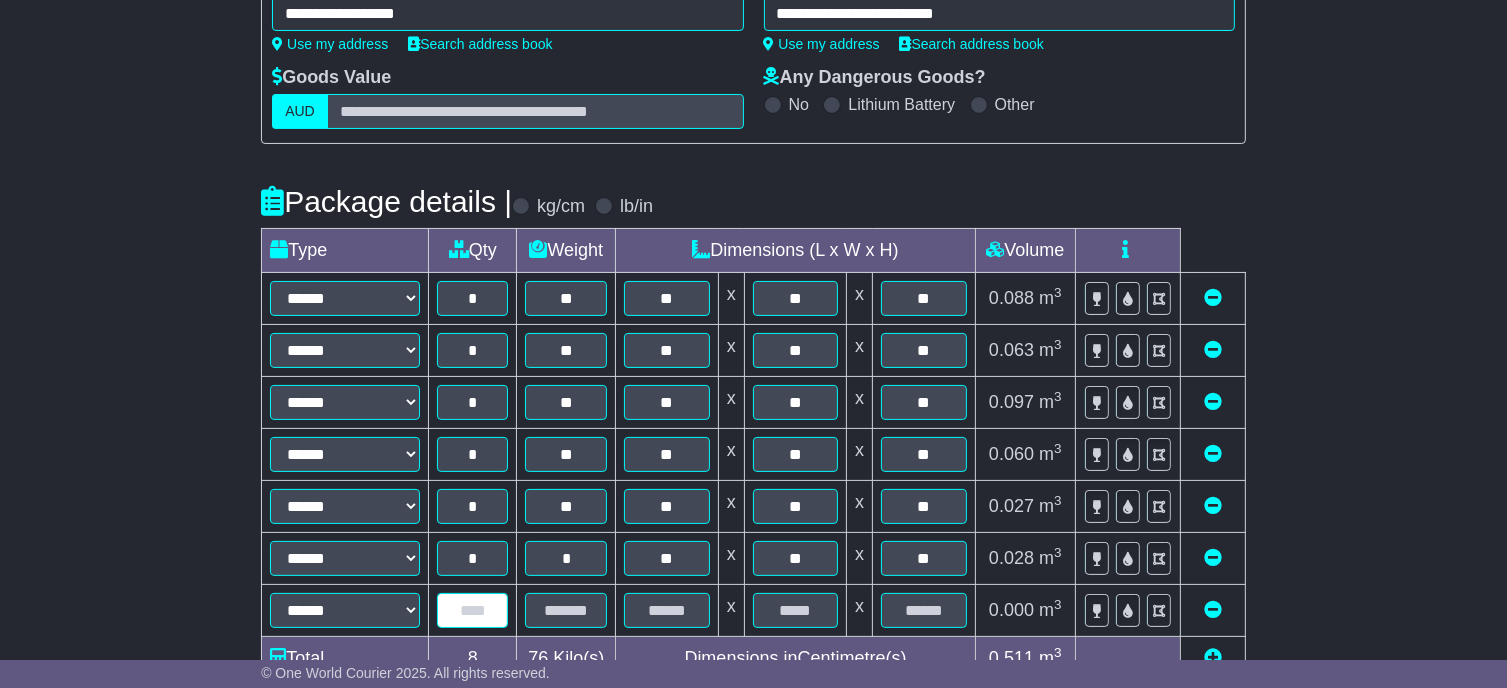 click at bounding box center (472, 610) 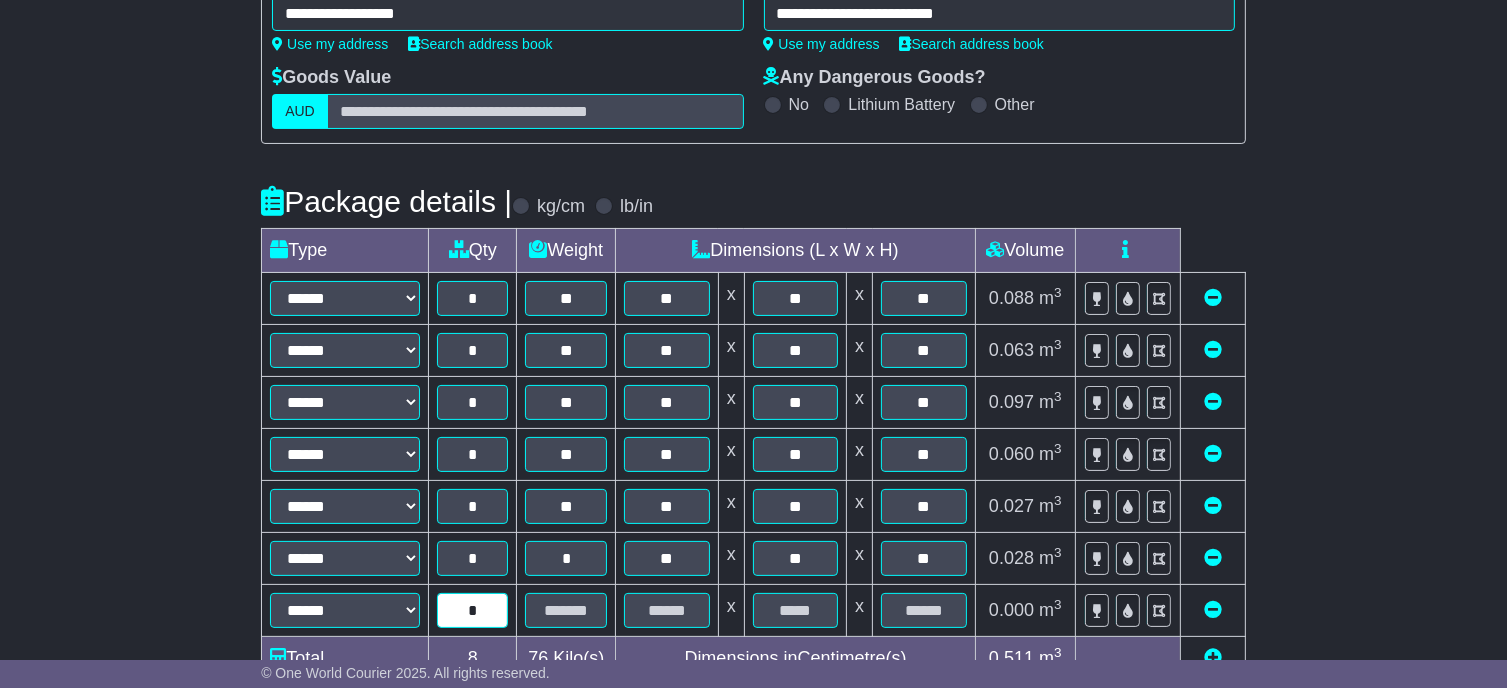 type on "*" 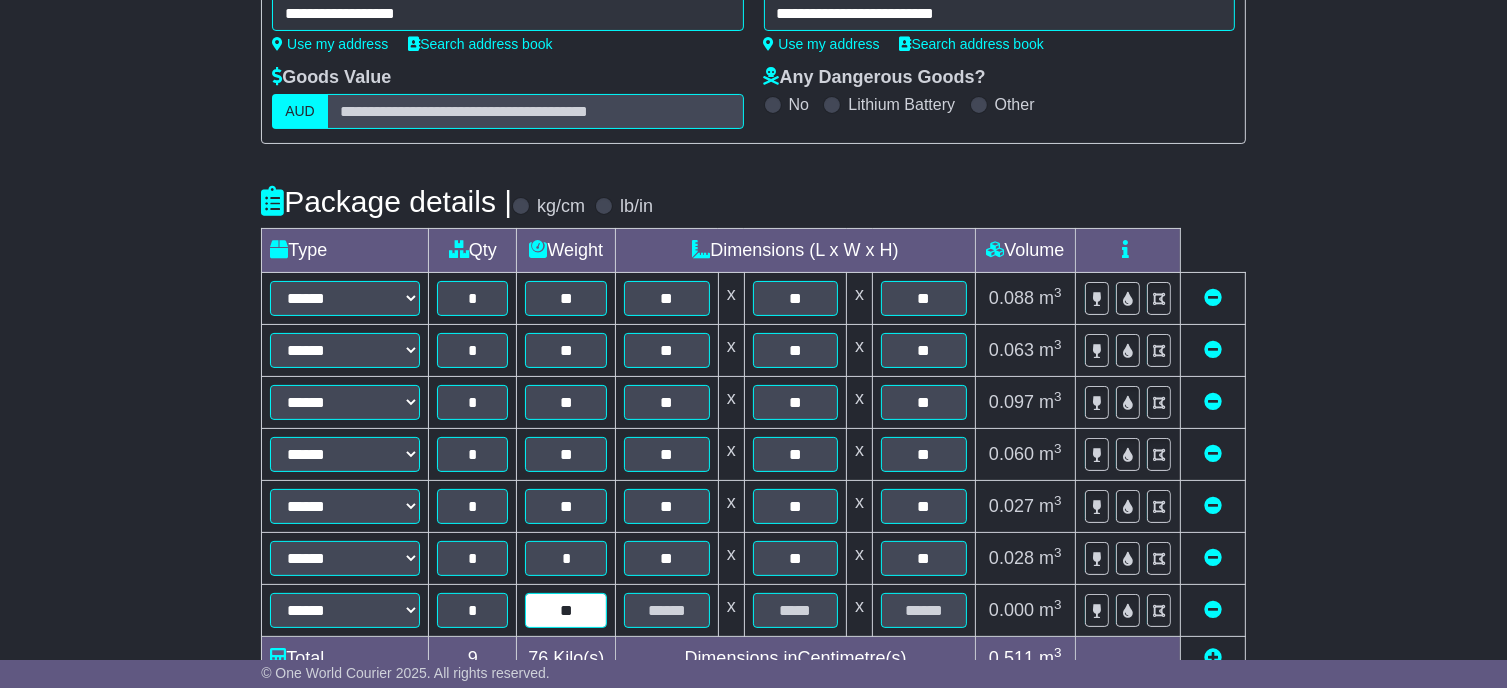 type on "**" 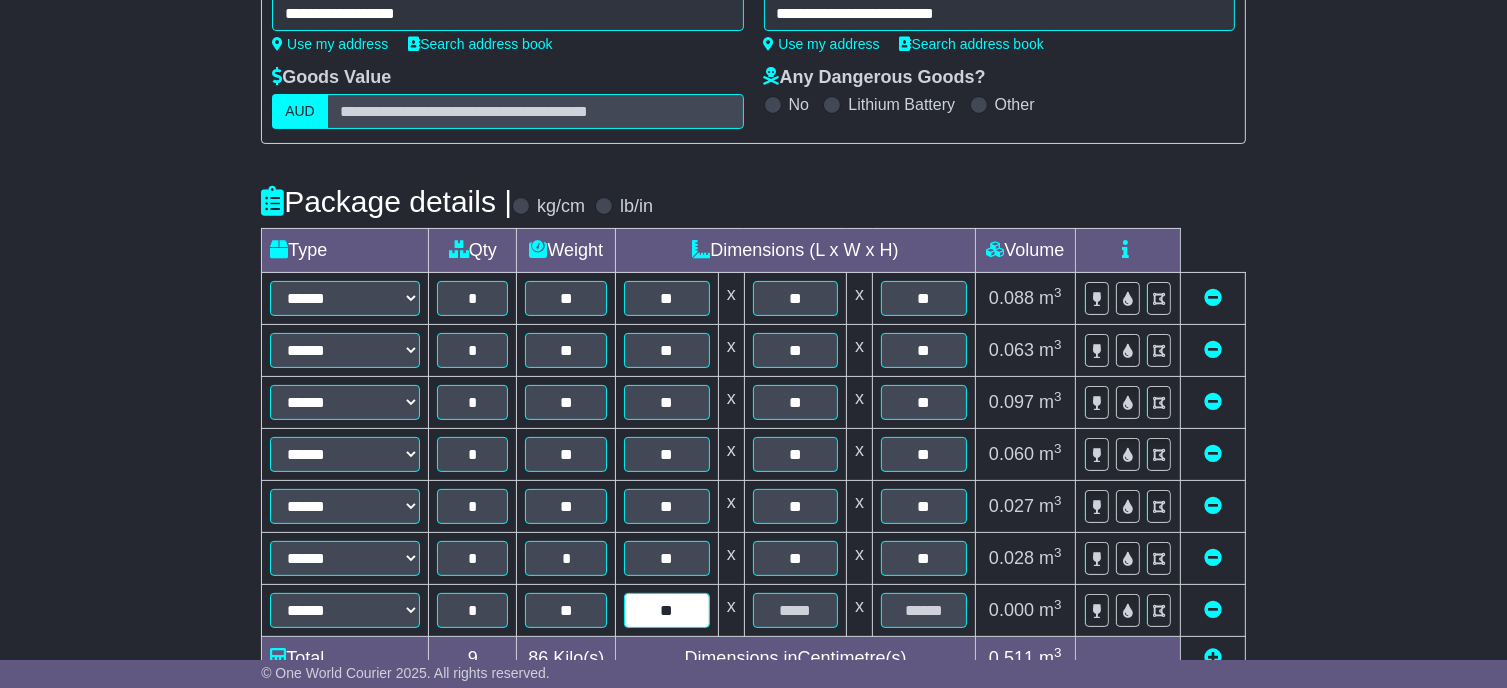 type on "**" 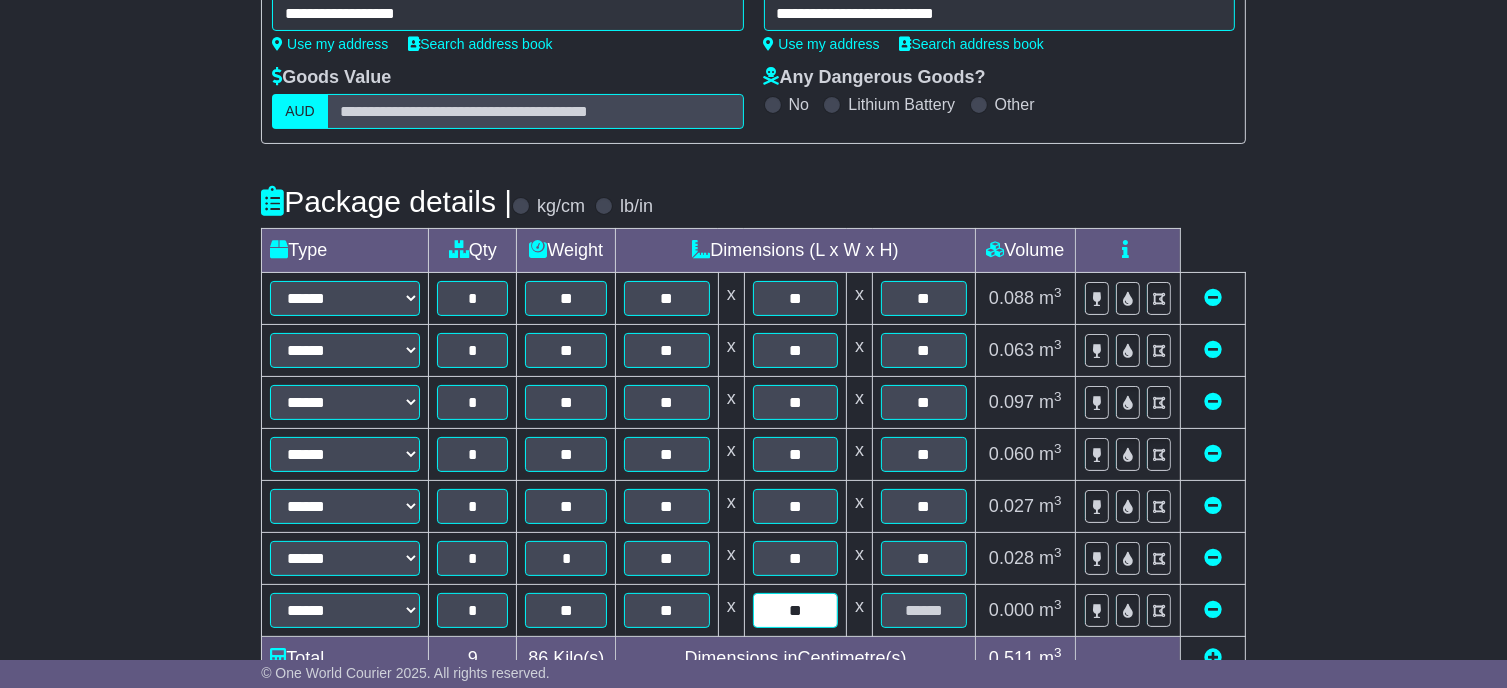 type on "**" 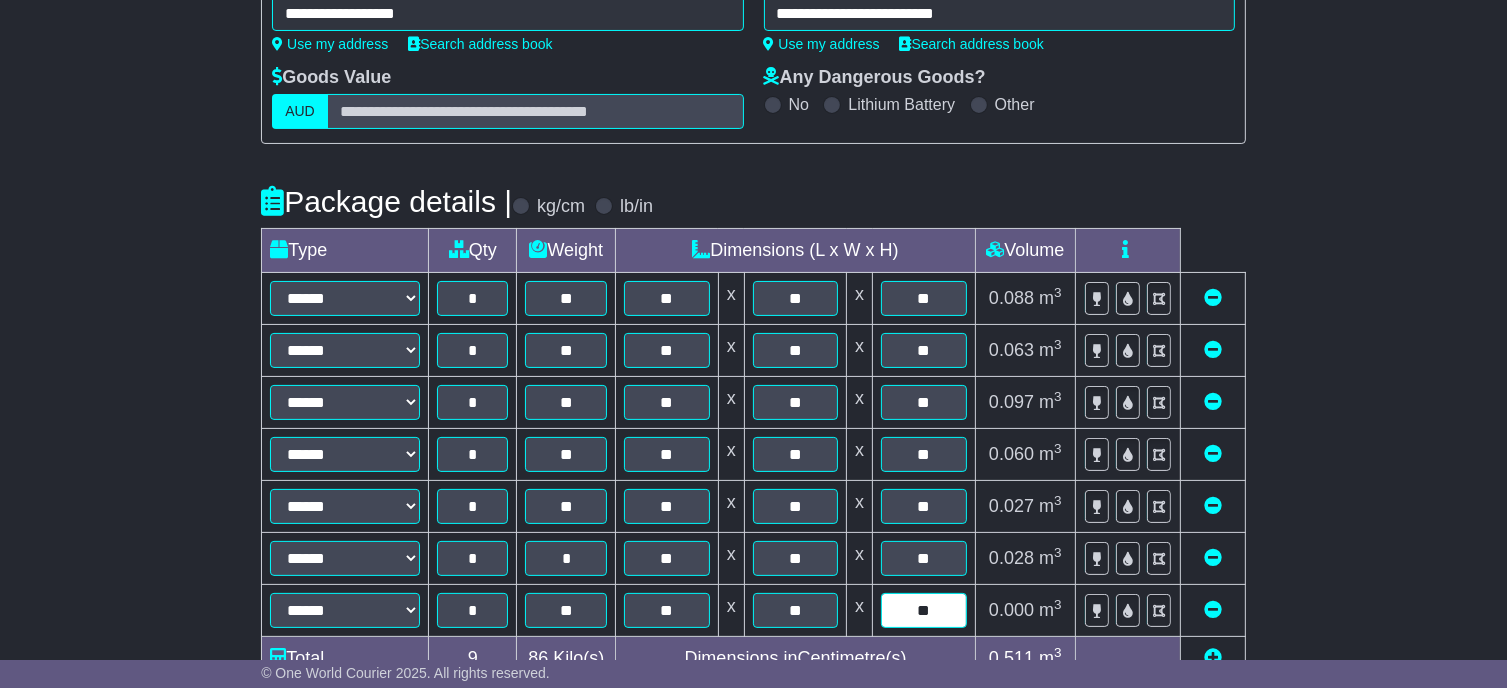 type on "**" 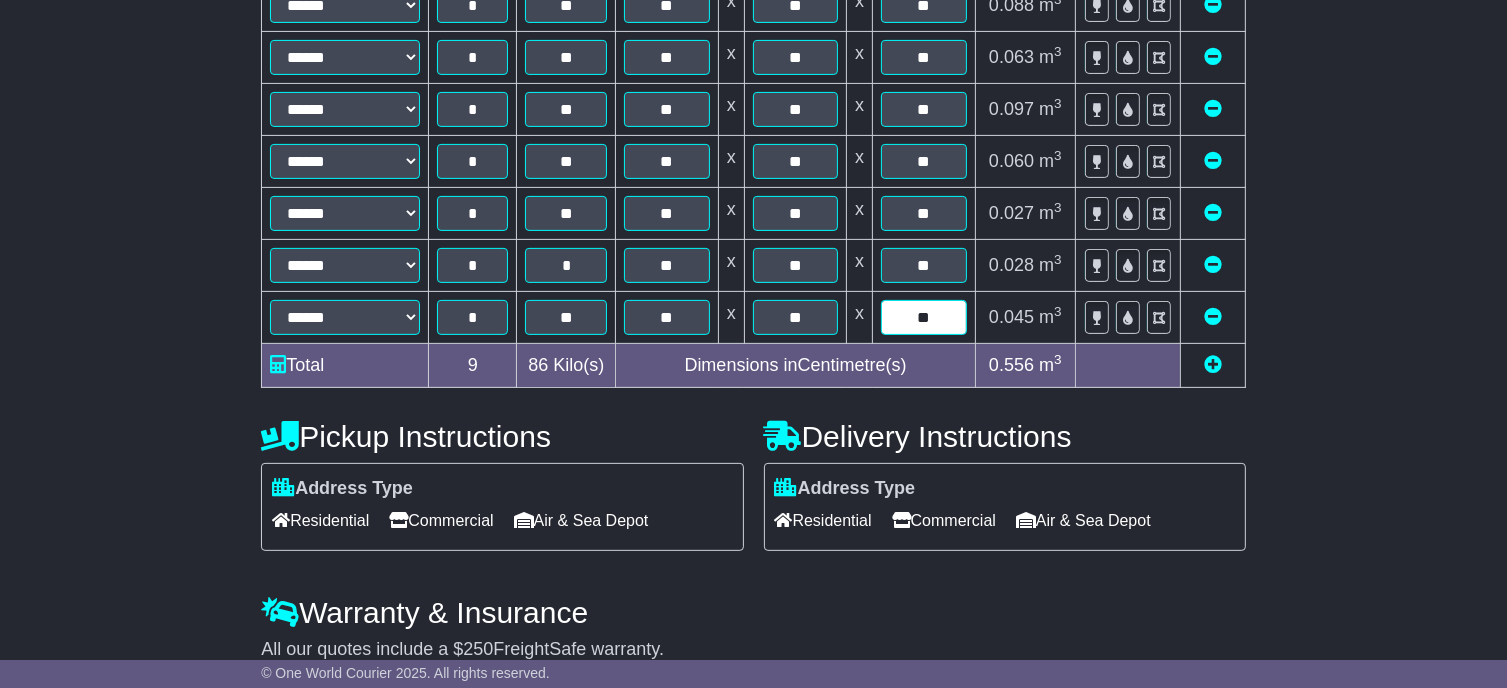 scroll, scrollTop: 600, scrollLeft: 0, axis: vertical 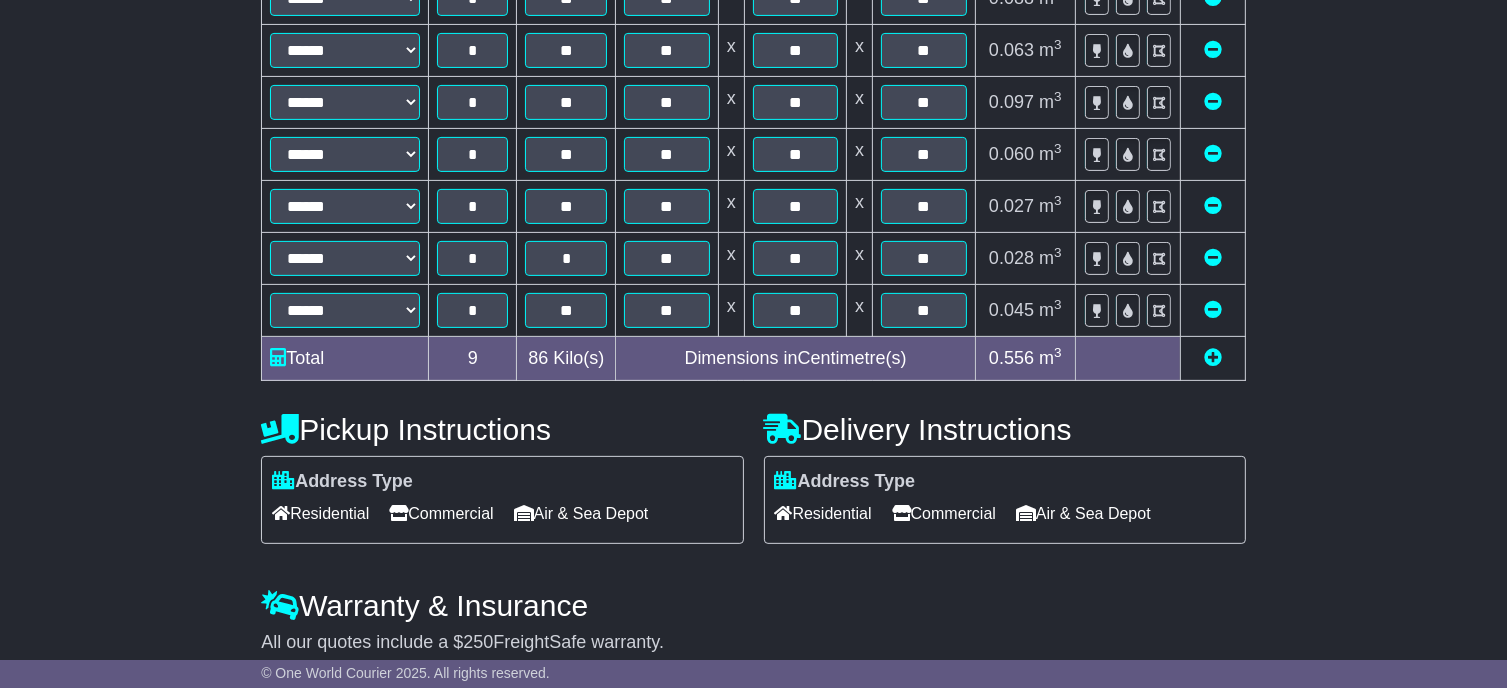 click at bounding box center [1213, 357] 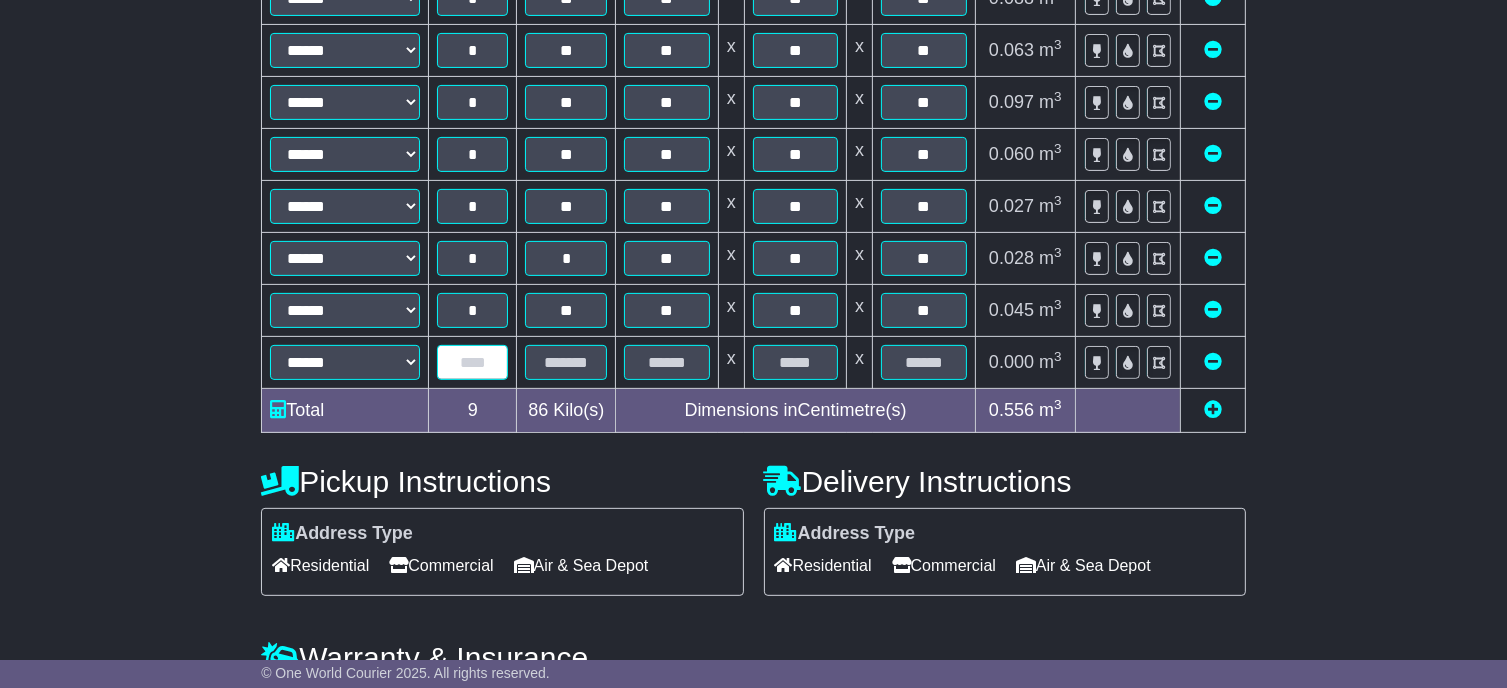 click at bounding box center (472, 362) 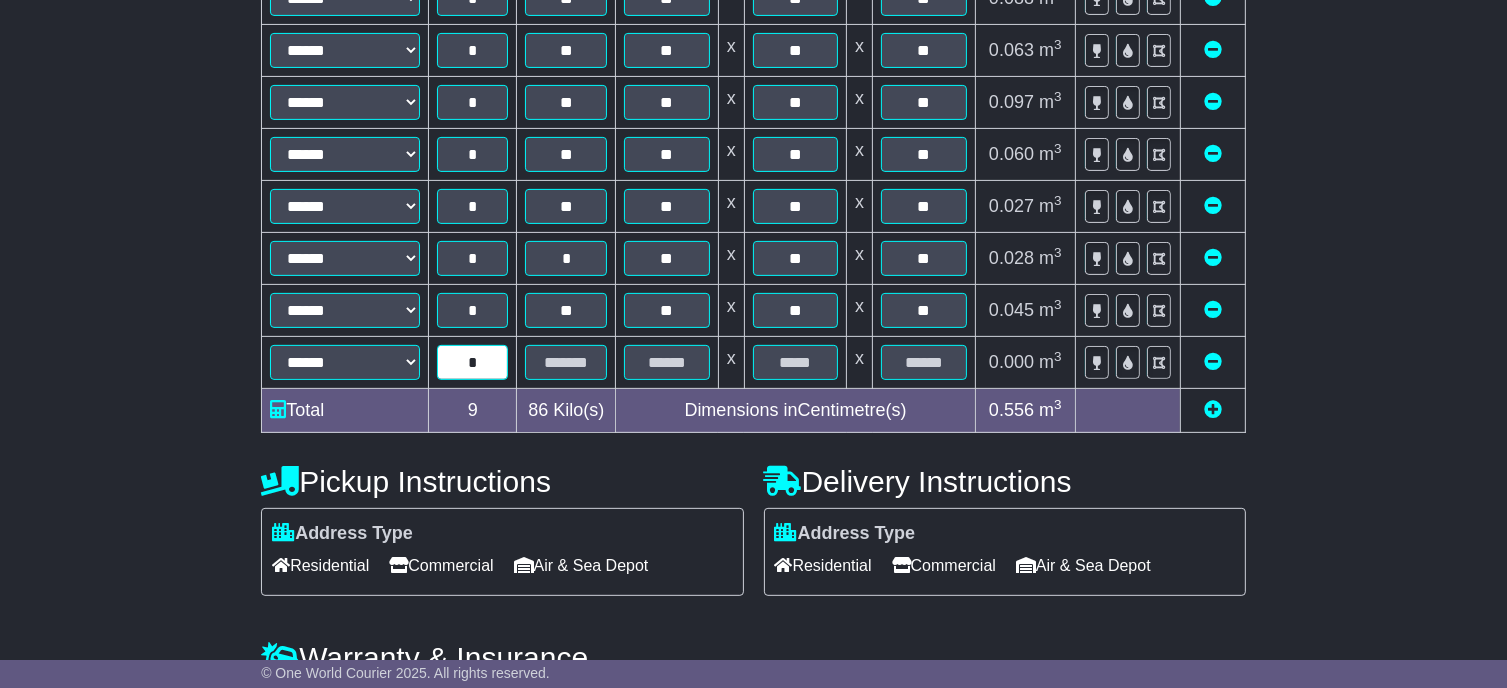 type on "*" 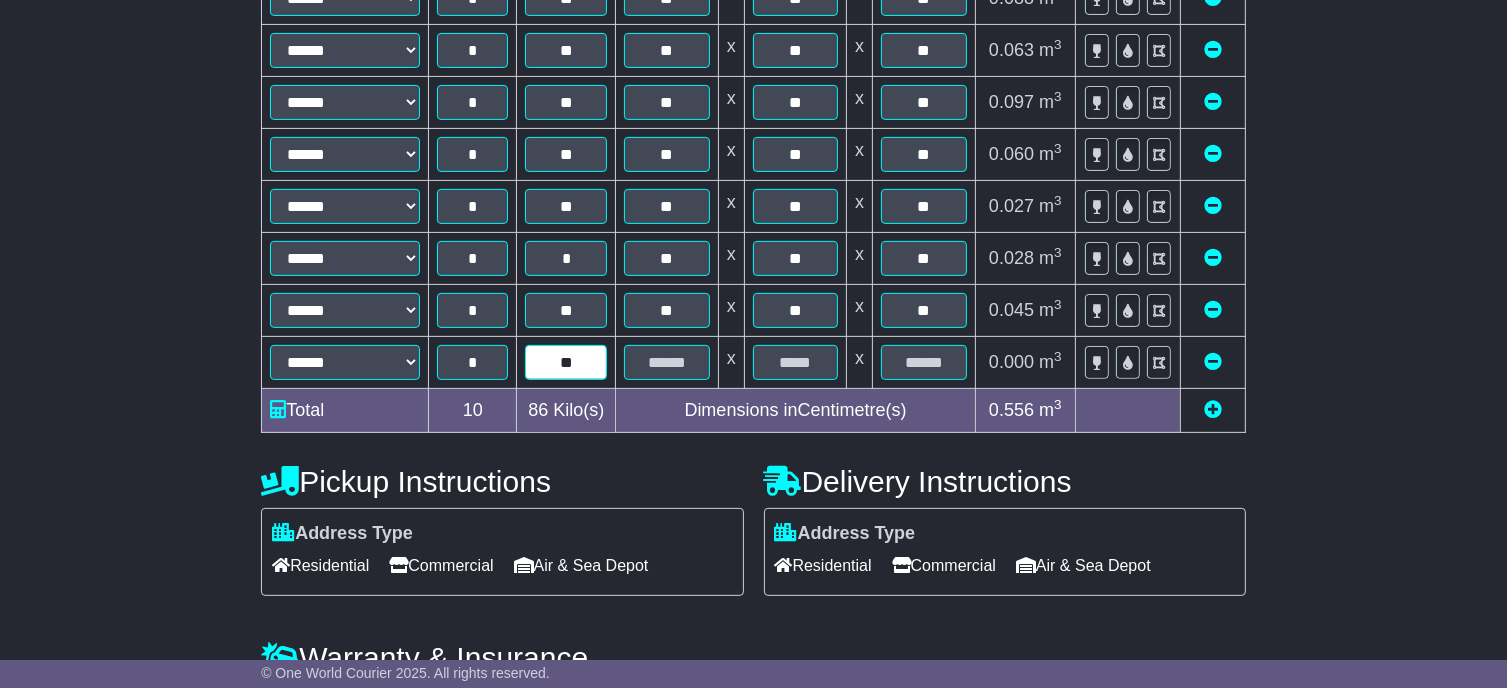 type on "**" 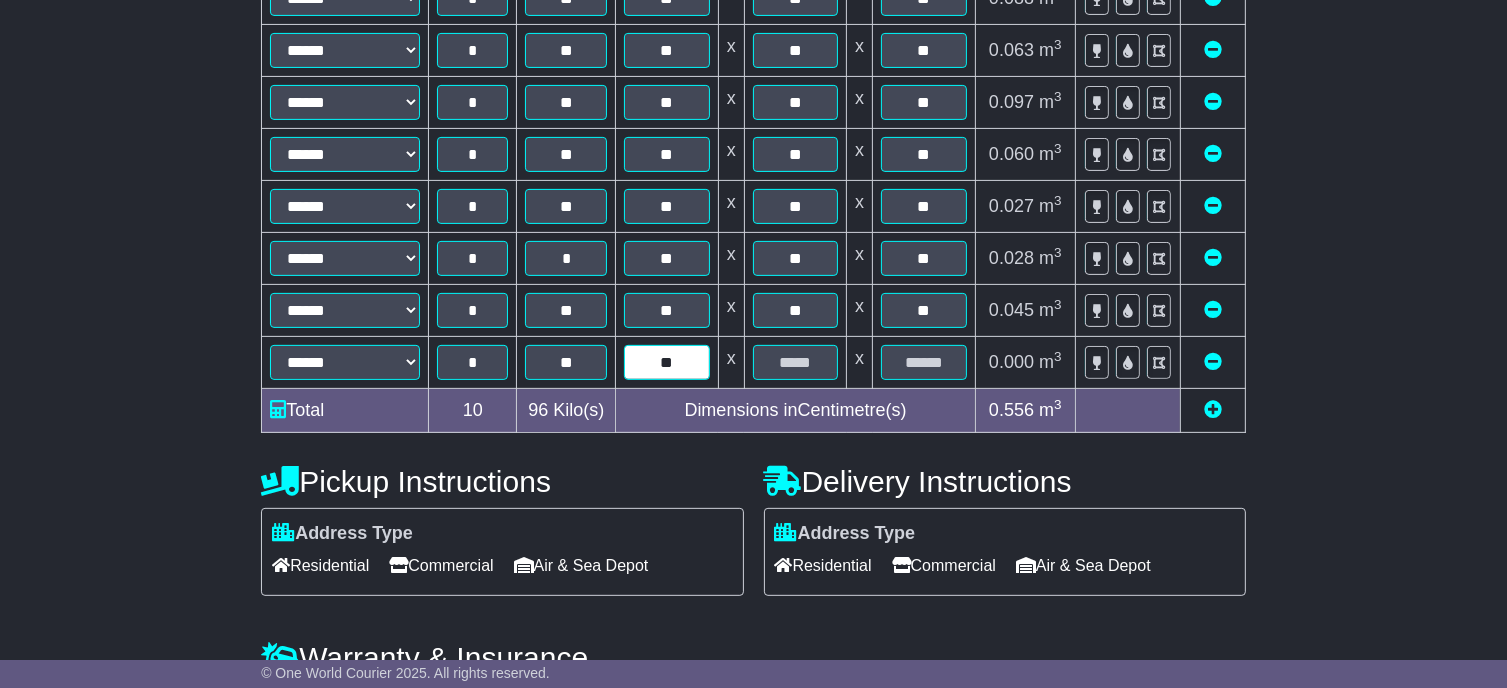 type on "**" 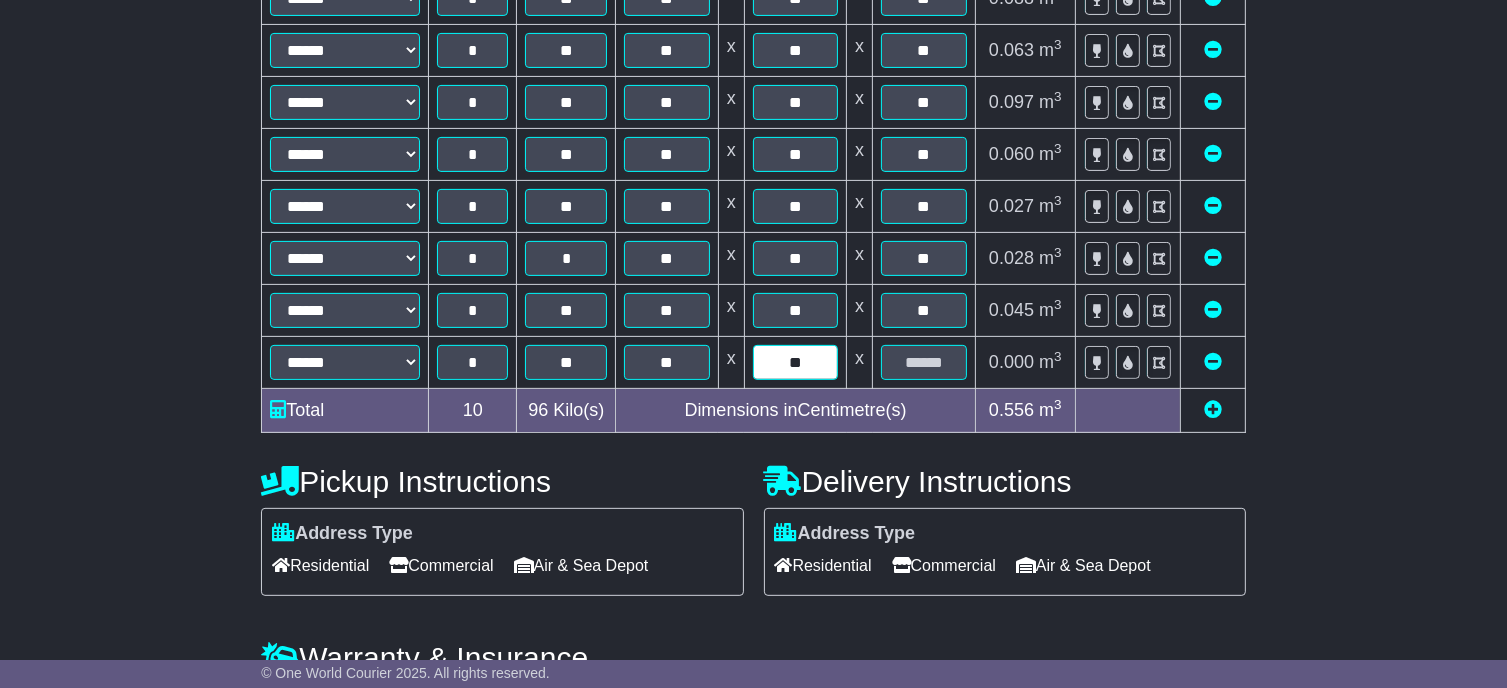 type on "**" 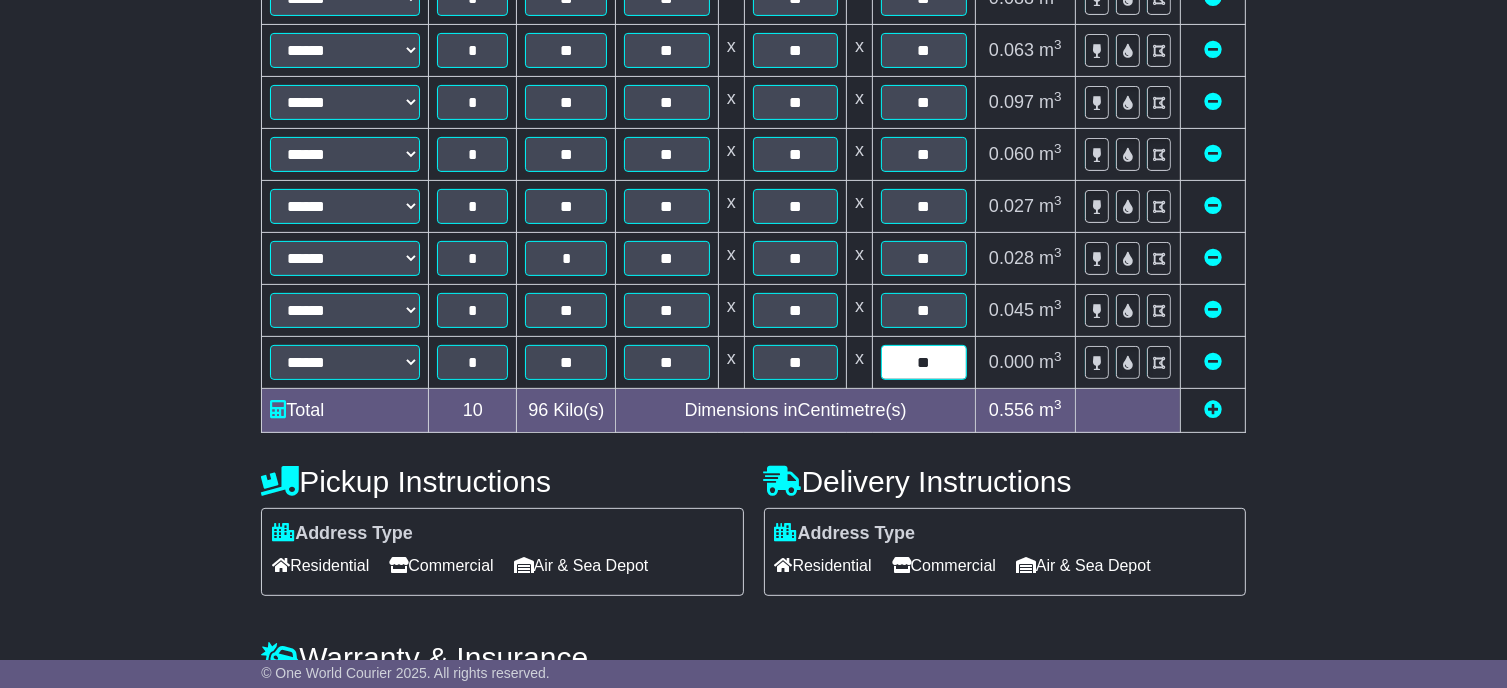type on "**" 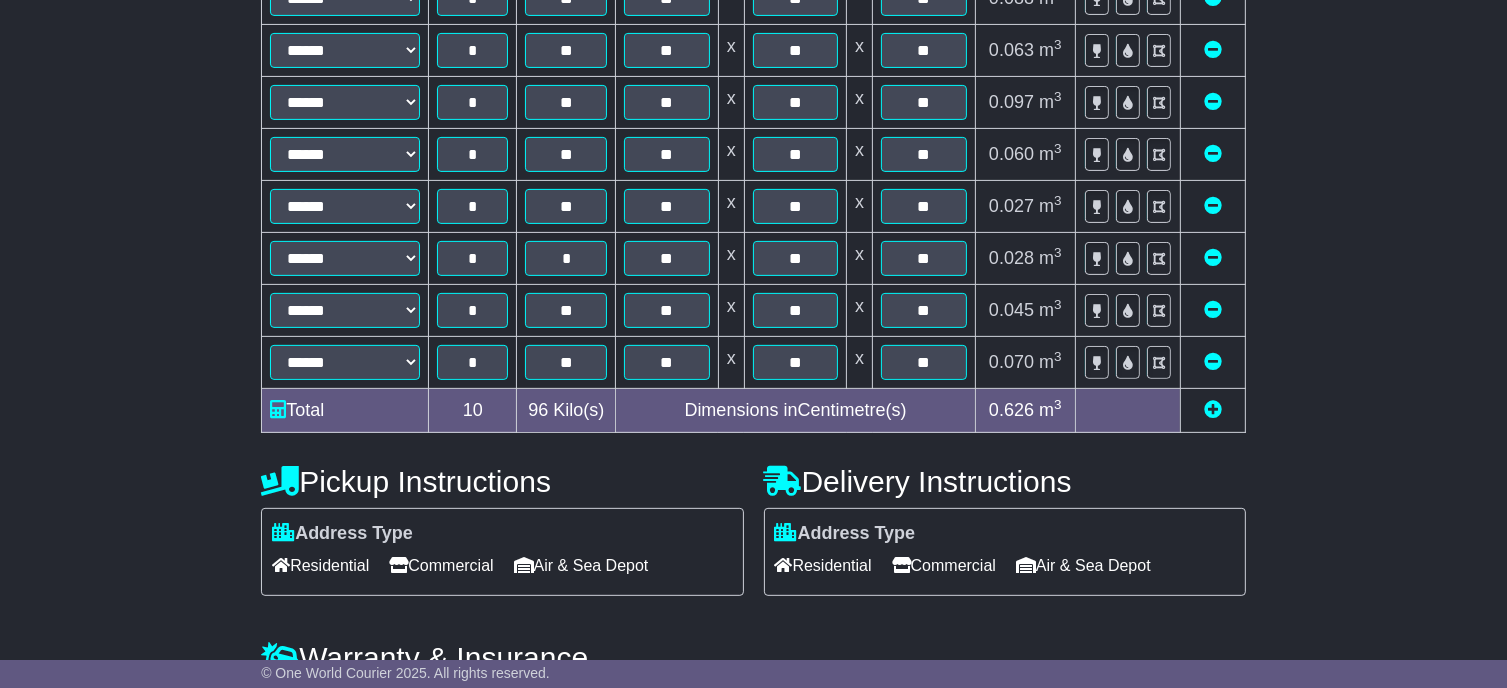 click at bounding box center (1213, 409) 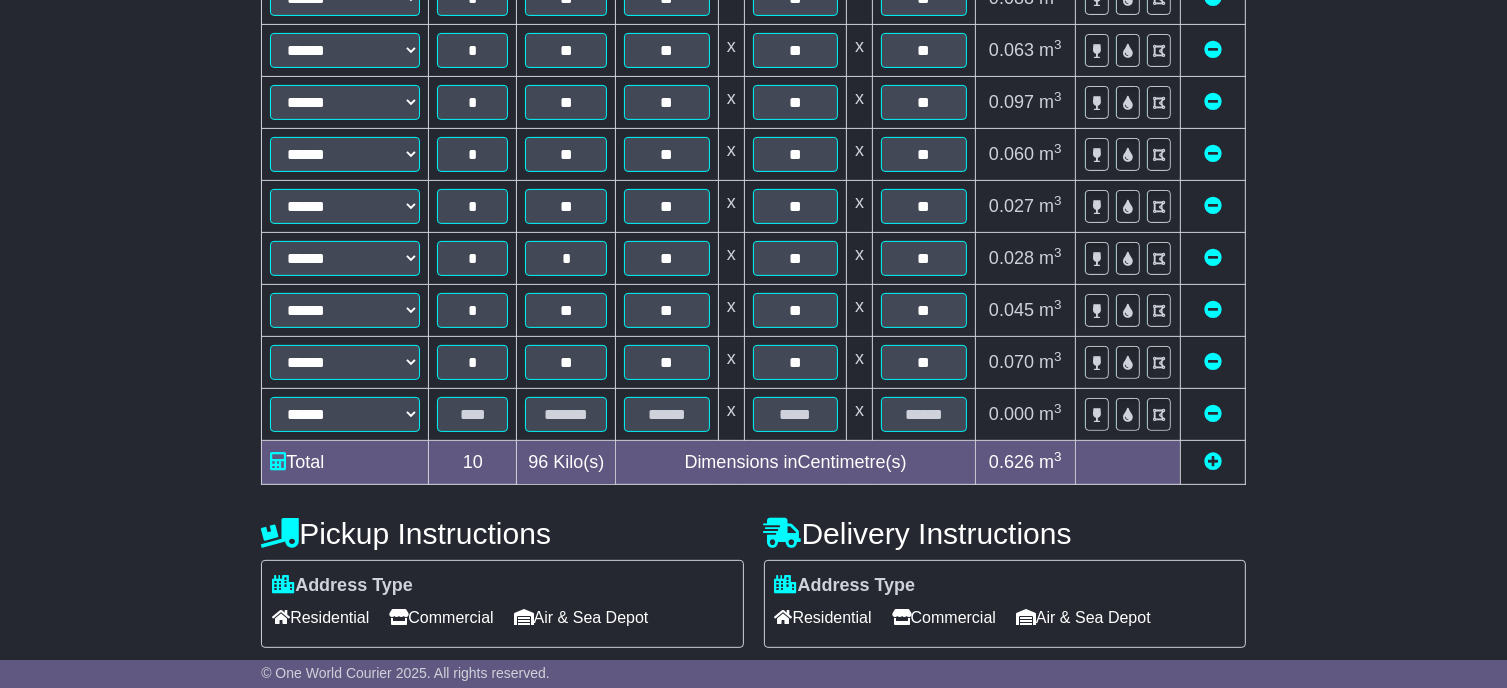 click on "Residential" at bounding box center (823, 617) 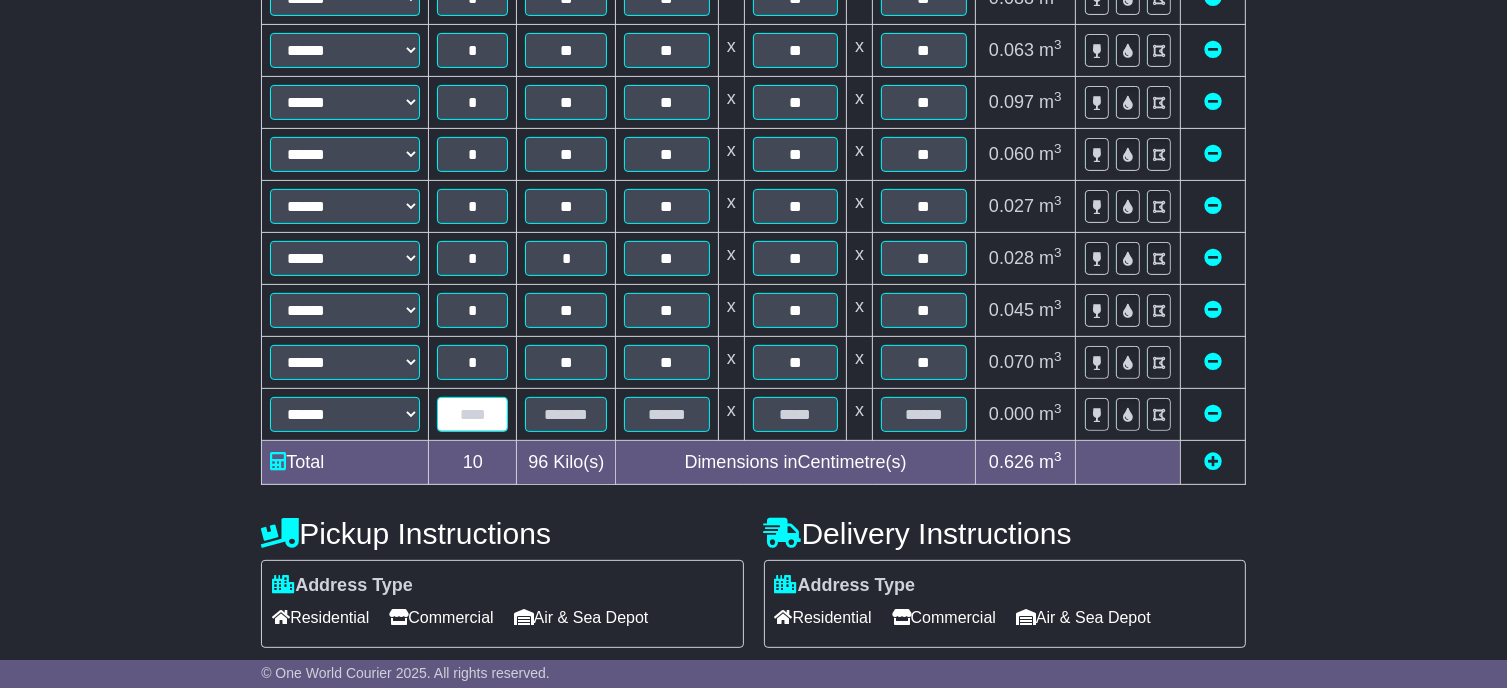 click at bounding box center [472, 414] 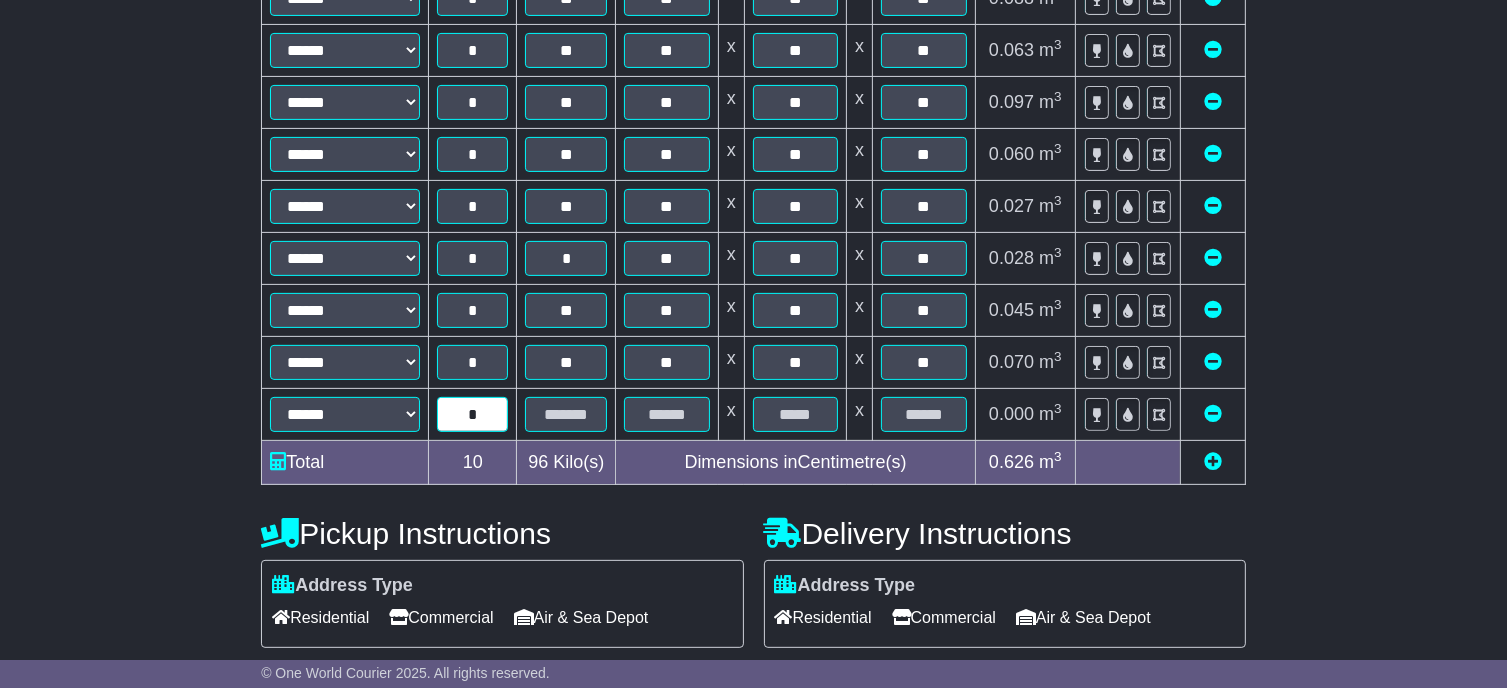 type on "*" 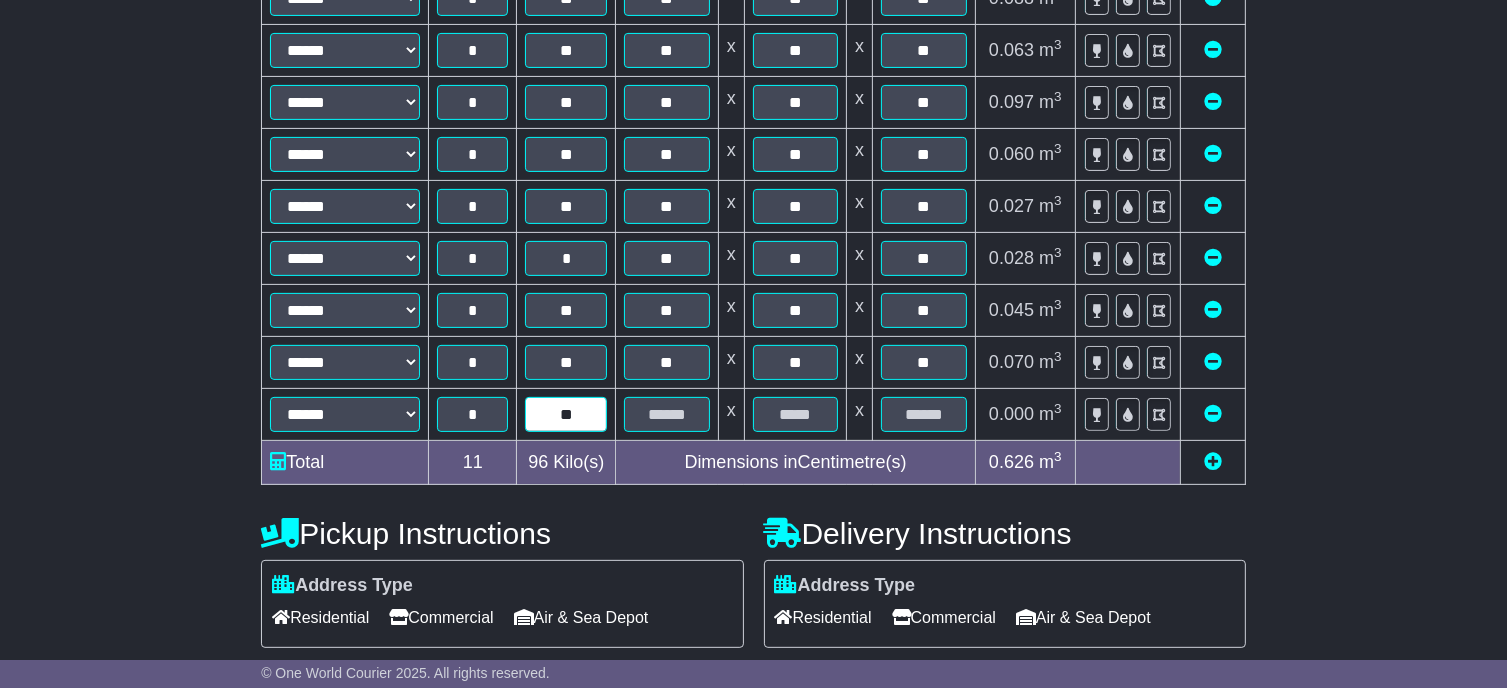 type on "**" 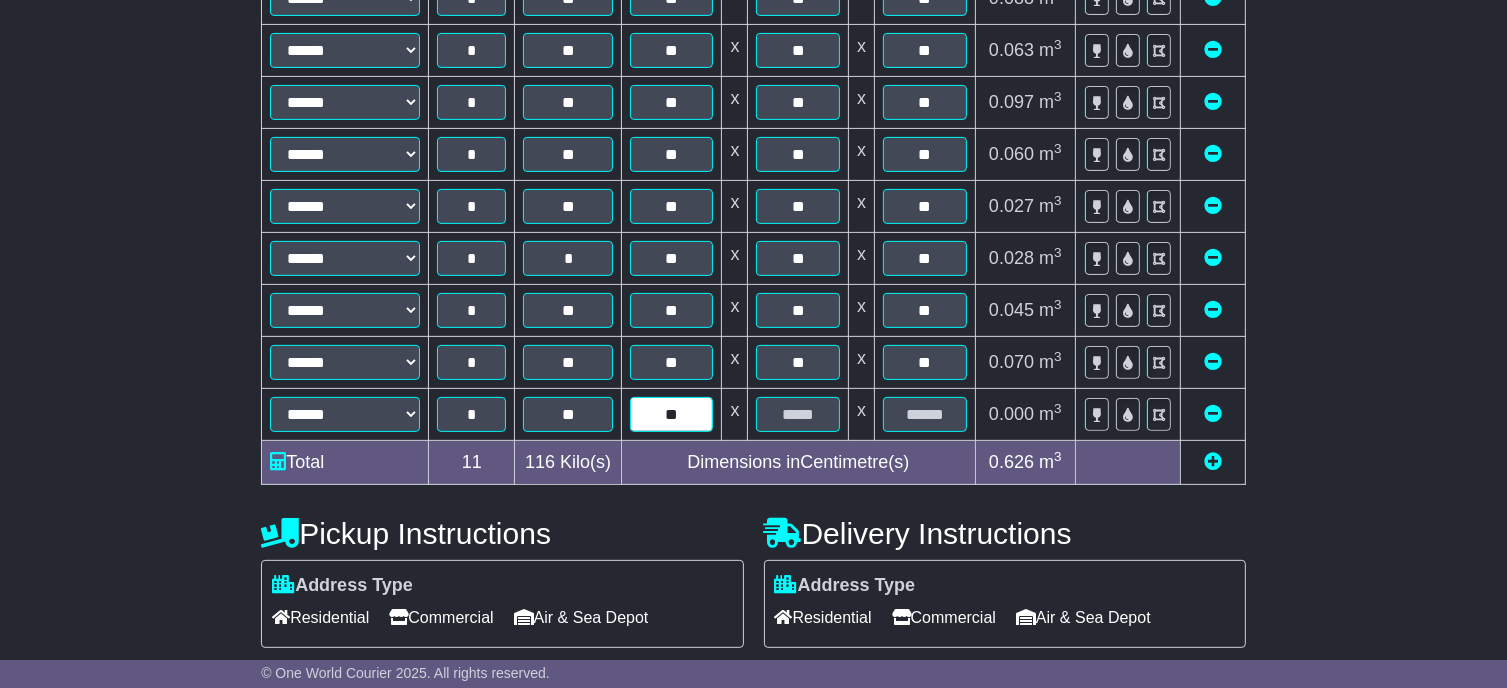 type on "**" 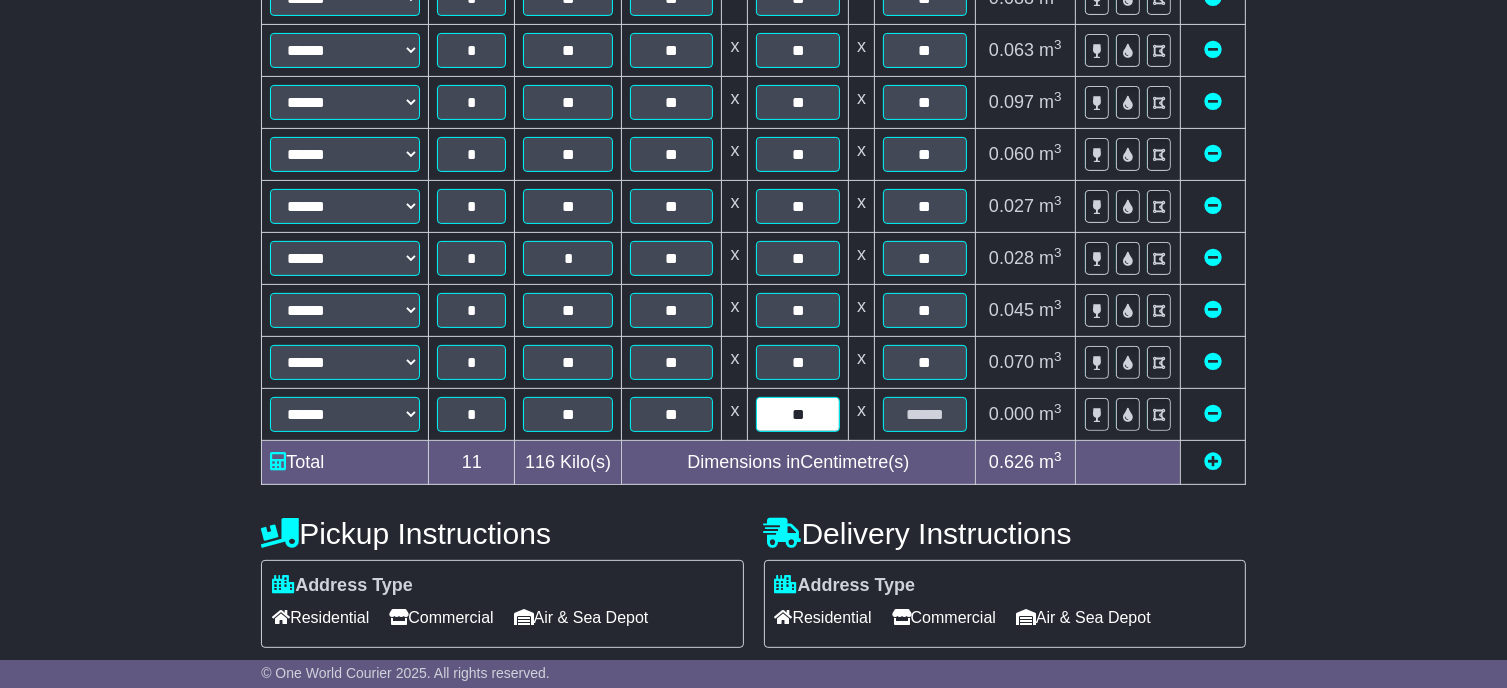 type on "**" 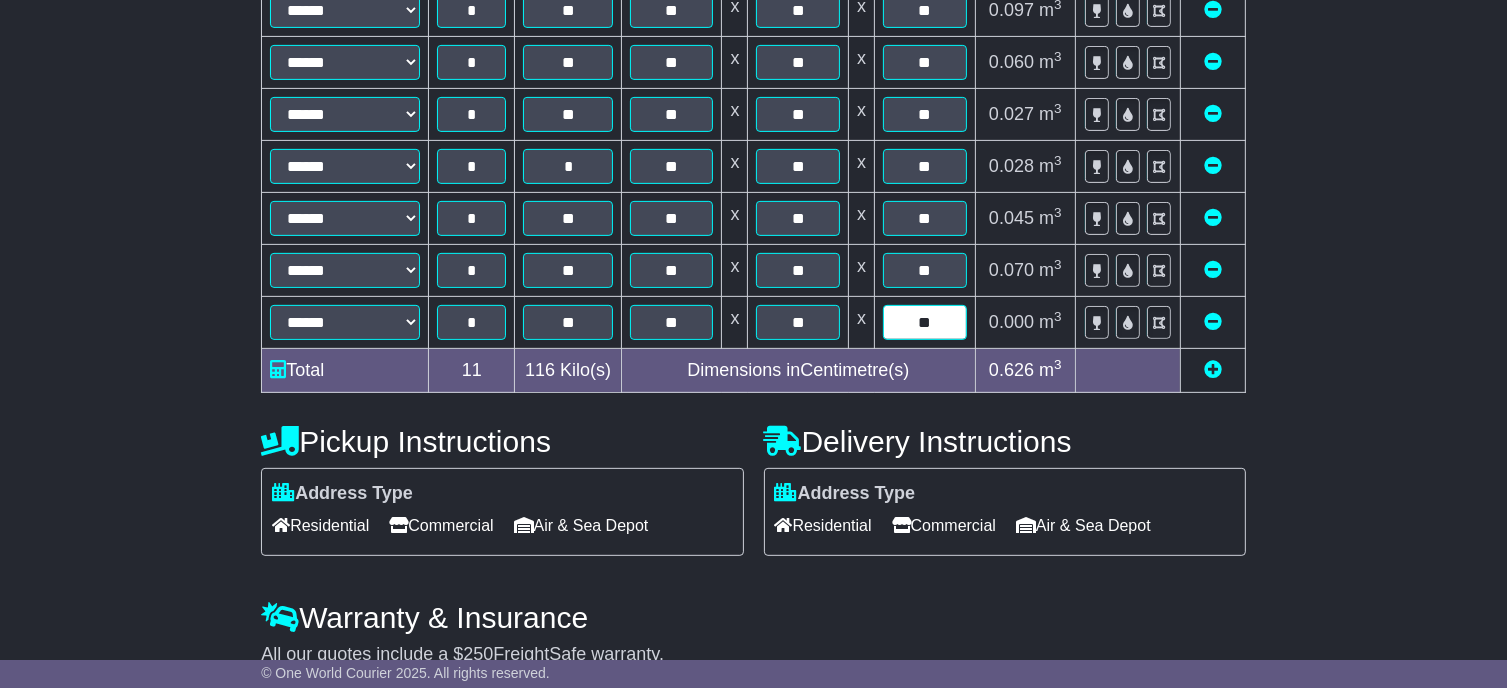 scroll, scrollTop: 816, scrollLeft: 0, axis: vertical 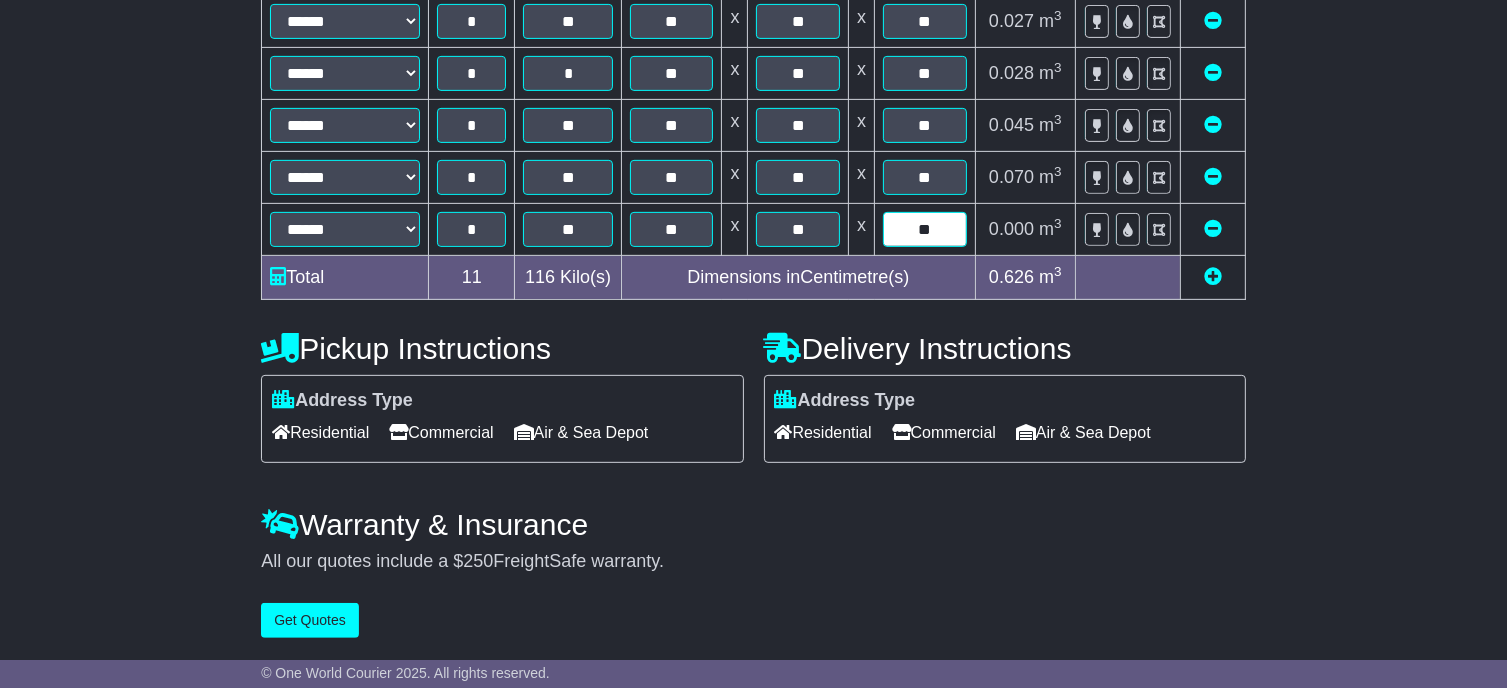 type on "**" 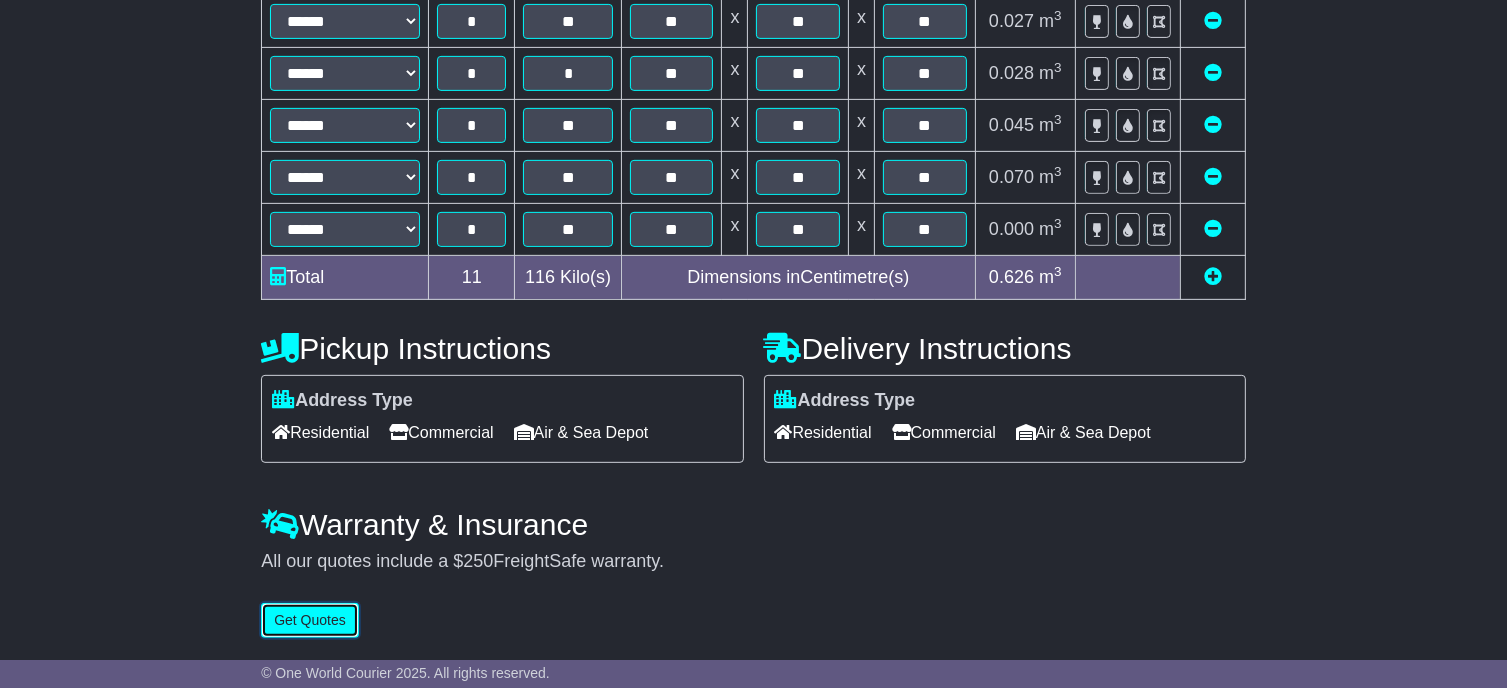 click on "Get Quotes" at bounding box center (310, 620) 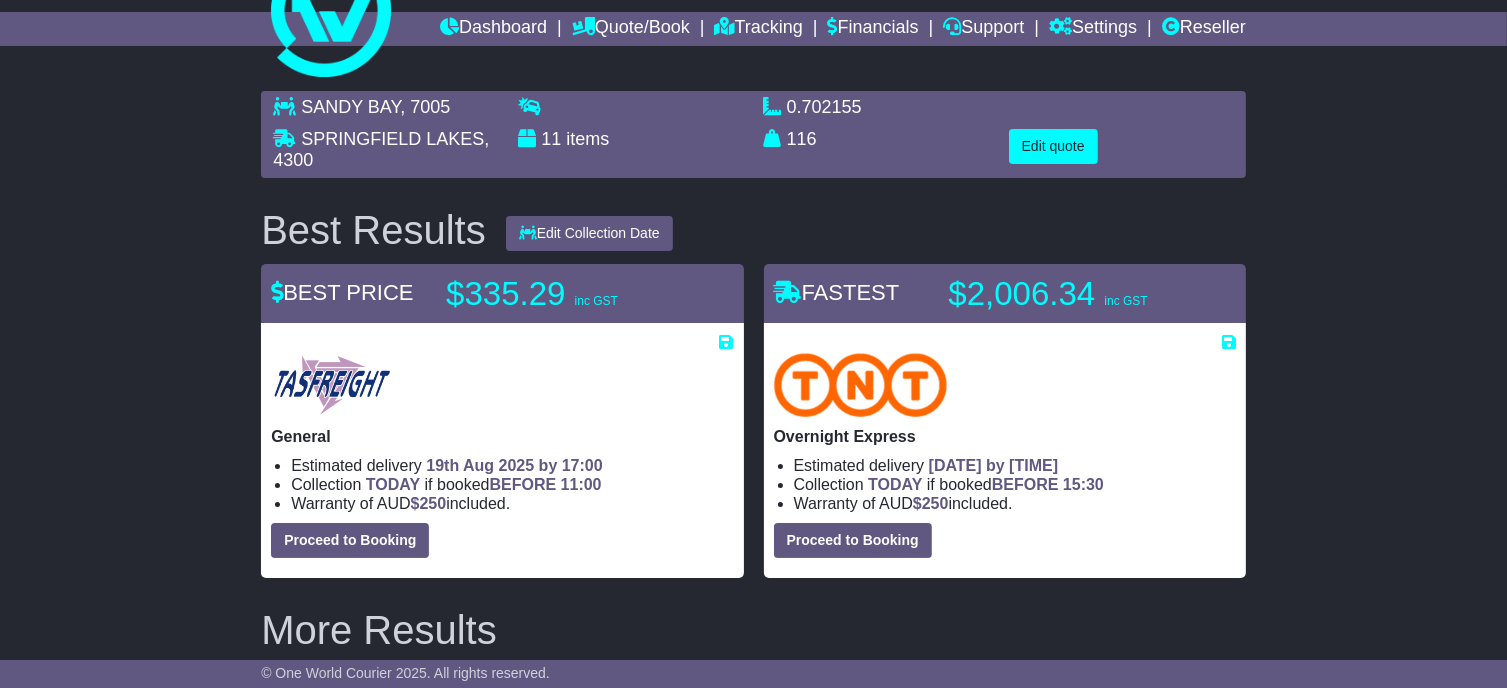 scroll, scrollTop: 200, scrollLeft: 0, axis: vertical 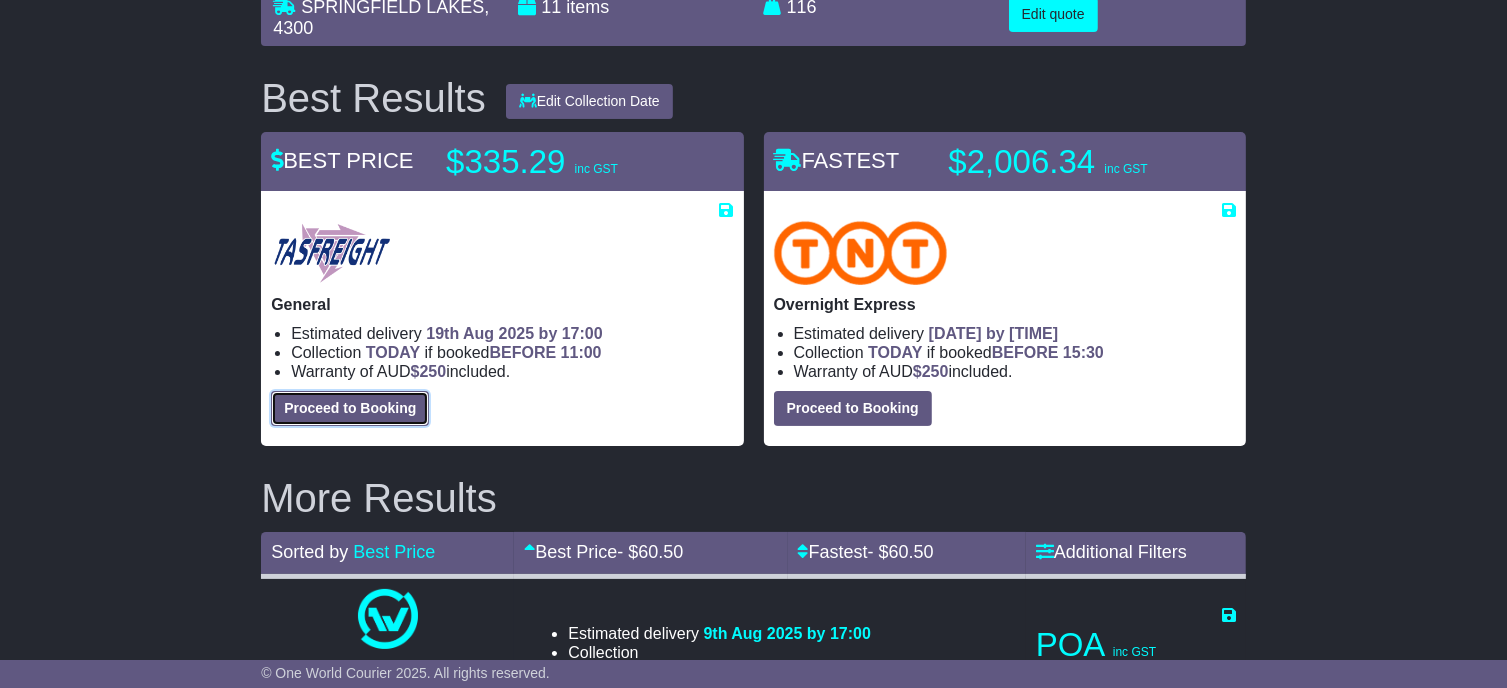 click on "Proceed to Booking" at bounding box center (350, 408) 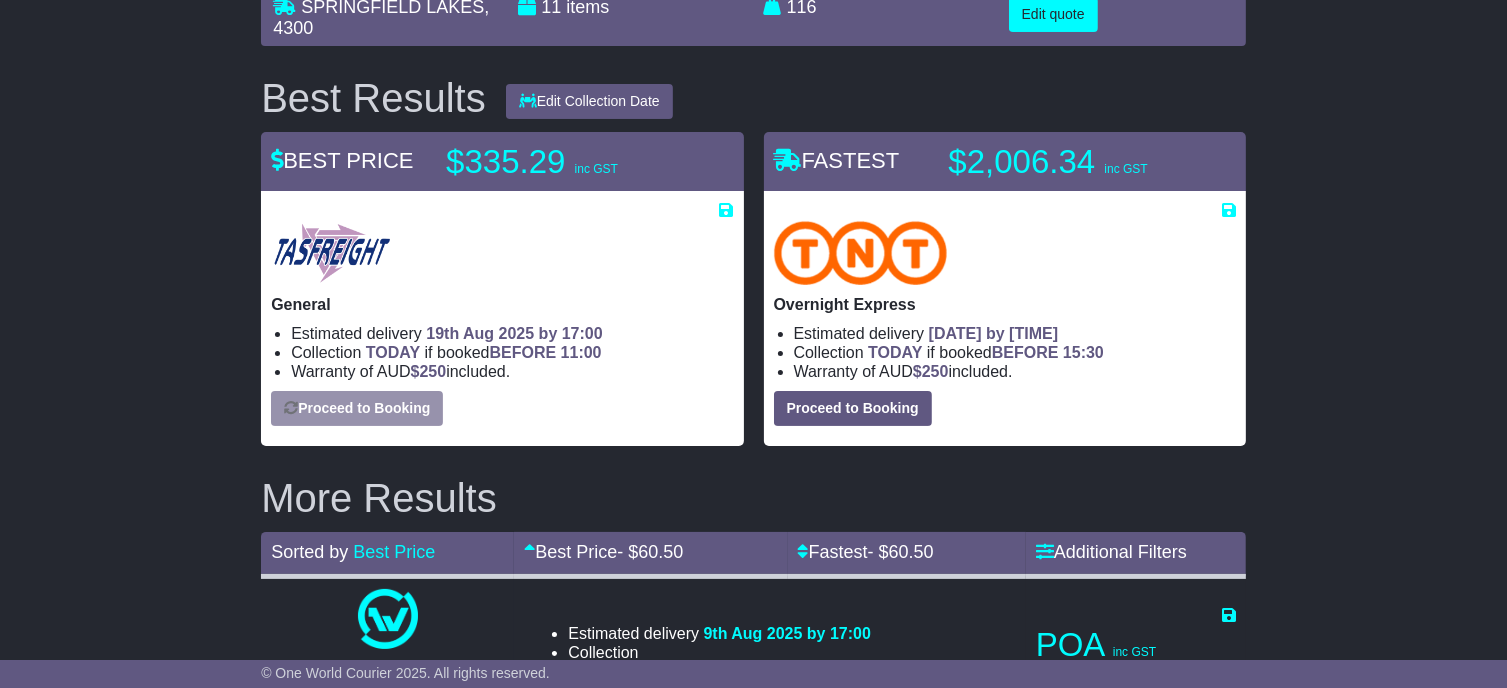 select on "**********" 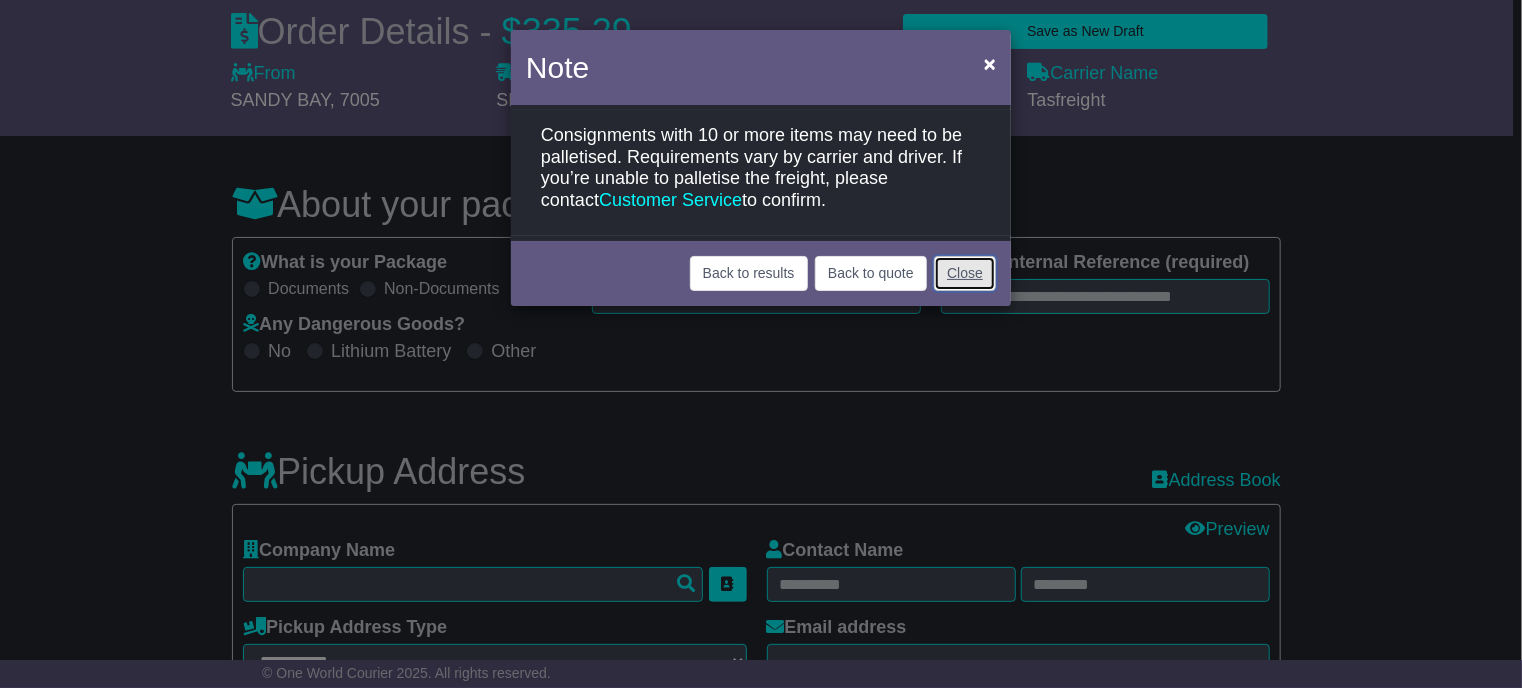 click on "Close" at bounding box center (965, 273) 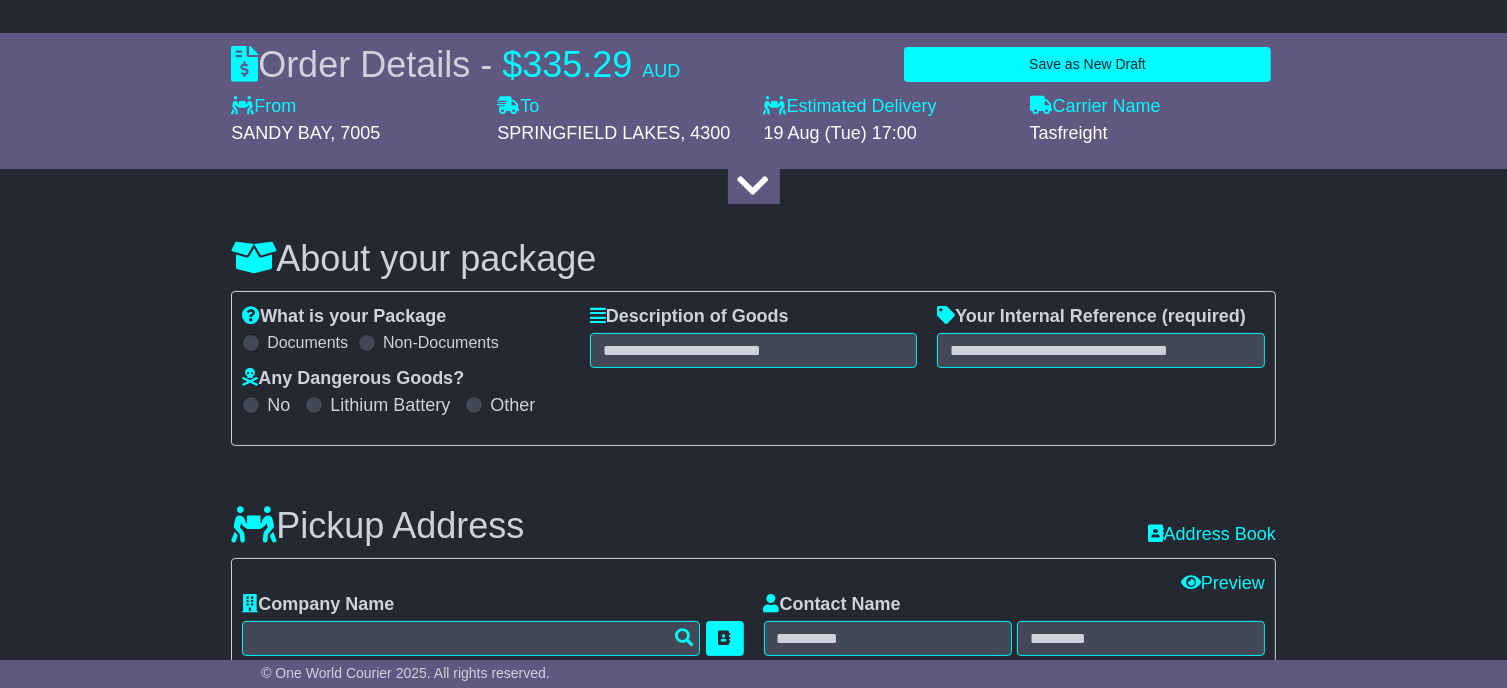 scroll, scrollTop: 100, scrollLeft: 0, axis: vertical 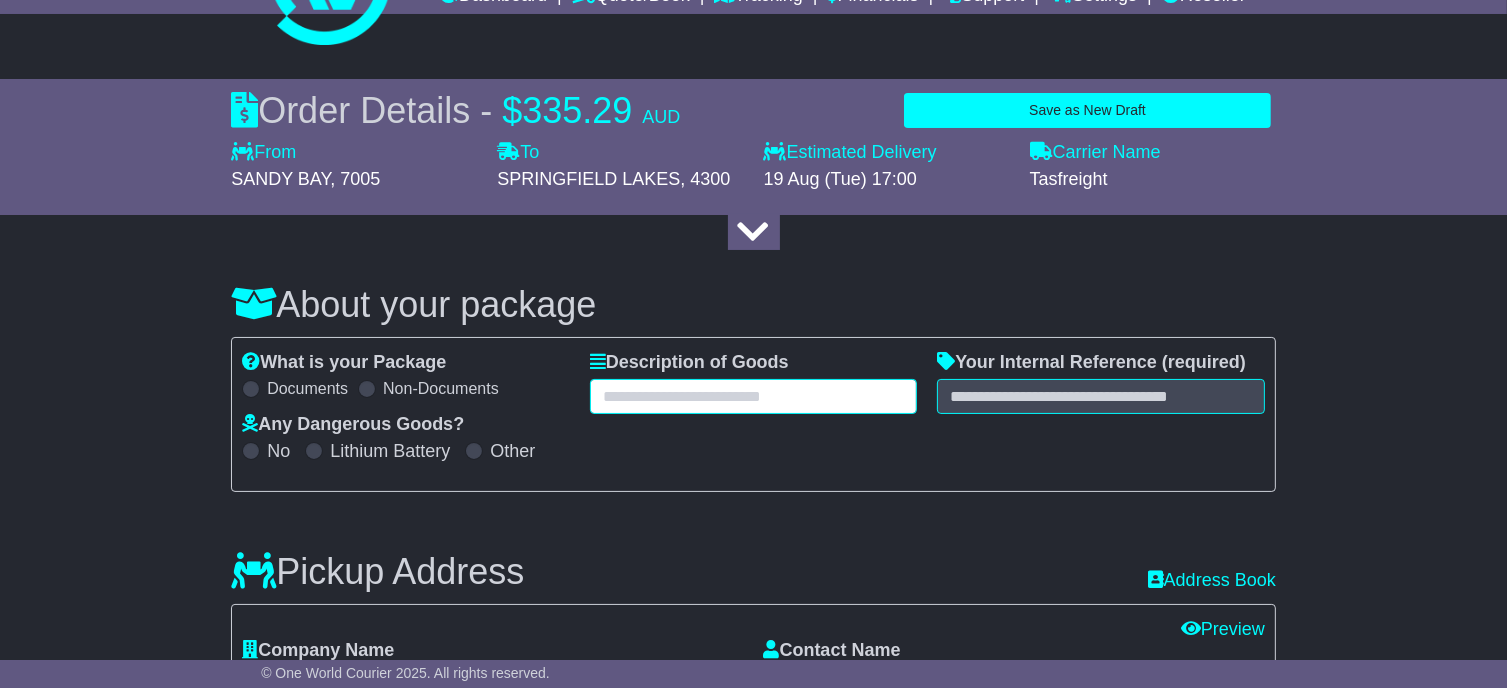 click at bounding box center (754, 396) 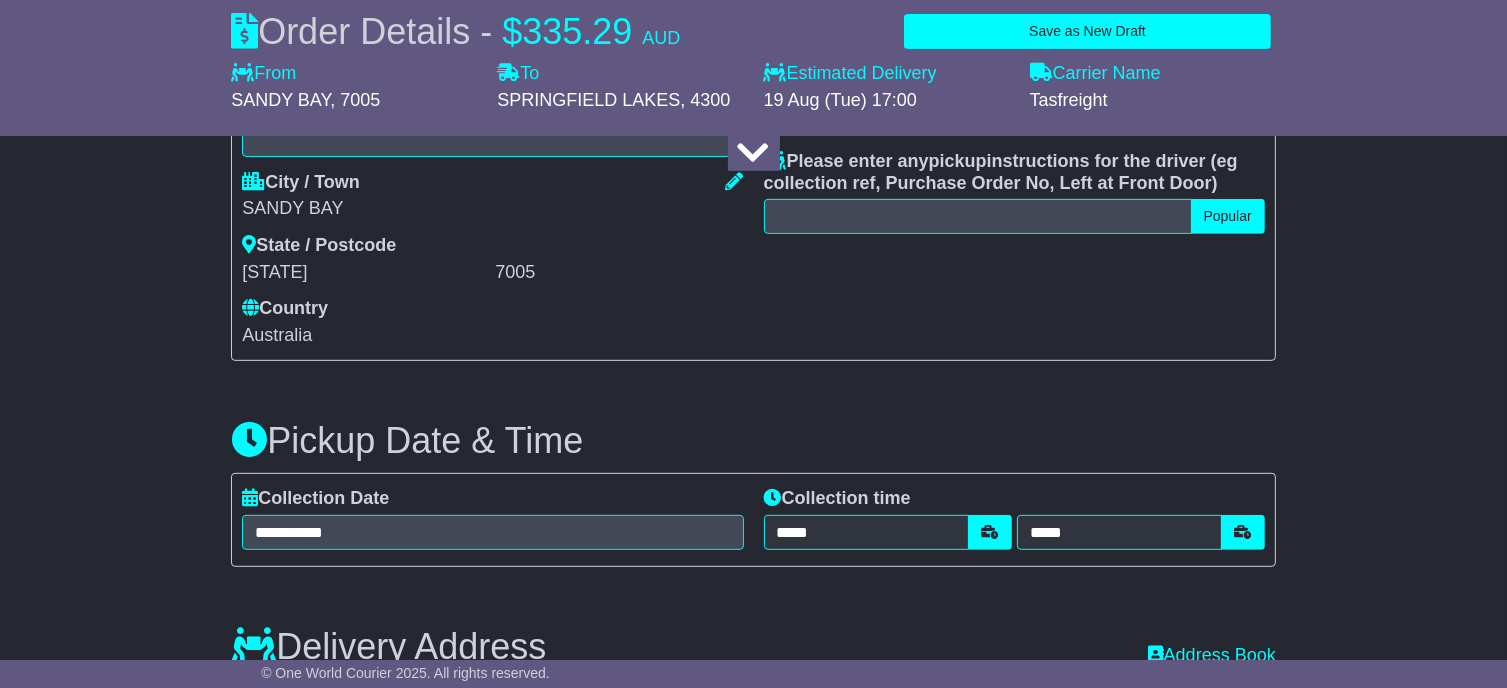 scroll, scrollTop: 600, scrollLeft: 0, axis: vertical 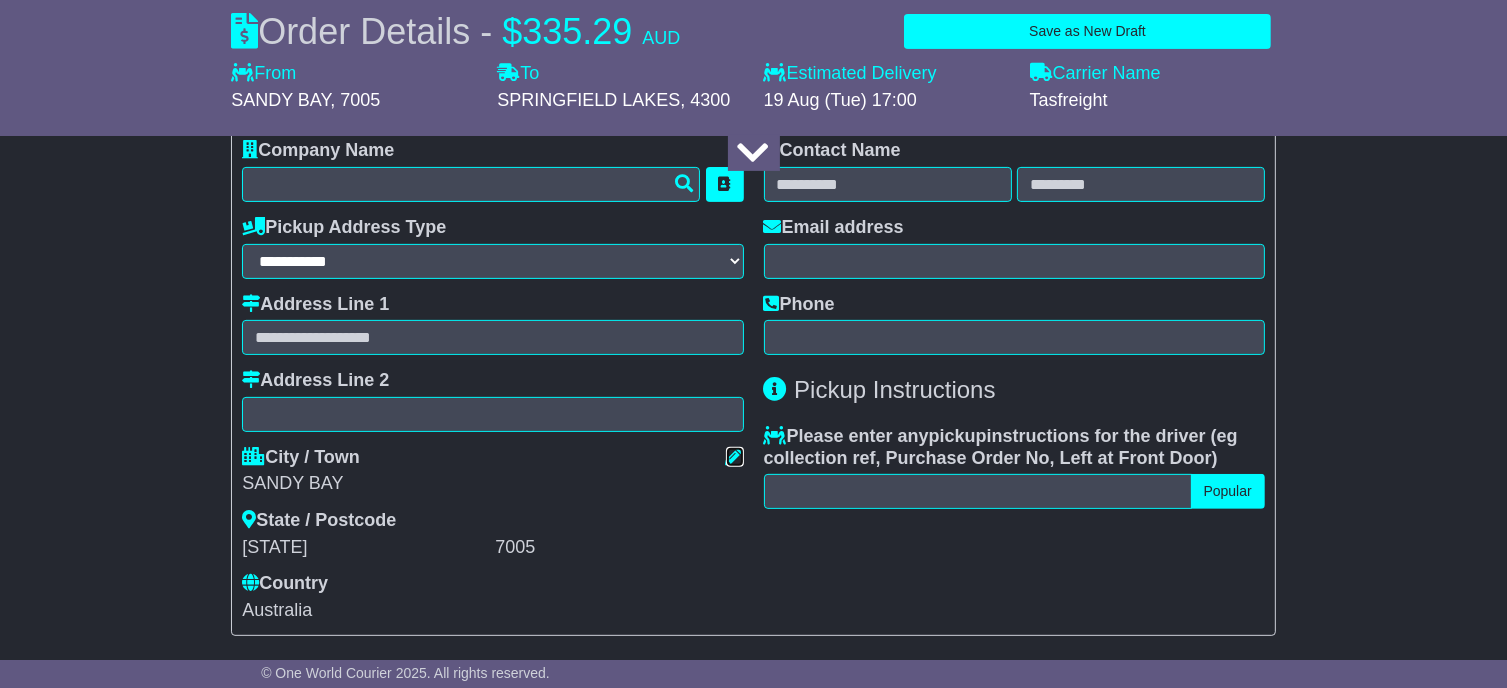 click at bounding box center [735, 456] 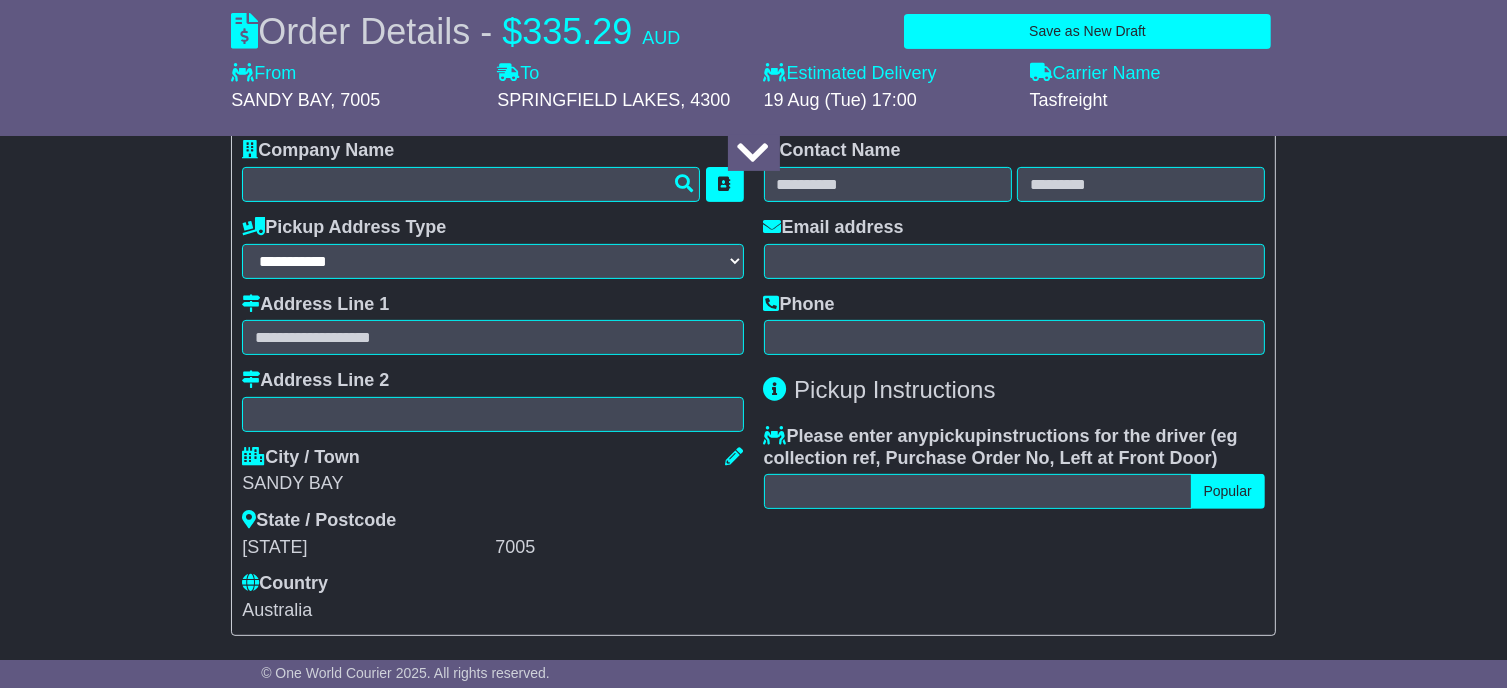 select on "**" 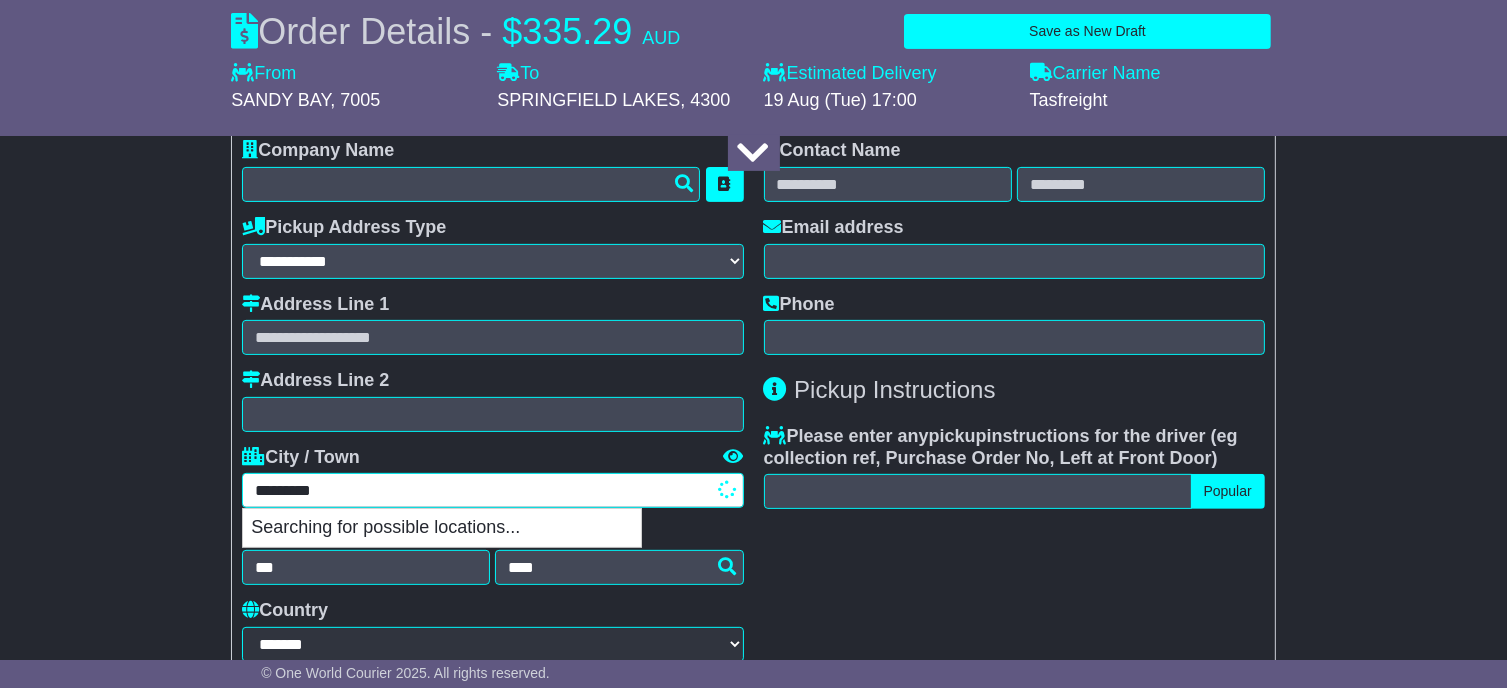 click on "*********" at bounding box center (492, 490) 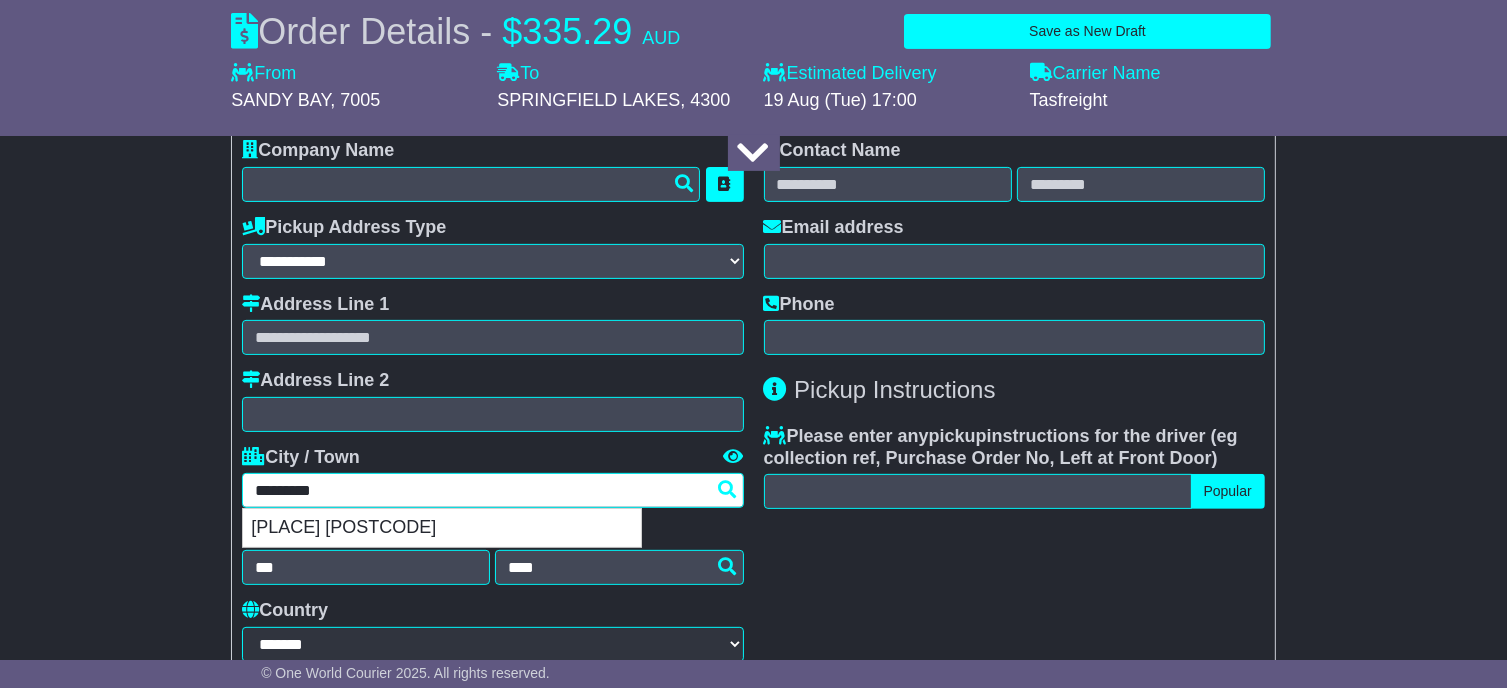 drag, startPoint x: 529, startPoint y: 535, endPoint x: 431, endPoint y: 530, distance: 98.12747 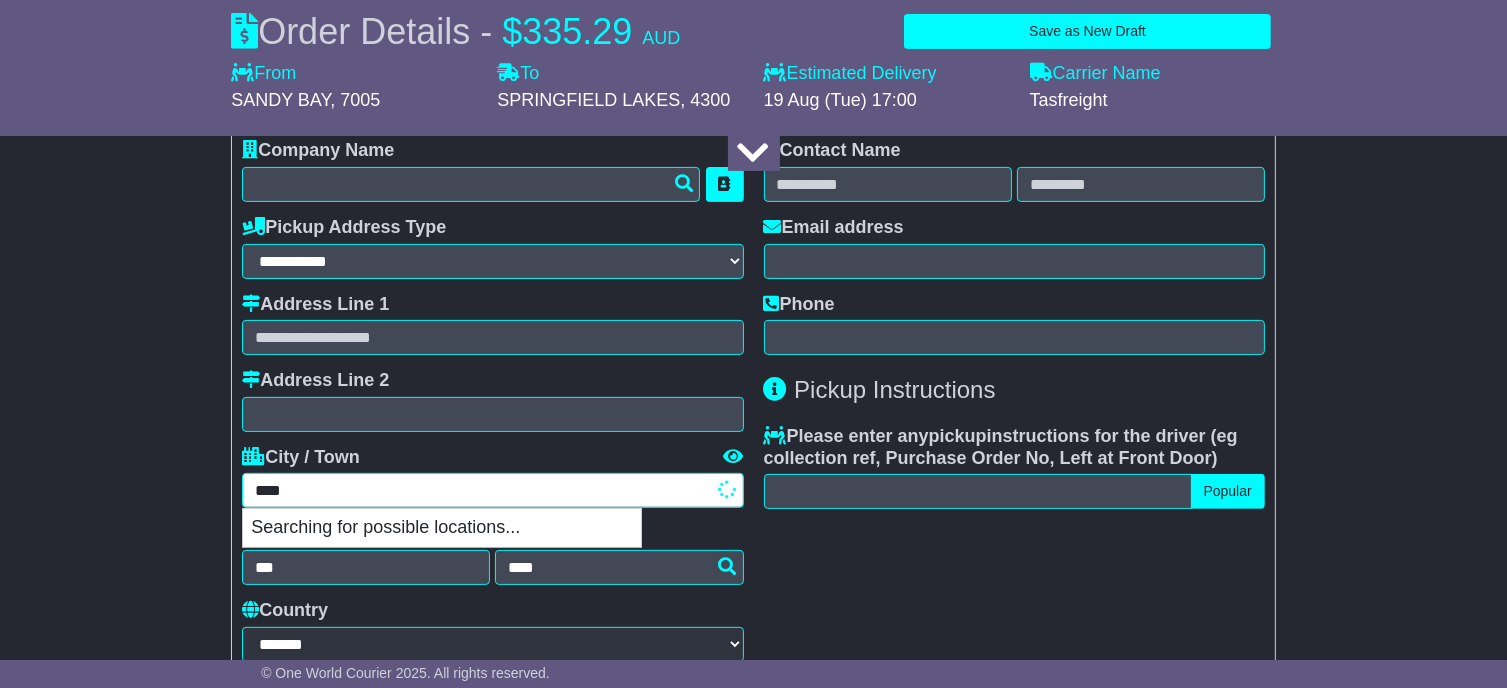 type on "*****" 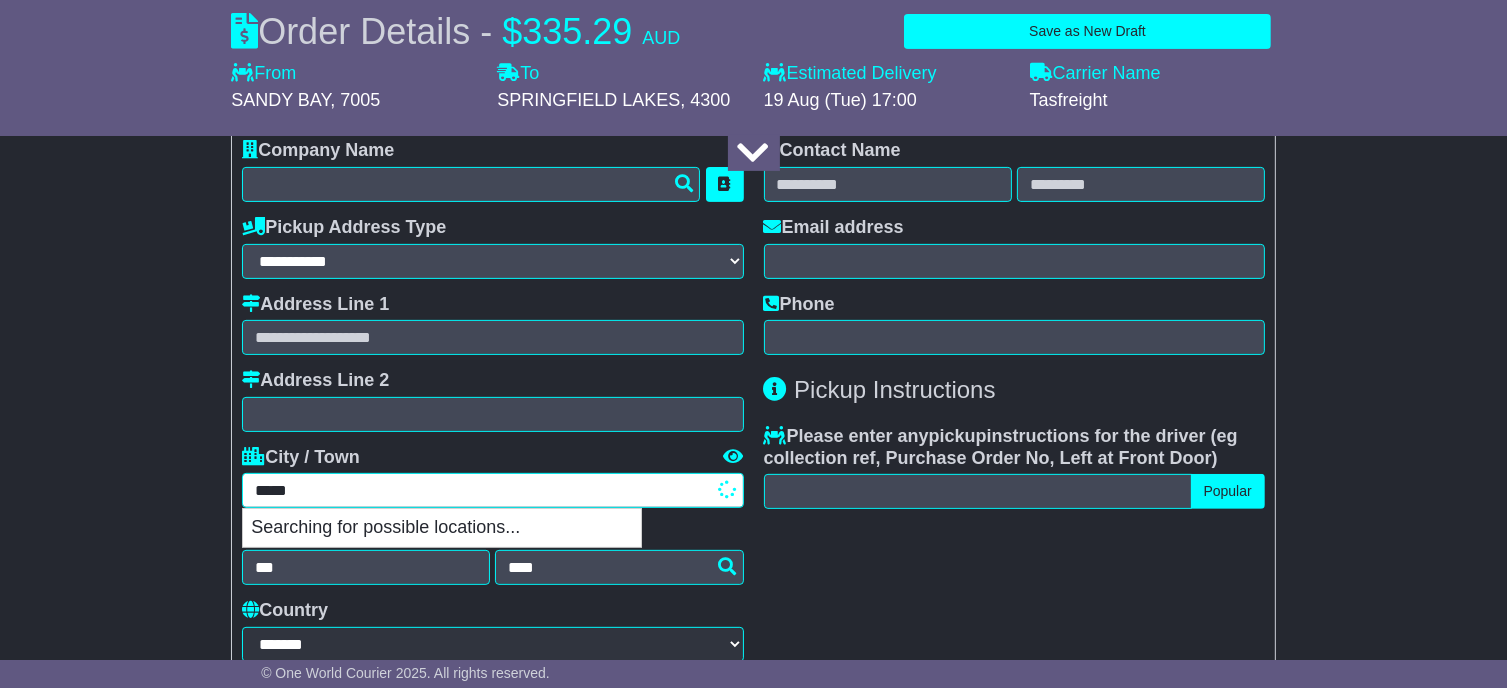 type on "**********" 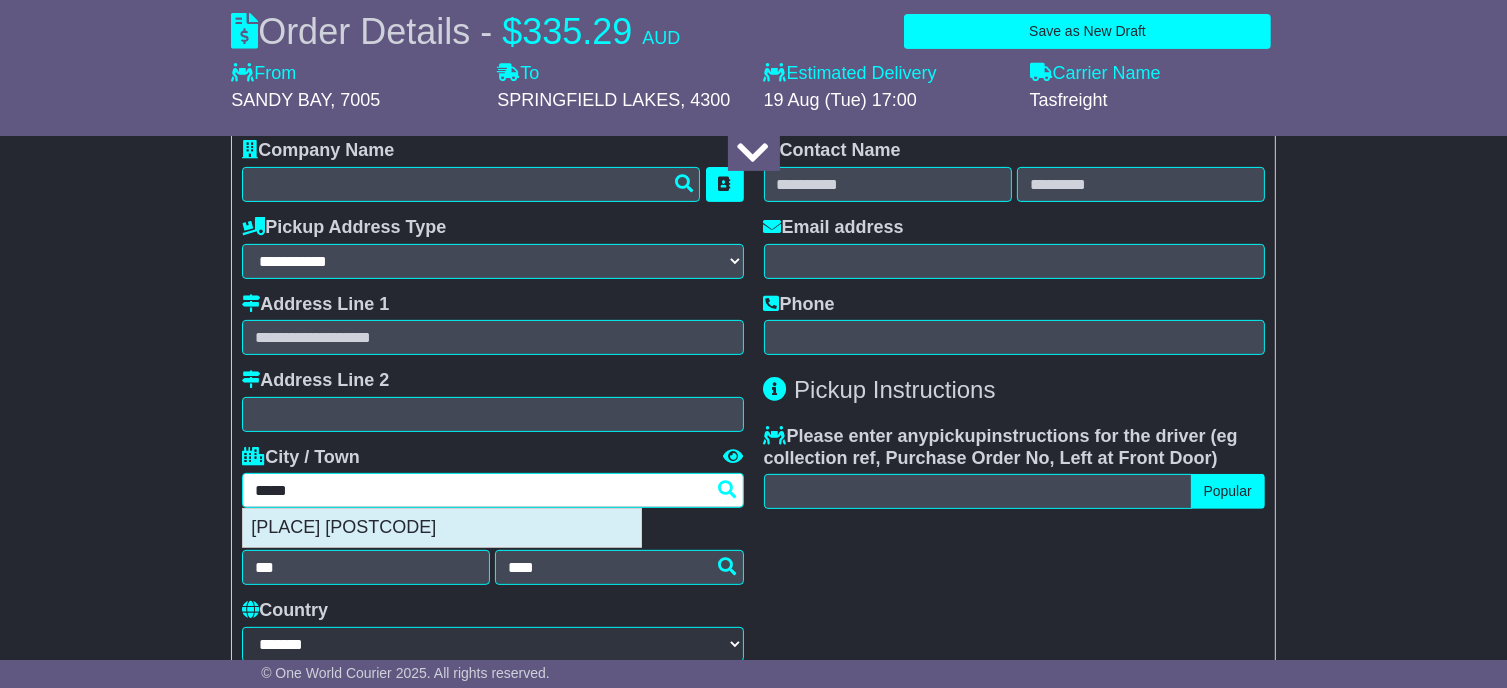click on "LENAH VALLEY 7008" at bounding box center [442, 528] 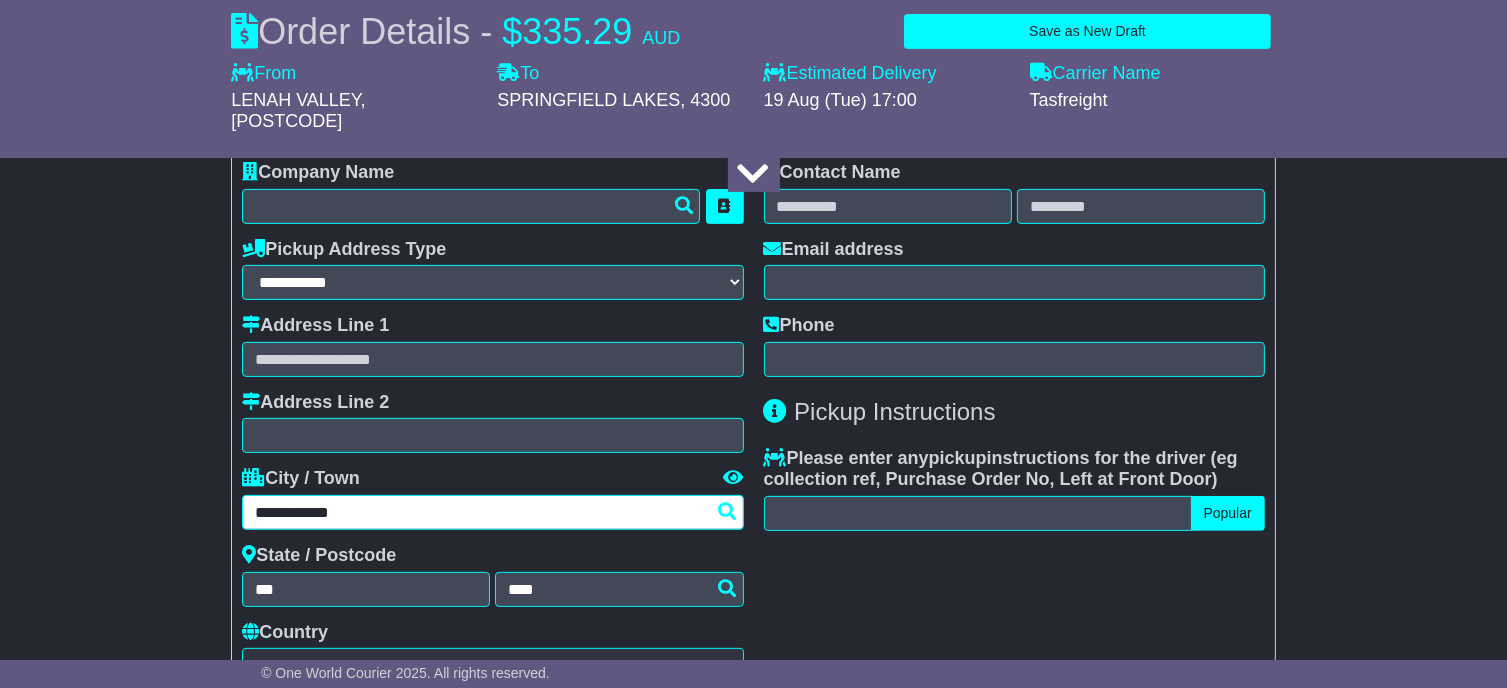 type on "**********" 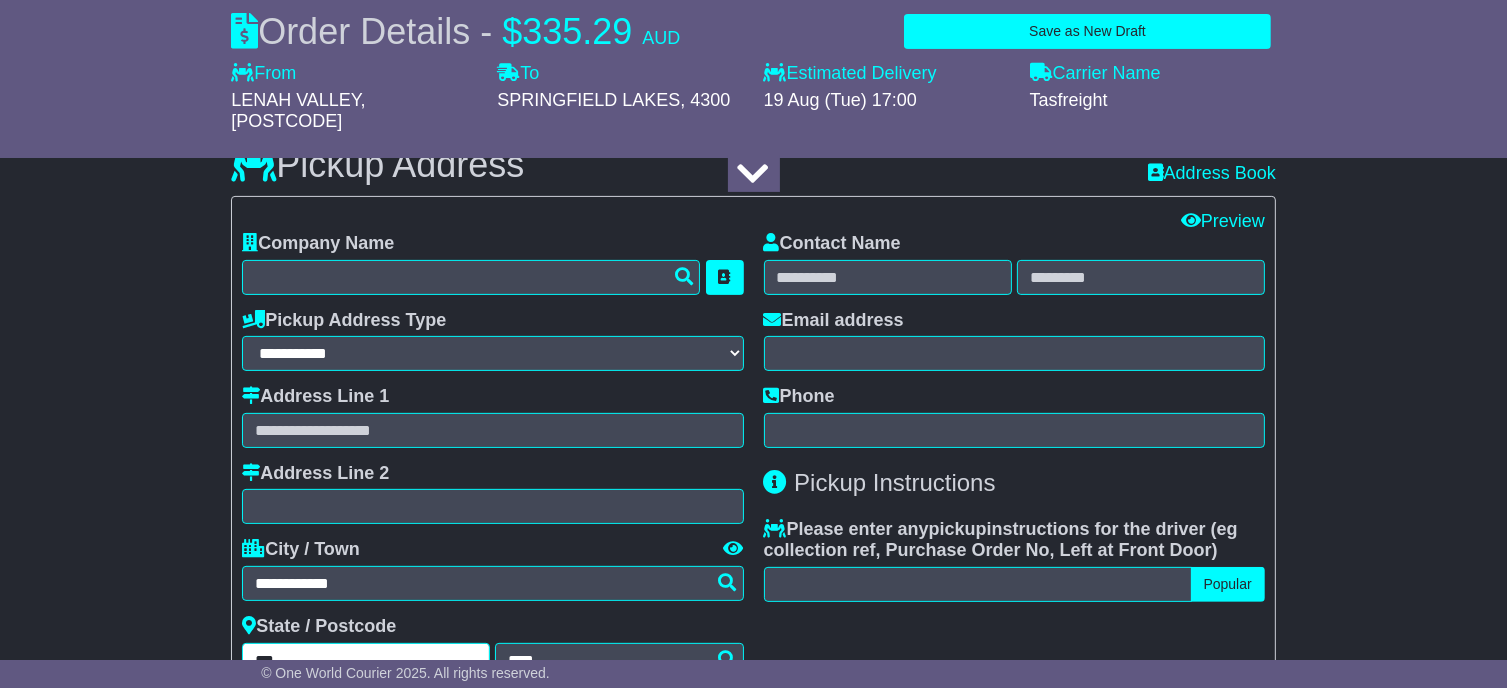 scroll, scrollTop: 400, scrollLeft: 0, axis: vertical 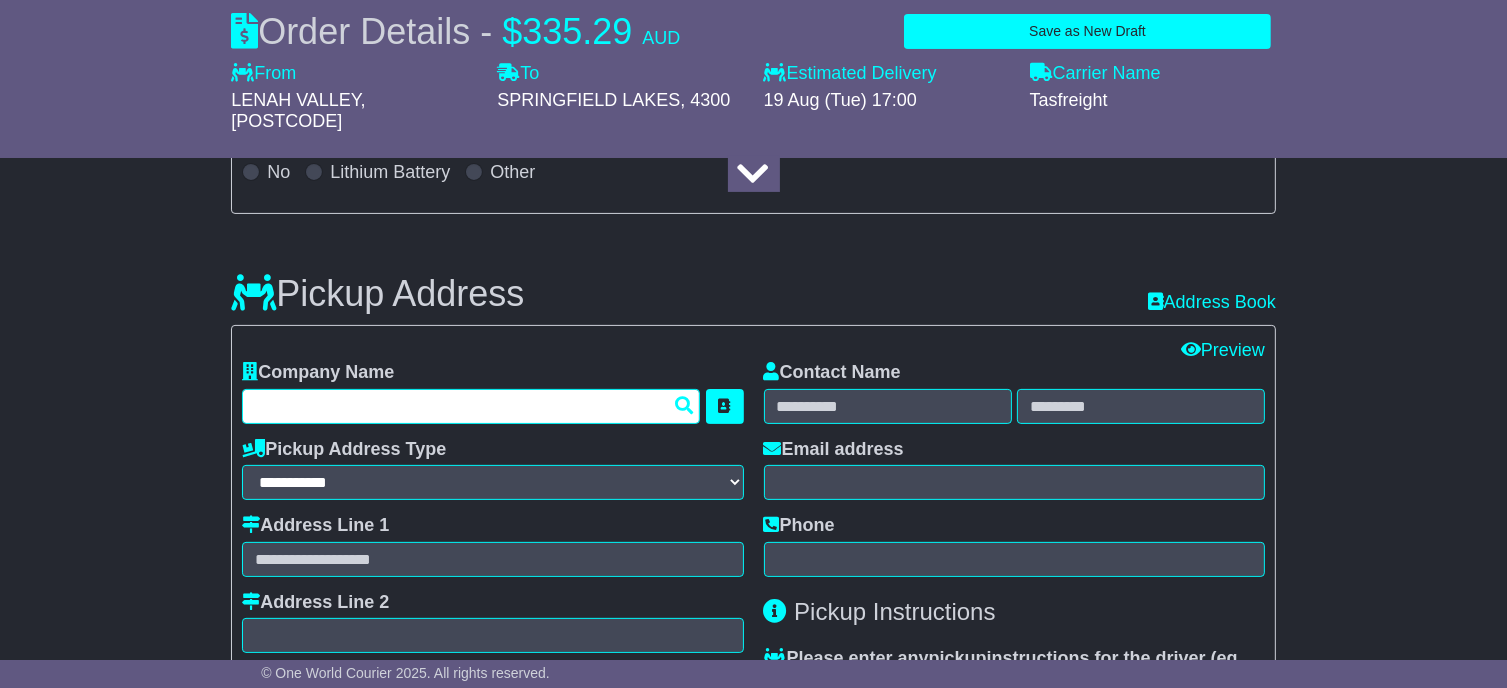 click at bounding box center (471, 406) 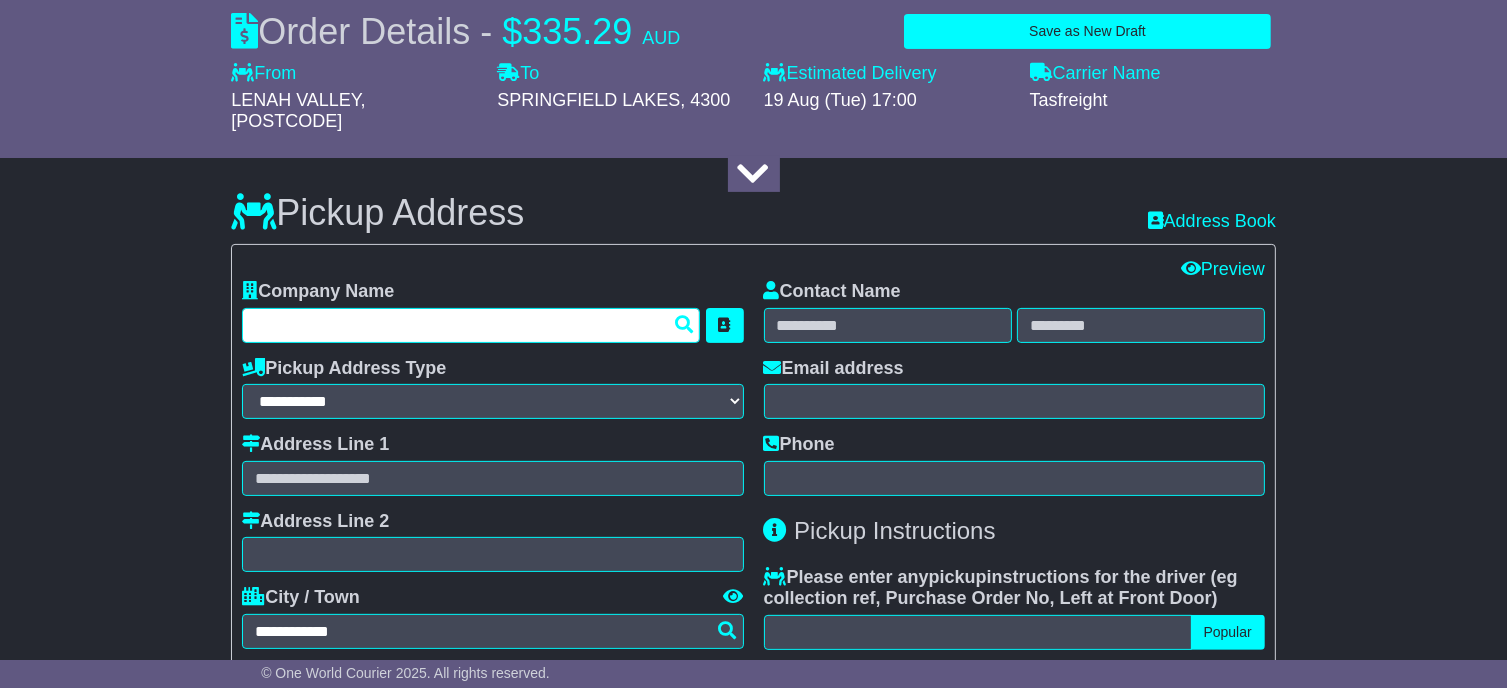 scroll, scrollTop: 600, scrollLeft: 0, axis: vertical 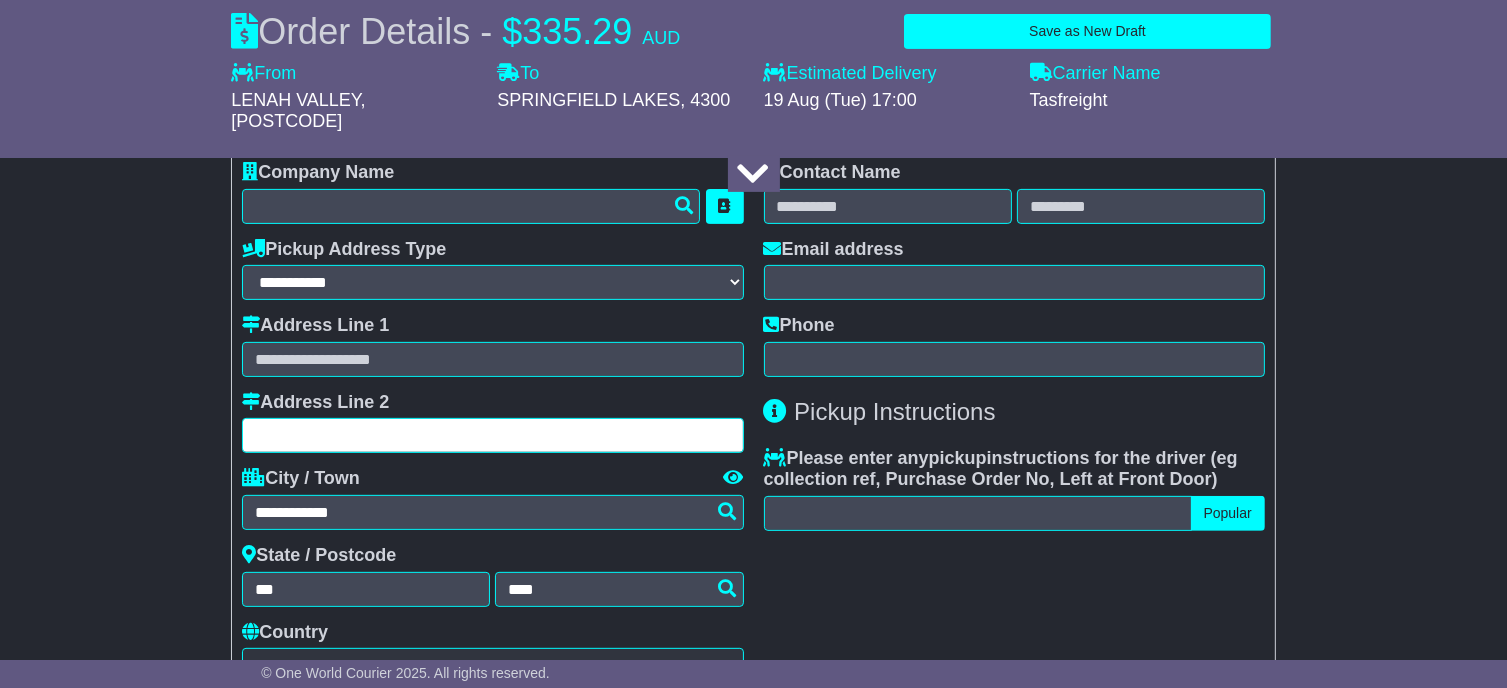 click at bounding box center [492, 435] 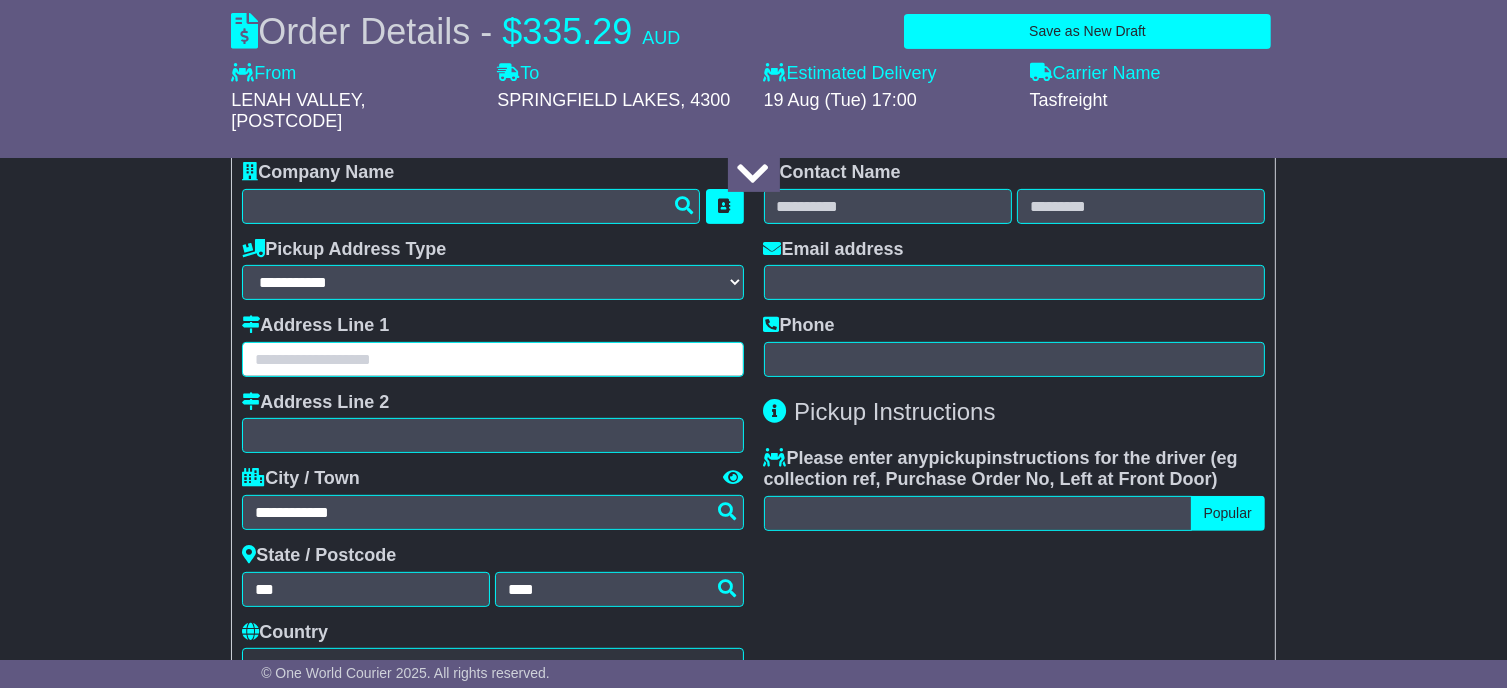 click at bounding box center [492, 359] 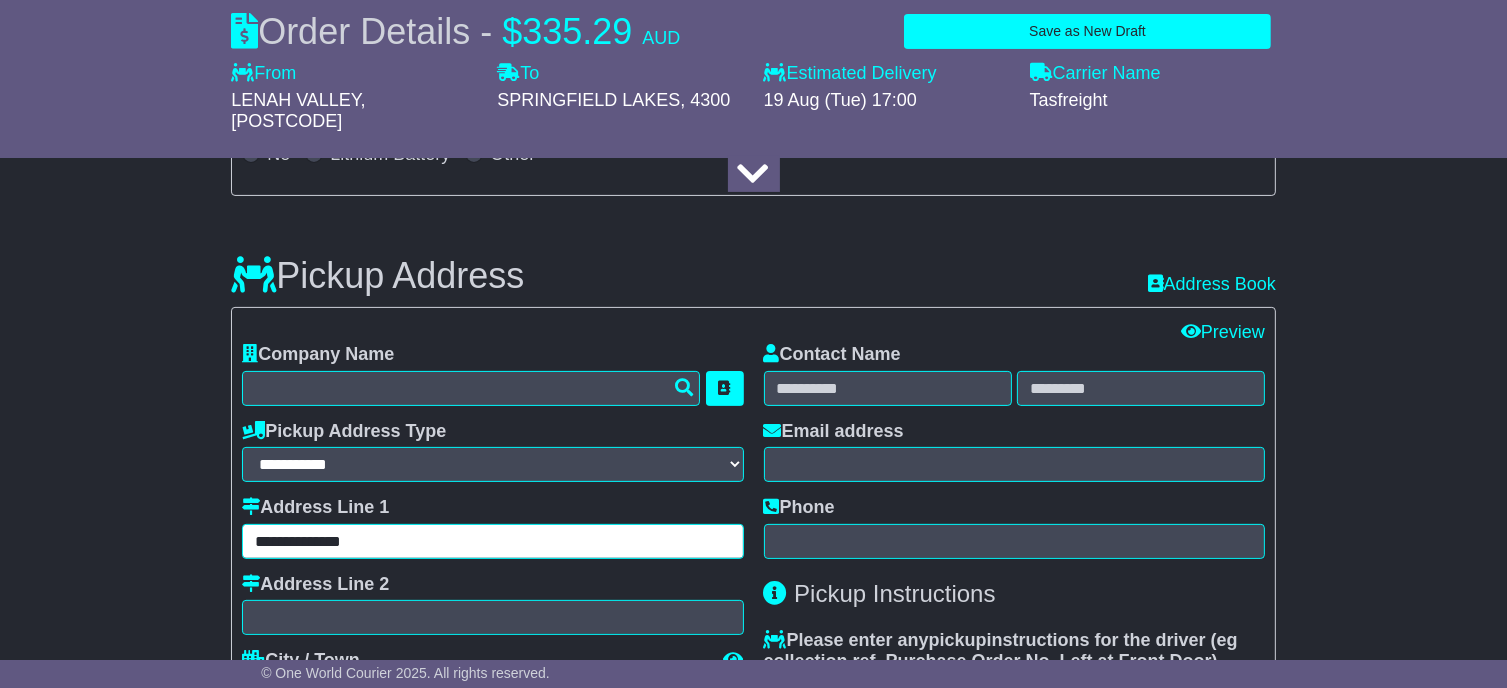 scroll, scrollTop: 400, scrollLeft: 0, axis: vertical 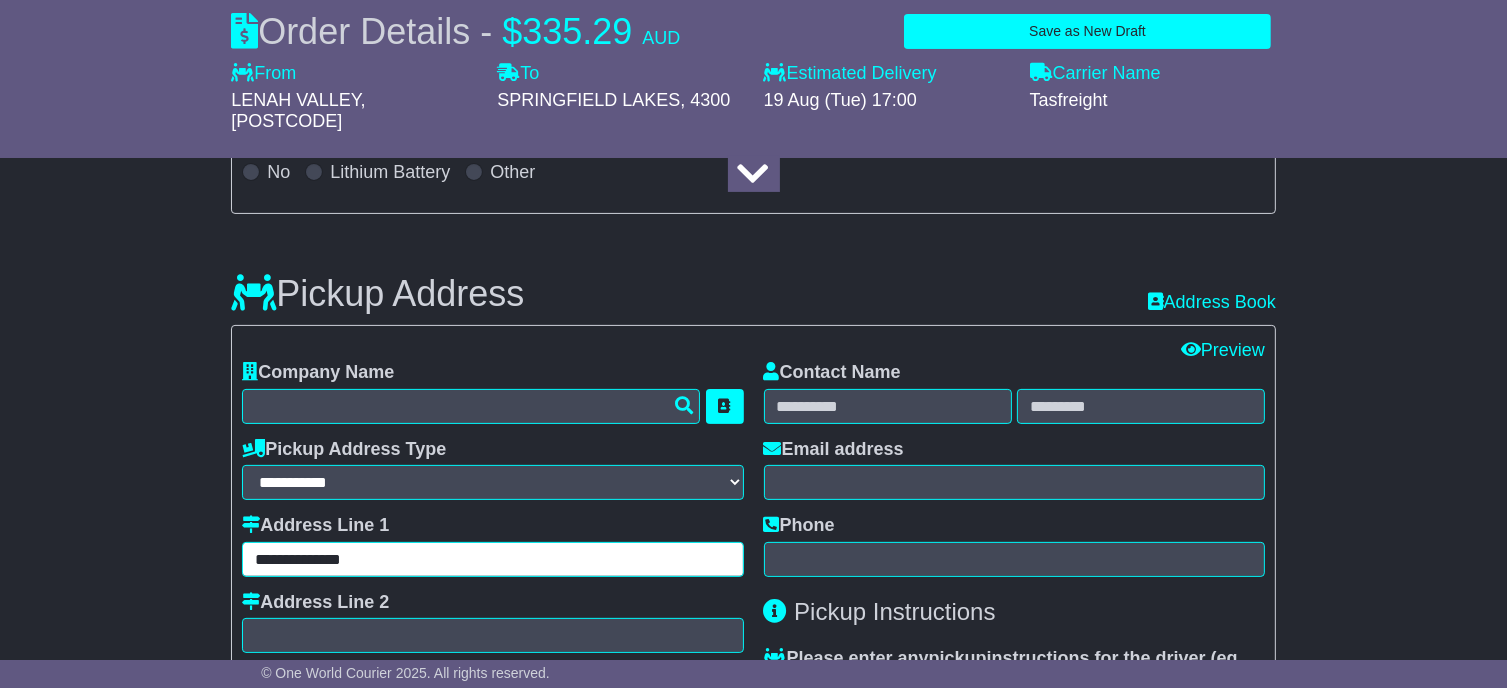 type on "**********" 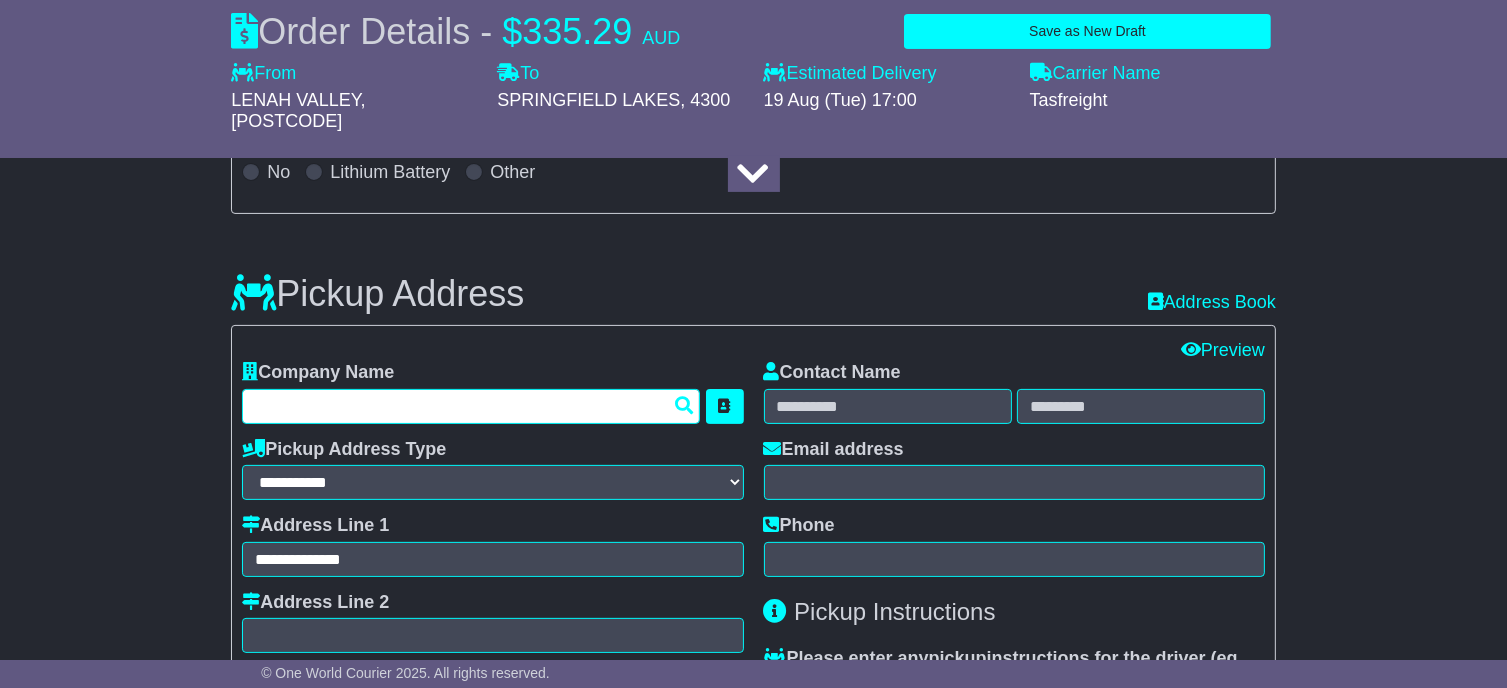 click at bounding box center (471, 406) 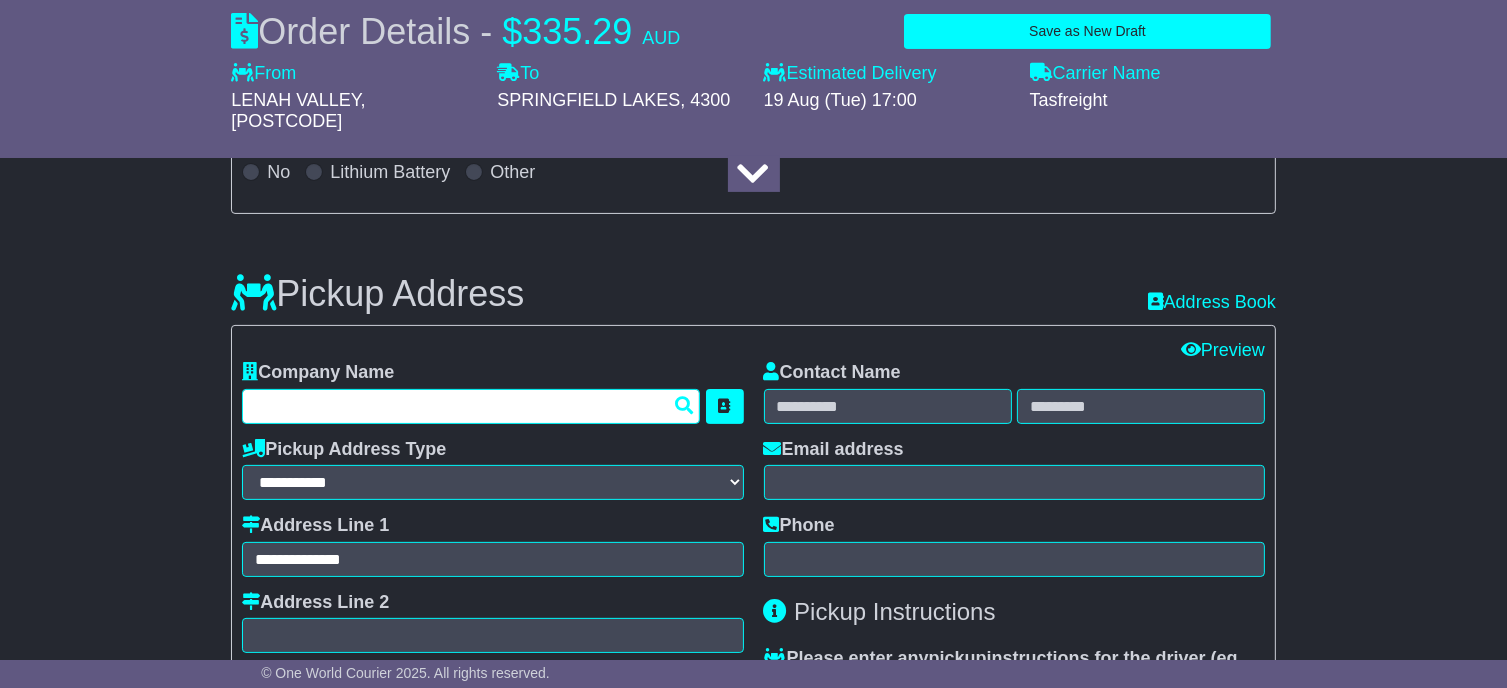 paste on "**********" 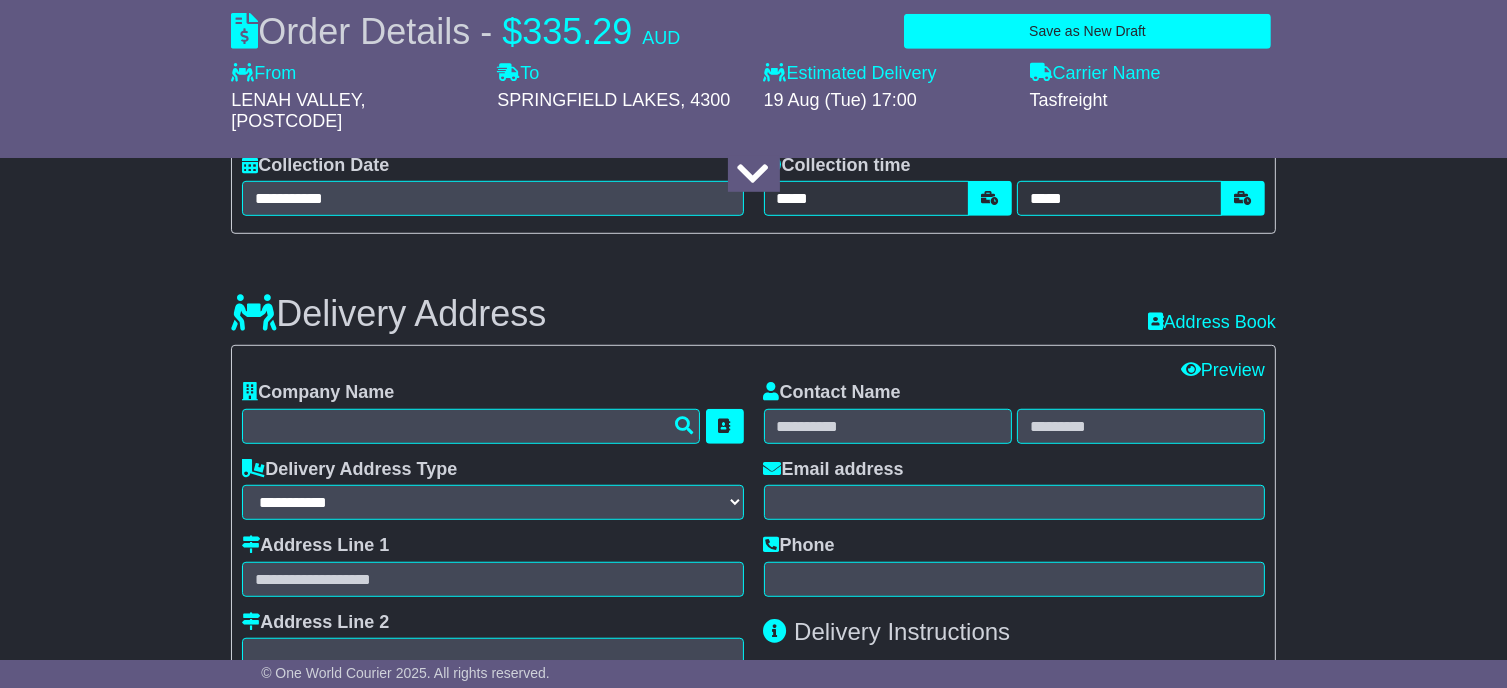 scroll, scrollTop: 1300, scrollLeft: 0, axis: vertical 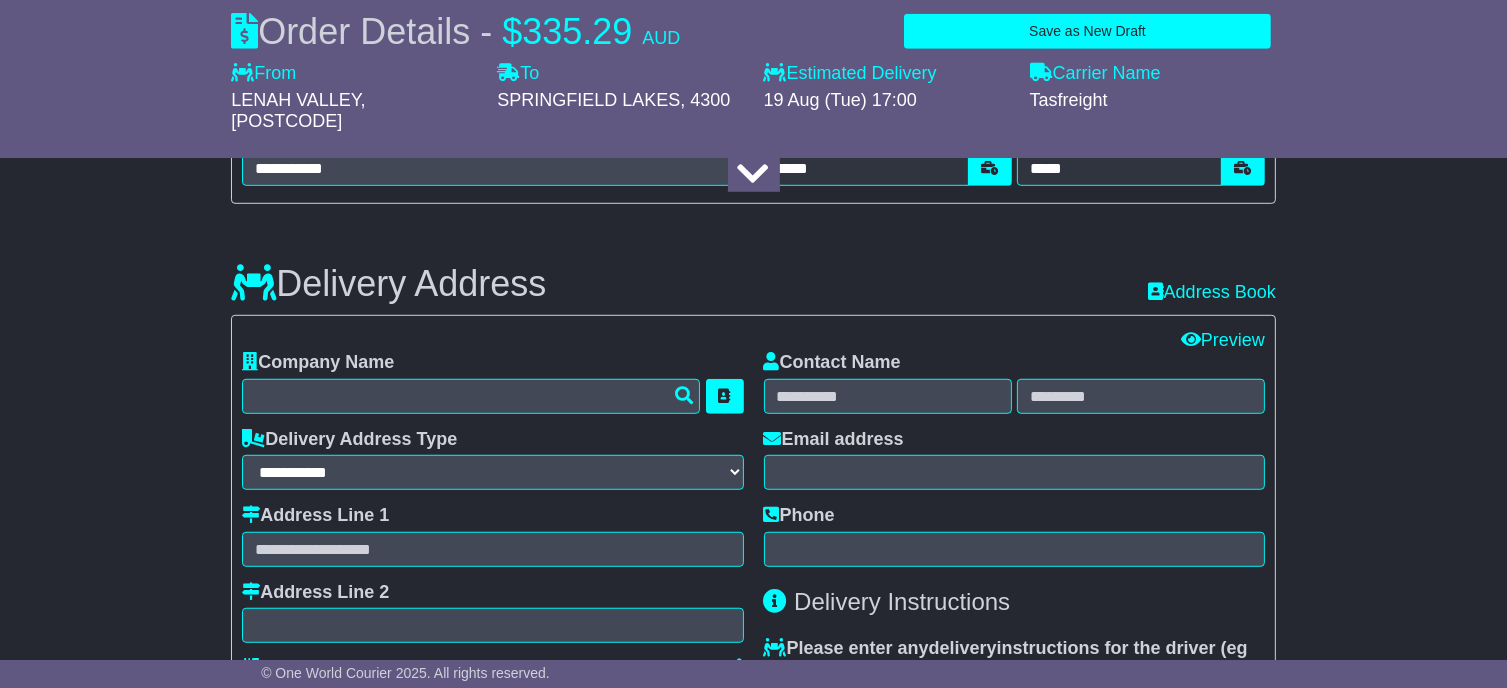 type on "**********" 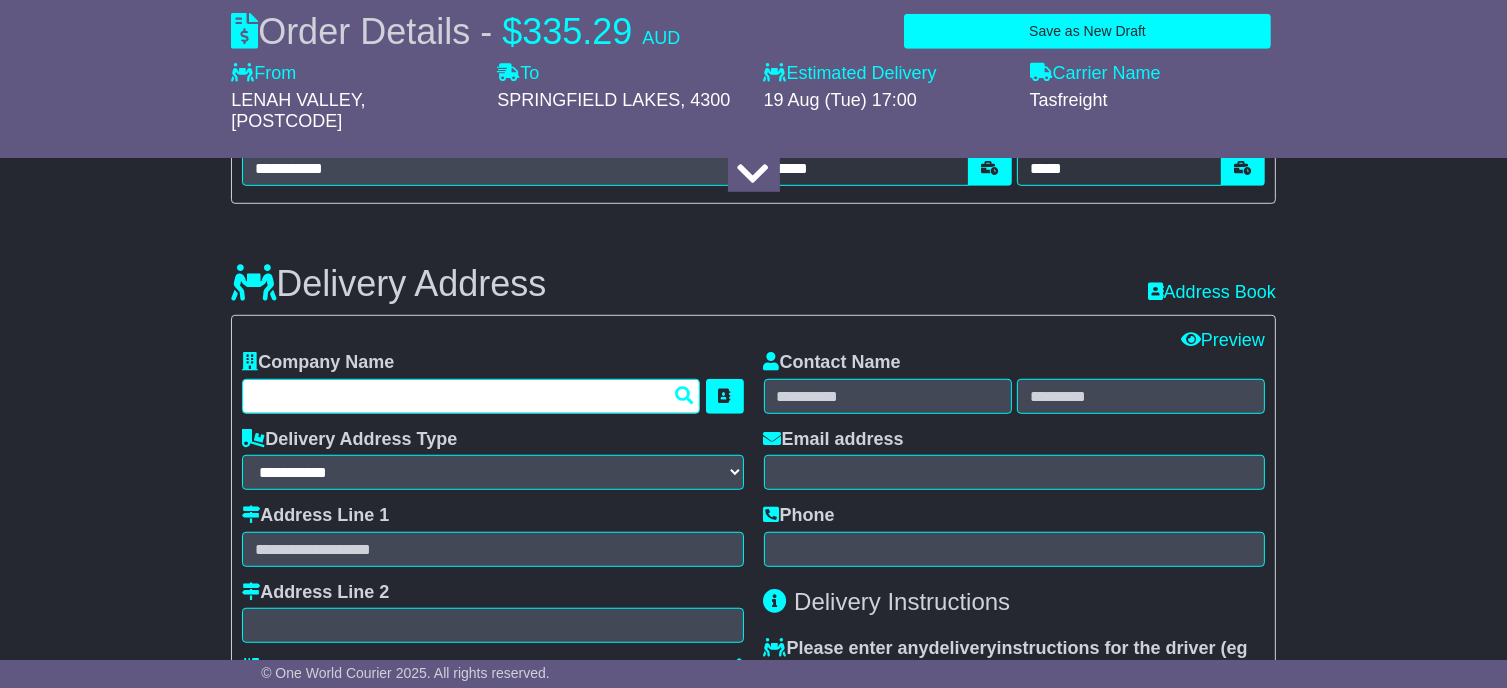 click at bounding box center [471, 396] 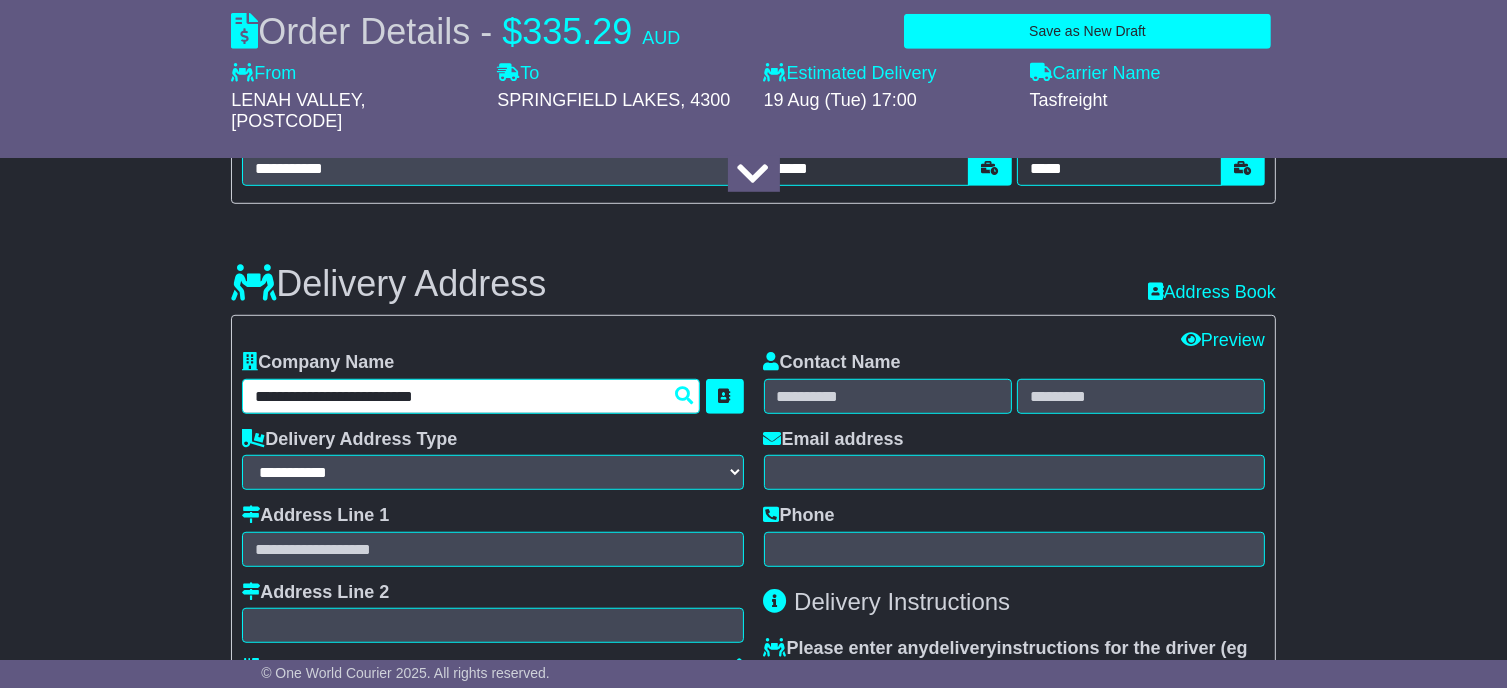 type on "**********" 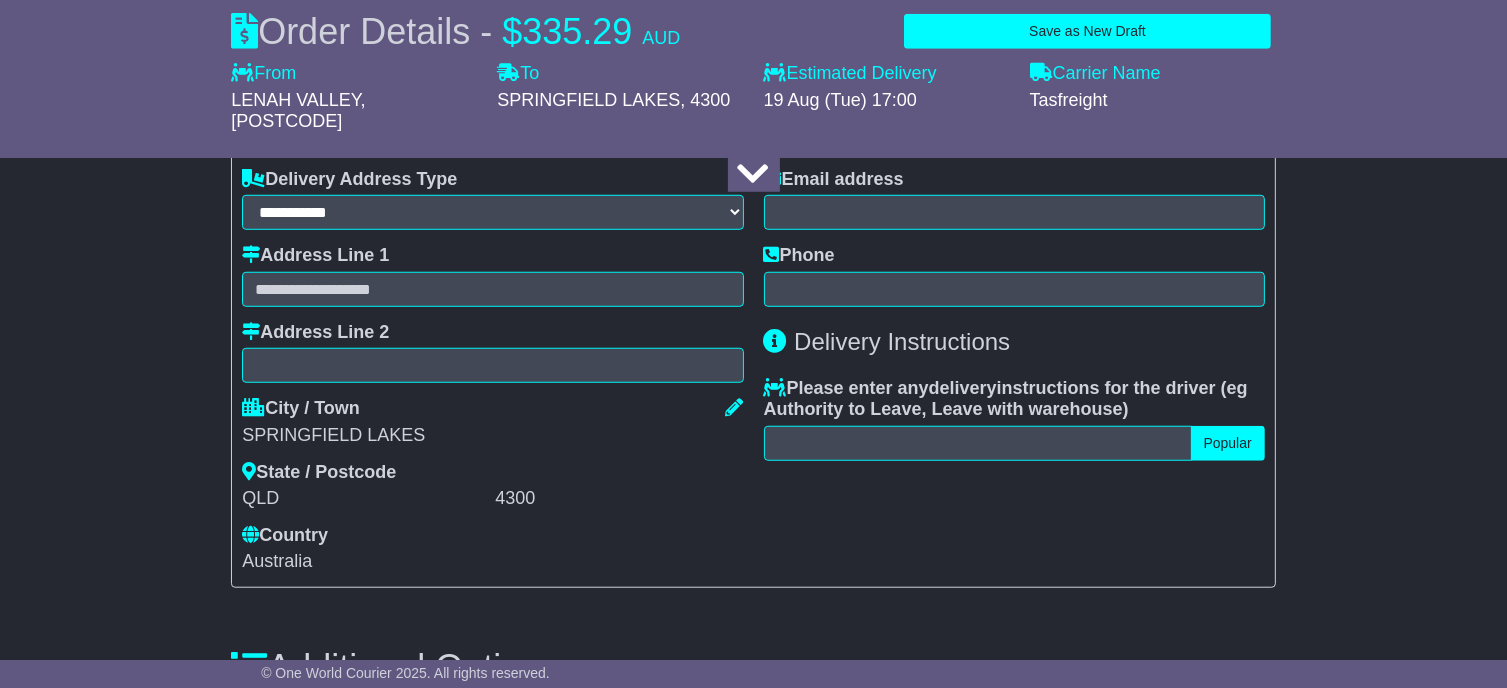 scroll, scrollTop: 1600, scrollLeft: 0, axis: vertical 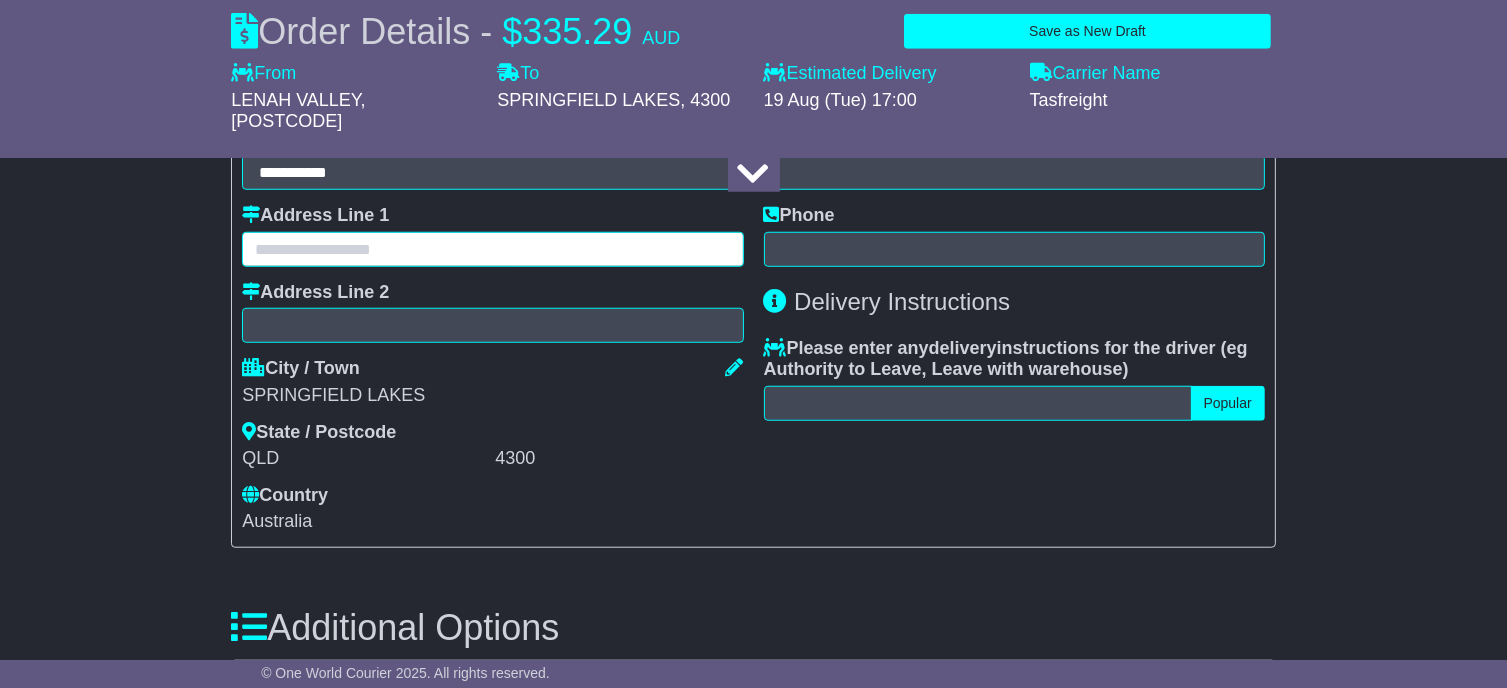 click at bounding box center [492, 249] 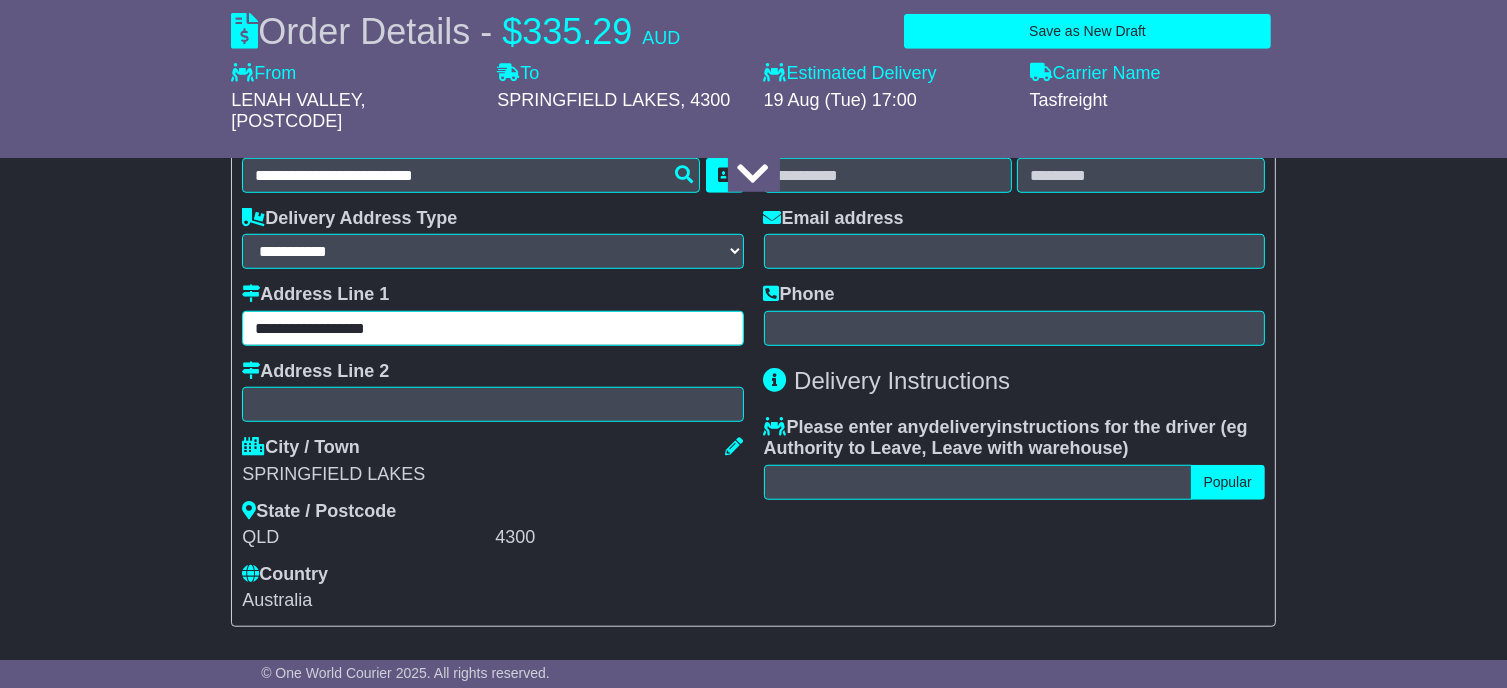 scroll, scrollTop: 1300, scrollLeft: 0, axis: vertical 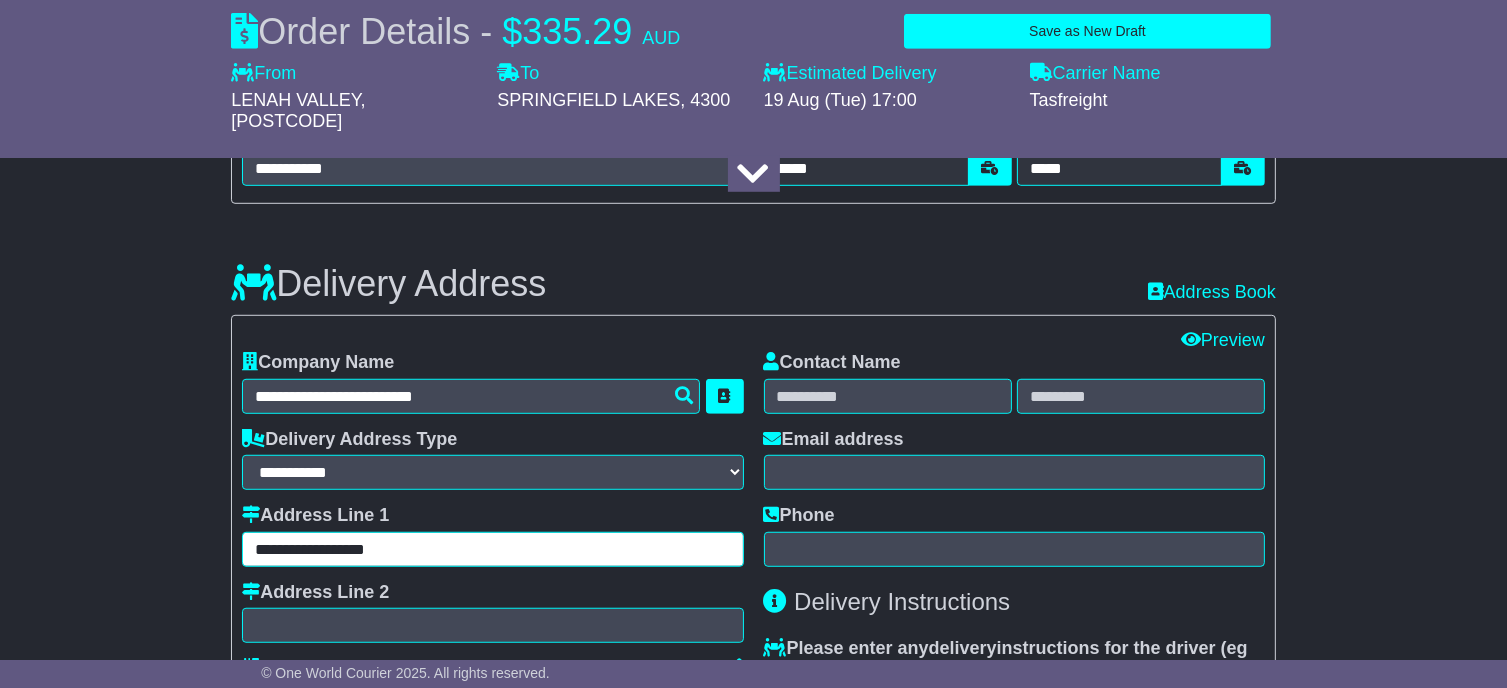 type on "**********" 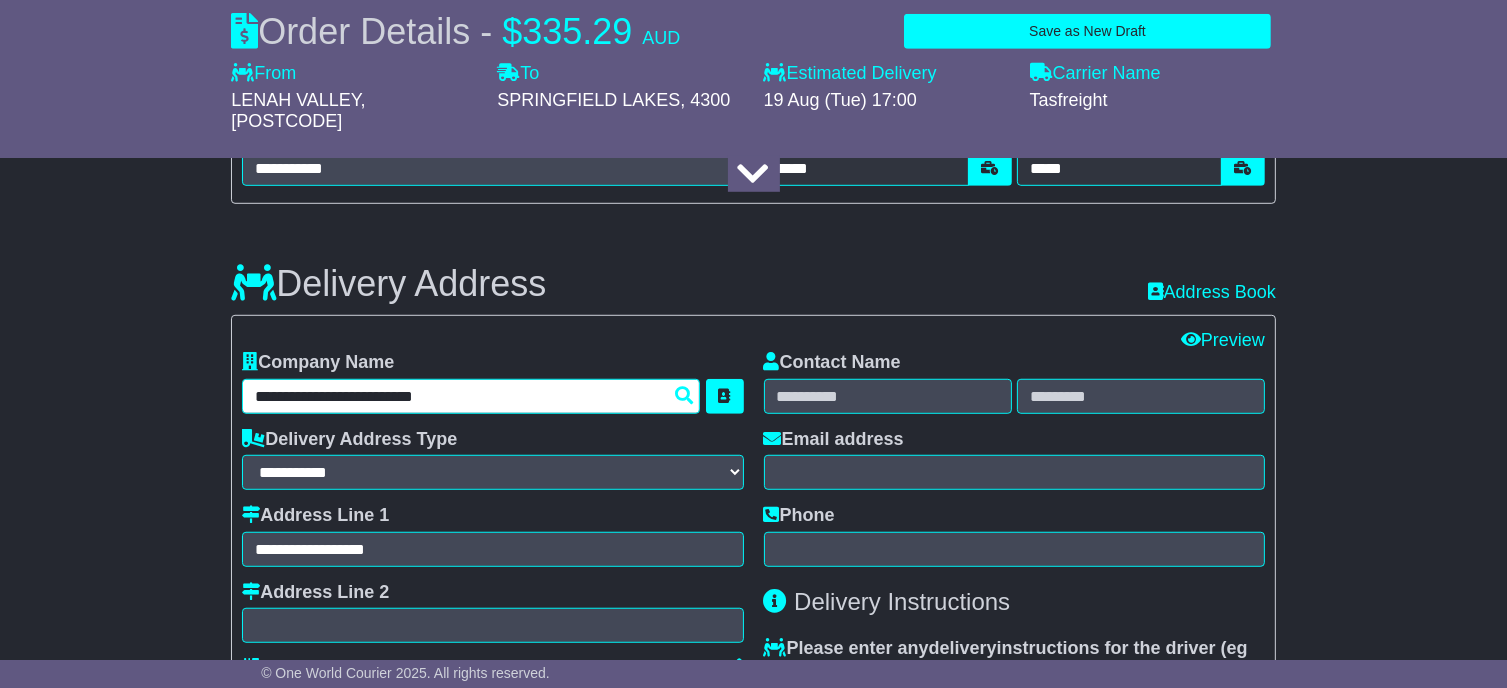 drag, startPoint x: 564, startPoint y: 417, endPoint x: 245, endPoint y: 407, distance: 319.1567 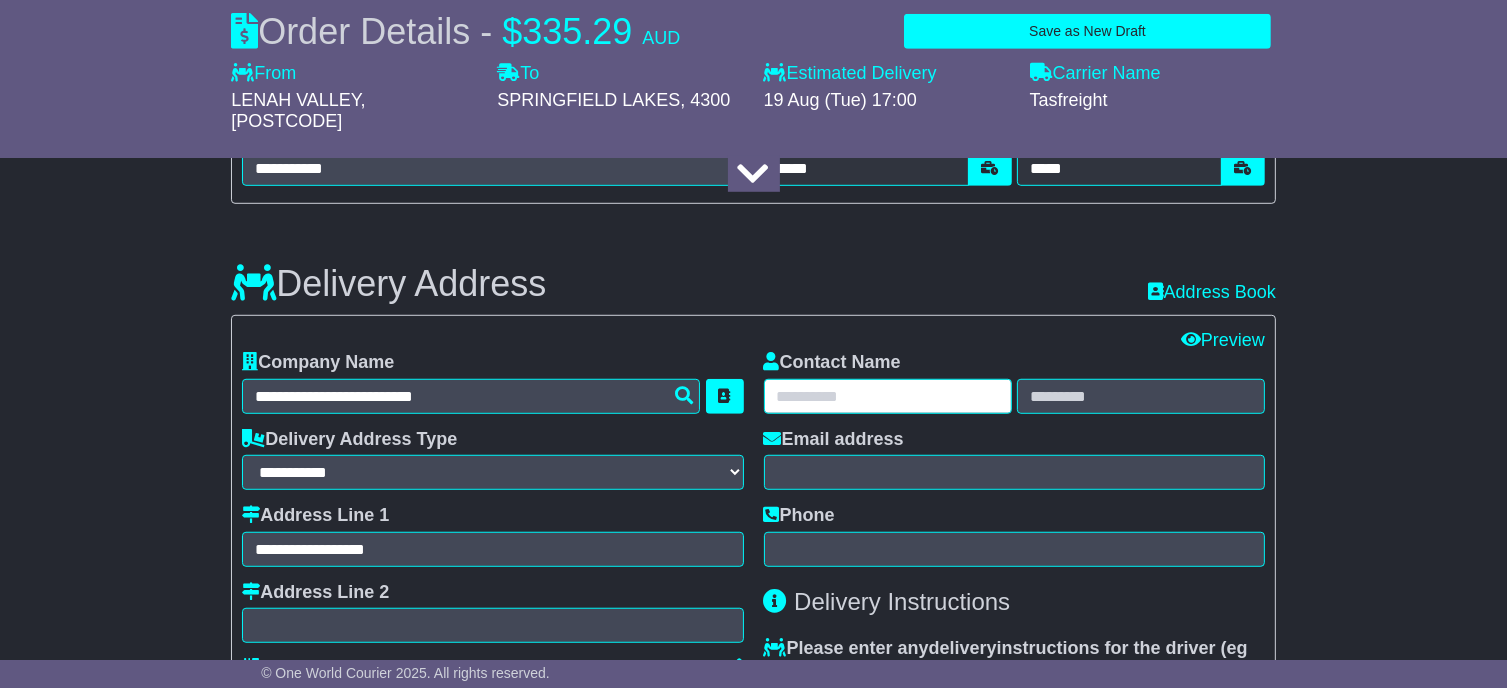 click at bounding box center [888, 396] 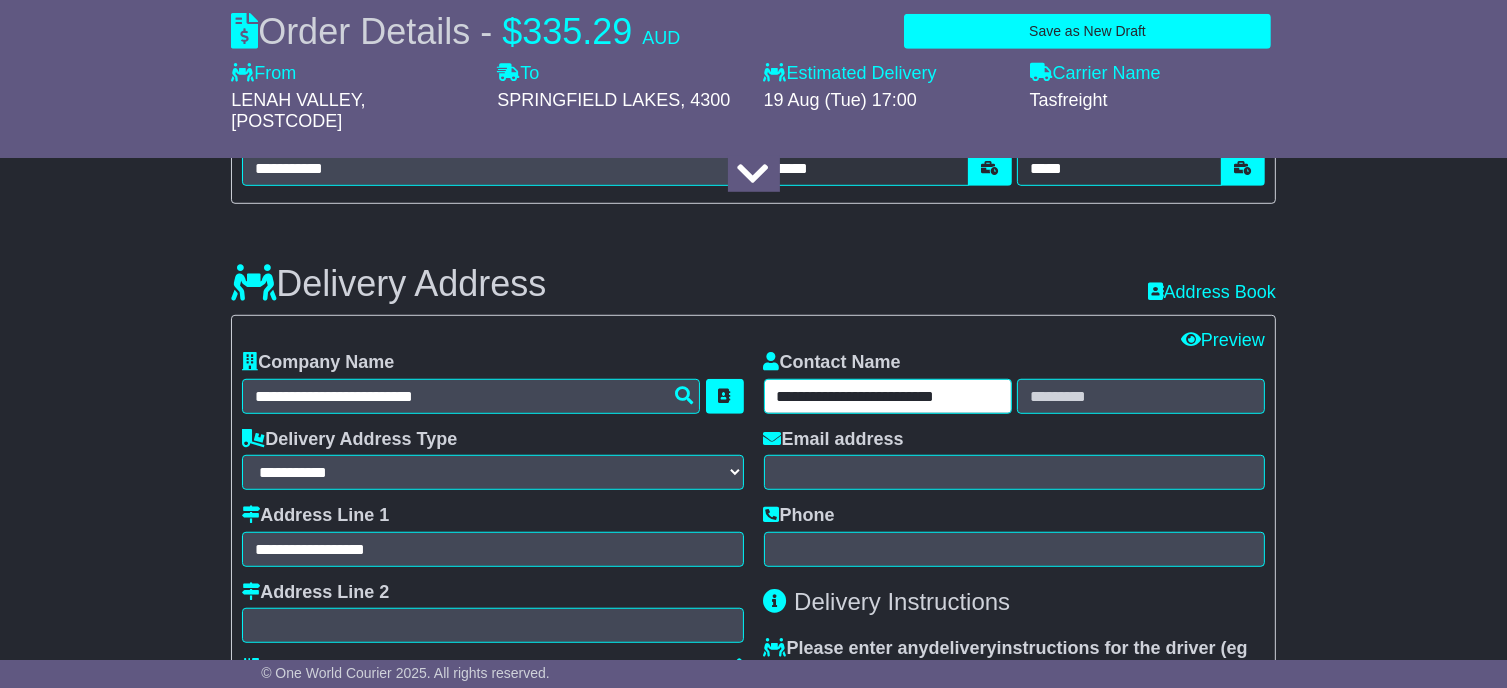 type on "**********" 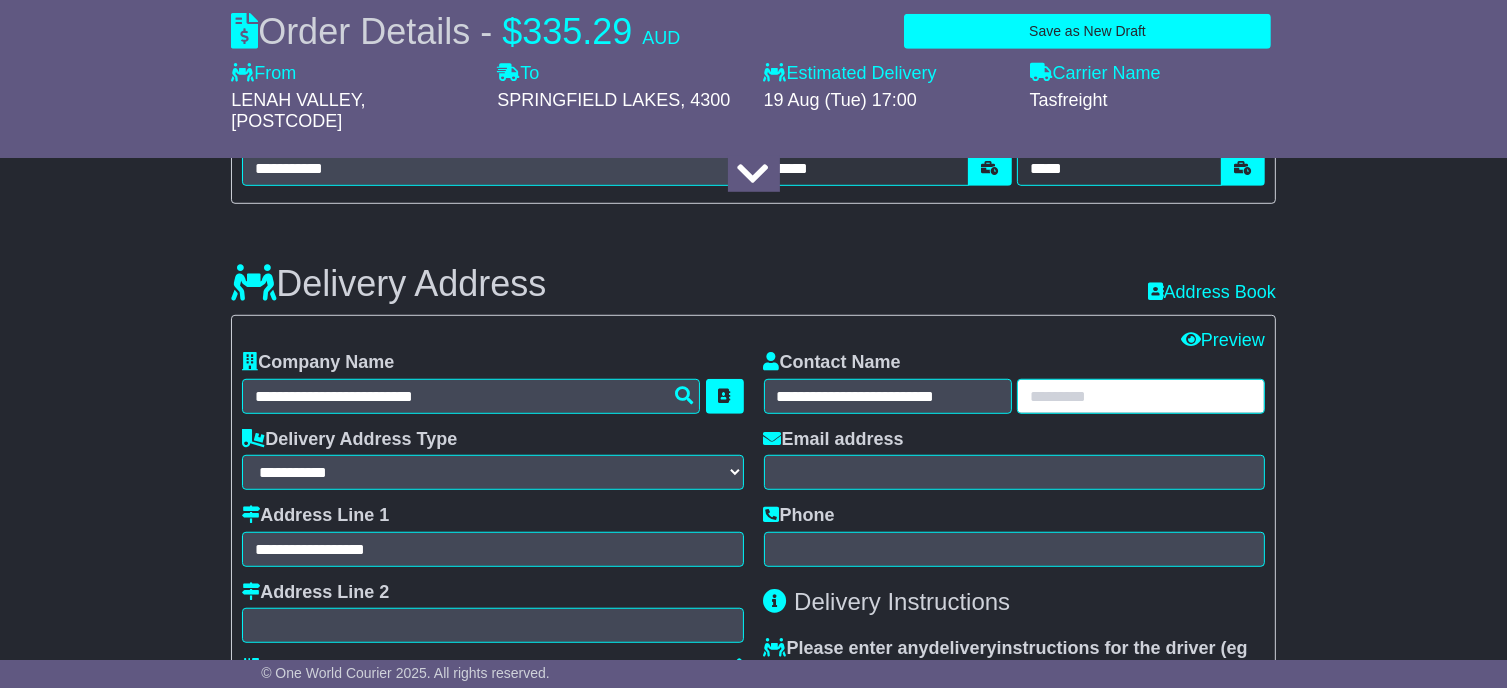 click at bounding box center [1141, 396] 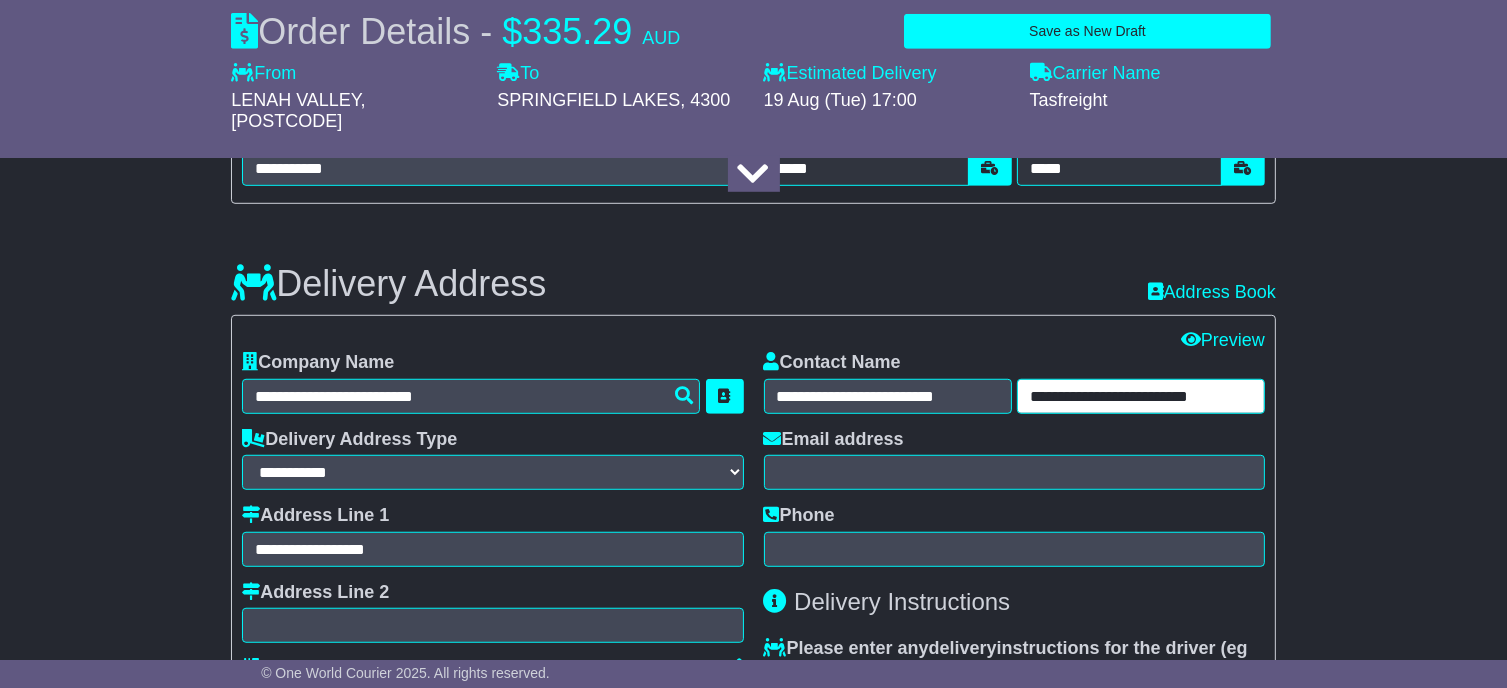 type on "**********" 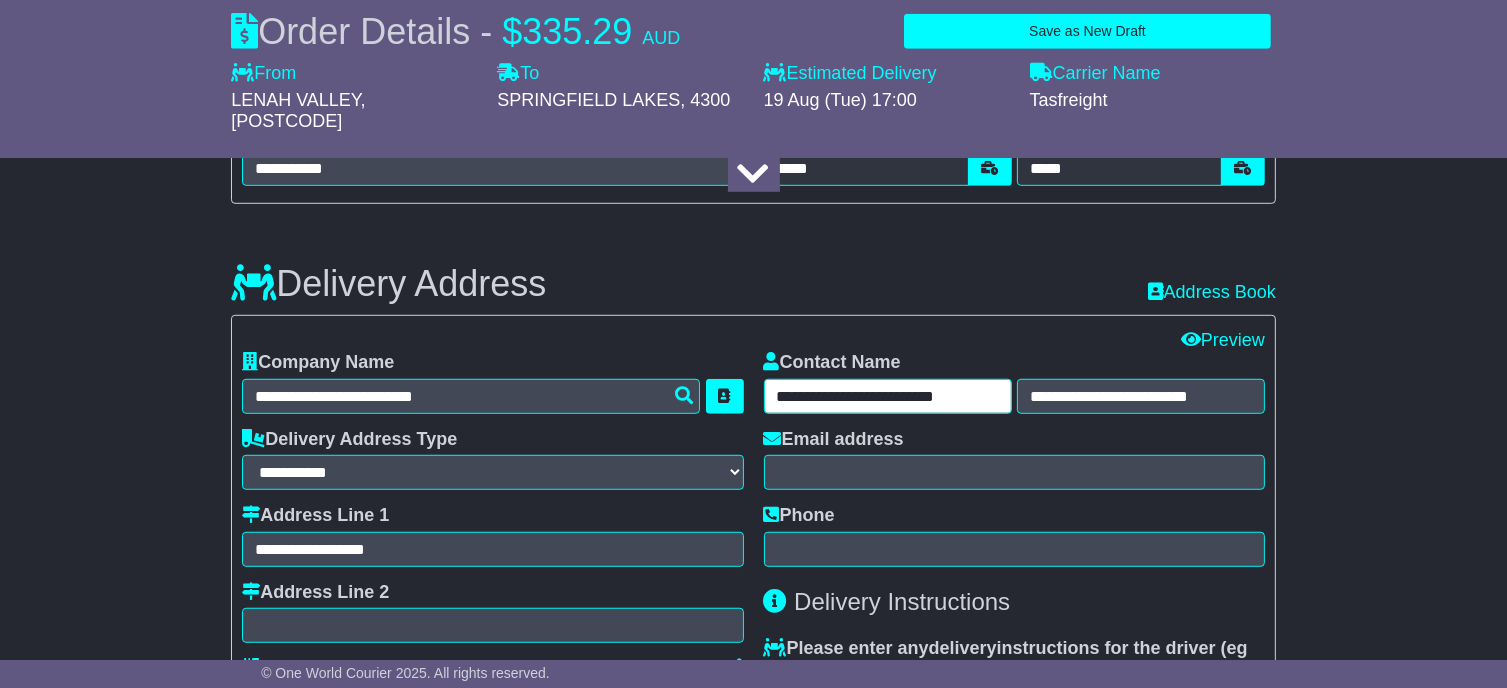 drag, startPoint x: 988, startPoint y: 407, endPoint x: 829, endPoint y: 391, distance: 159.80301 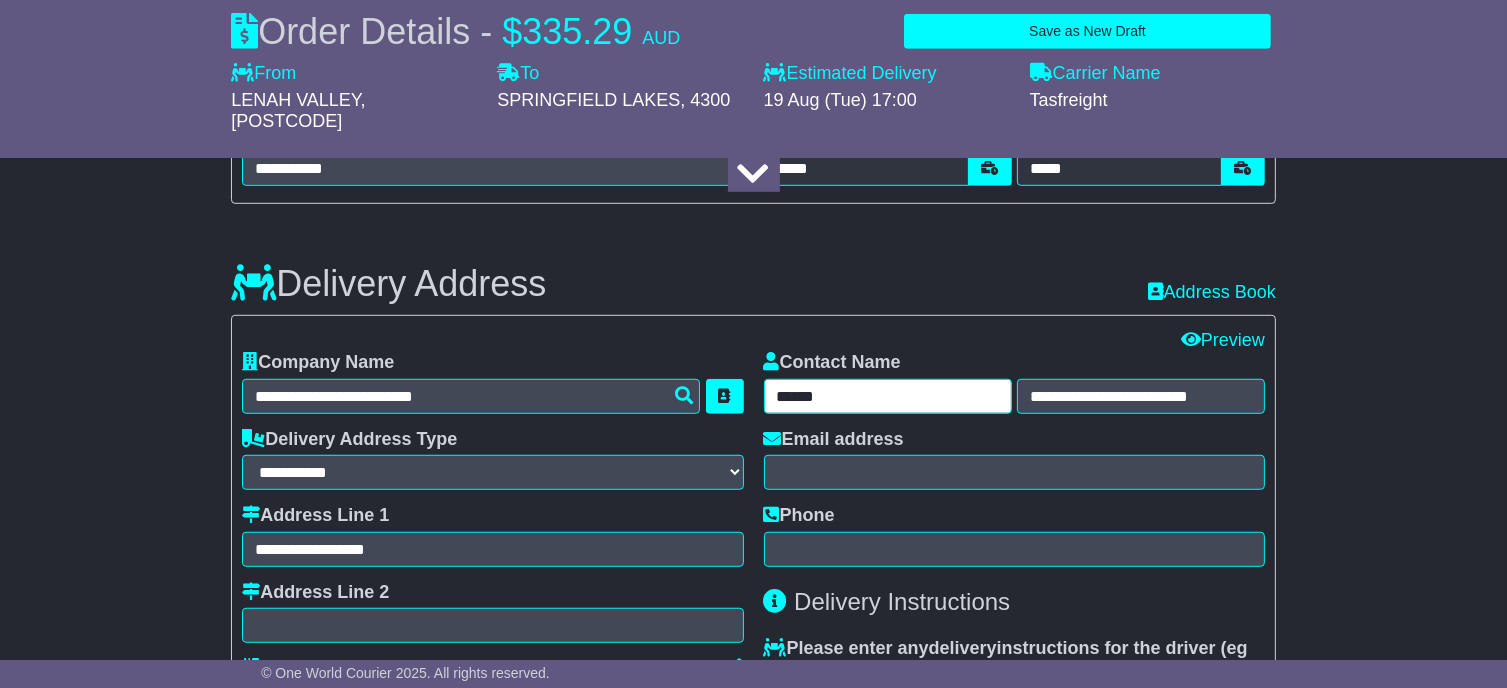 type on "******" 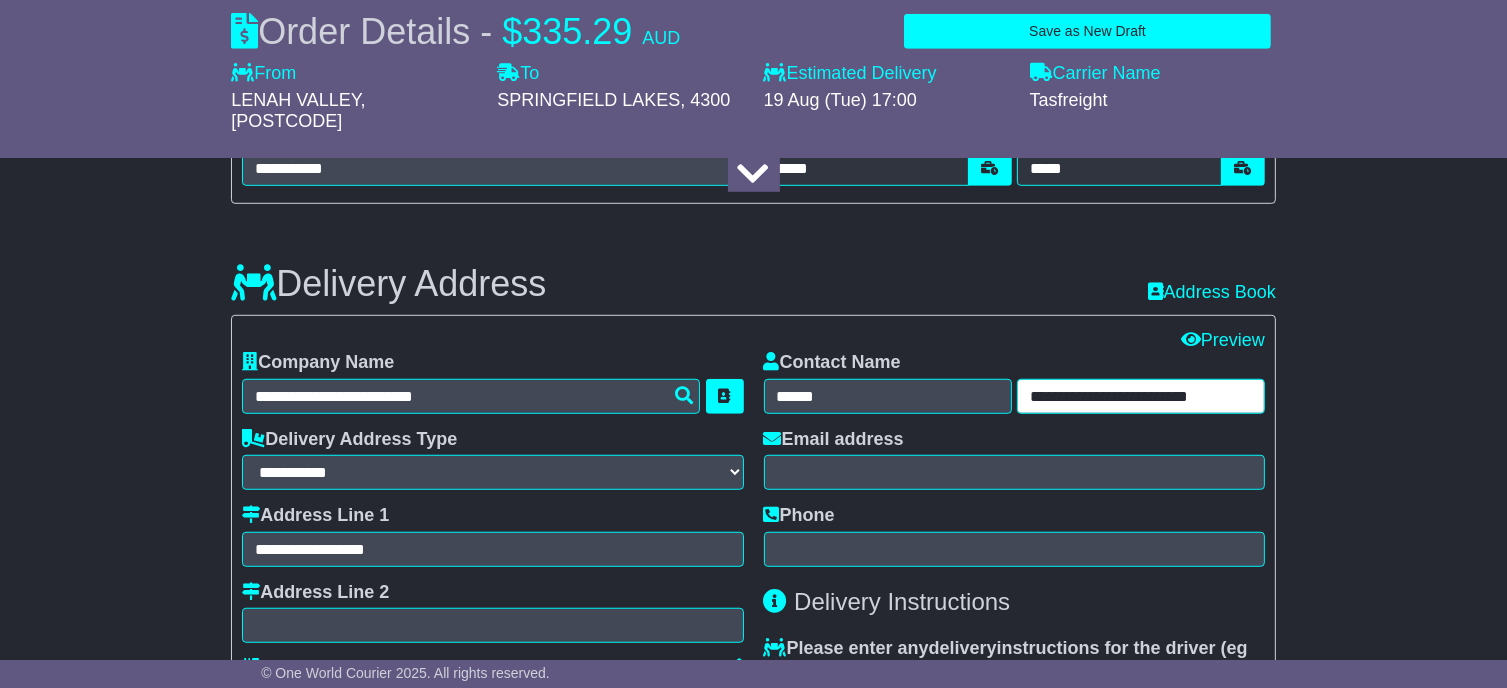 drag, startPoint x: 1082, startPoint y: 411, endPoint x: 948, endPoint y: 410, distance: 134.00374 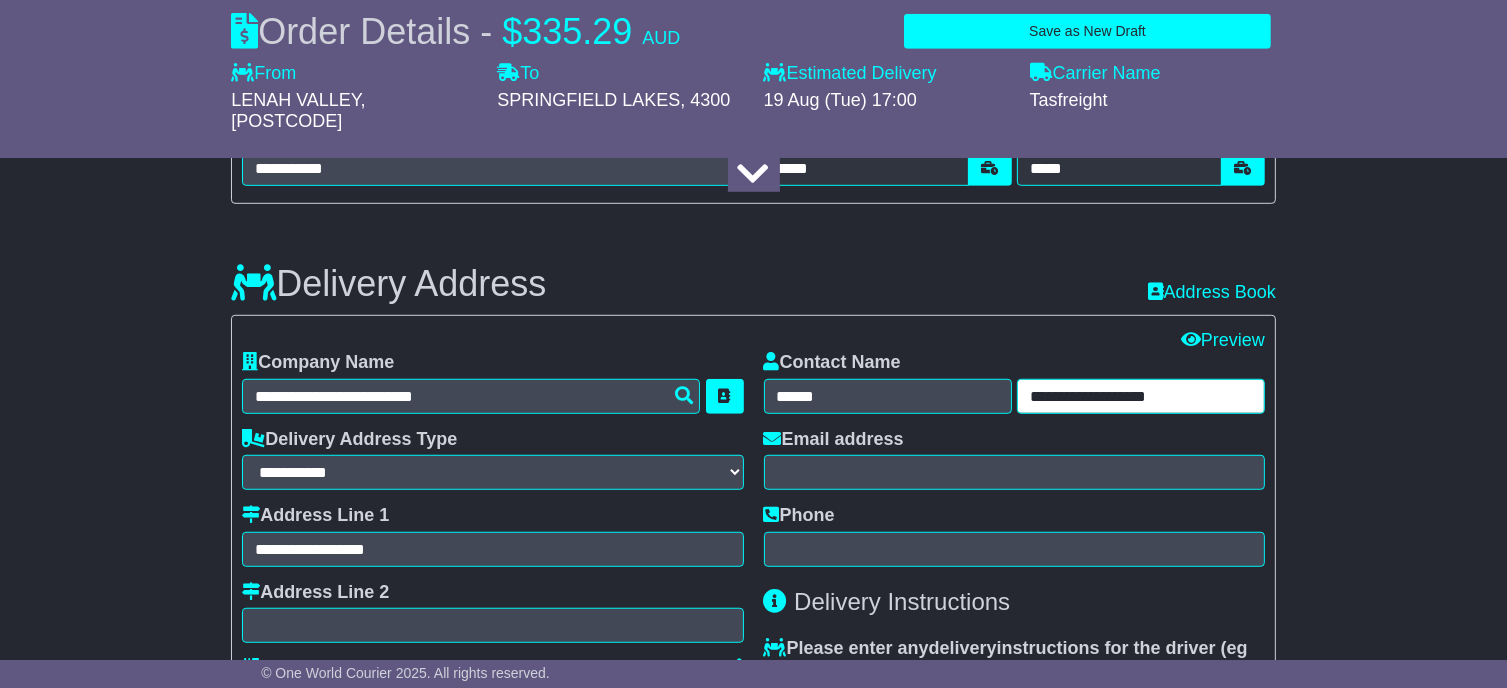 drag, startPoint x: 1093, startPoint y: 403, endPoint x: 1237, endPoint y: 406, distance: 144.03125 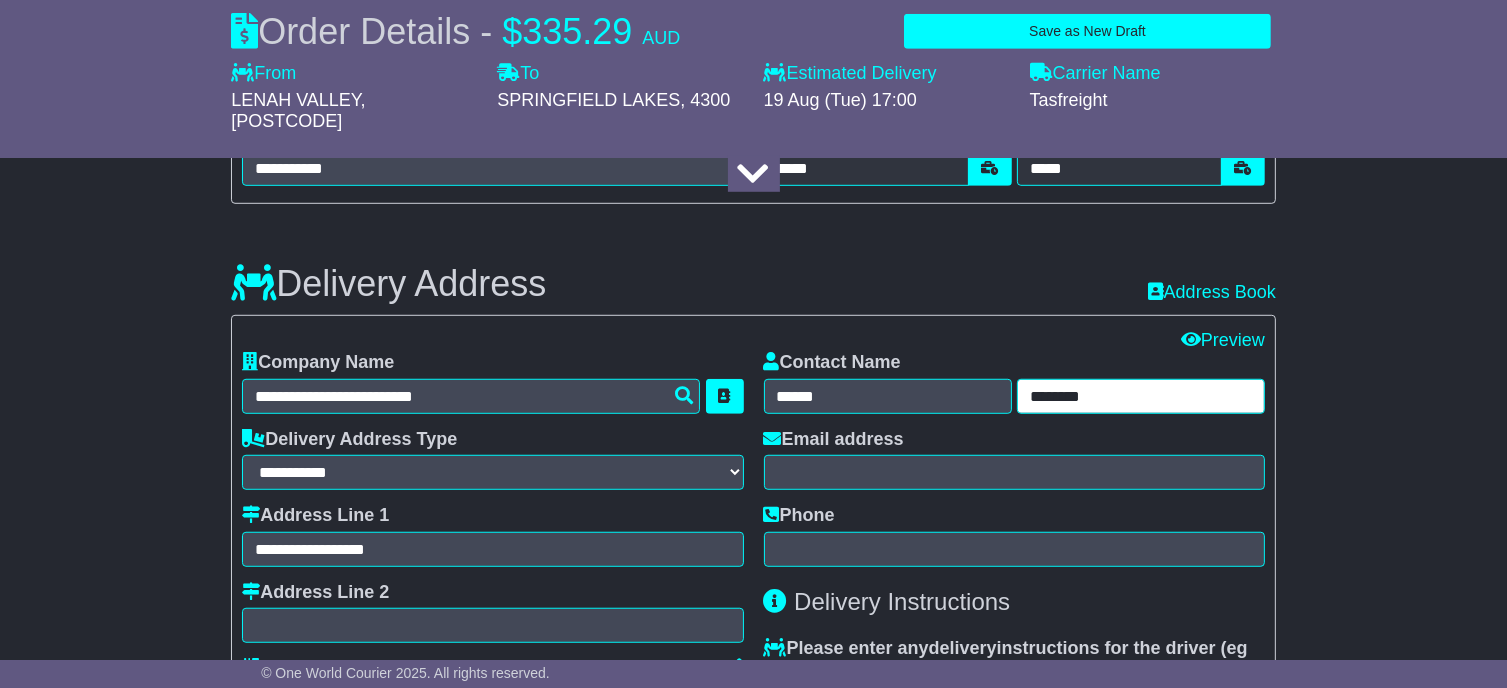 type on "********" 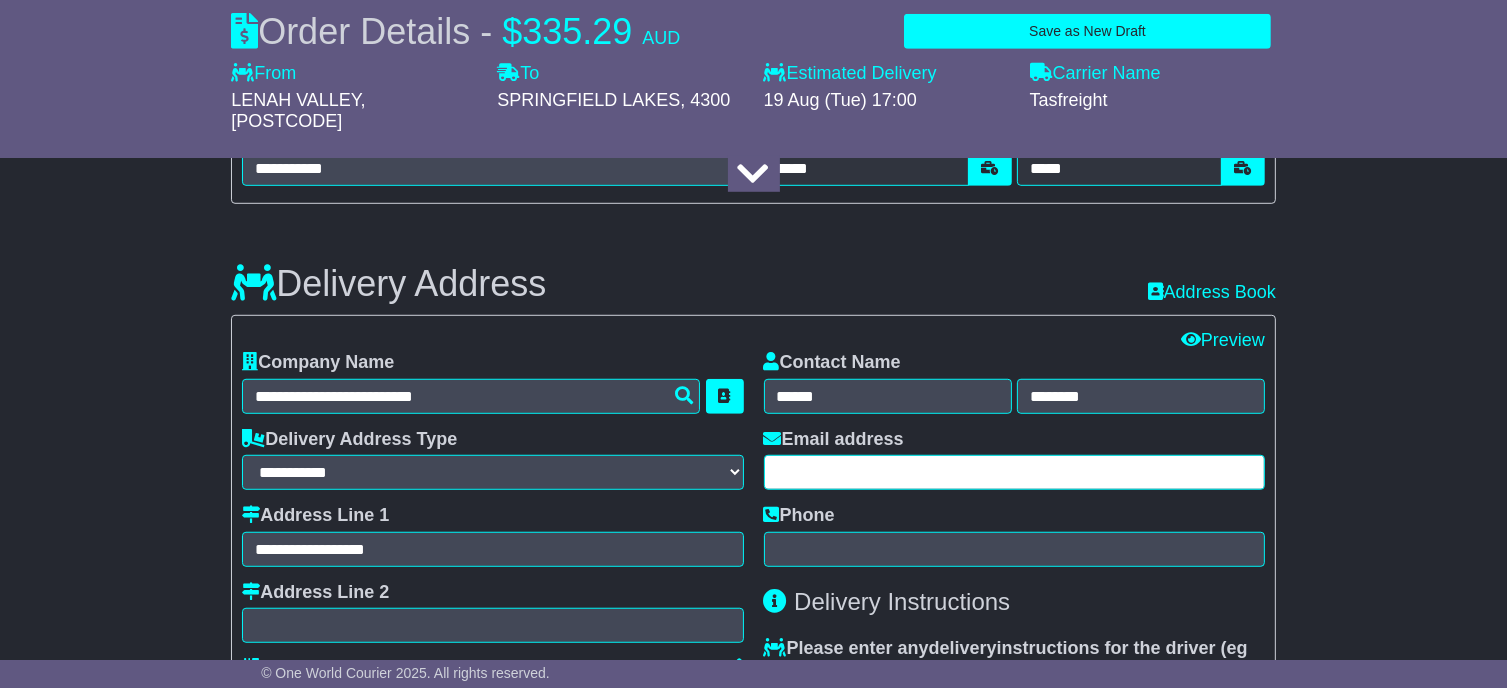 click at bounding box center [1014, 472] 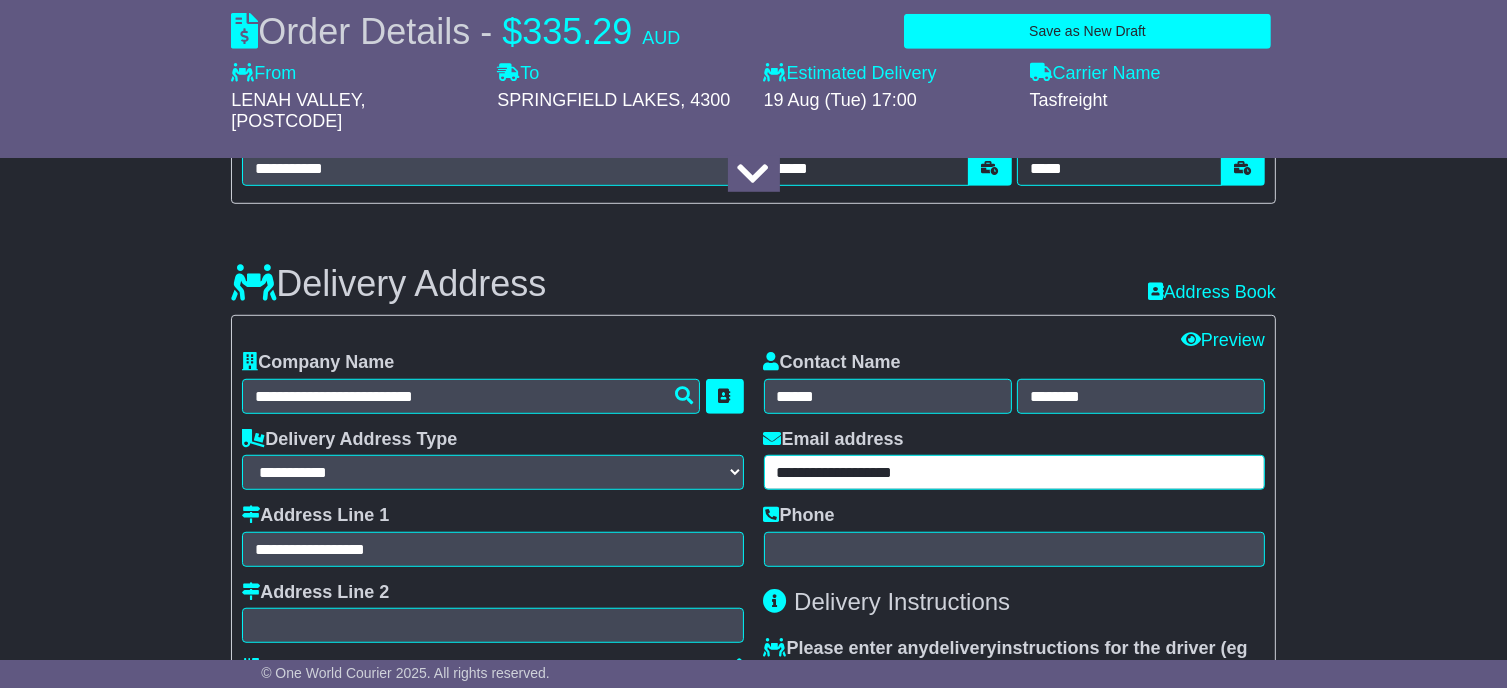 type on "**********" 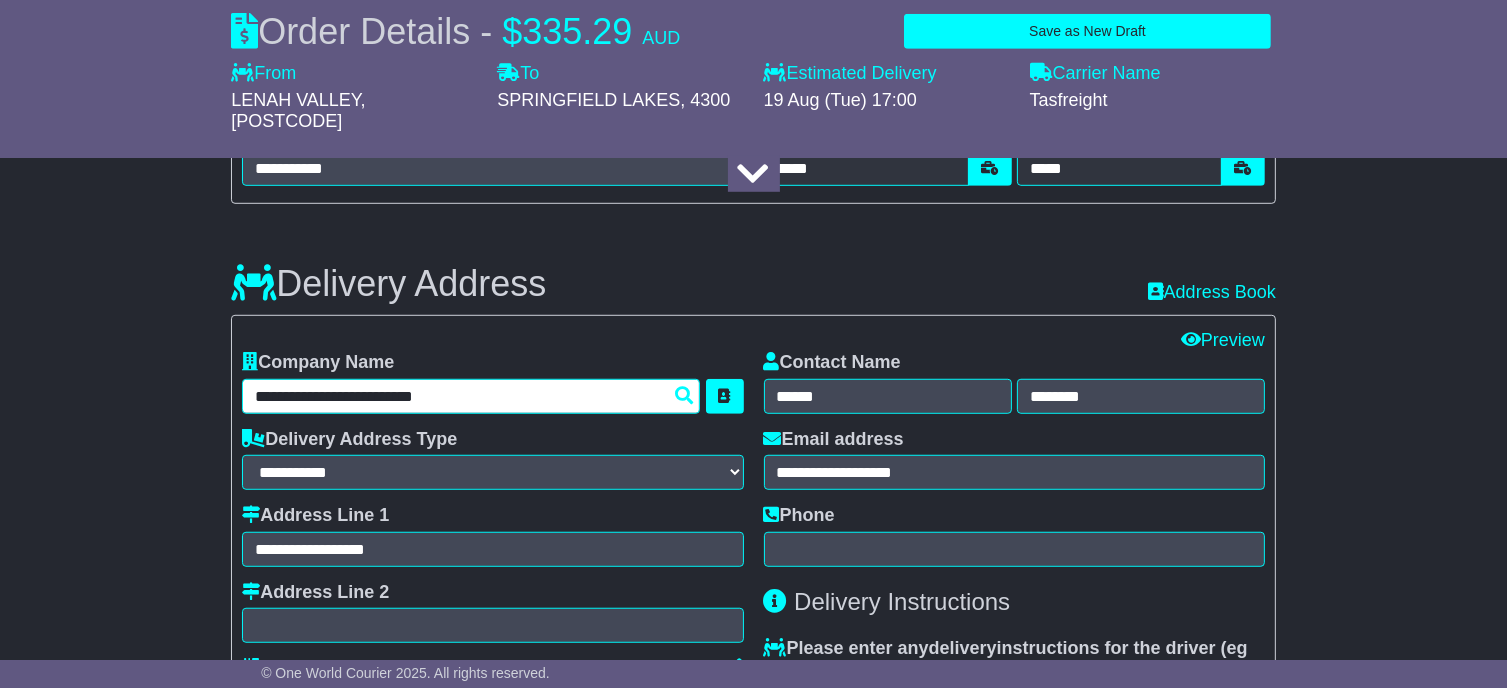 drag, startPoint x: 515, startPoint y: 415, endPoint x: 376, endPoint y: 378, distance: 143.8402 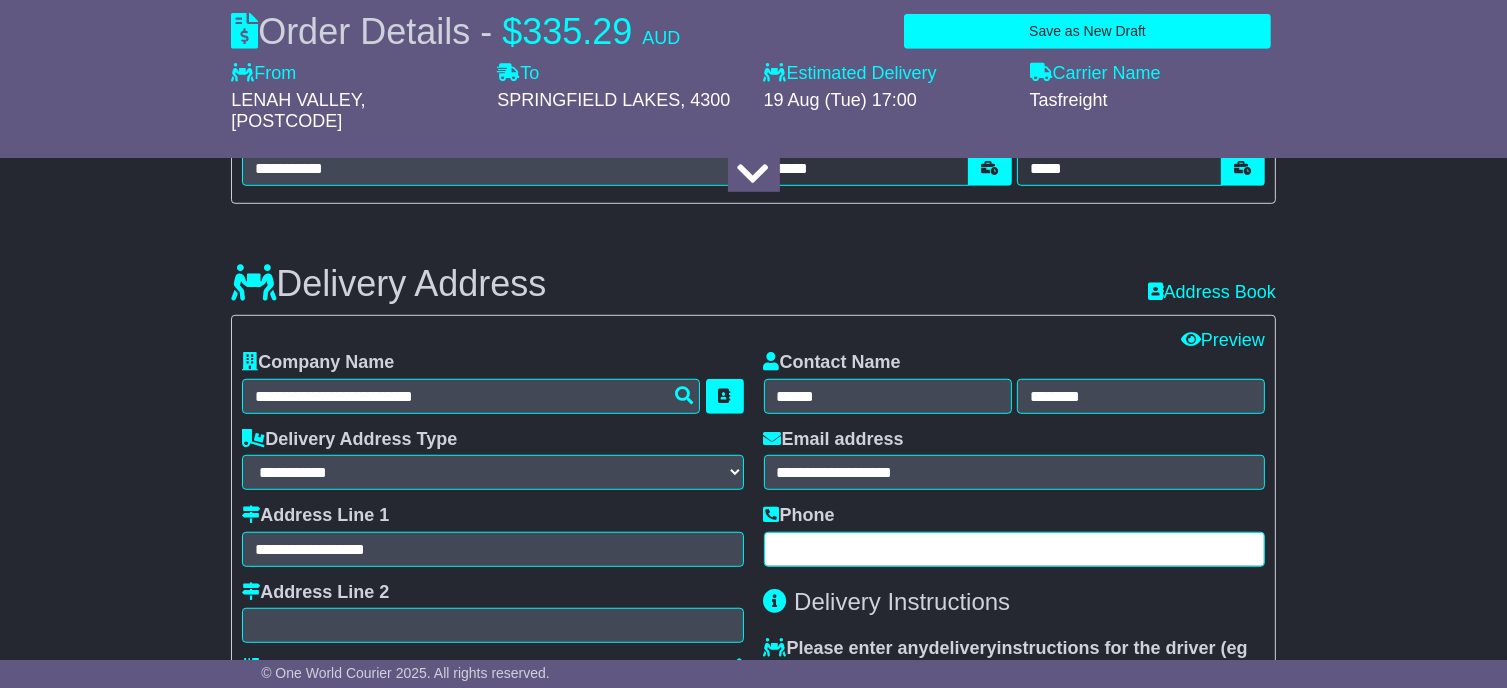 click at bounding box center [1014, 549] 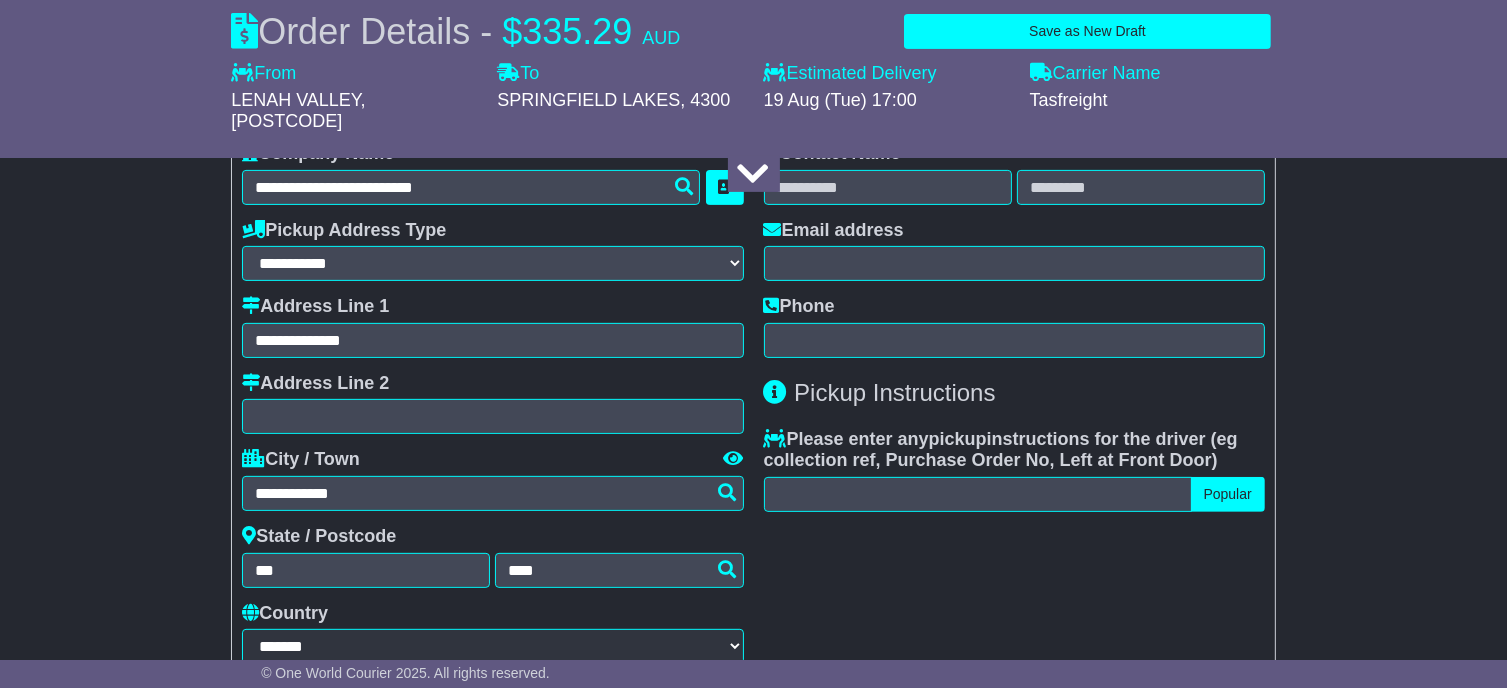 scroll, scrollTop: 600, scrollLeft: 0, axis: vertical 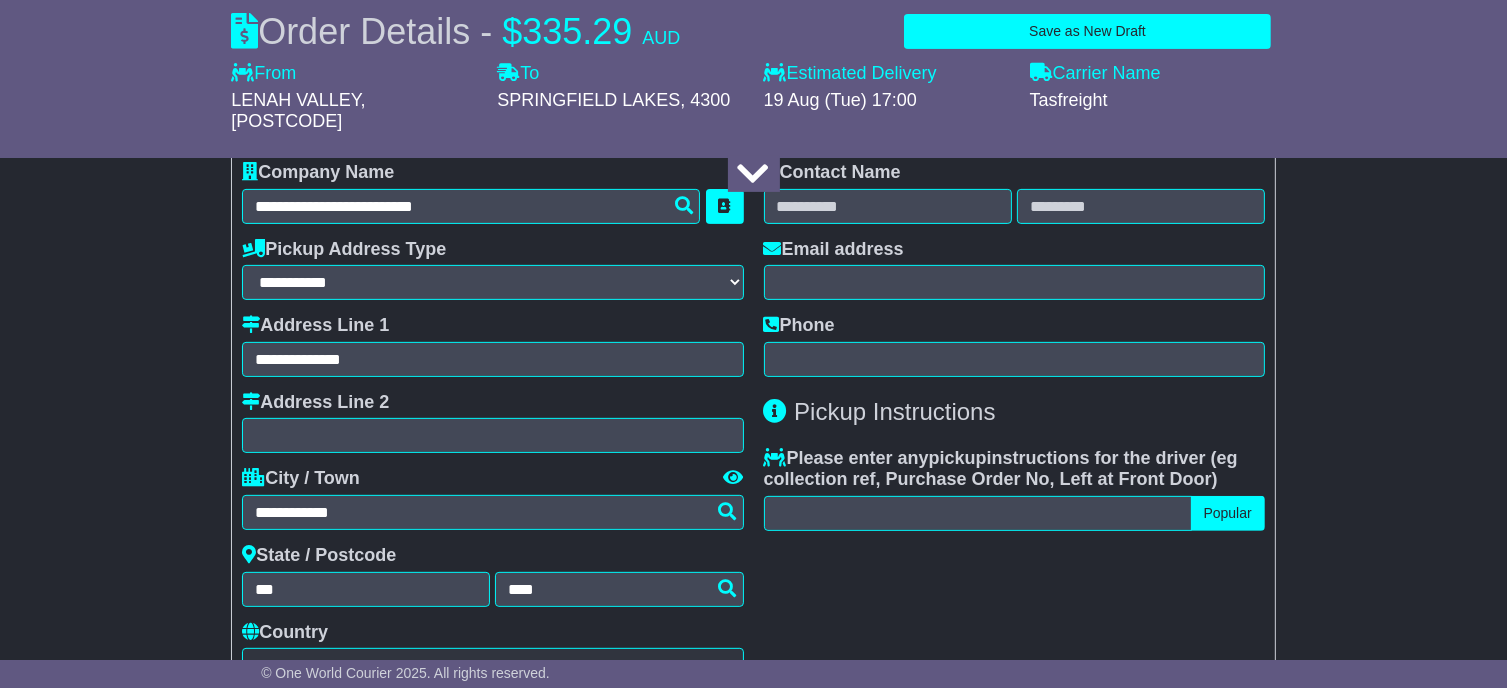 type on "**********" 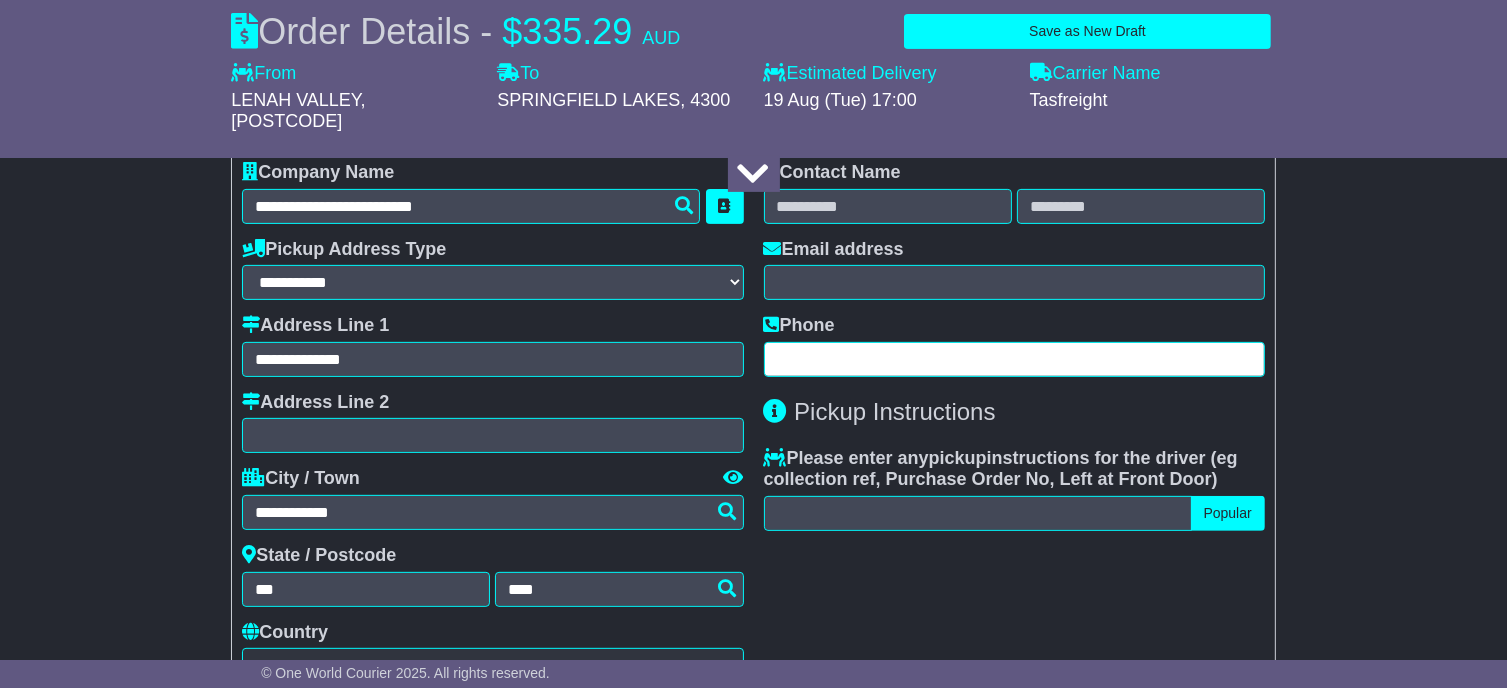click at bounding box center [1014, 359] 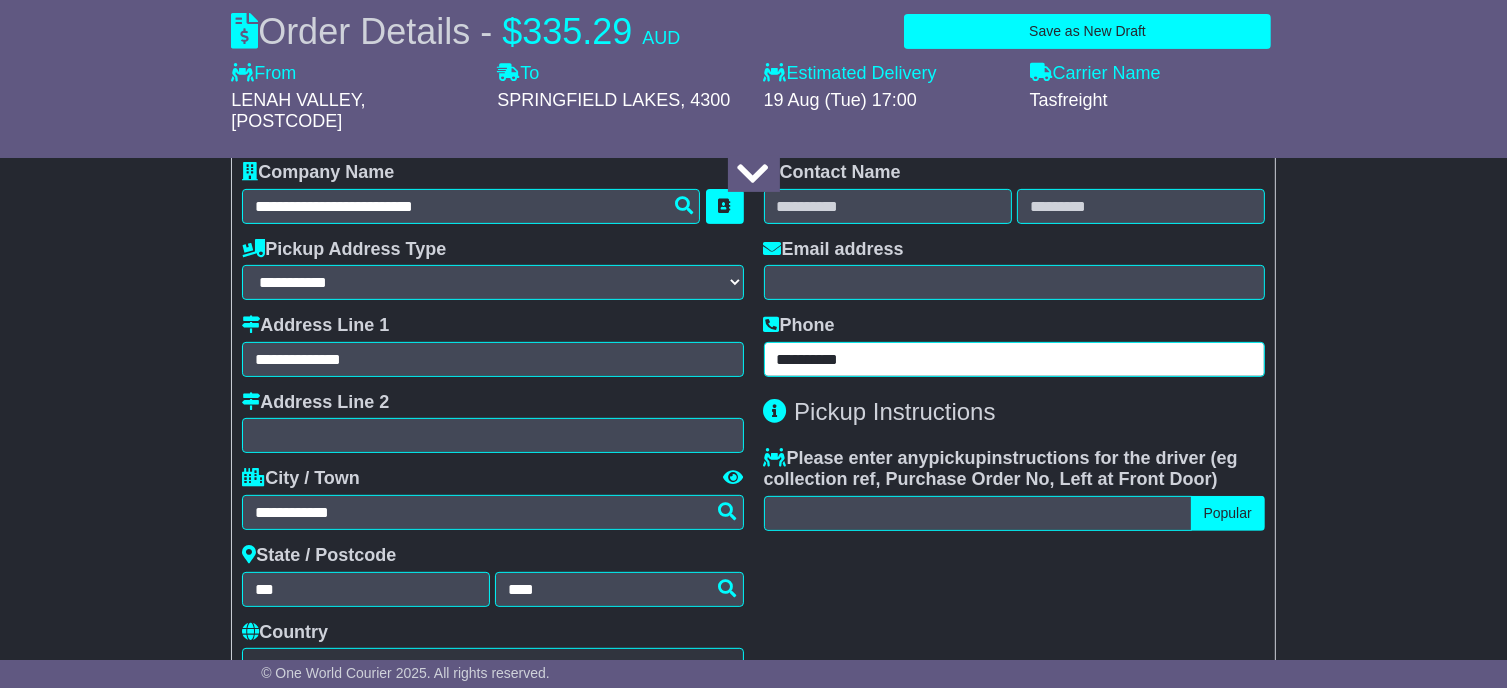 type on "**********" 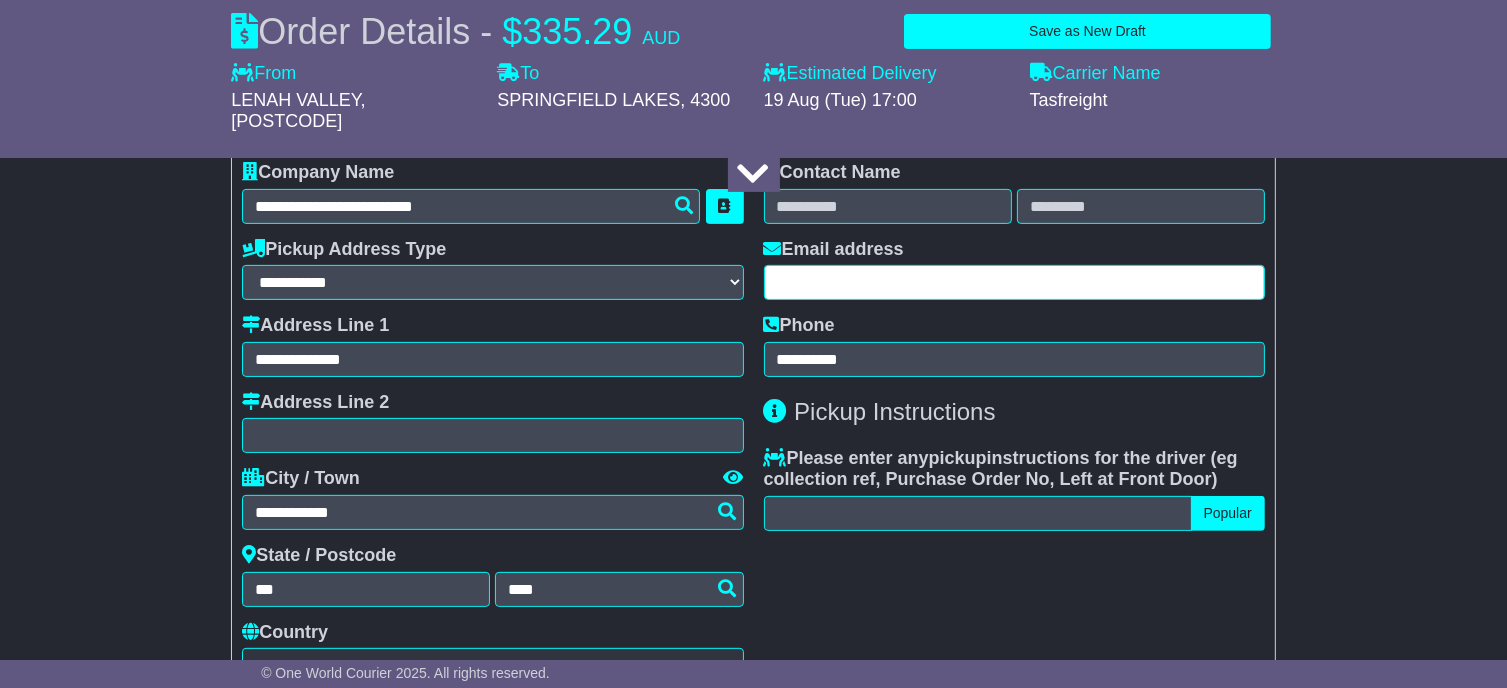 click at bounding box center (1014, 282) 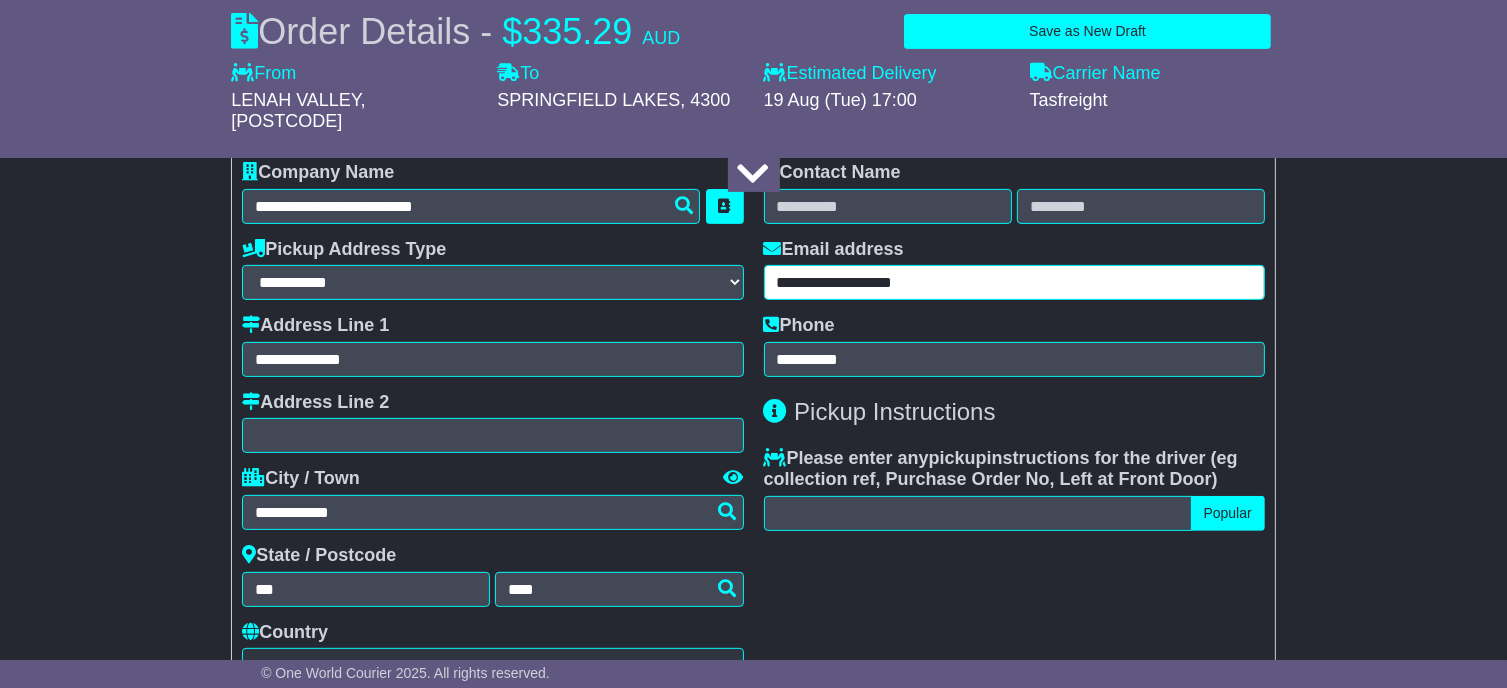 type on "**********" 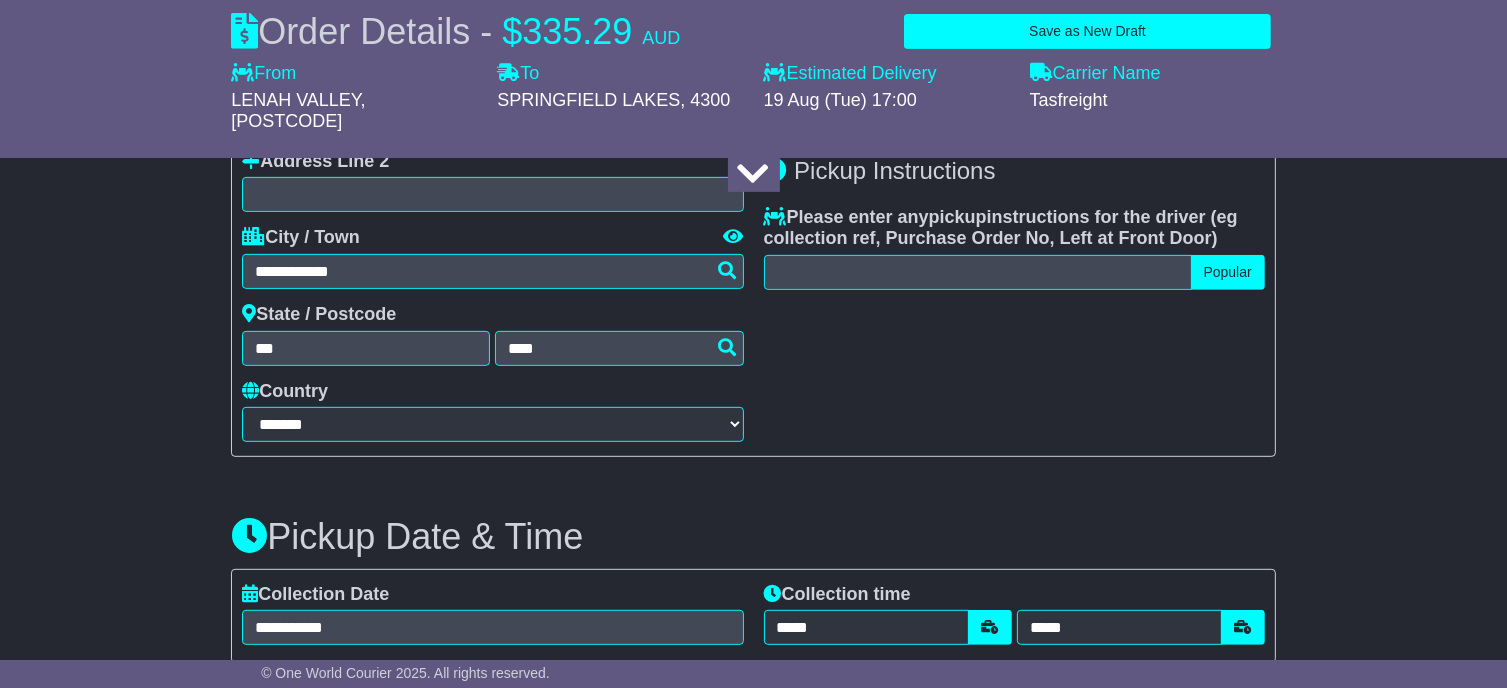 scroll, scrollTop: 1100, scrollLeft: 0, axis: vertical 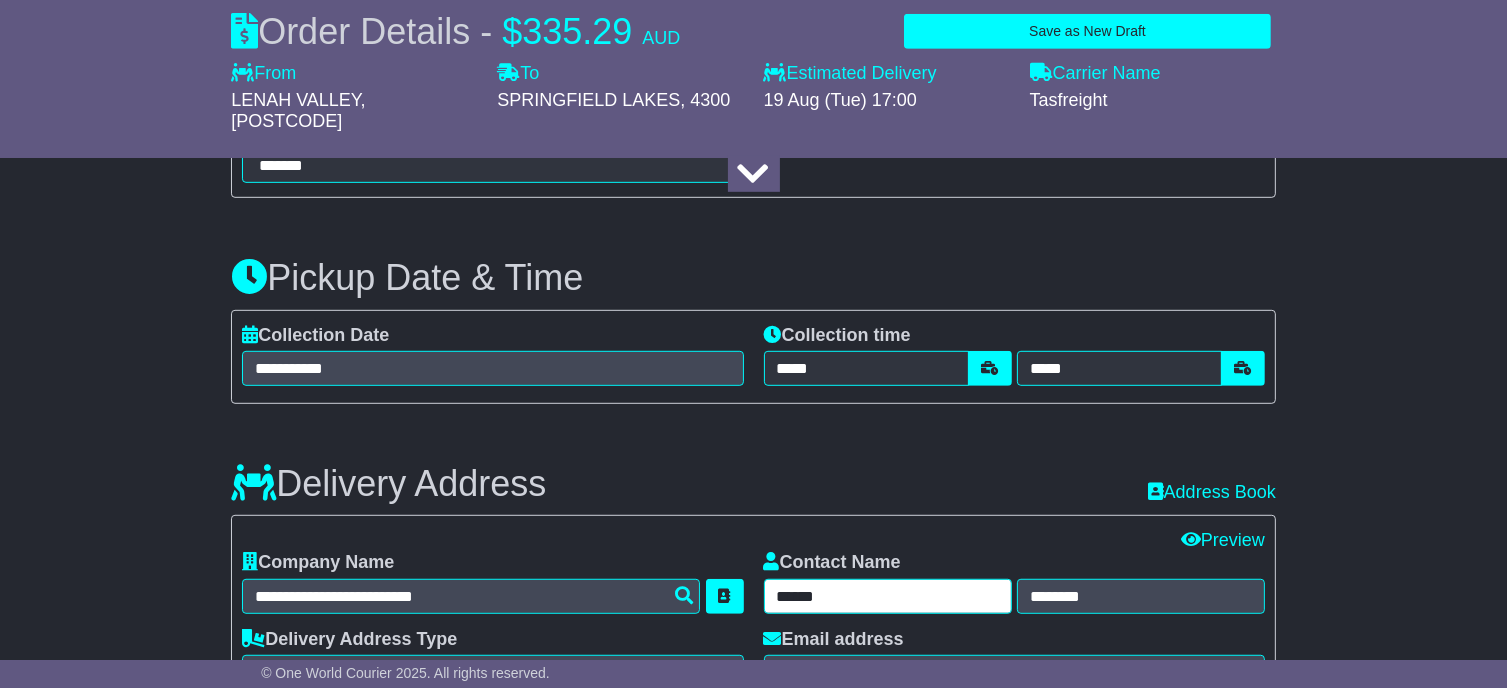 drag, startPoint x: 888, startPoint y: 615, endPoint x: 663, endPoint y: 605, distance: 225.2221 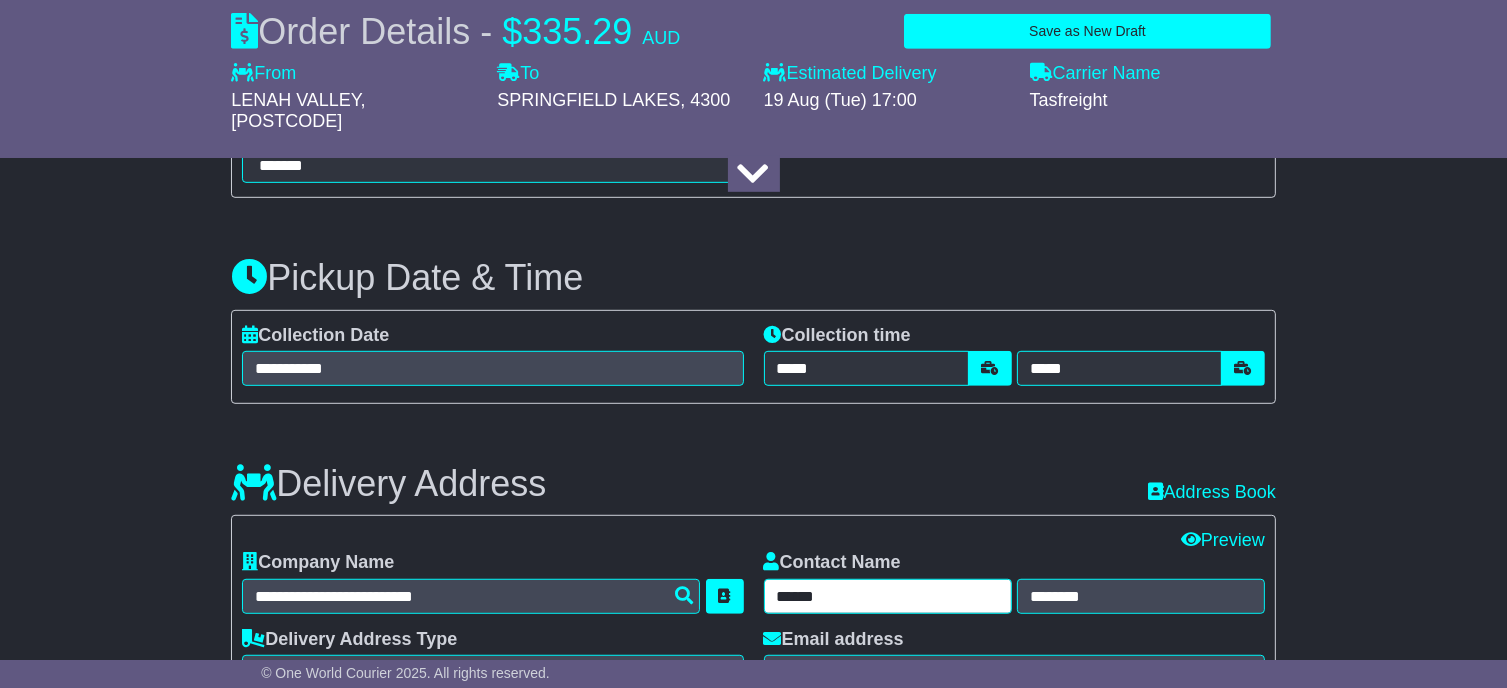 click on "**********" at bounding box center (753, 781) 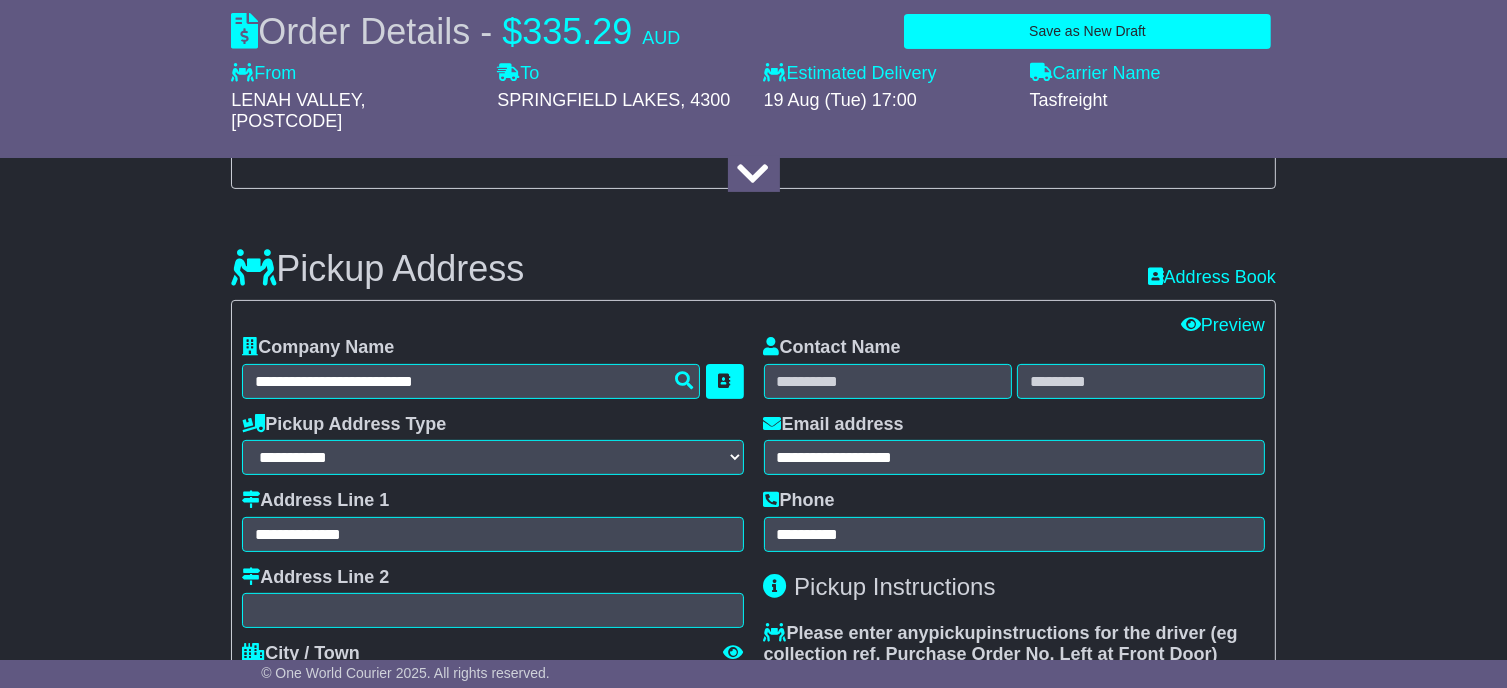 scroll, scrollTop: 200, scrollLeft: 0, axis: vertical 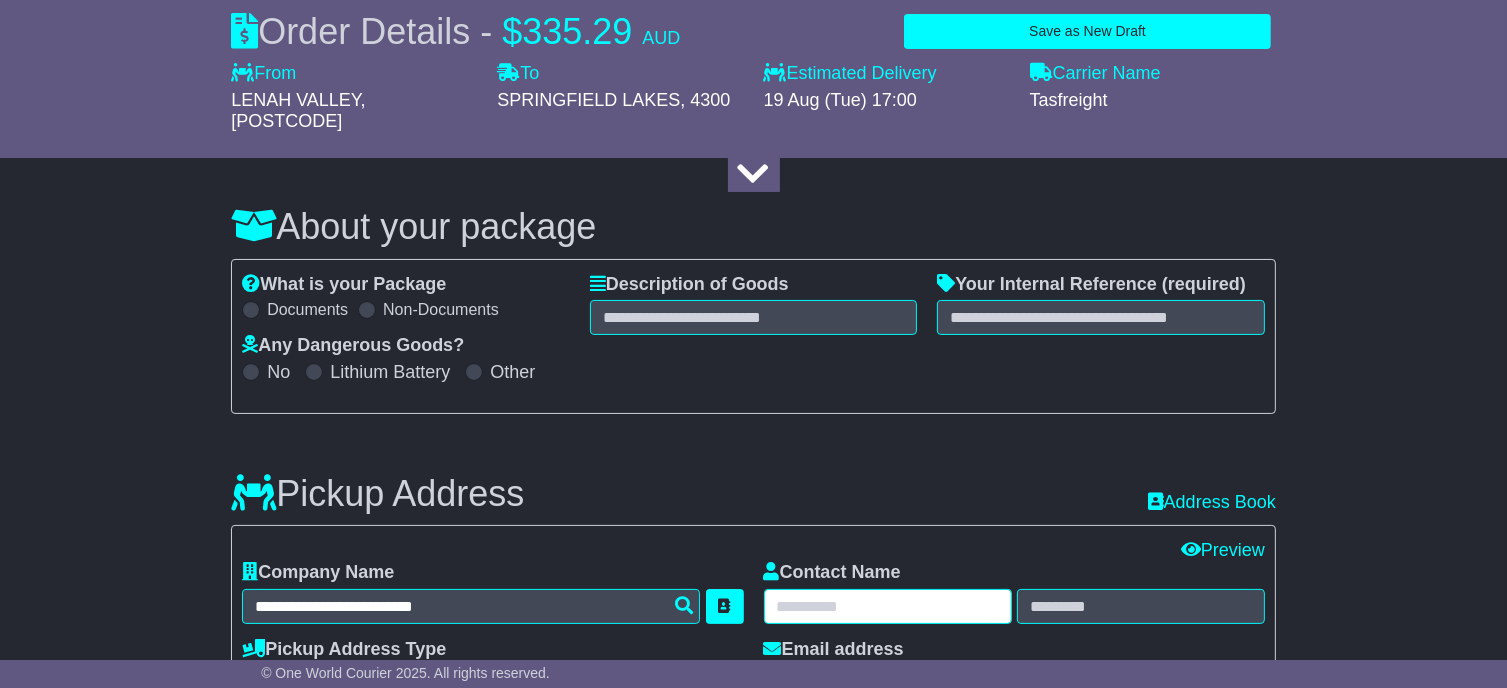 click at bounding box center (888, 606) 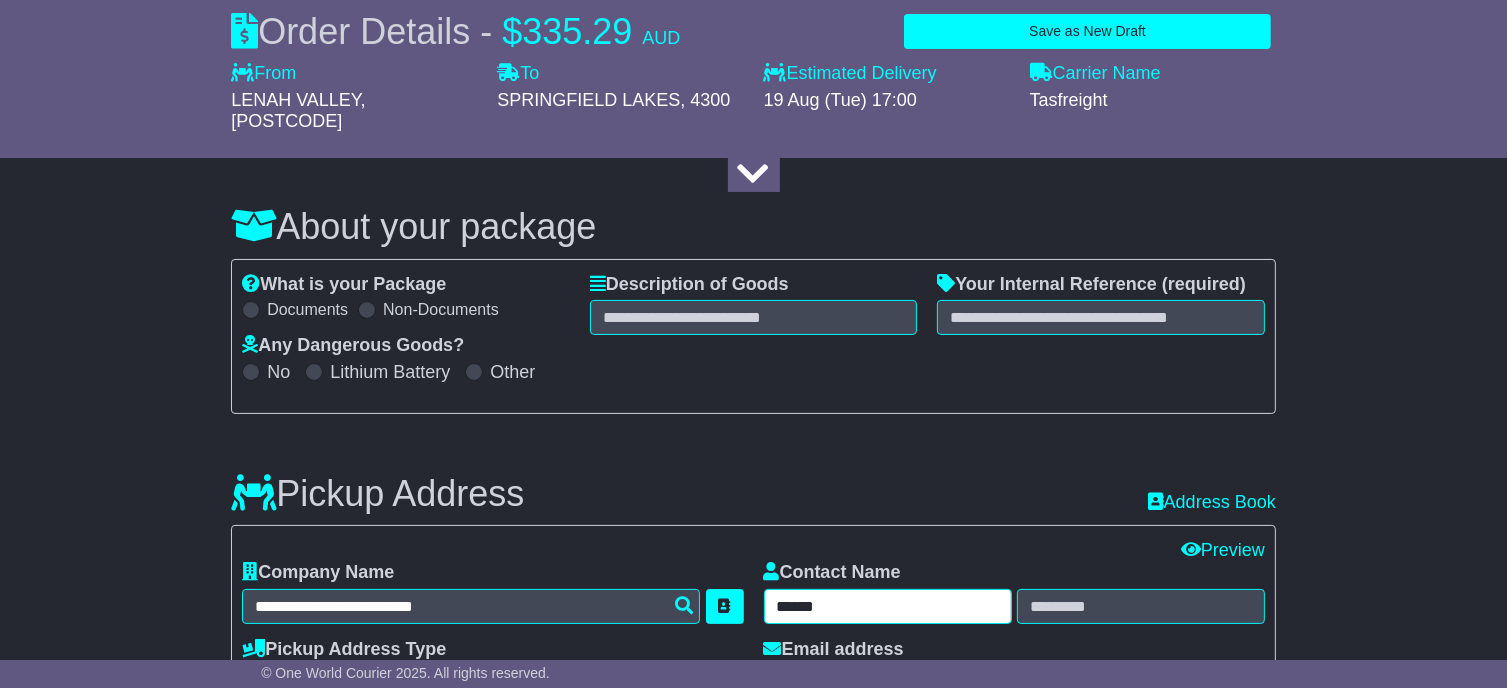 type on "******" 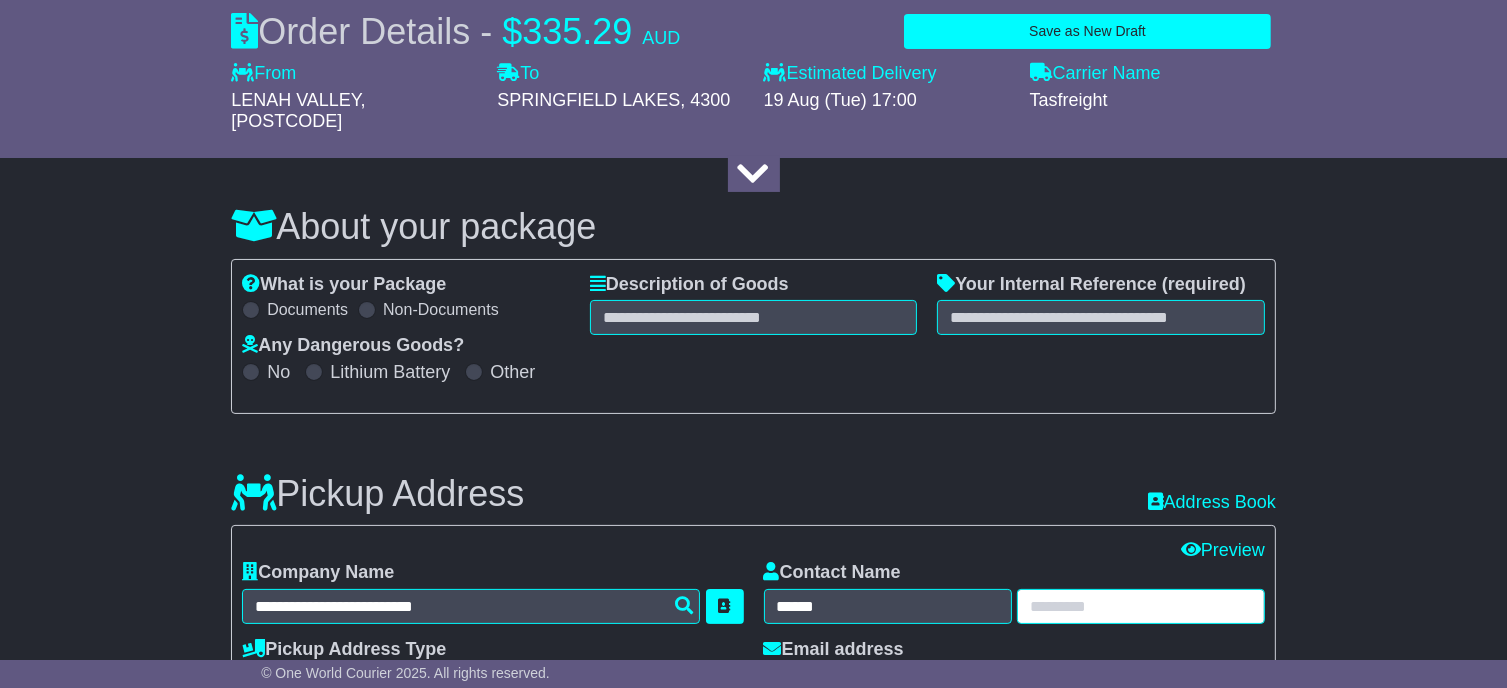 click at bounding box center (1141, 606) 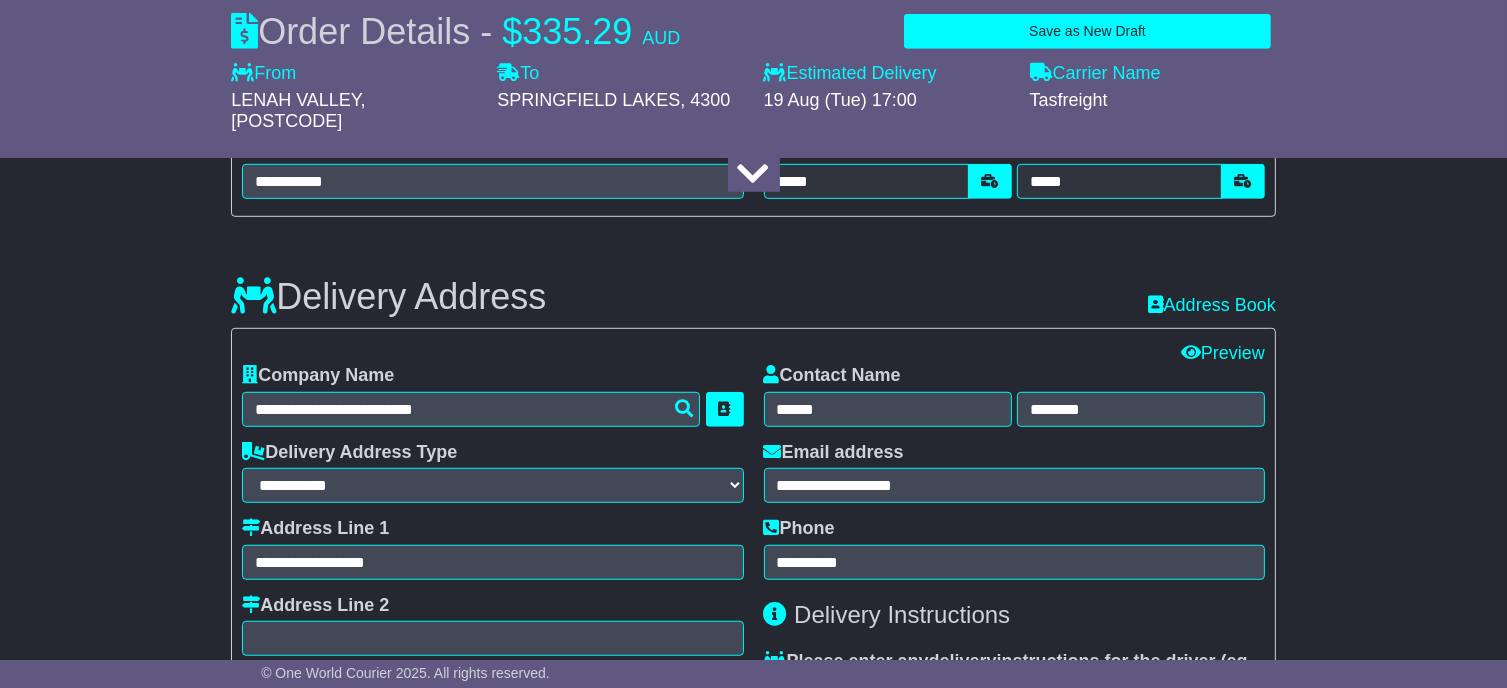 scroll, scrollTop: 1300, scrollLeft: 0, axis: vertical 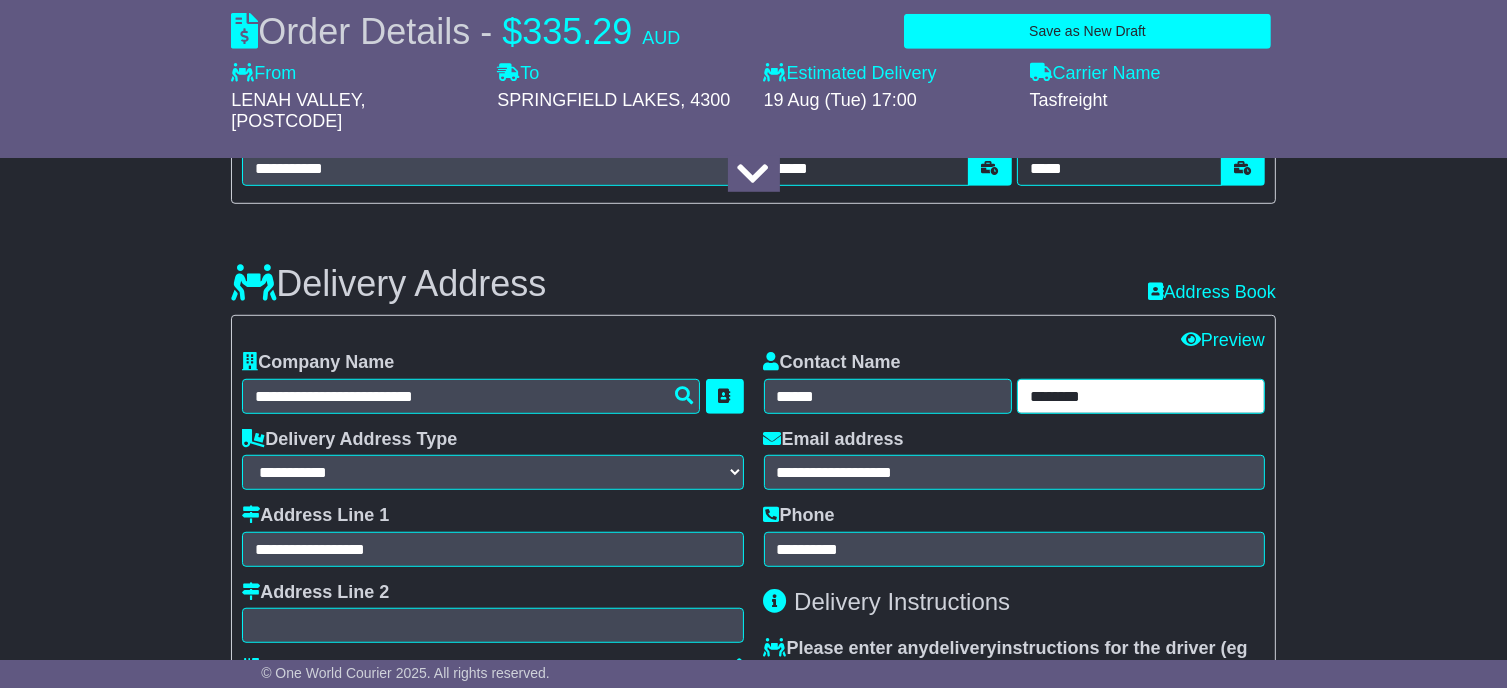 drag, startPoint x: 1108, startPoint y: 411, endPoint x: 941, endPoint y: 396, distance: 167.6723 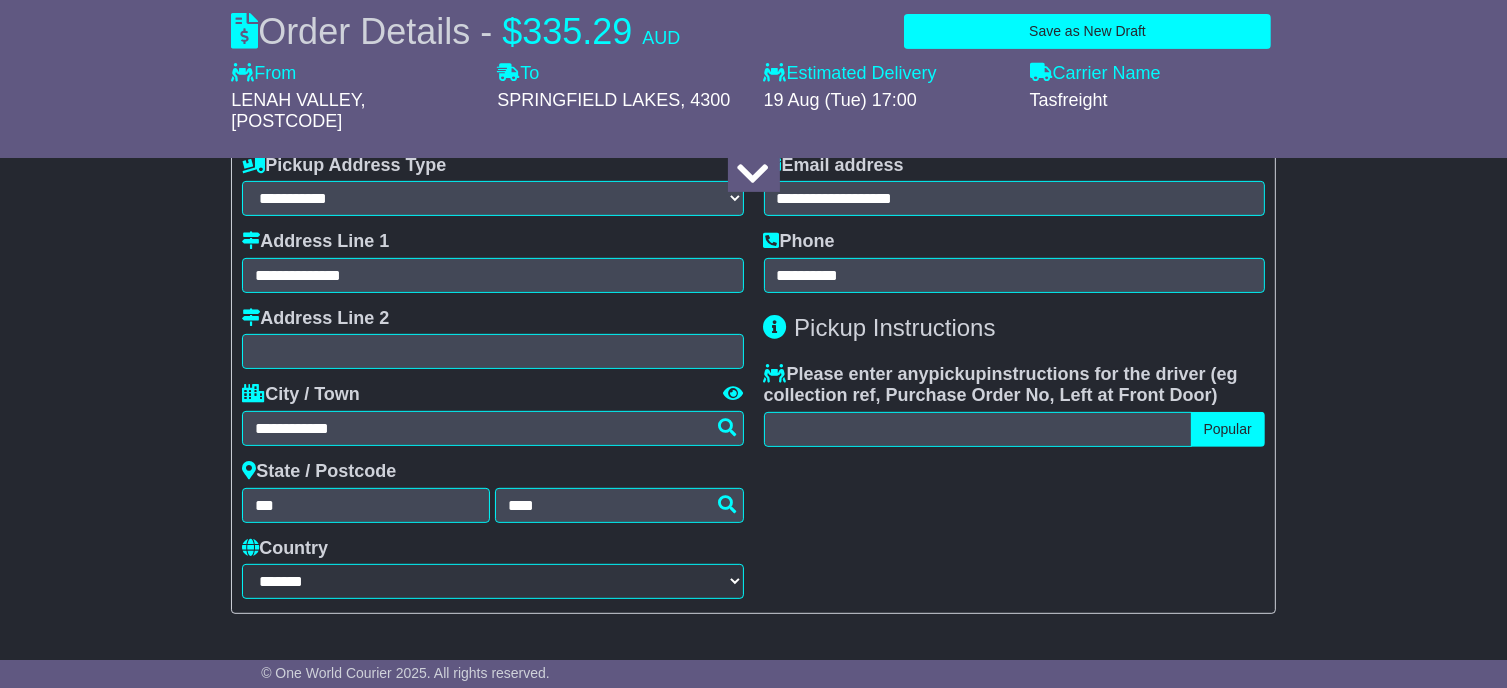scroll, scrollTop: 400, scrollLeft: 0, axis: vertical 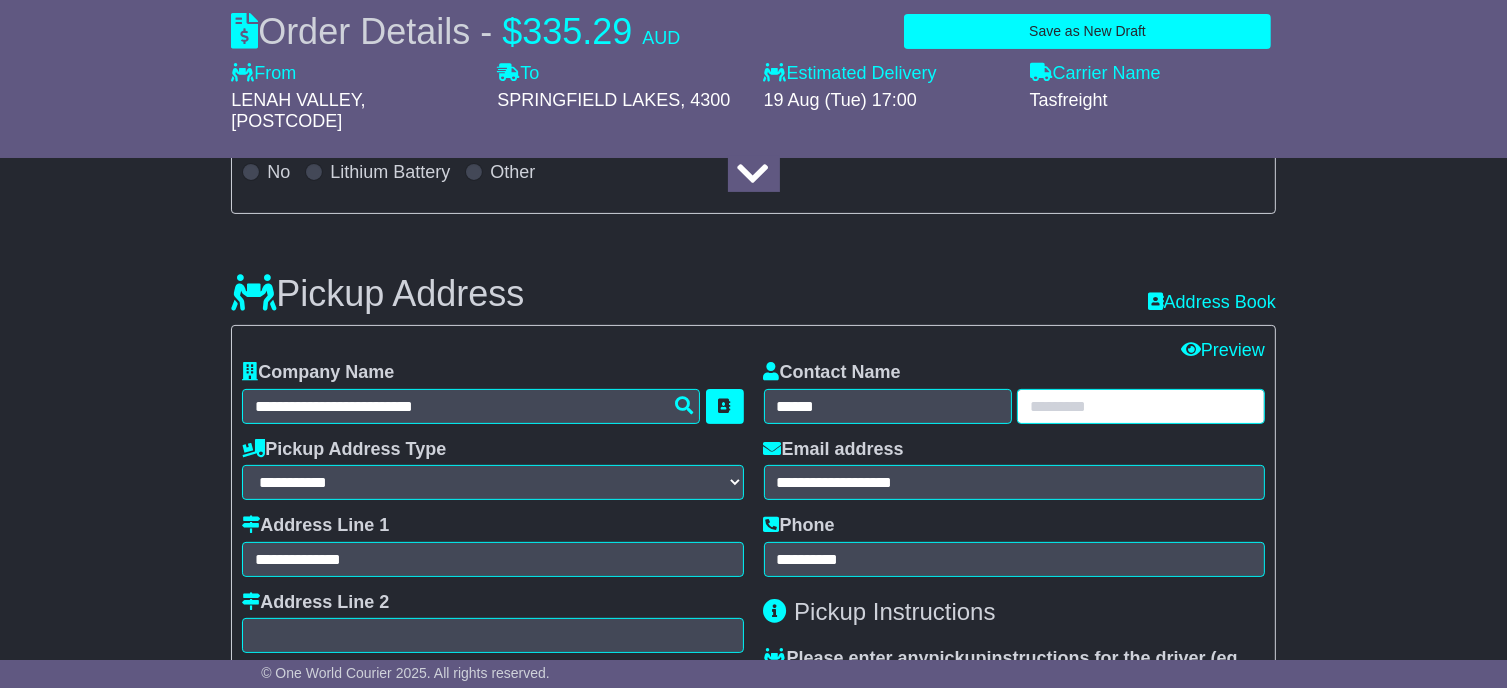 click at bounding box center [1141, 406] 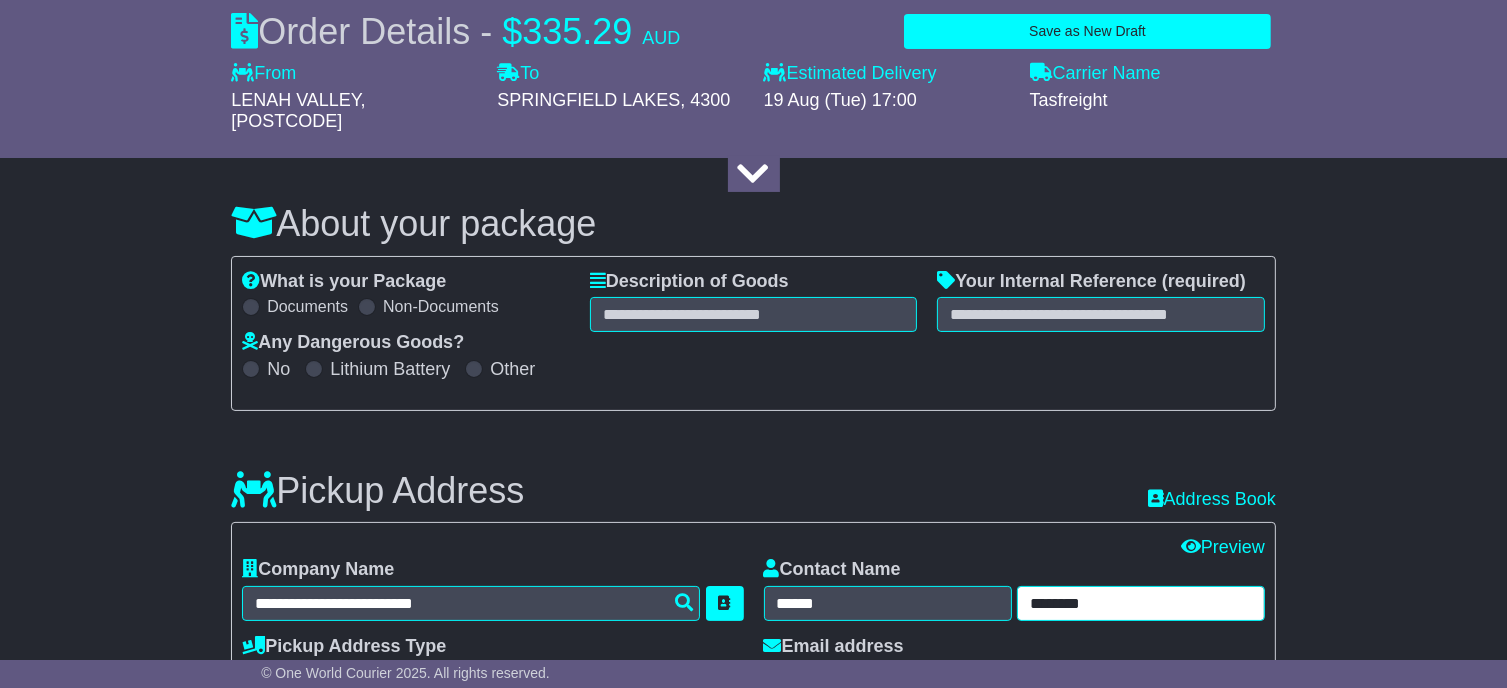 scroll, scrollTop: 200, scrollLeft: 0, axis: vertical 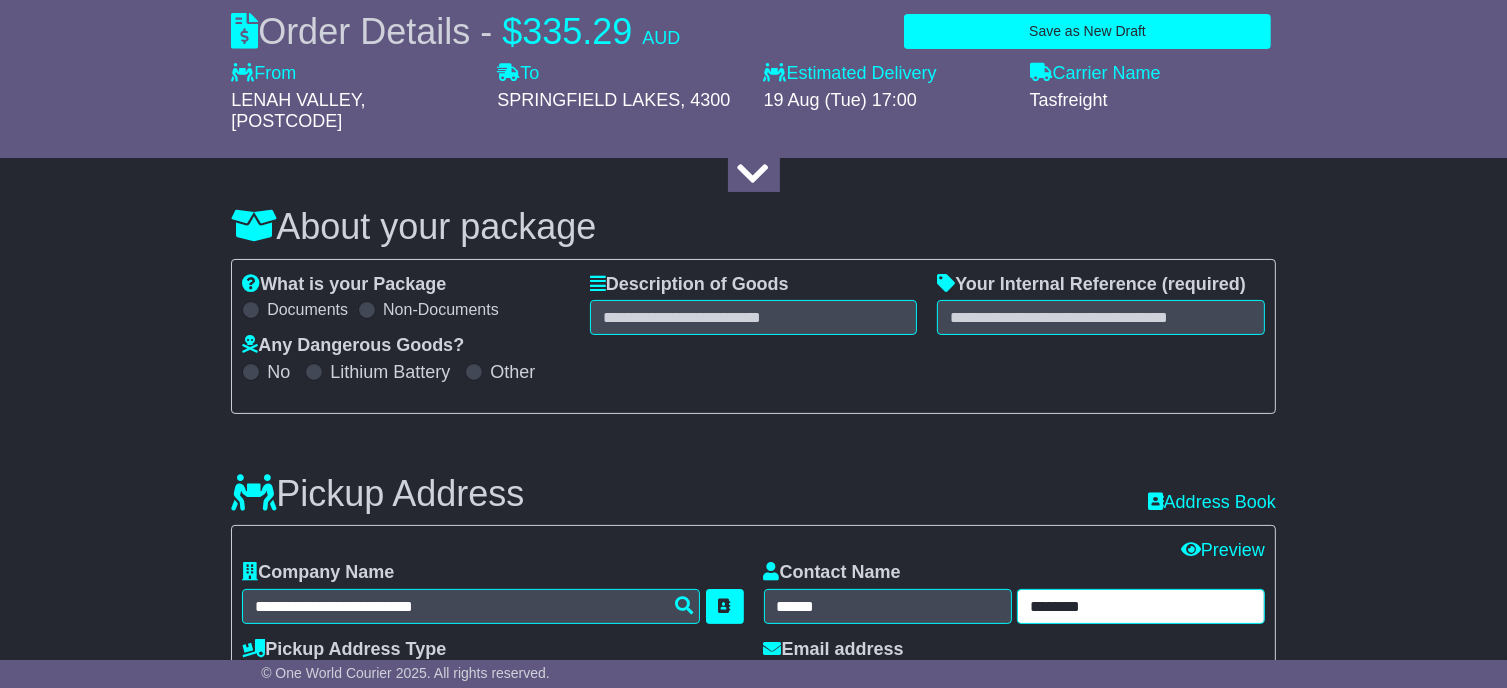 type on "********" 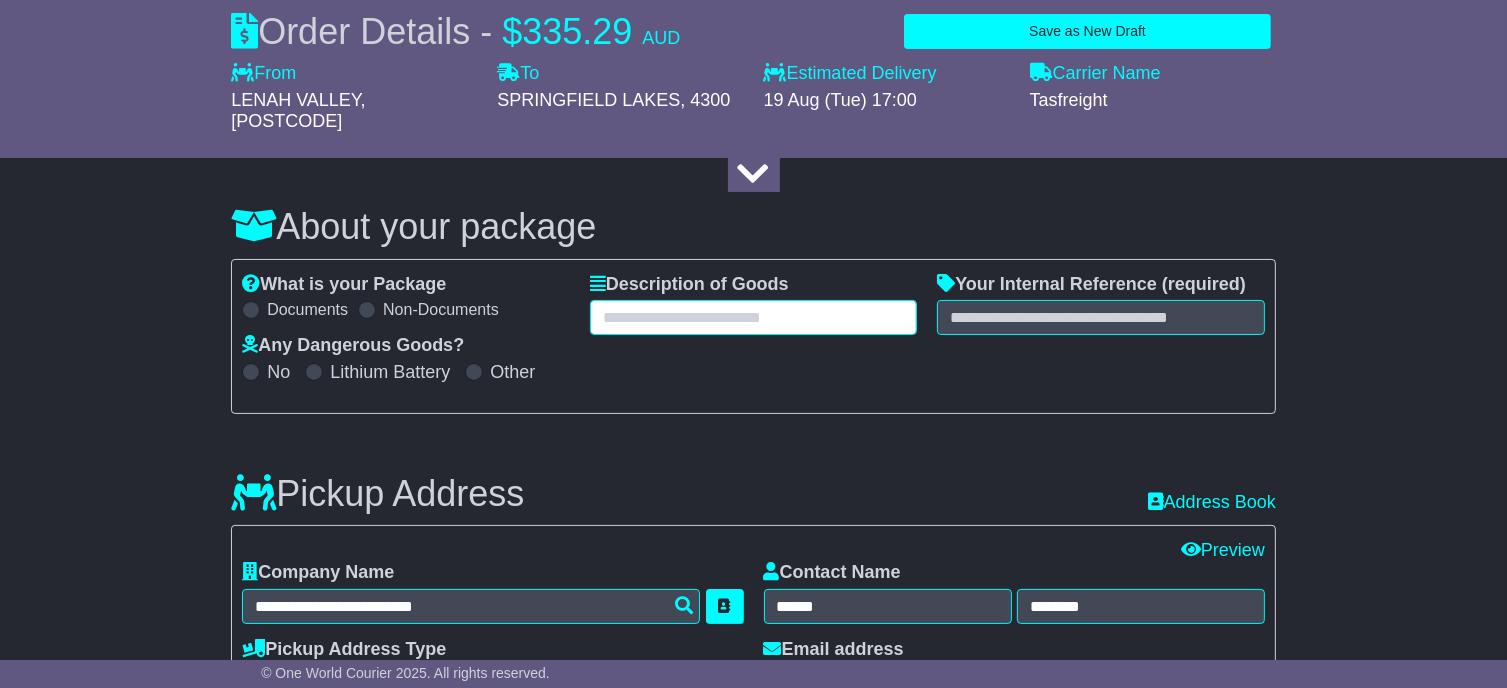 click at bounding box center (754, 317) 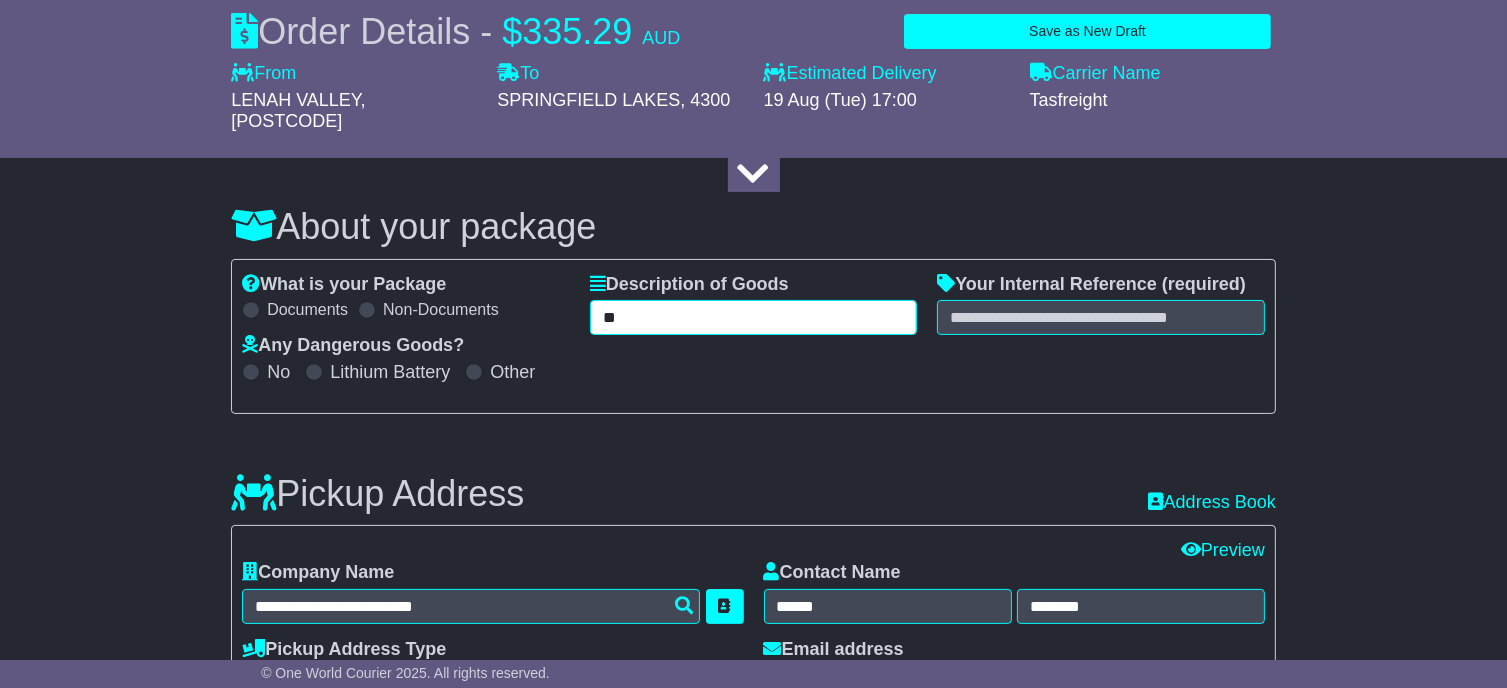type on "**" 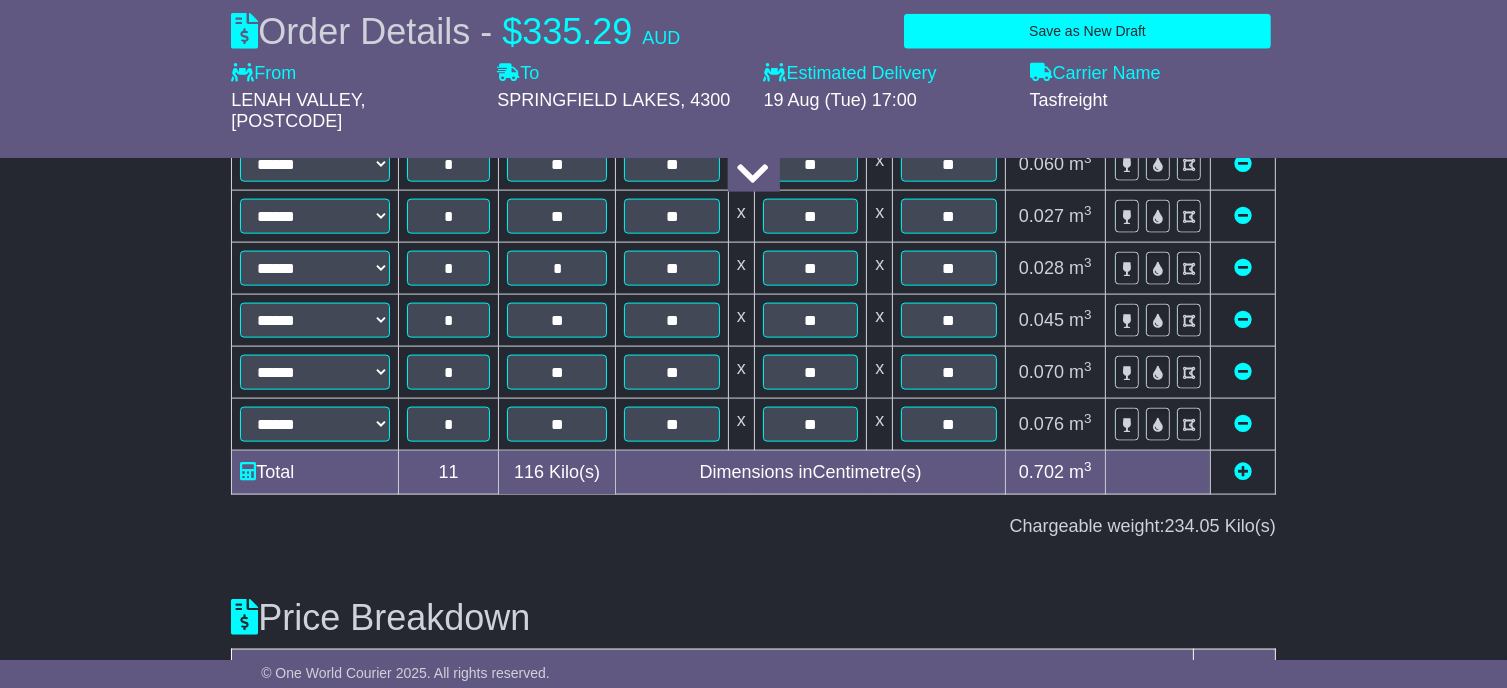 scroll, scrollTop: 2998, scrollLeft: 0, axis: vertical 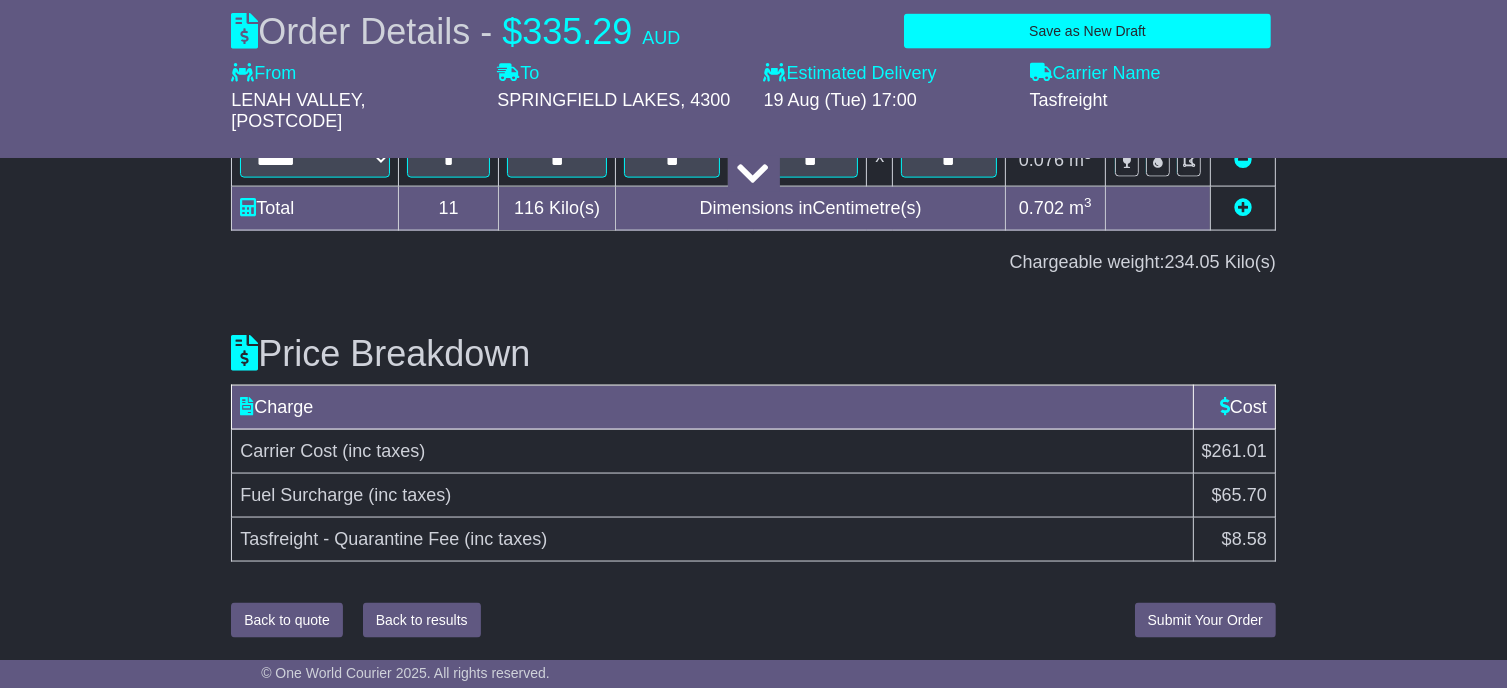 type on "******" 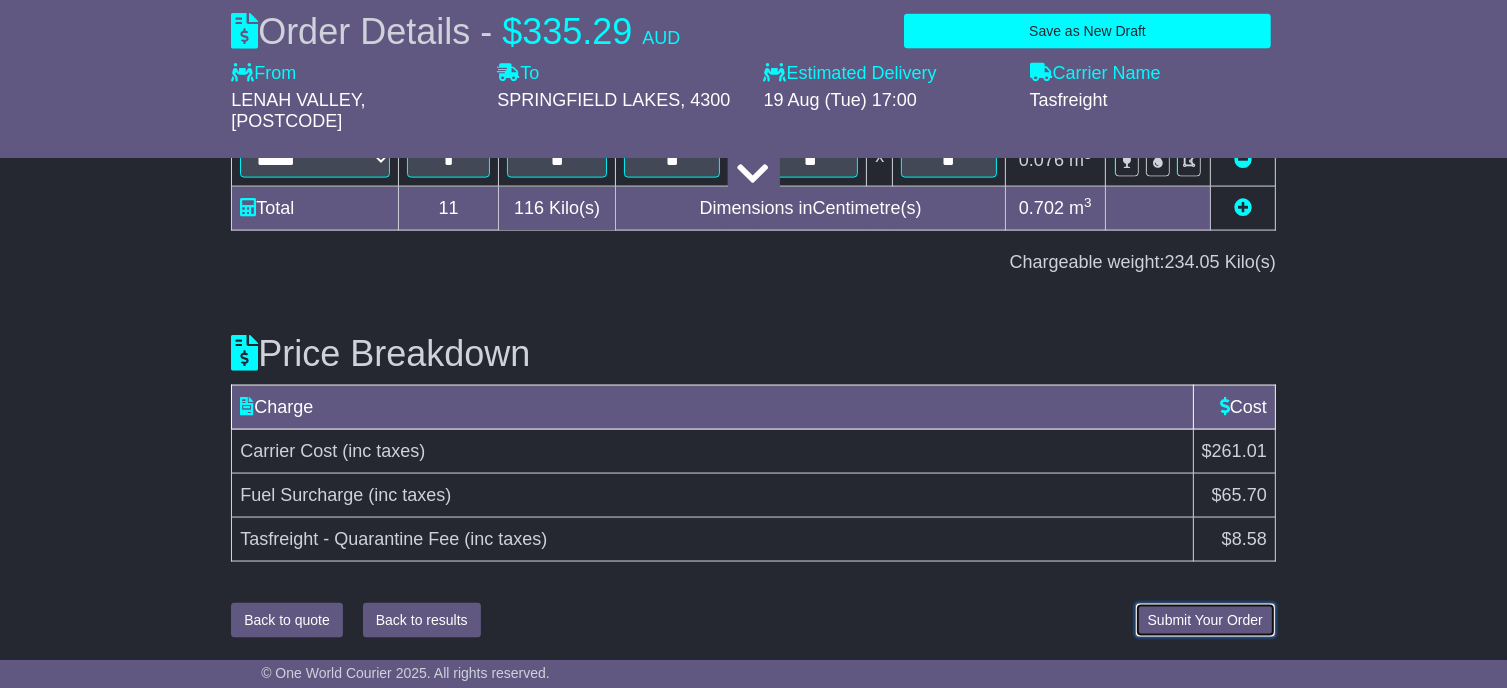 click on "Submit Your Order" at bounding box center (1205, 620) 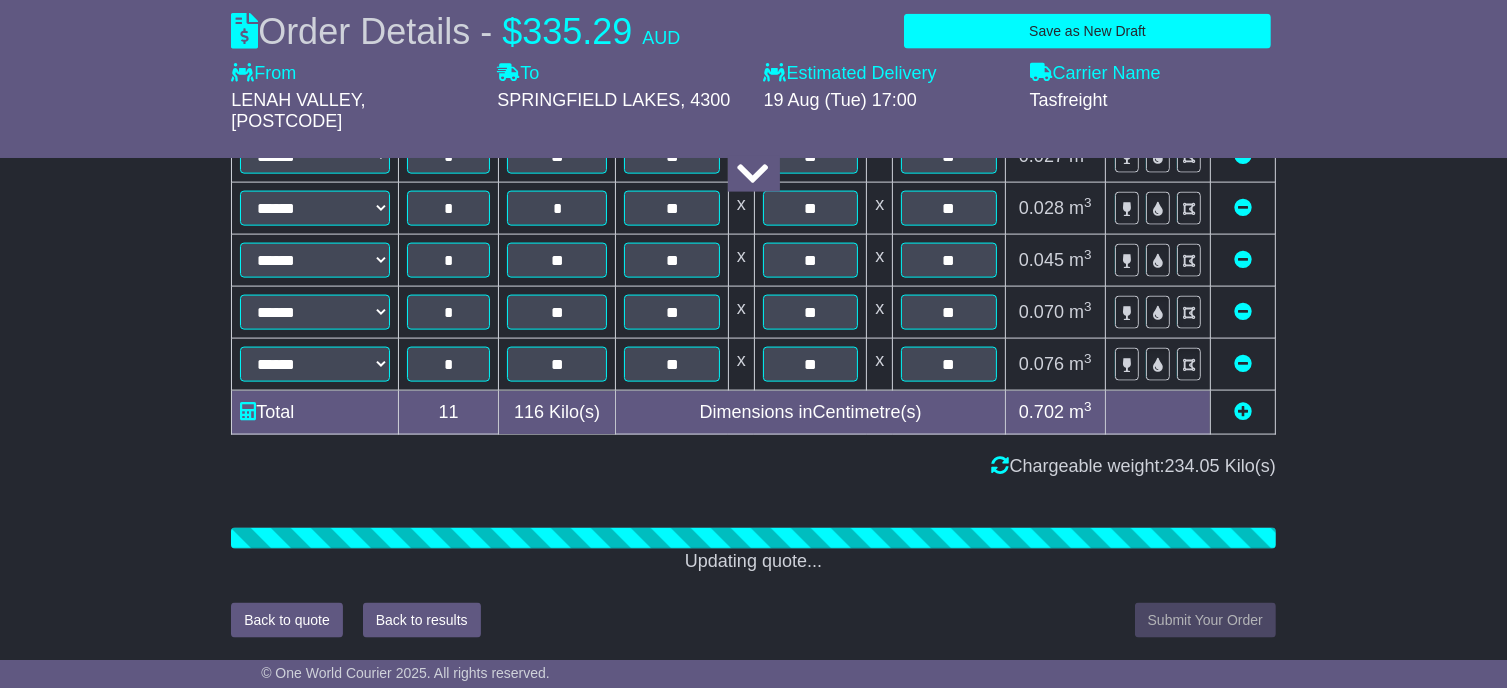 scroll, scrollTop: 2998, scrollLeft: 0, axis: vertical 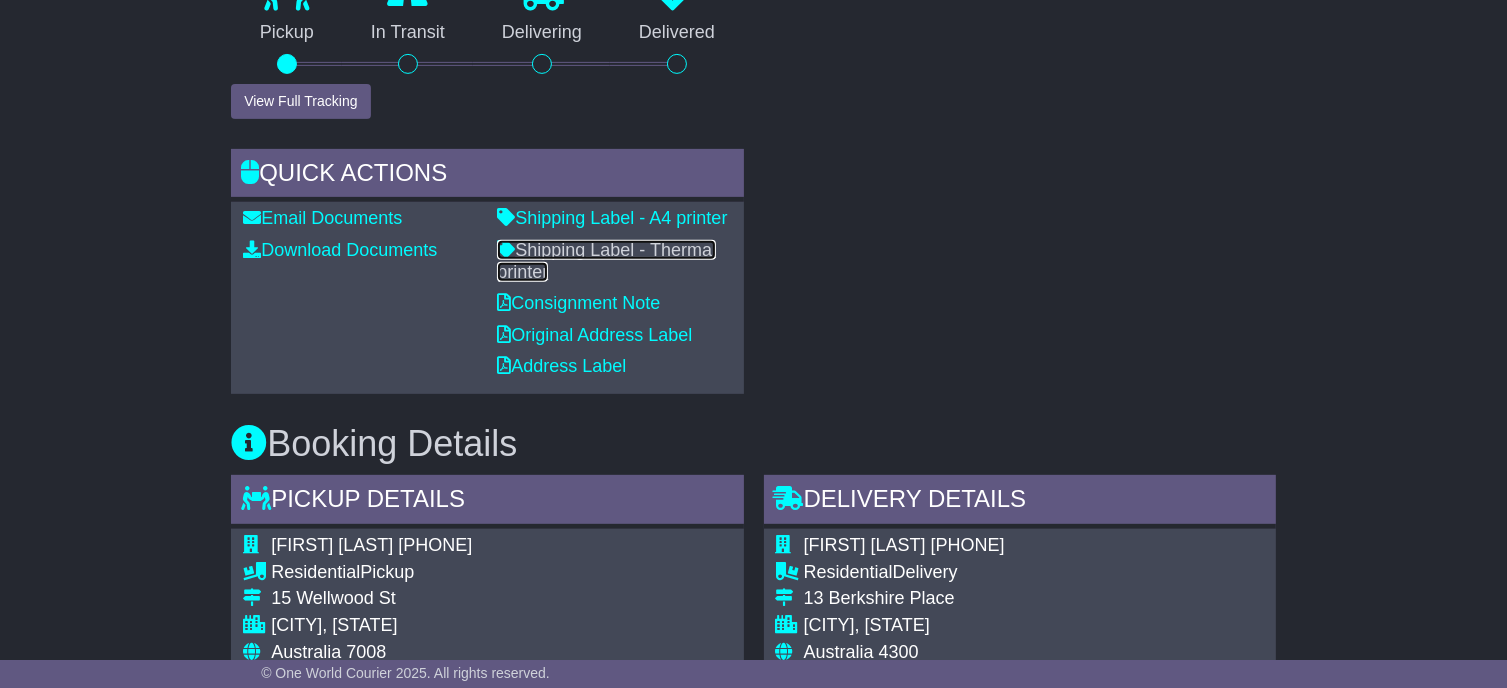 click on "Shipping Label - Thermal printer" at bounding box center (606, 261) 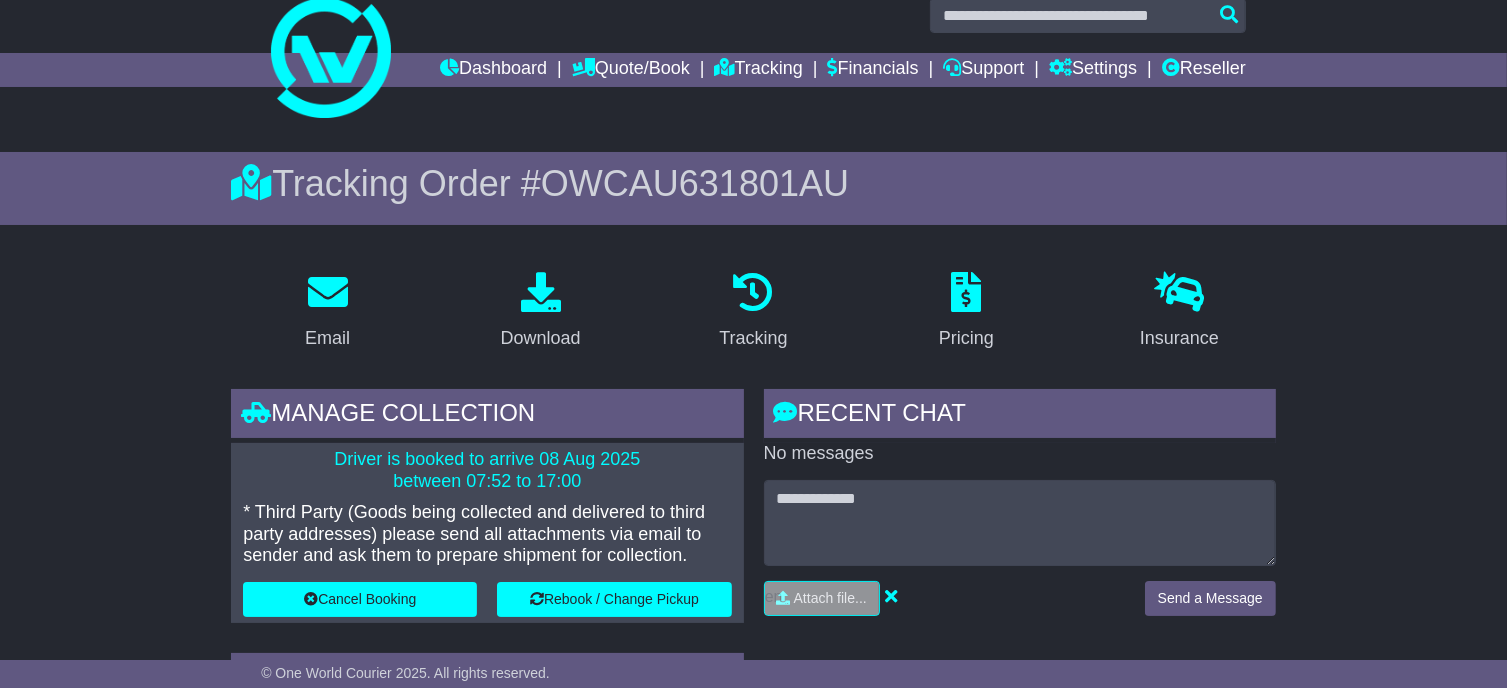 scroll, scrollTop: 0, scrollLeft: 0, axis: both 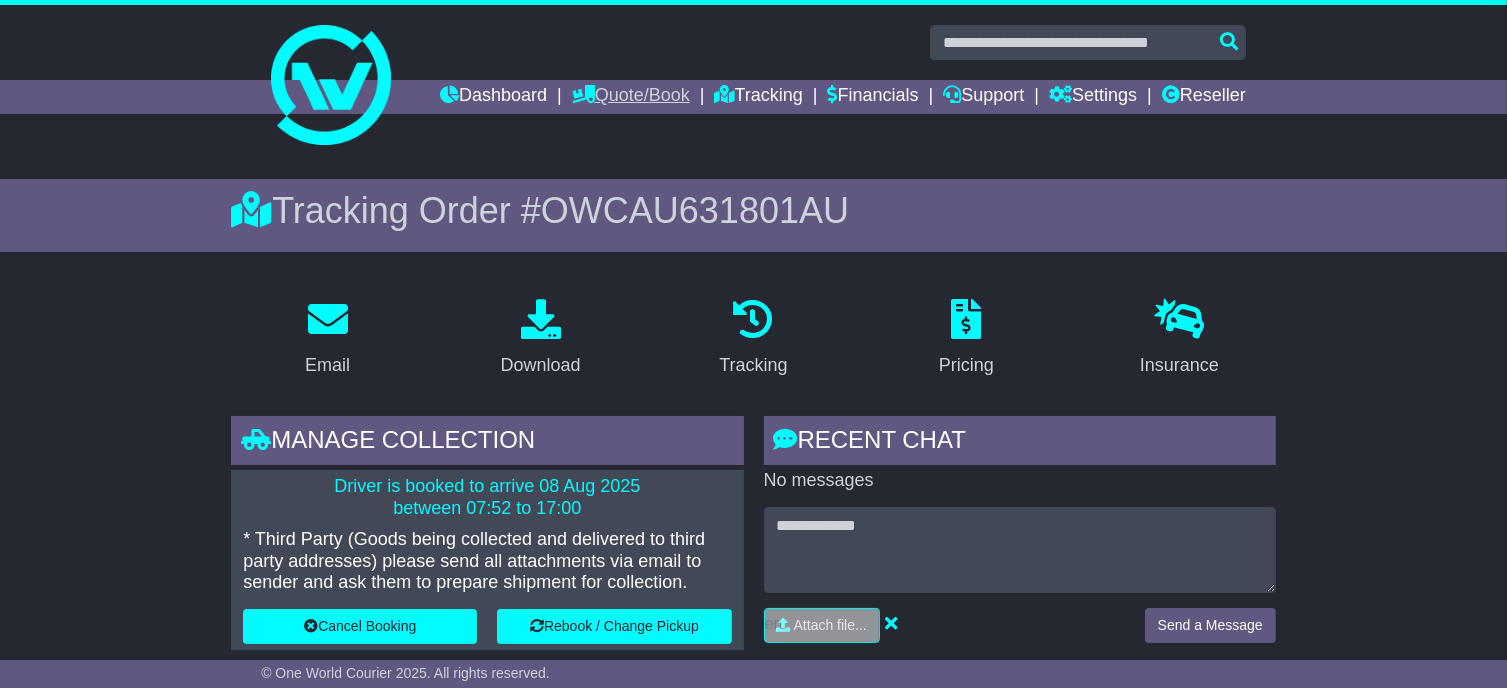click on "Quote/Book" at bounding box center [631, 97] 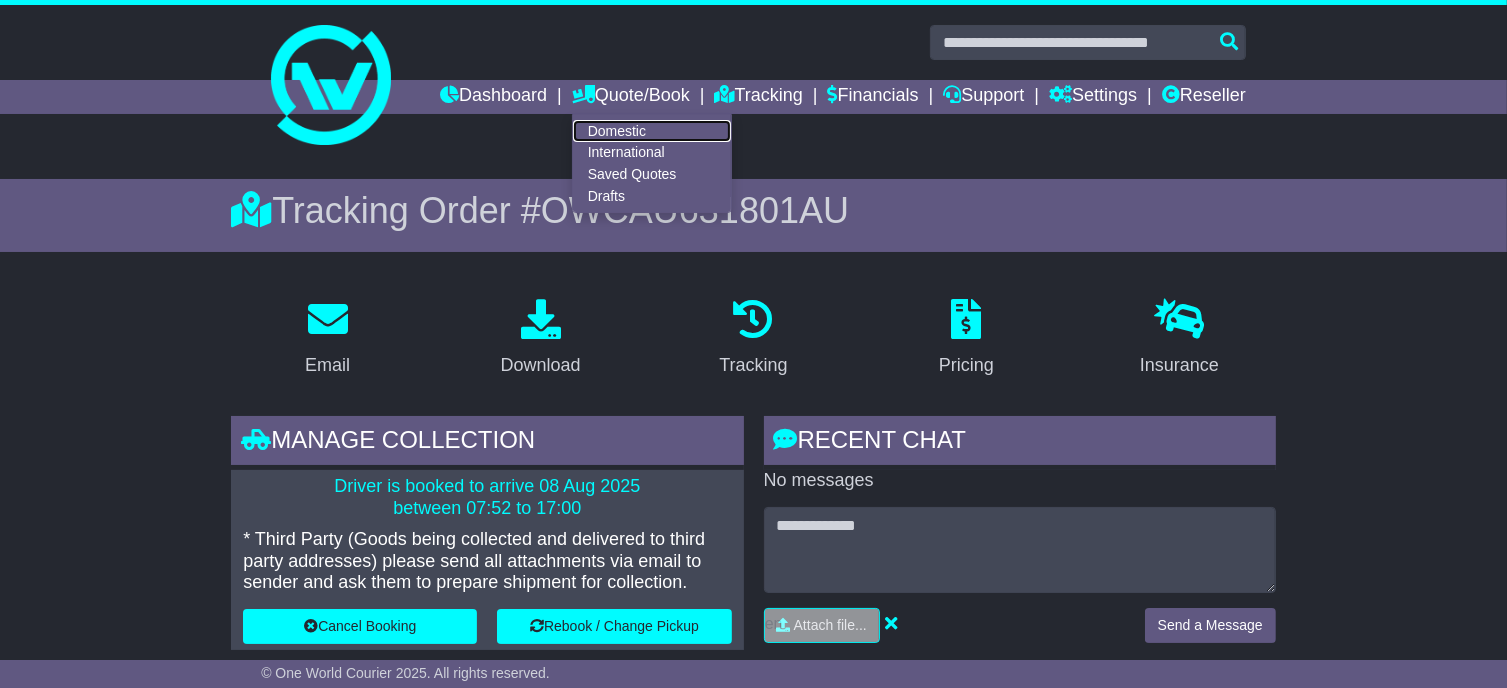 click on "Domestic" at bounding box center (652, 131) 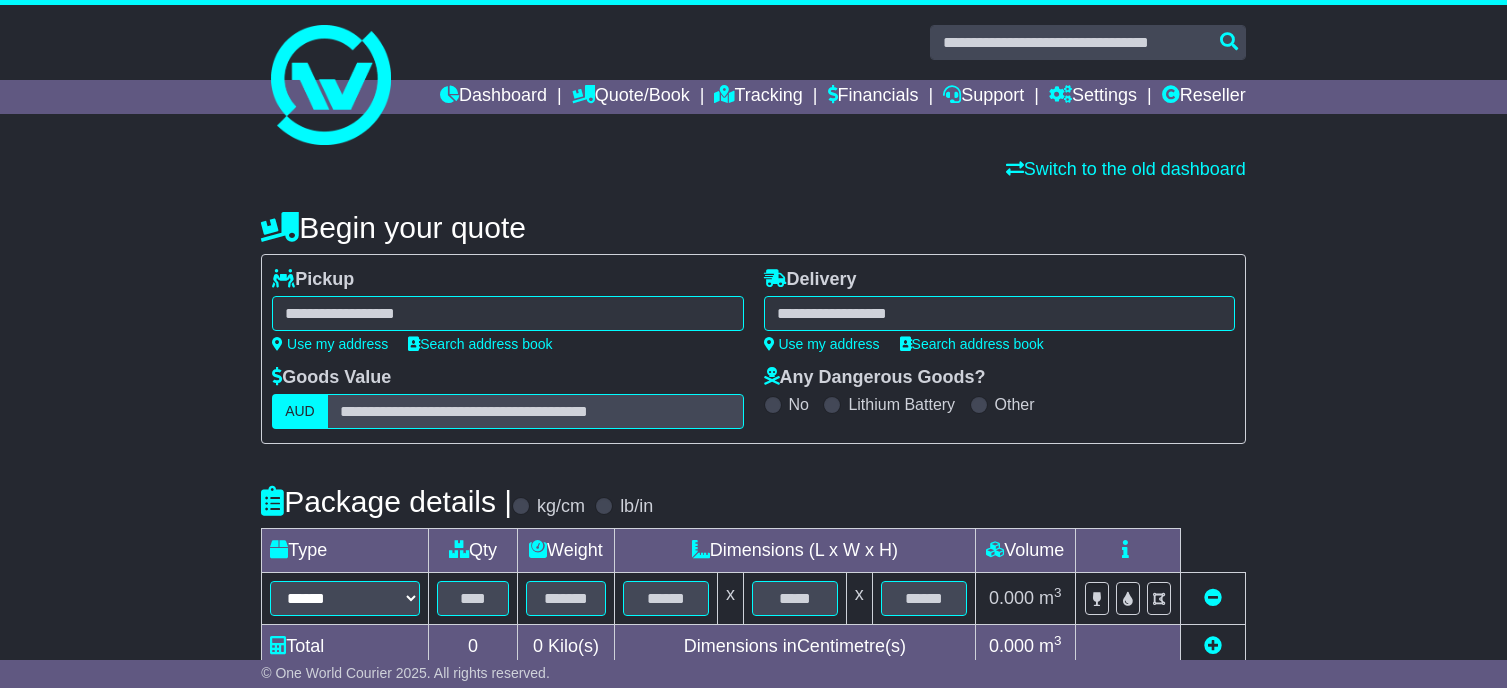 scroll, scrollTop: 0, scrollLeft: 0, axis: both 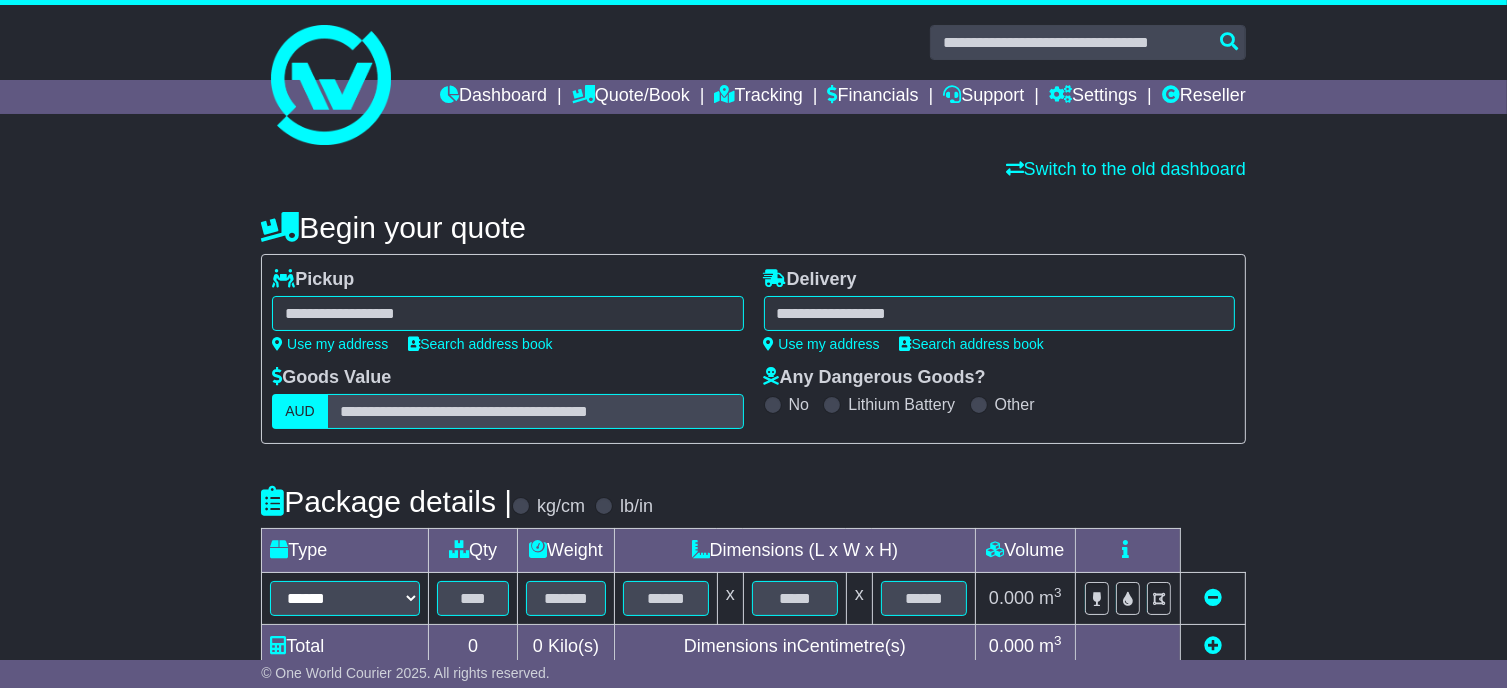 click at bounding box center (507, 313) 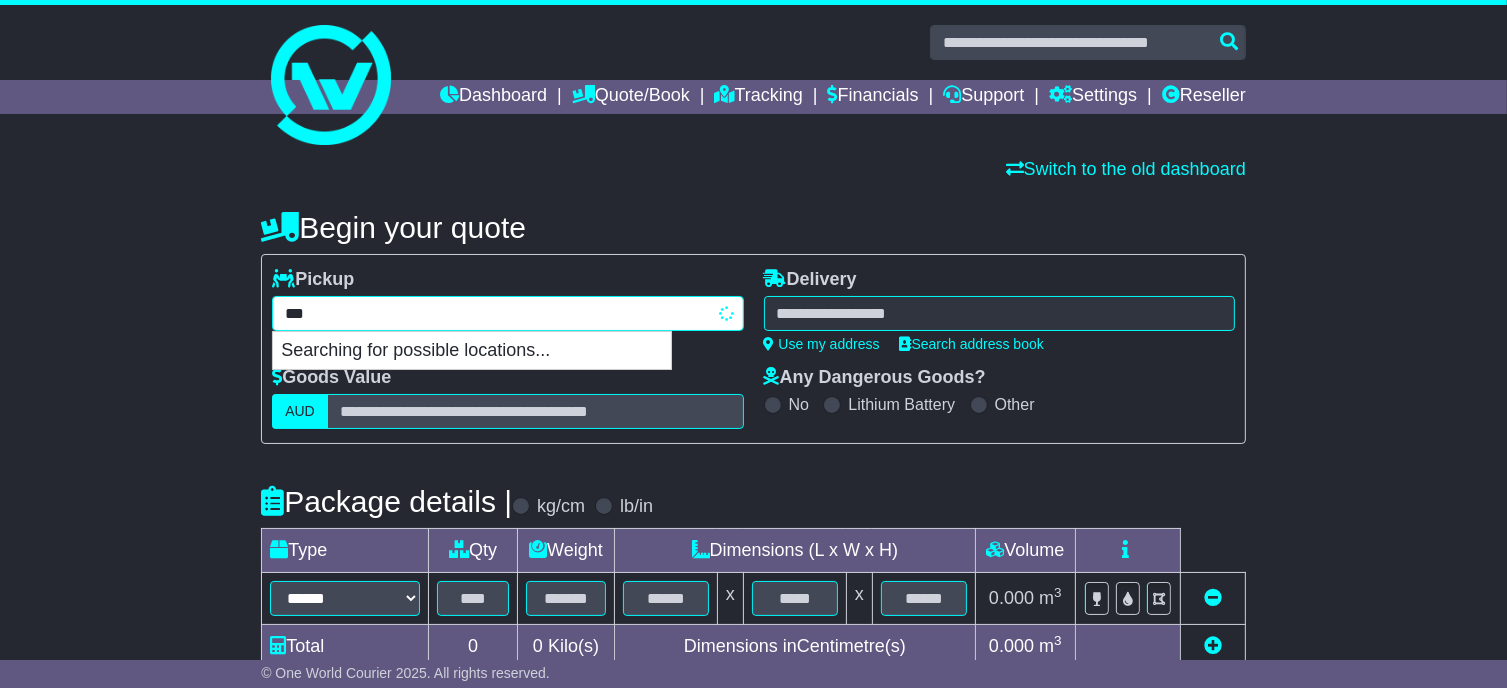 type on "****" 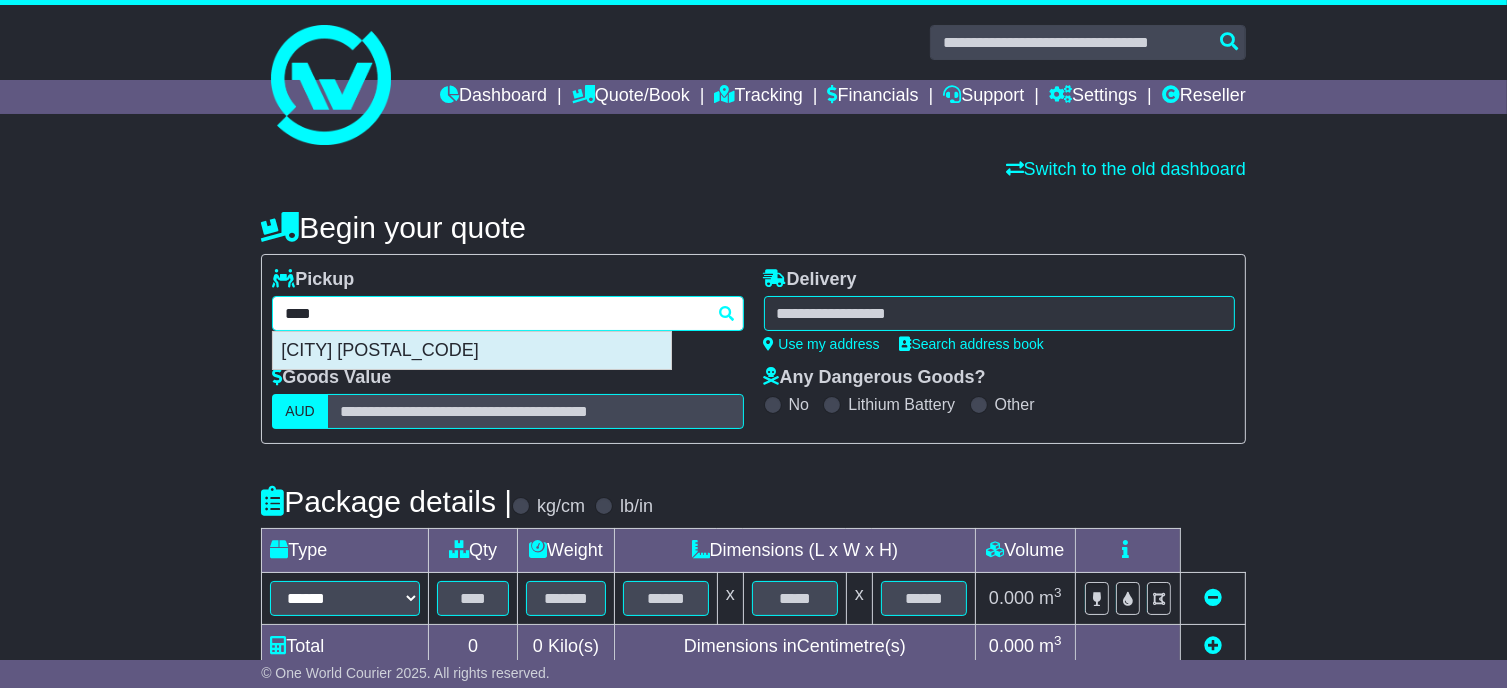 click on "SCORESBY 3179" at bounding box center (472, 351) 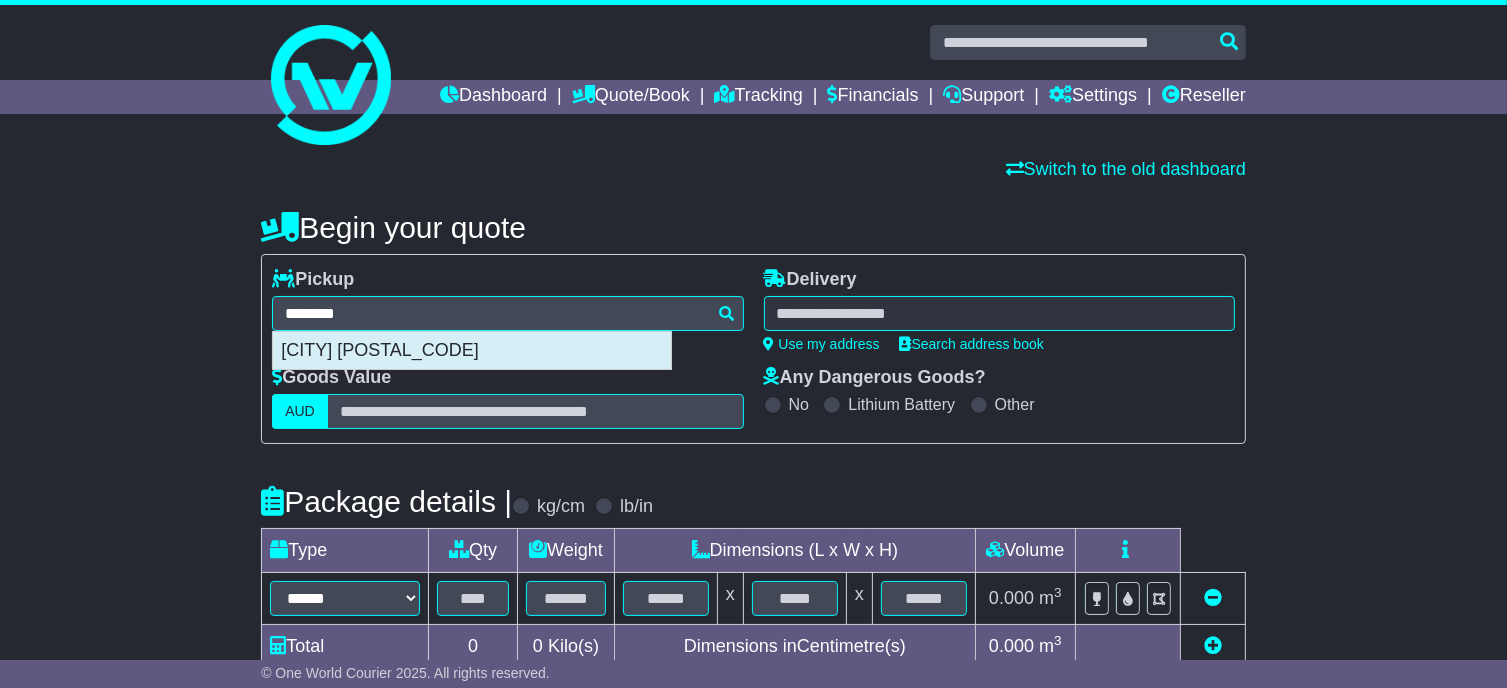 type on "**********" 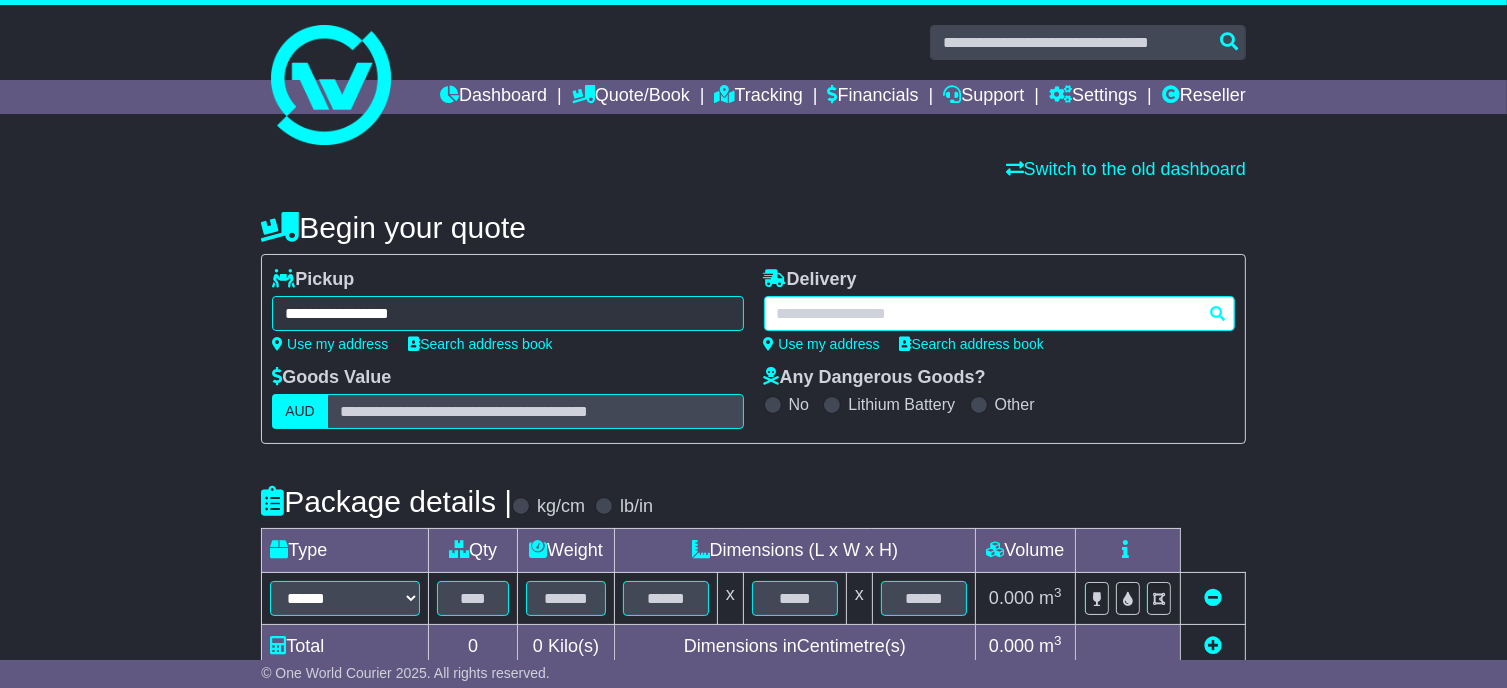 click at bounding box center [999, 313] 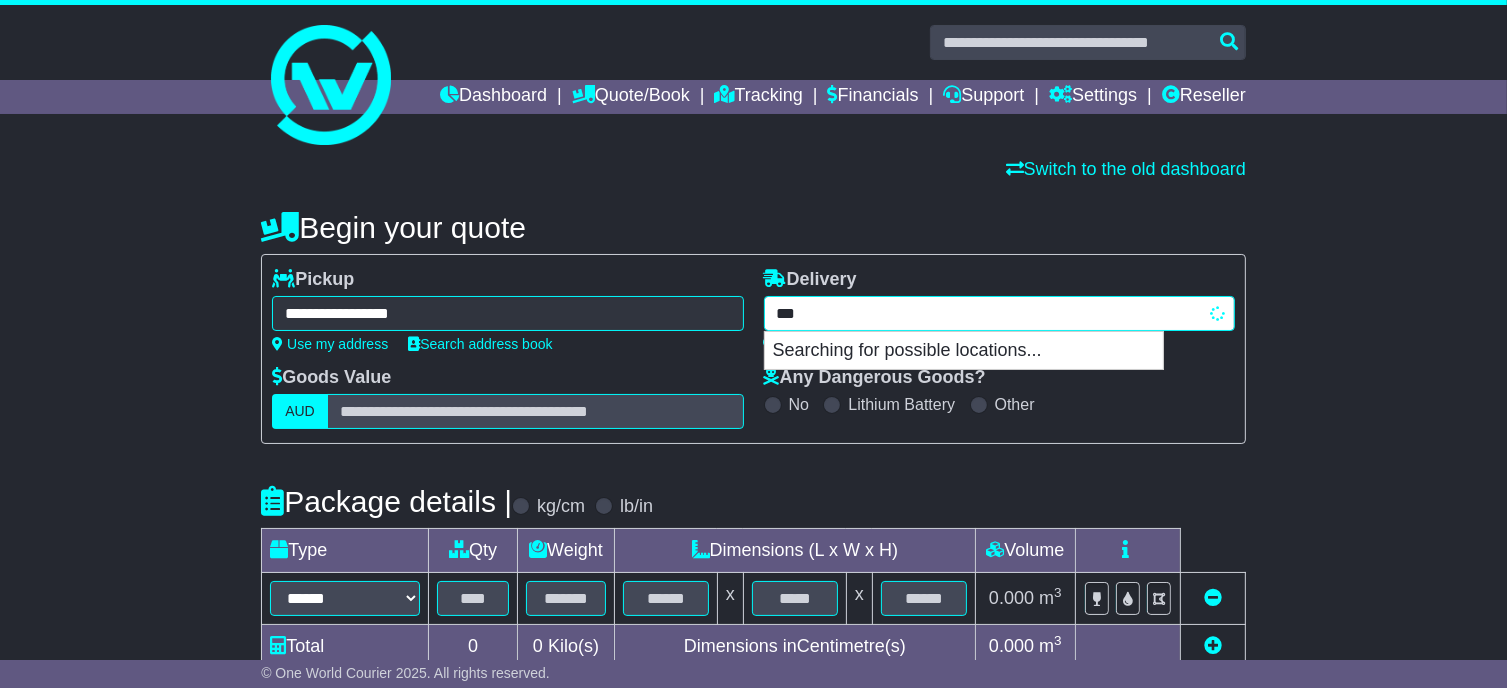 type on "****" 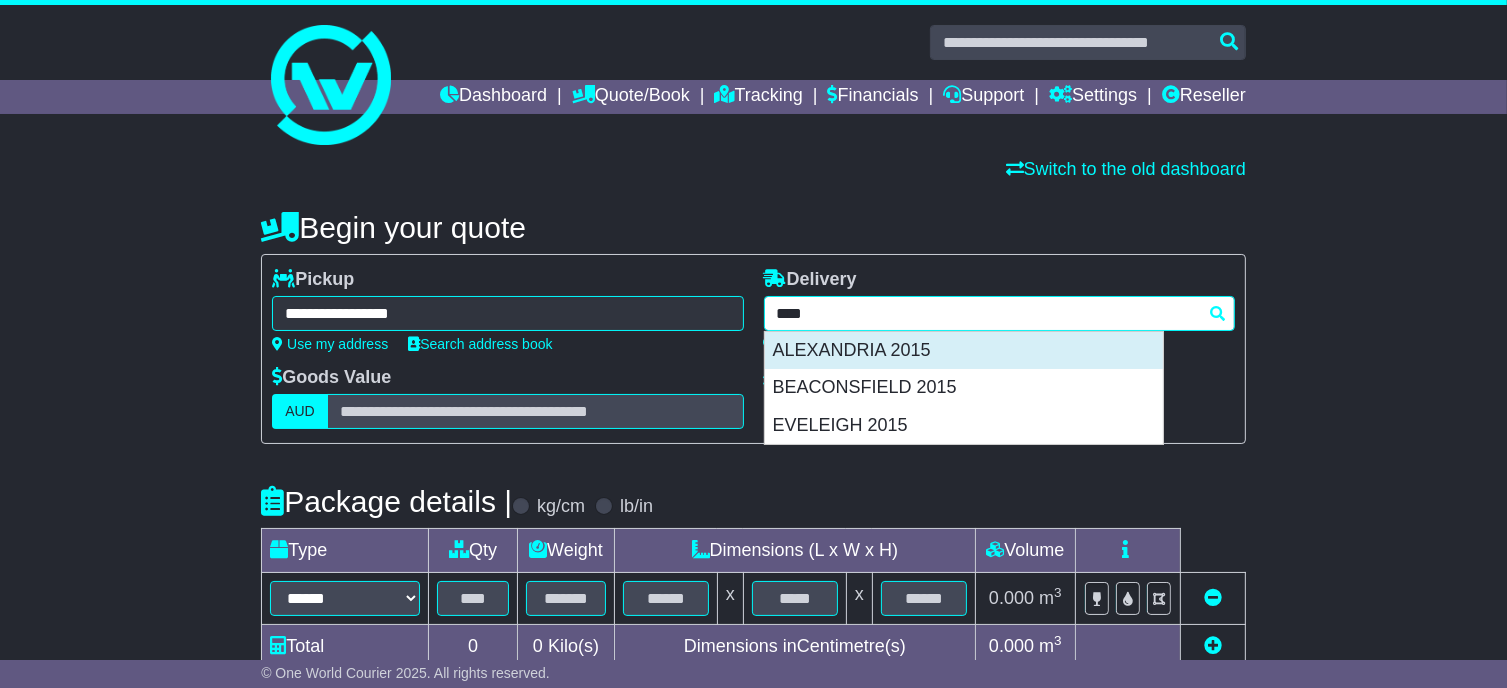 click on "ALEXANDRIA 2015" at bounding box center (964, 351) 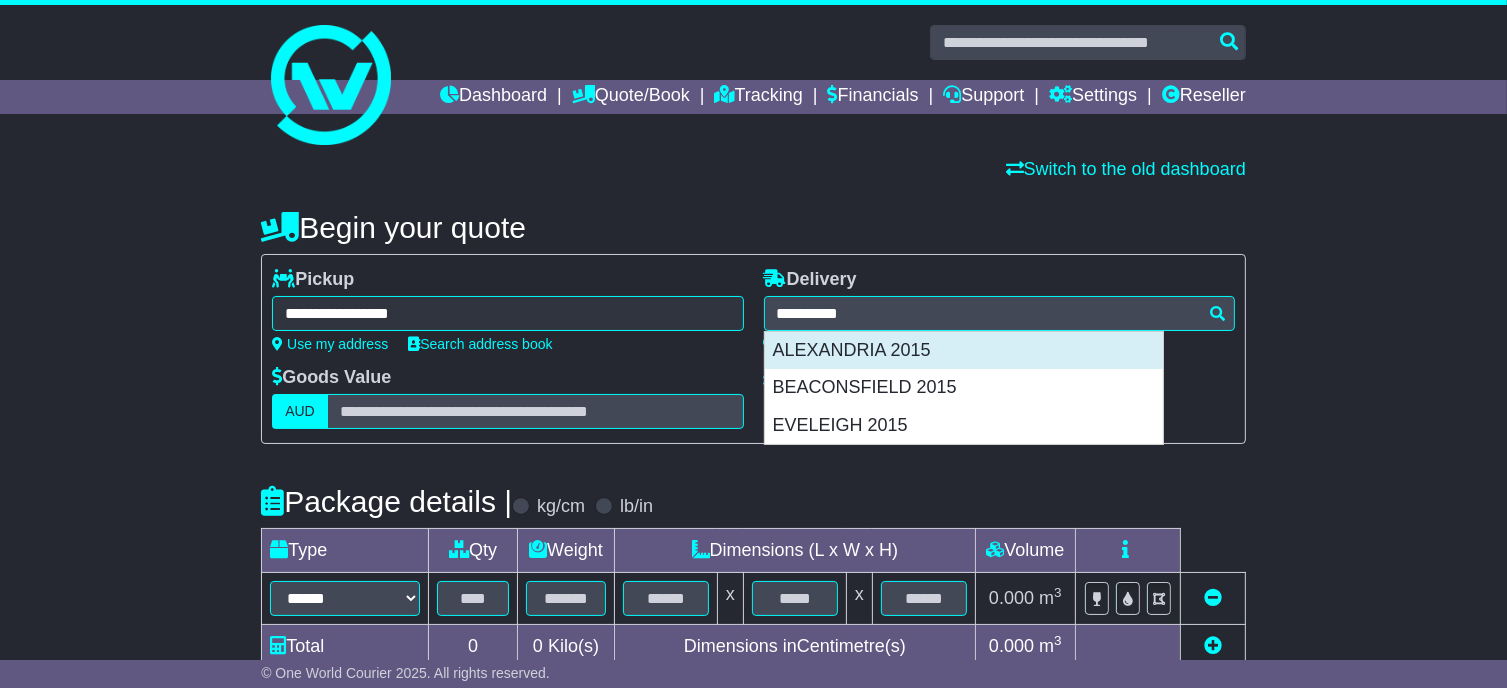 type on "**********" 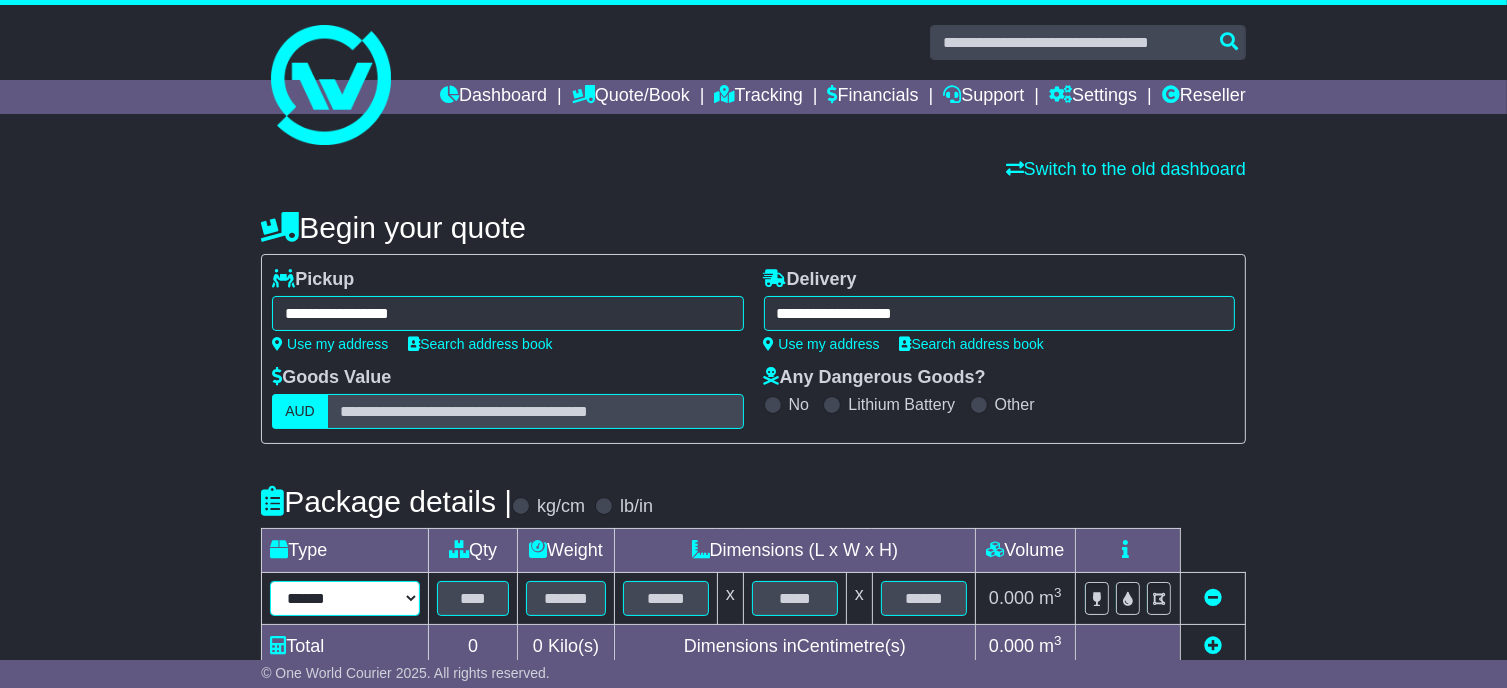 click on "****** ****** *** ******** ***** **** **** ****** *** *******" at bounding box center [345, 598] 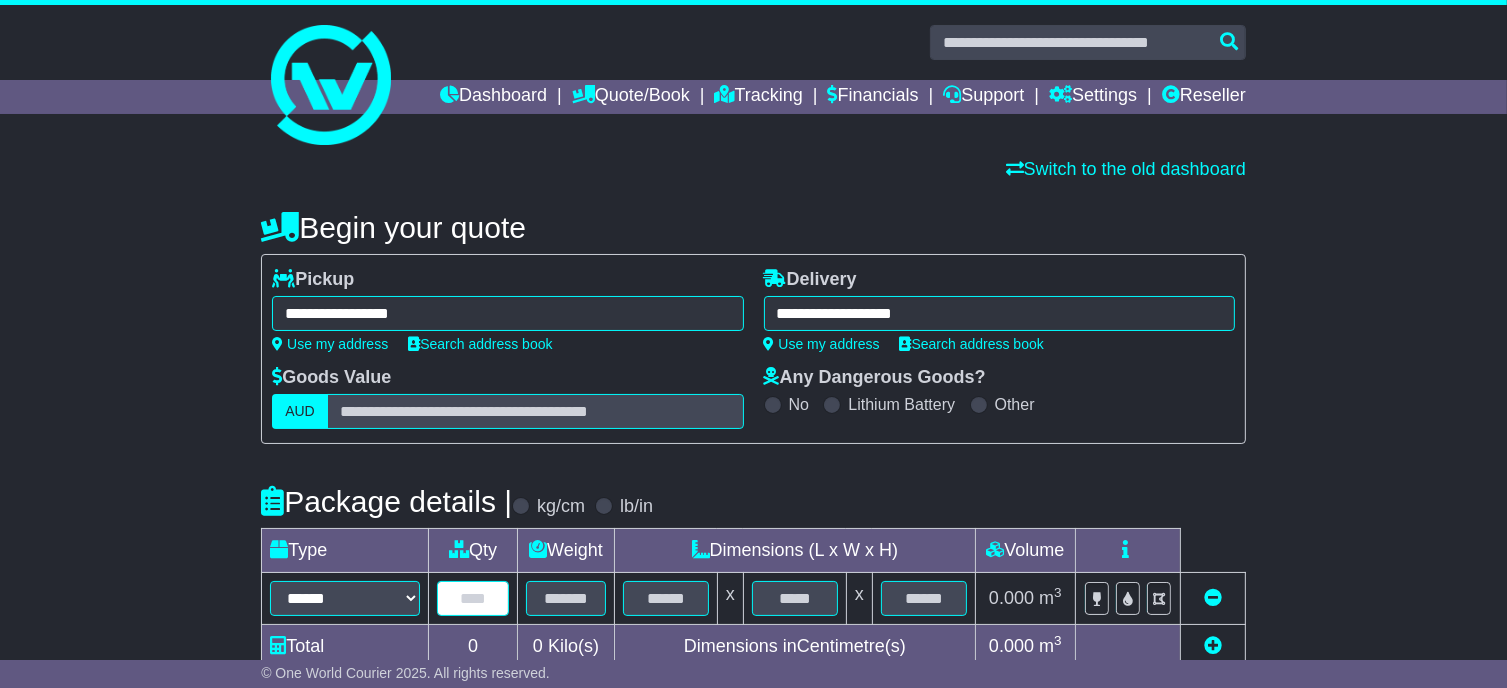 click at bounding box center [473, 598] 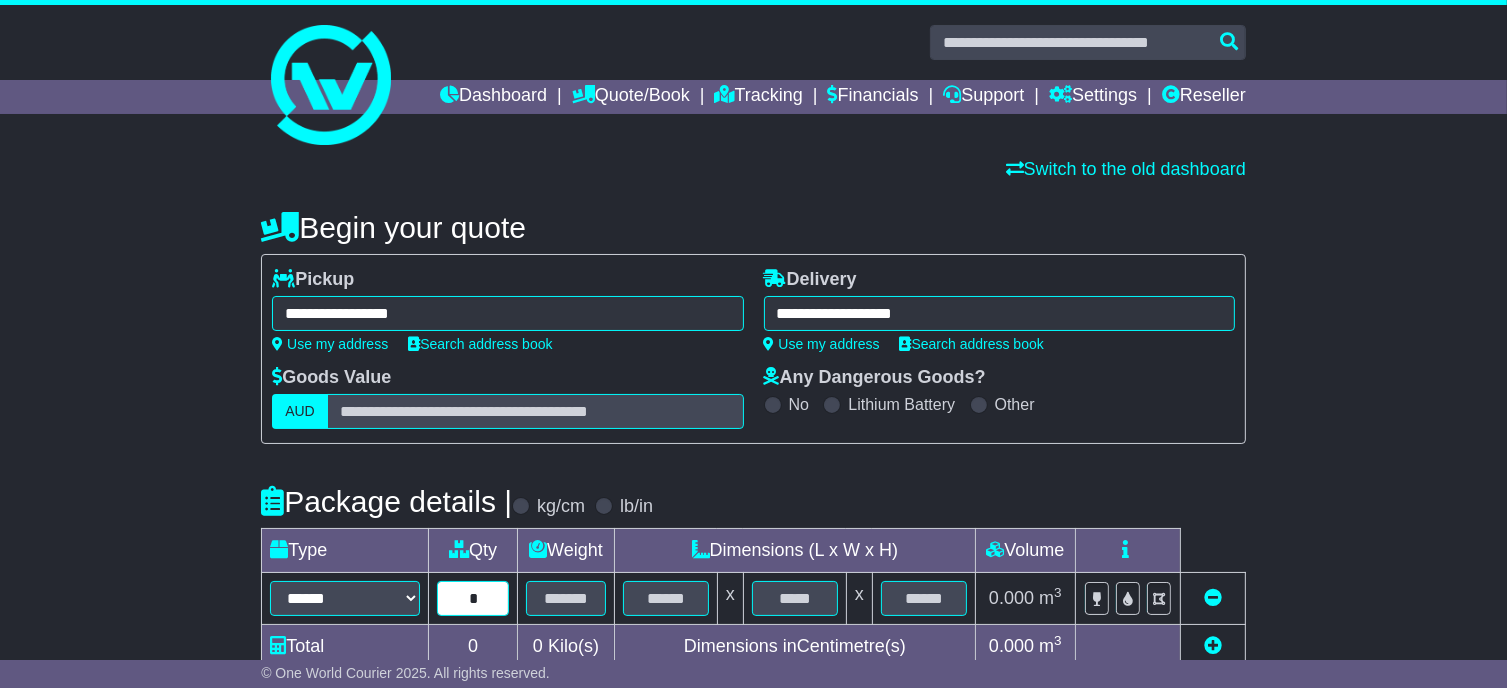 type on "*" 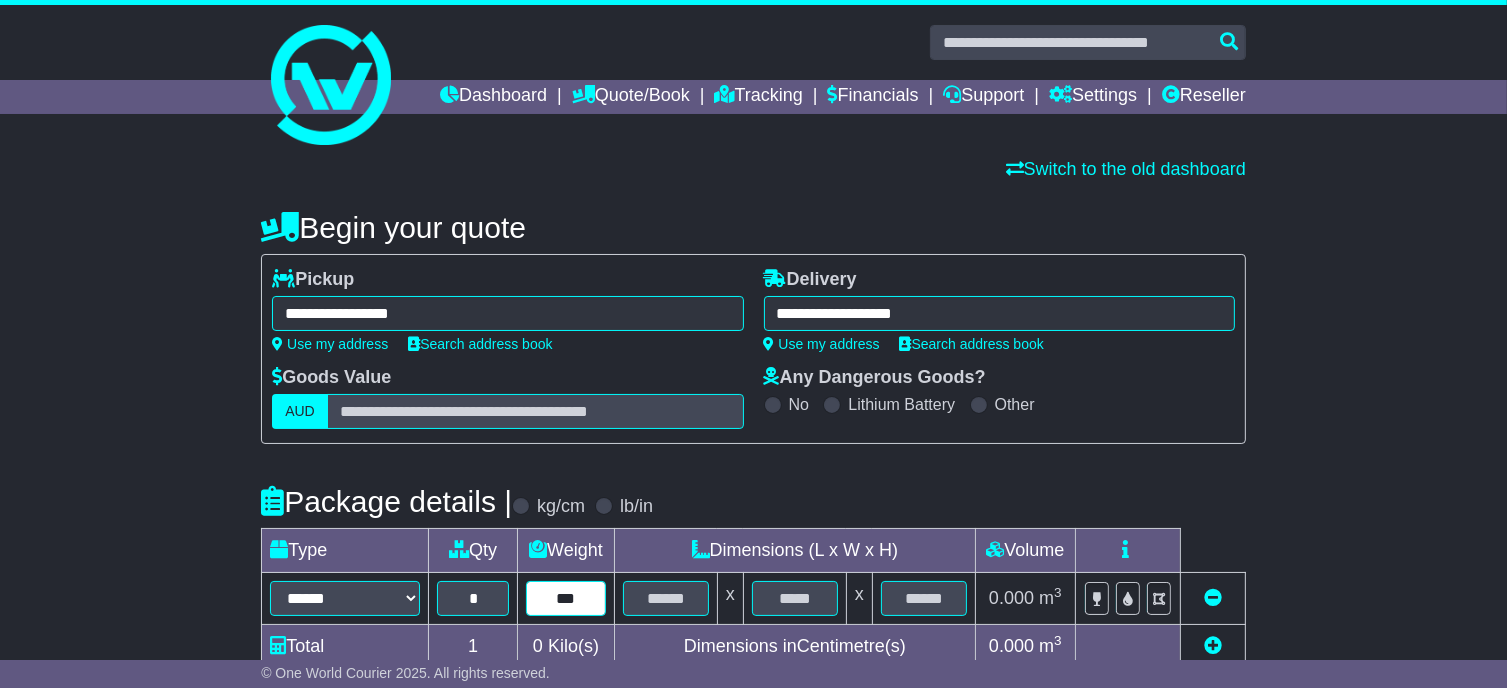 type on "***" 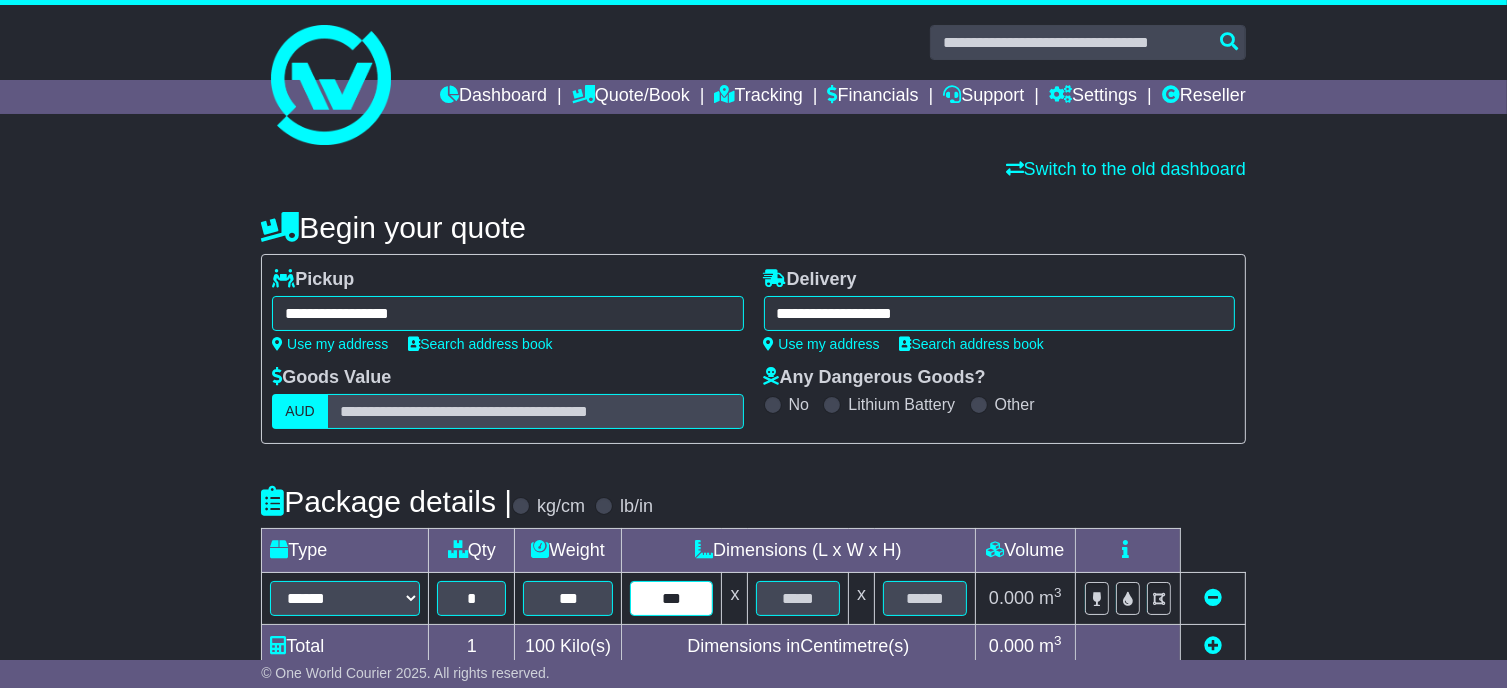 type on "***" 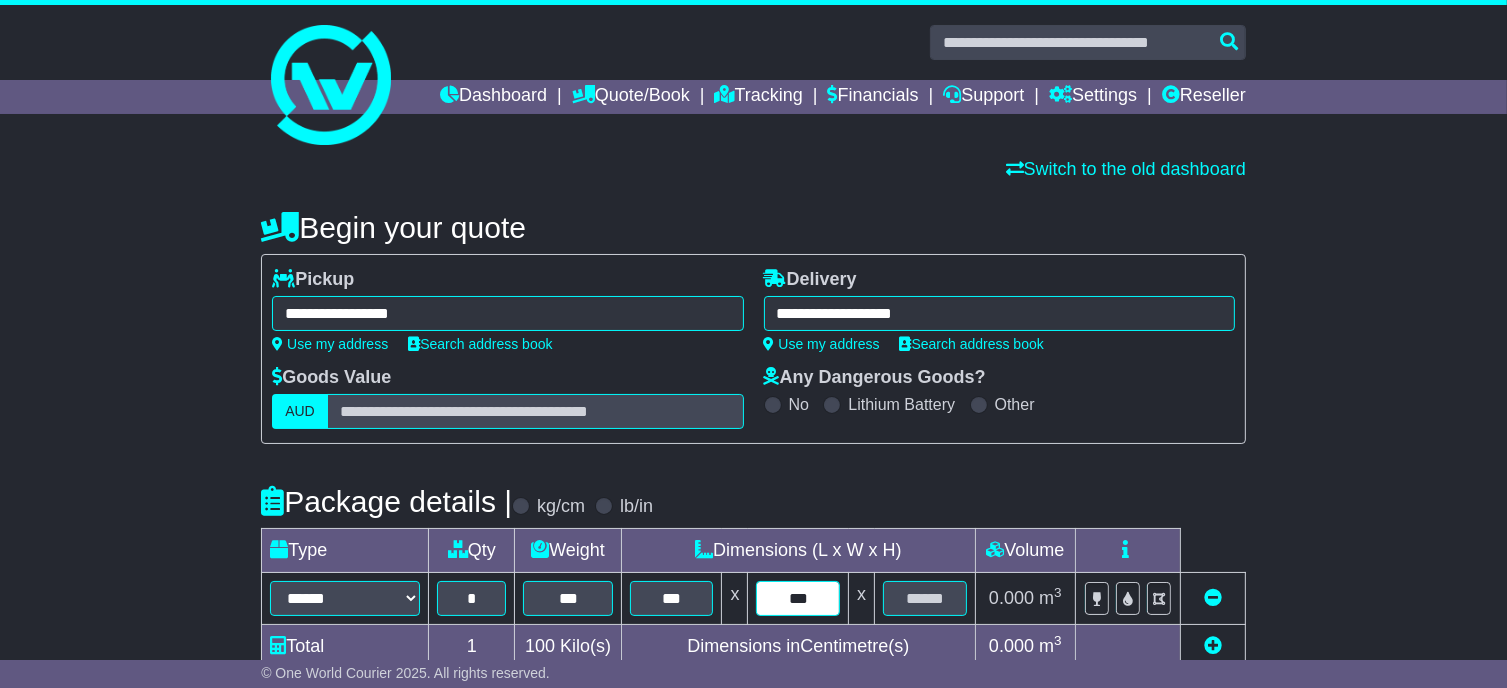 type on "***" 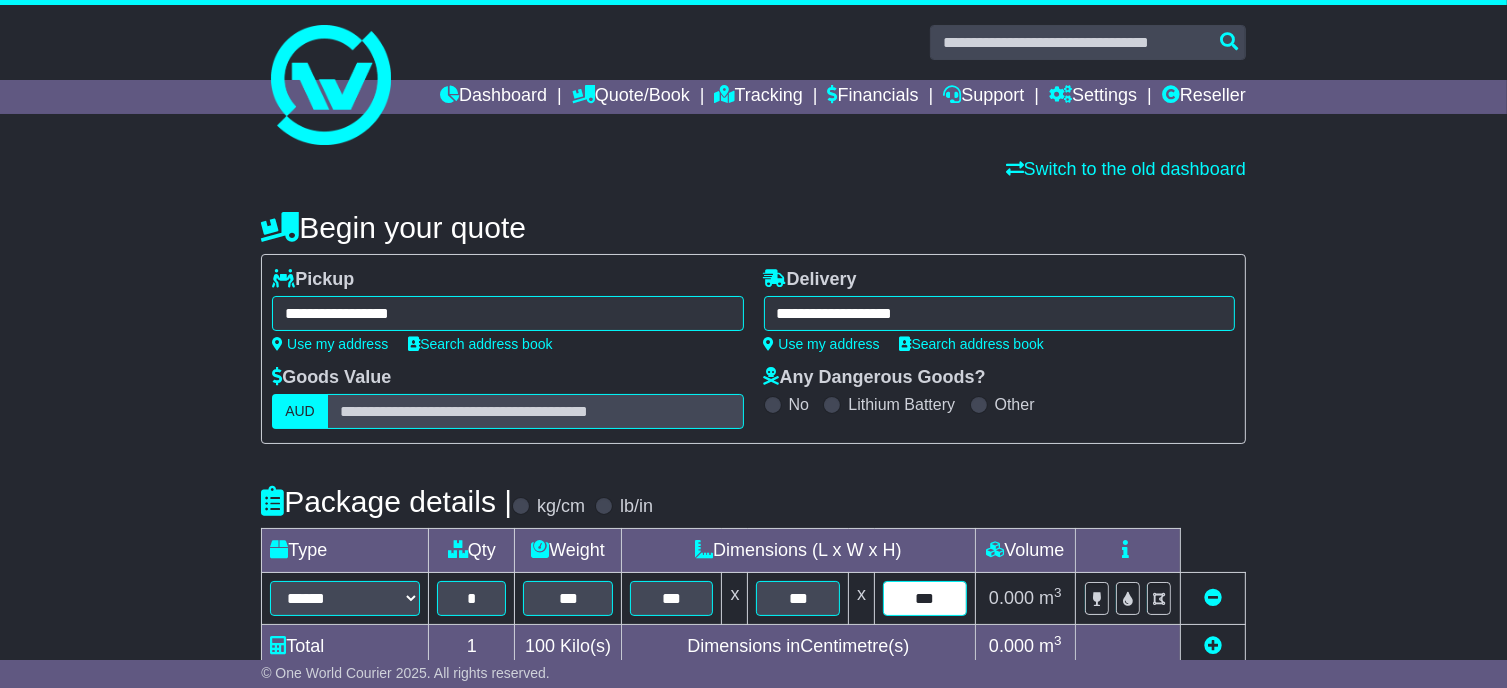 type on "***" 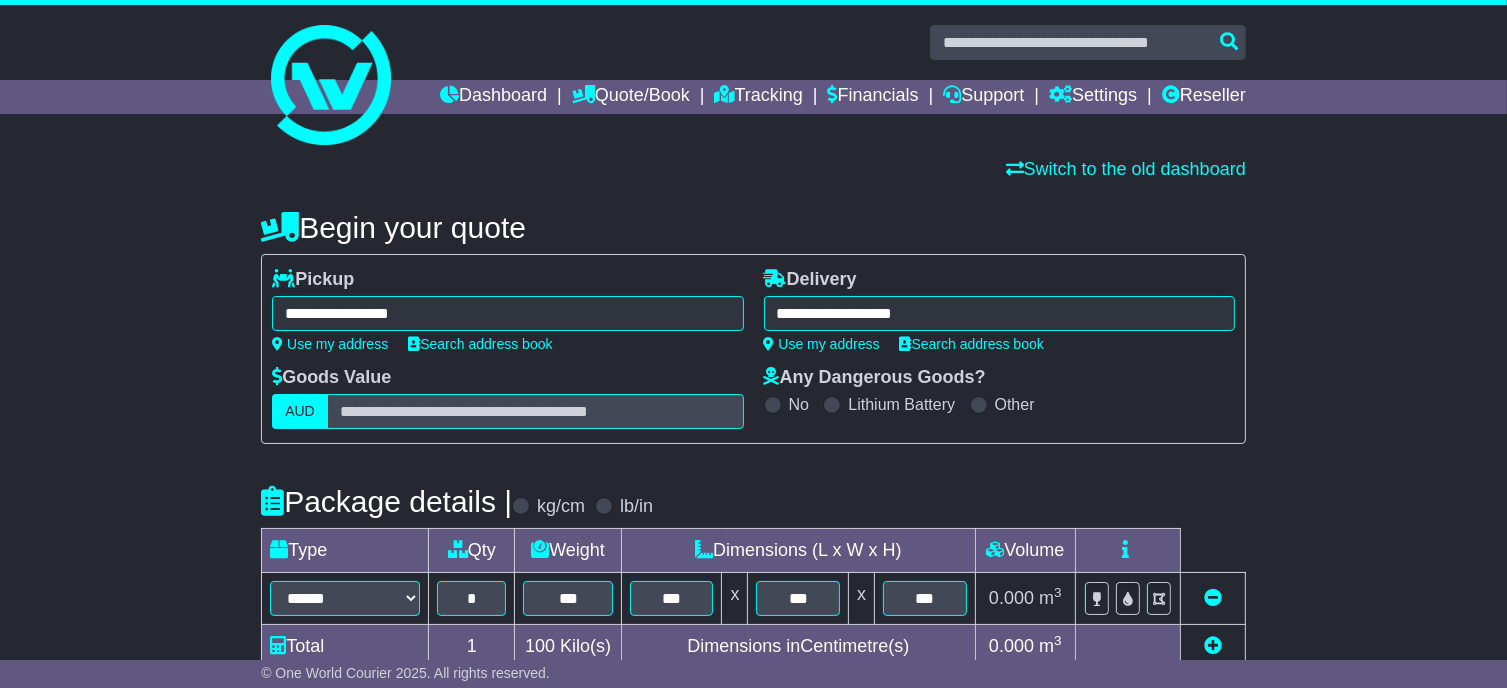 type 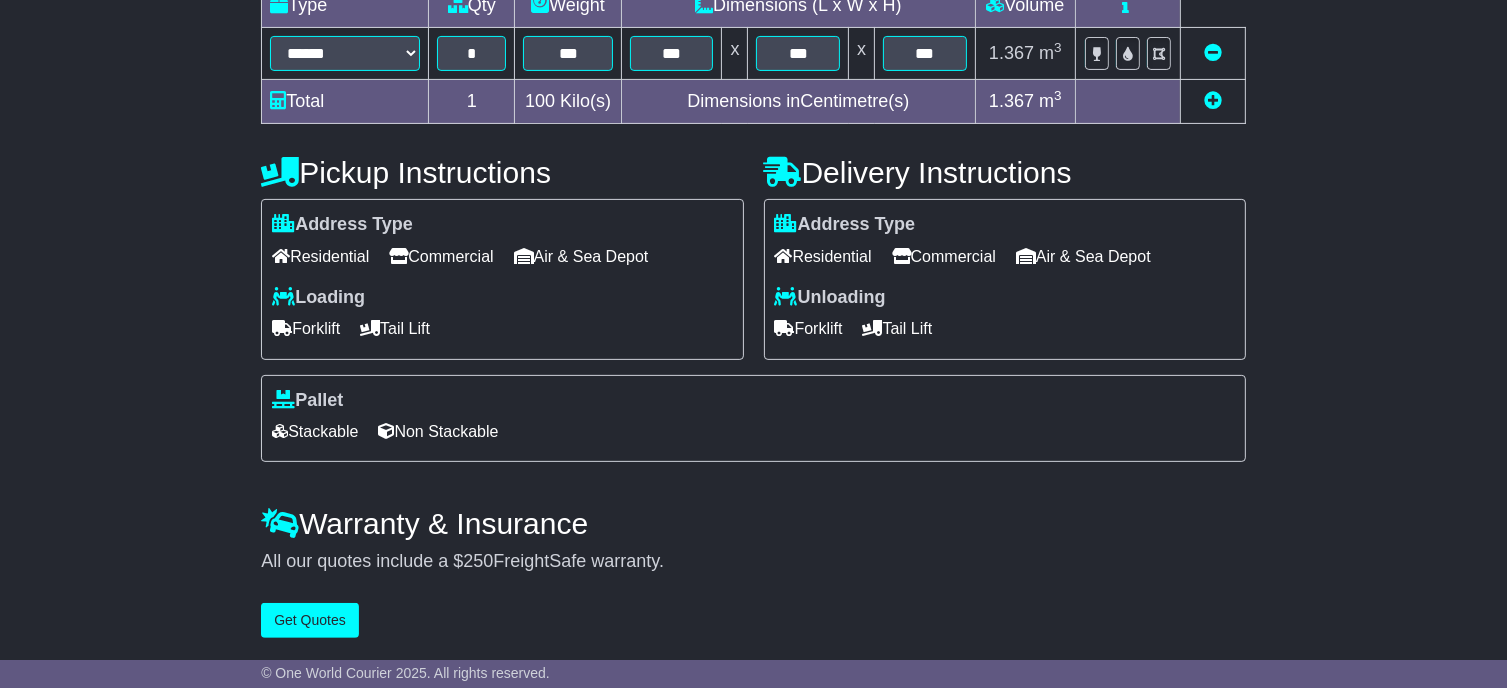 click on "Commercial" at bounding box center (441, 256) 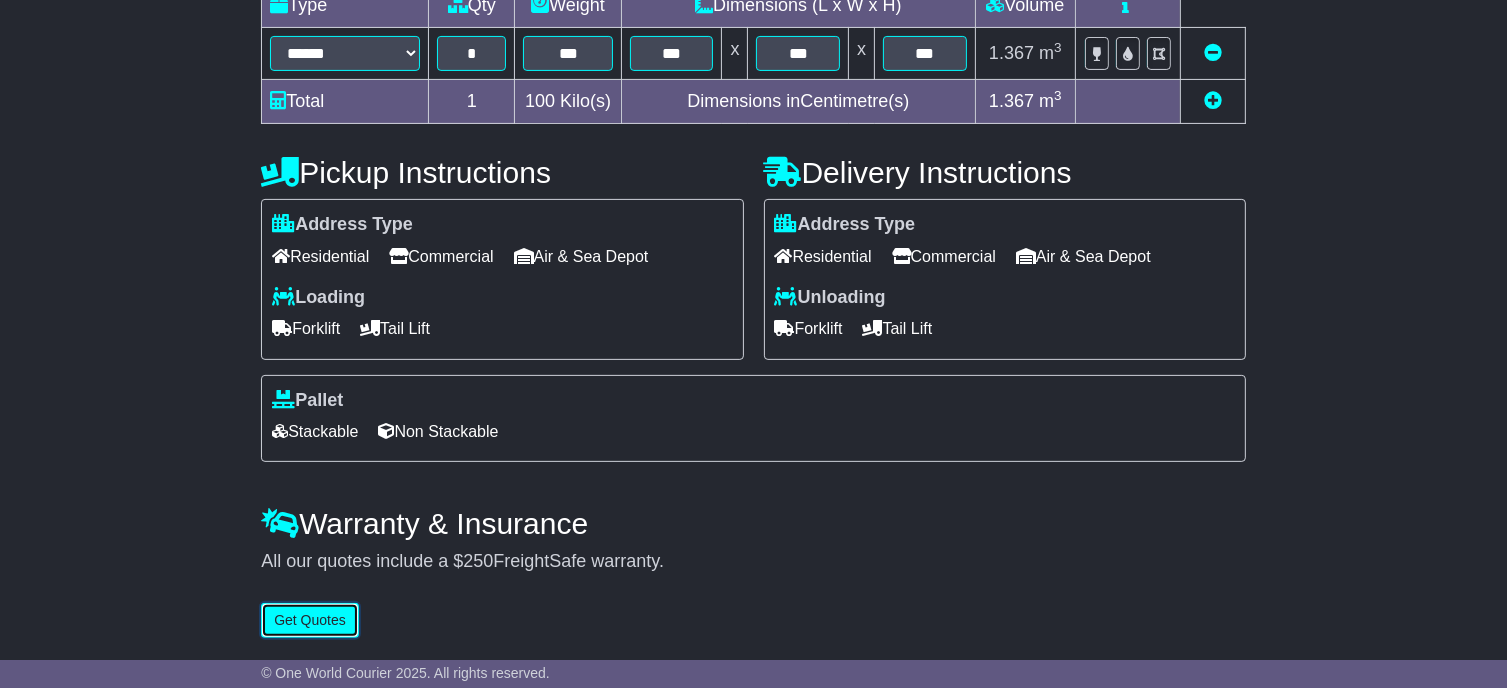 click on "Get Quotes" at bounding box center (310, 620) 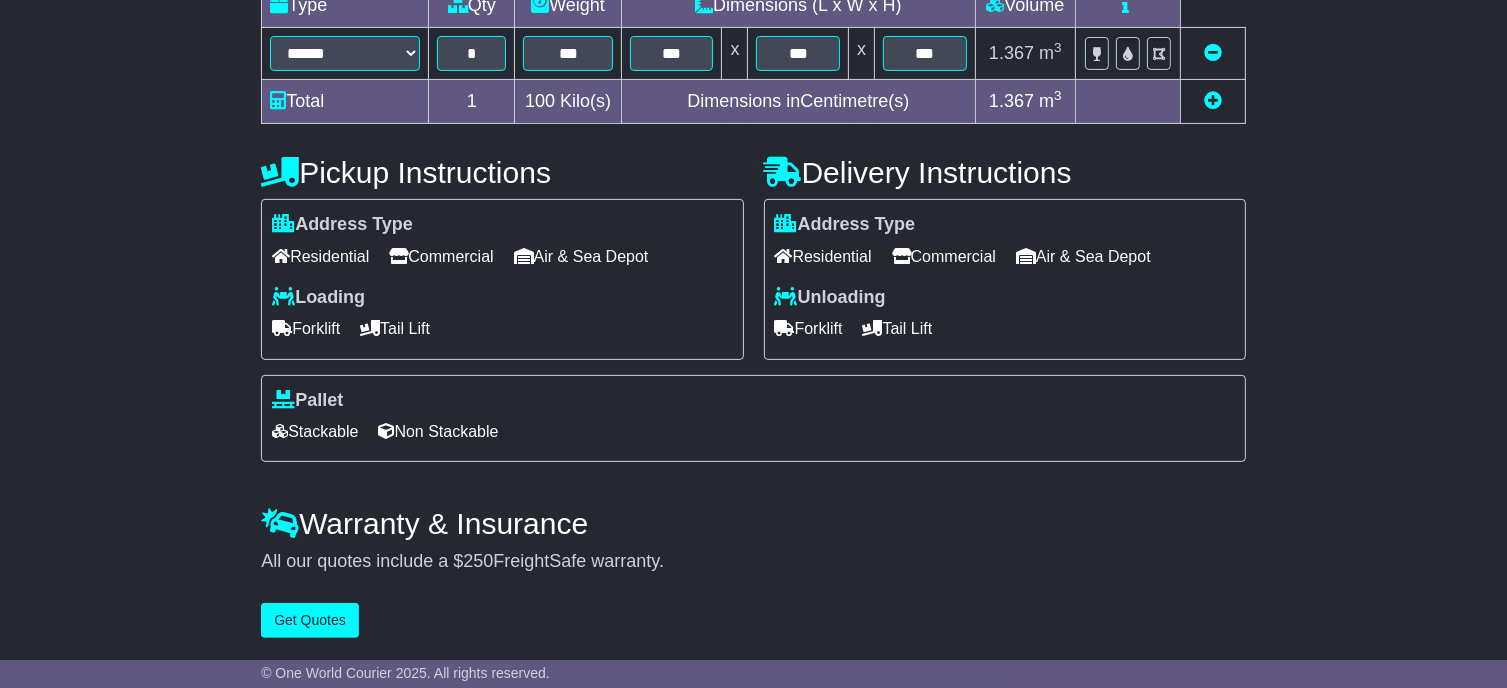 scroll, scrollTop: 0, scrollLeft: 0, axis: both 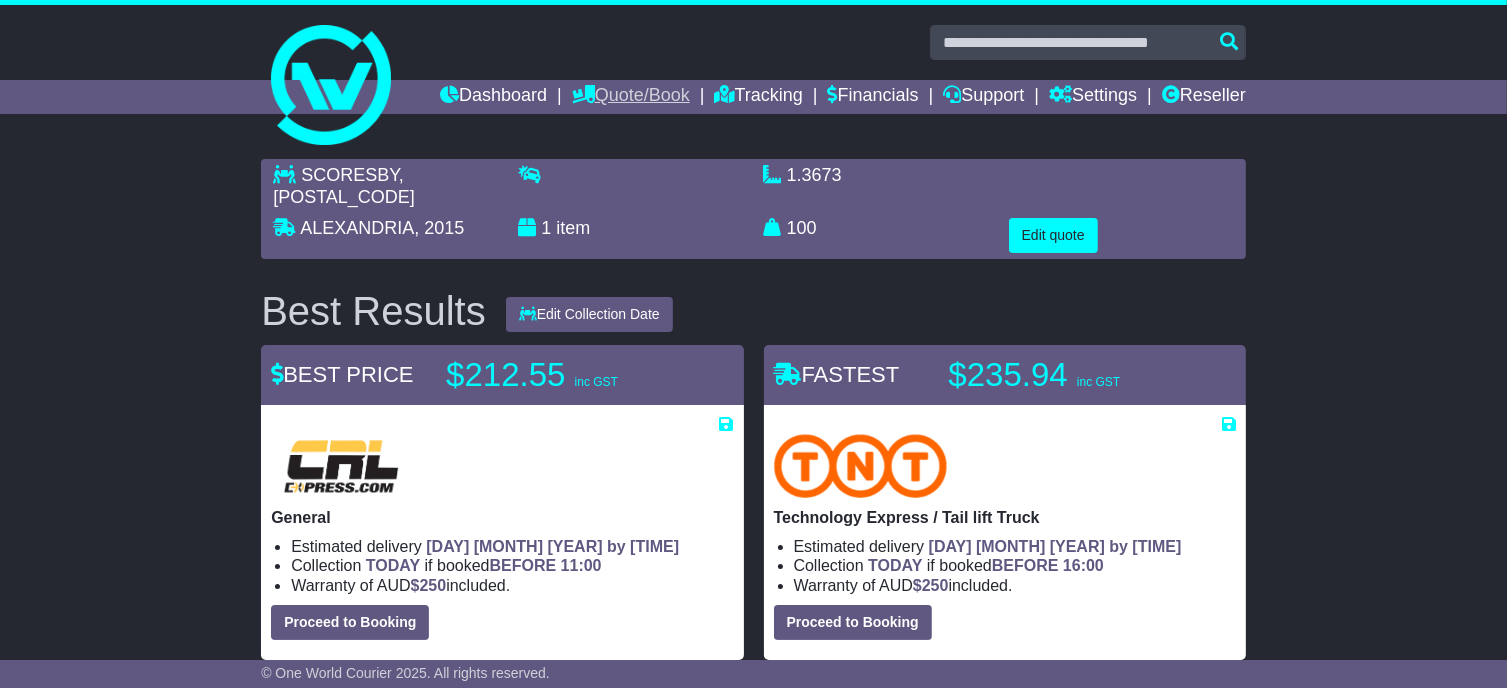 click on "Quote/Book" at bounding box center (631, 97) 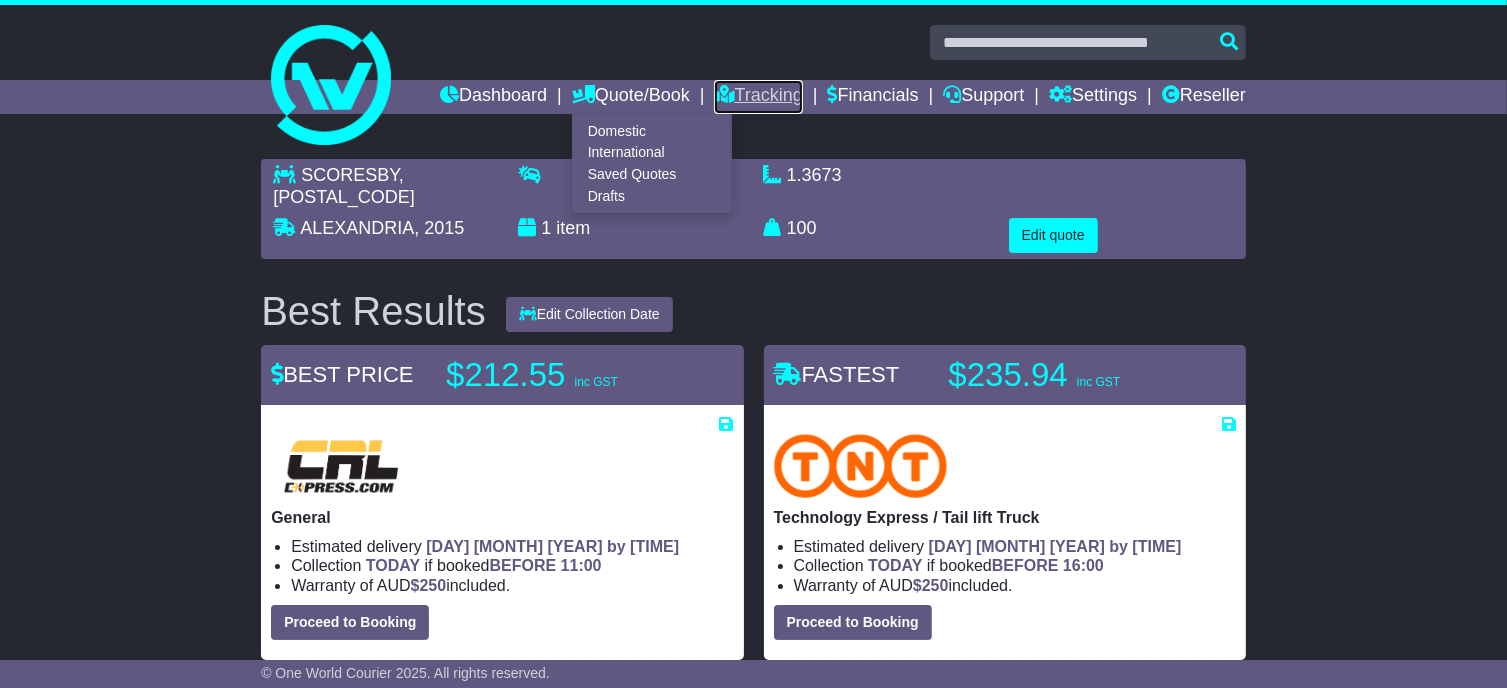 click on "Tracking" at bounding box center (758, 97) 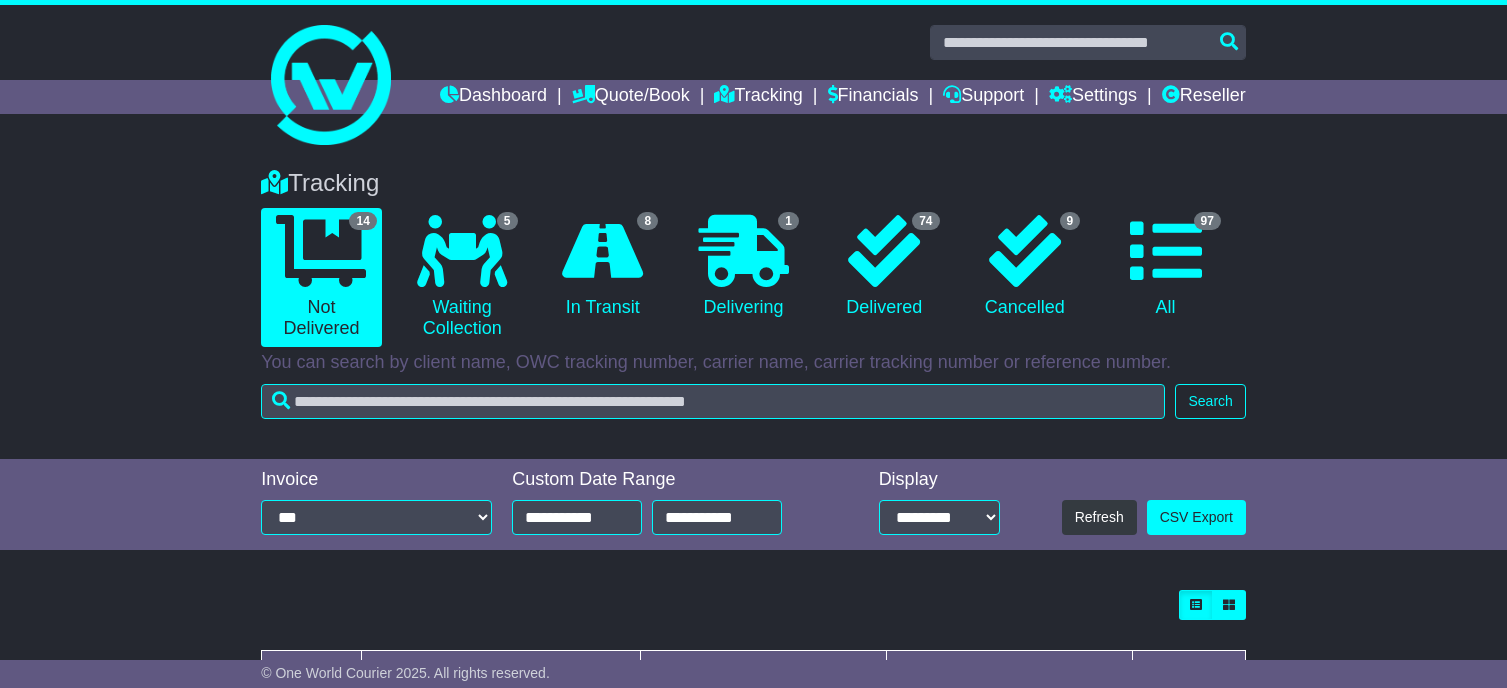 scroll, scrollTop: 0, scrollLeft: 0, axis: both 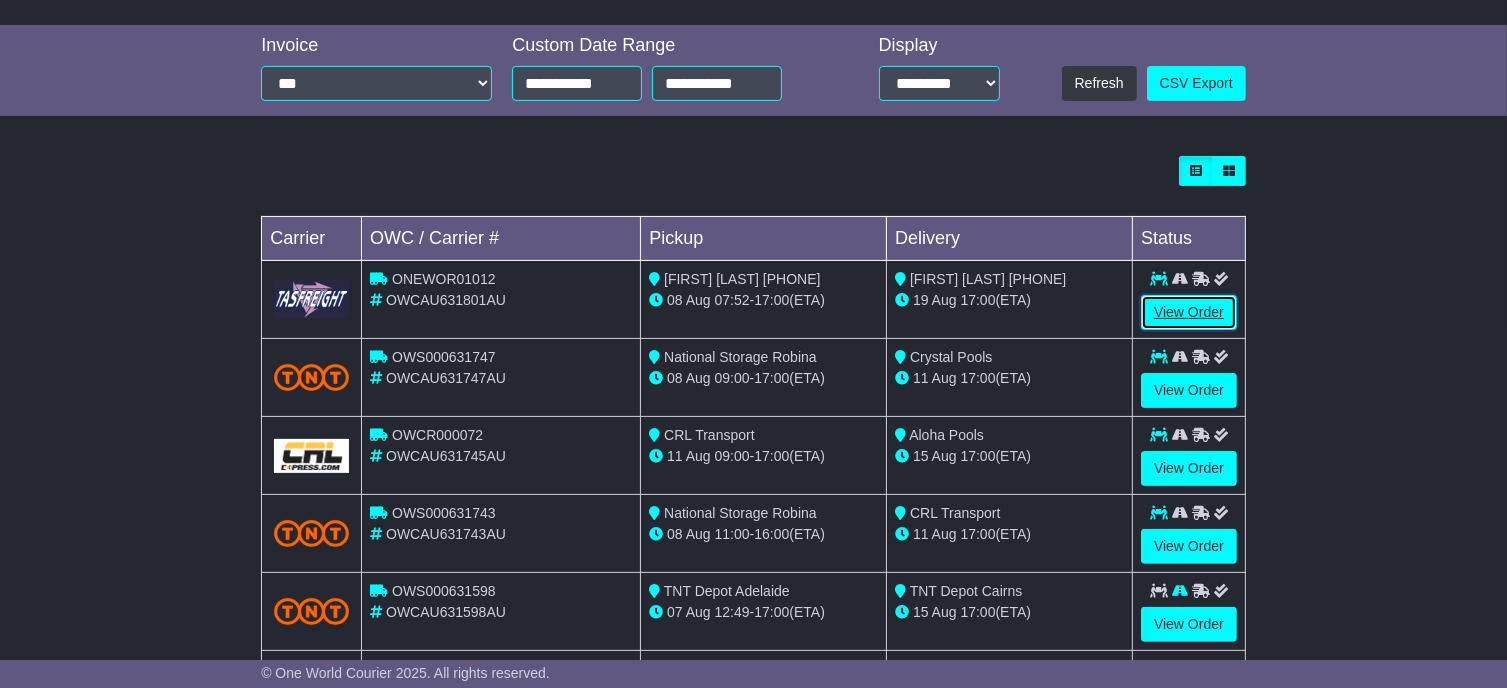 click on "View Order" at bounding box center (1189, 312) 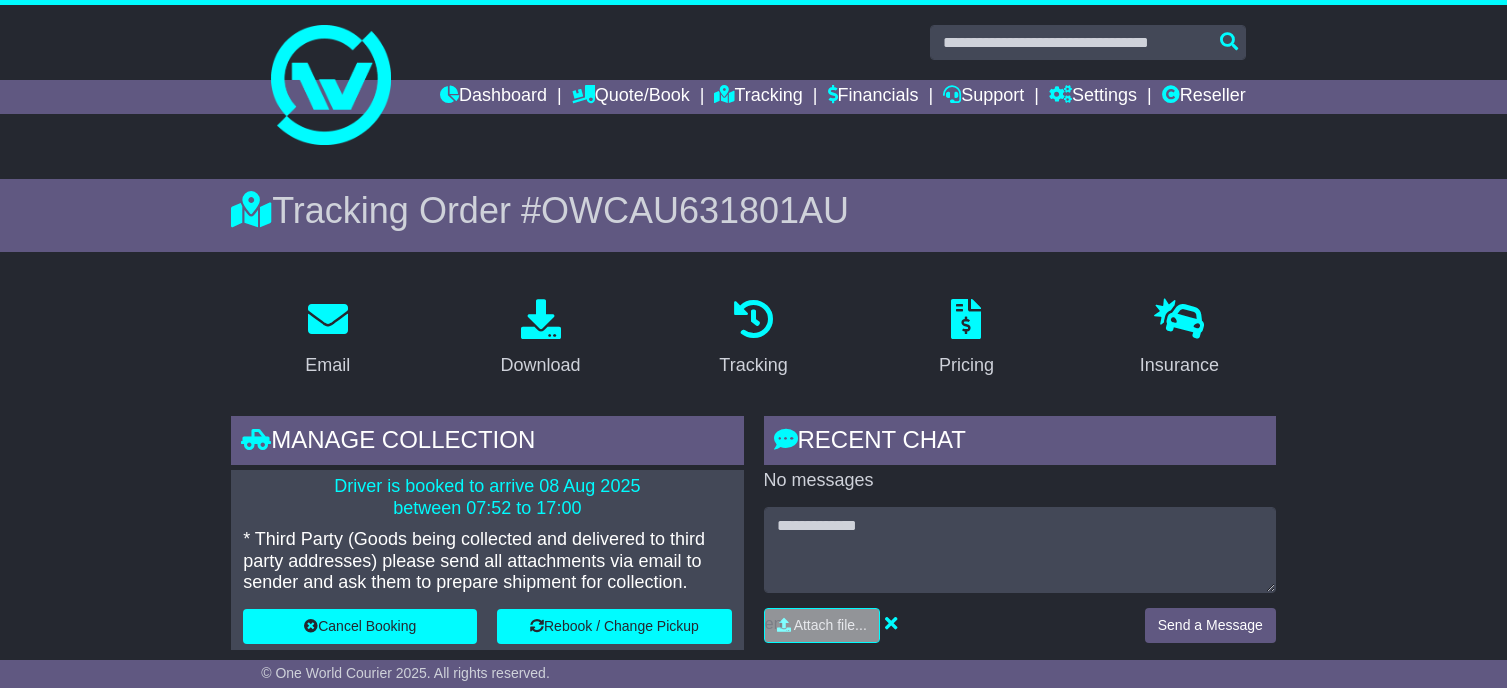 scroll, scrollTop: 0, scrollLeft: 0, axis: both 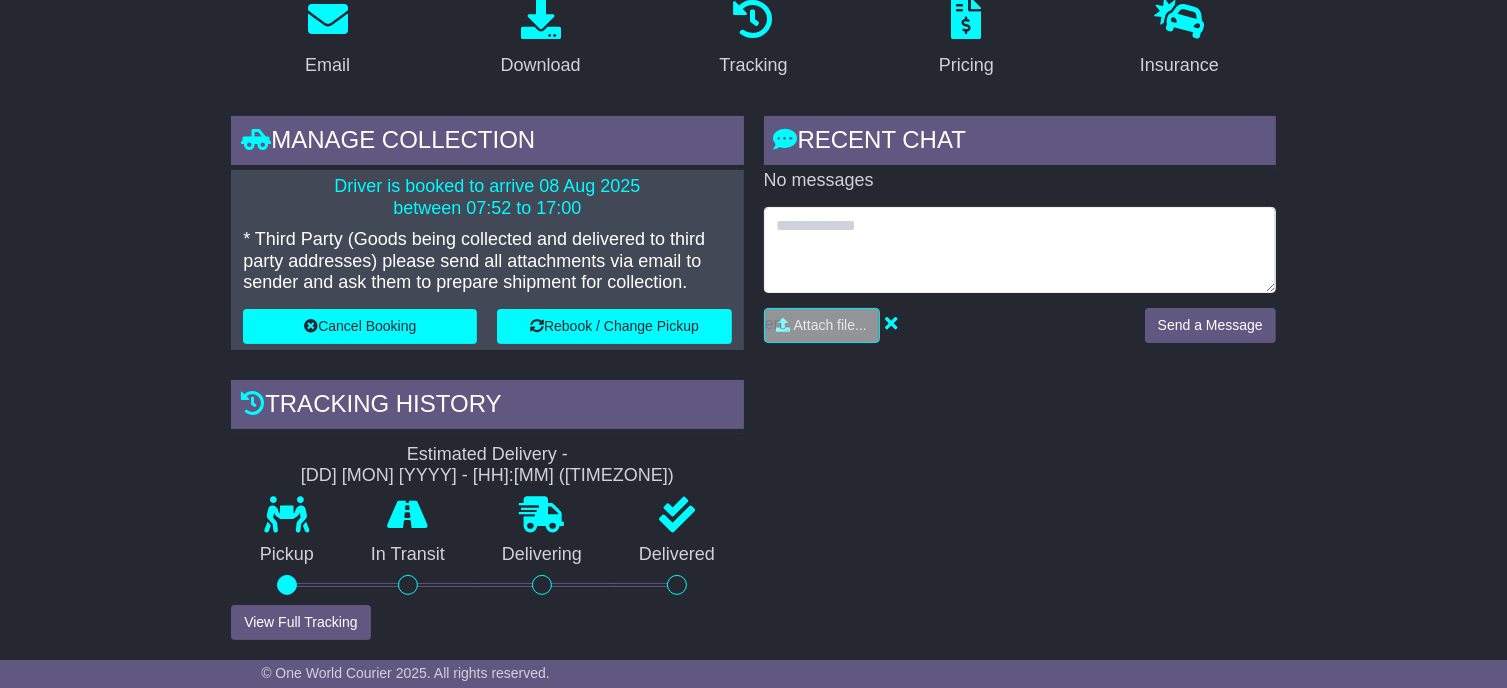 click at bounding box center (1020, 250) 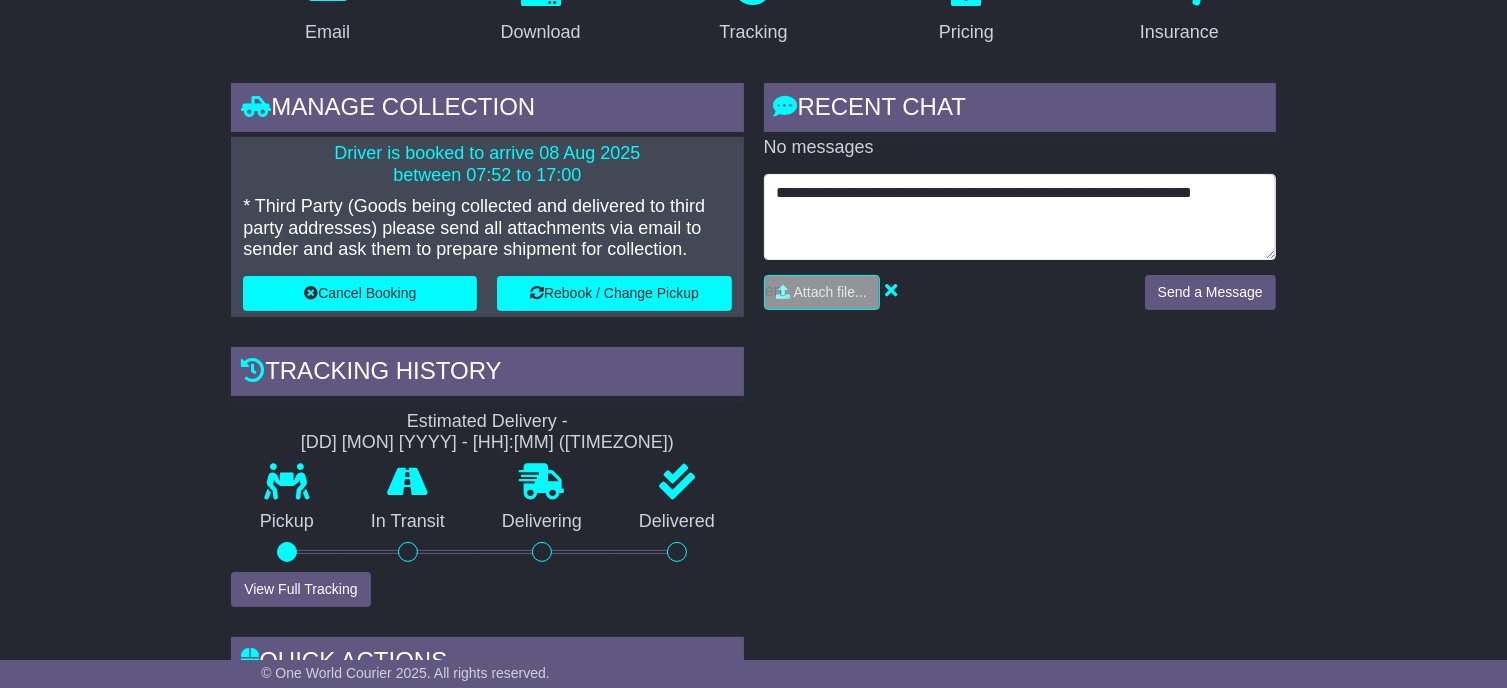 click on "**********" at bounding box center [1020, 217] 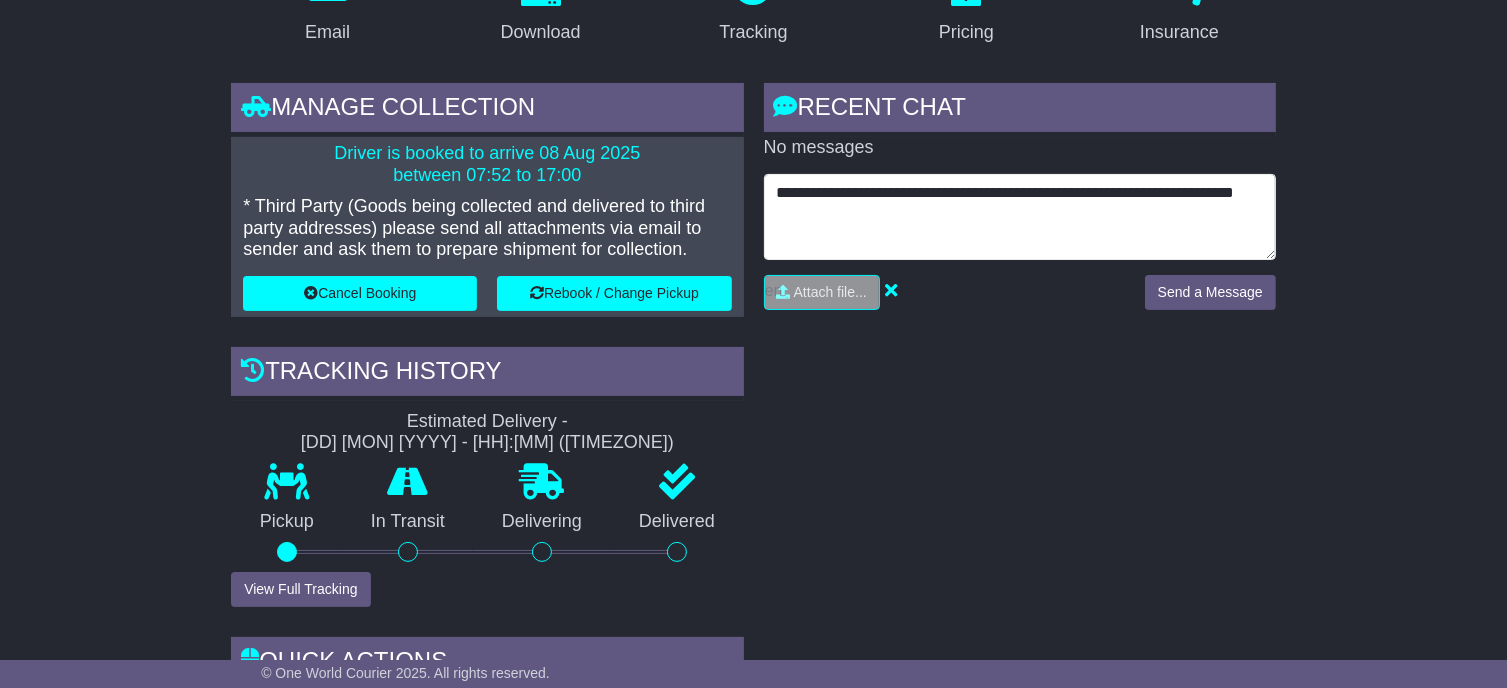type on "**********" 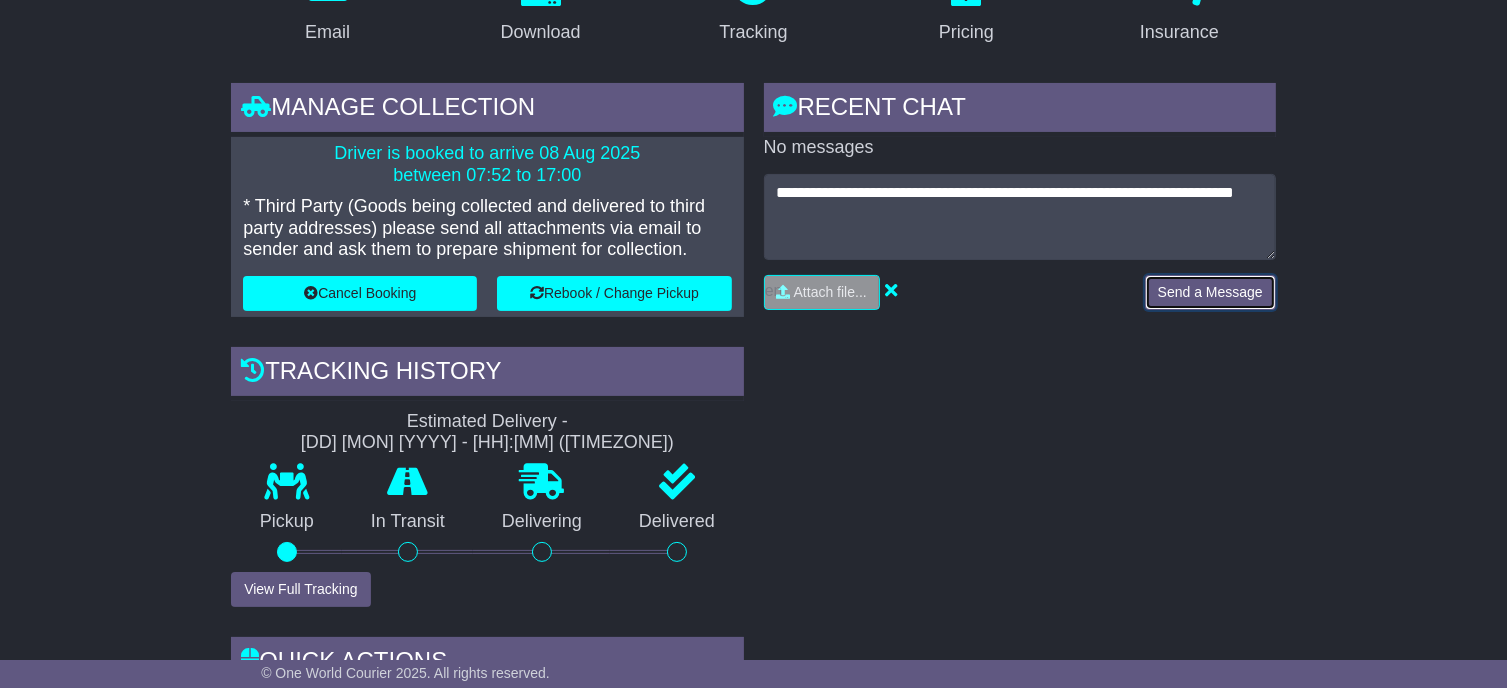 click on "Send a Message" at bounding box center (1210, 292) 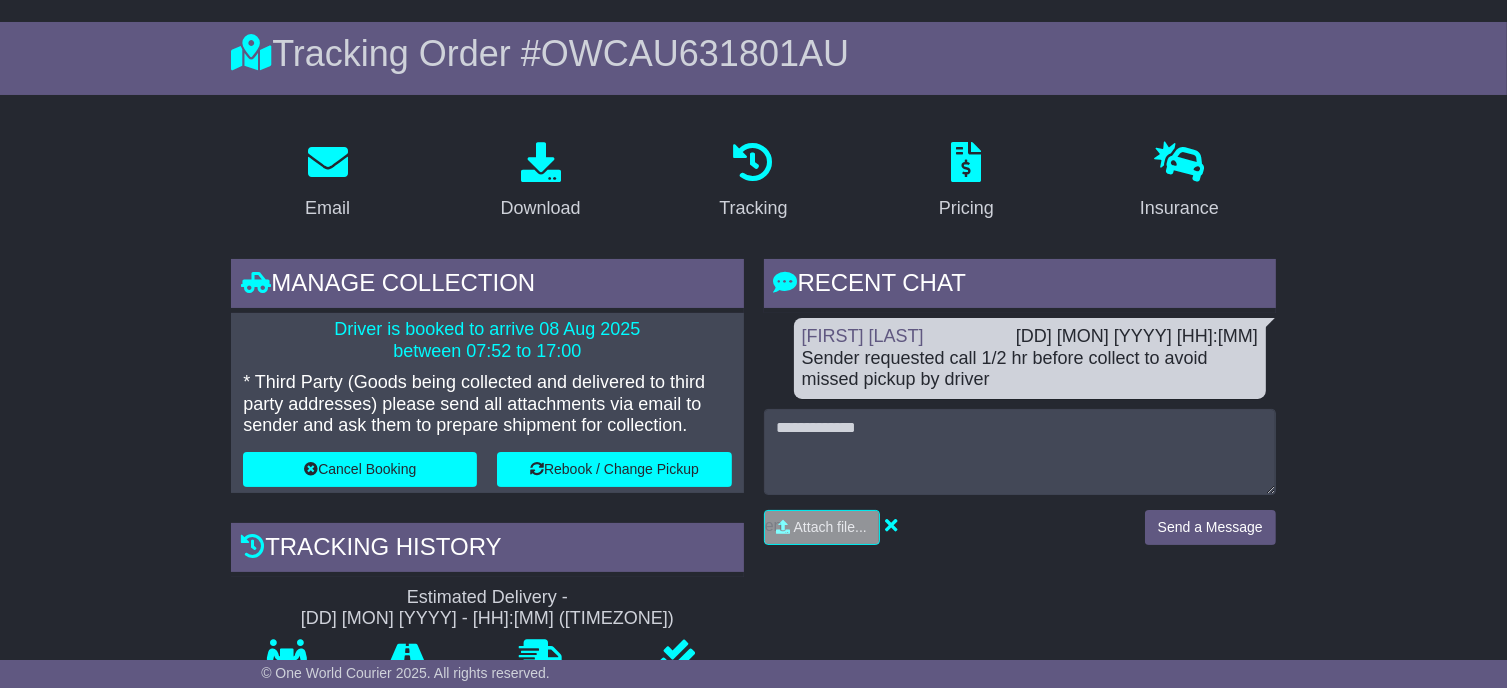 scroll, scrollTop: 0, scrollLeft: 0, axis: both 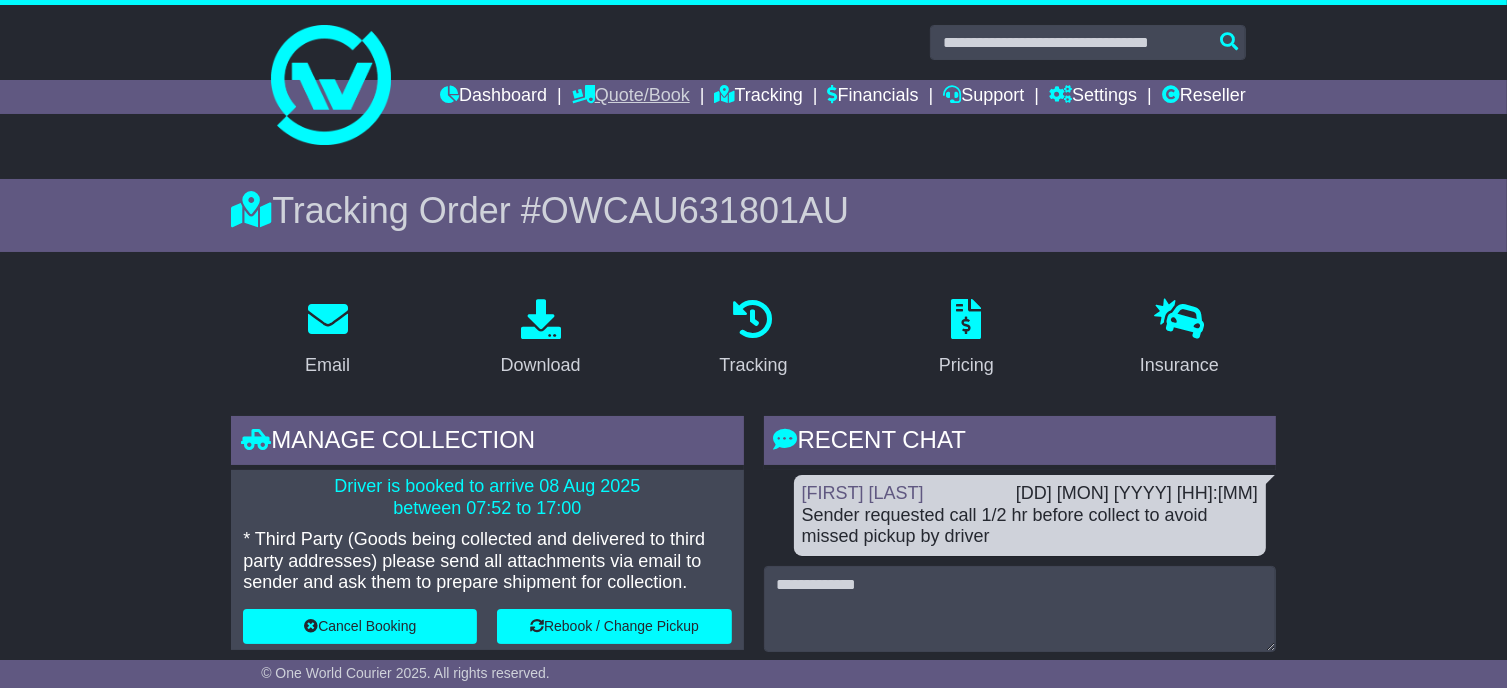 click on "Quote/Book" at bounding box center (631, 97) 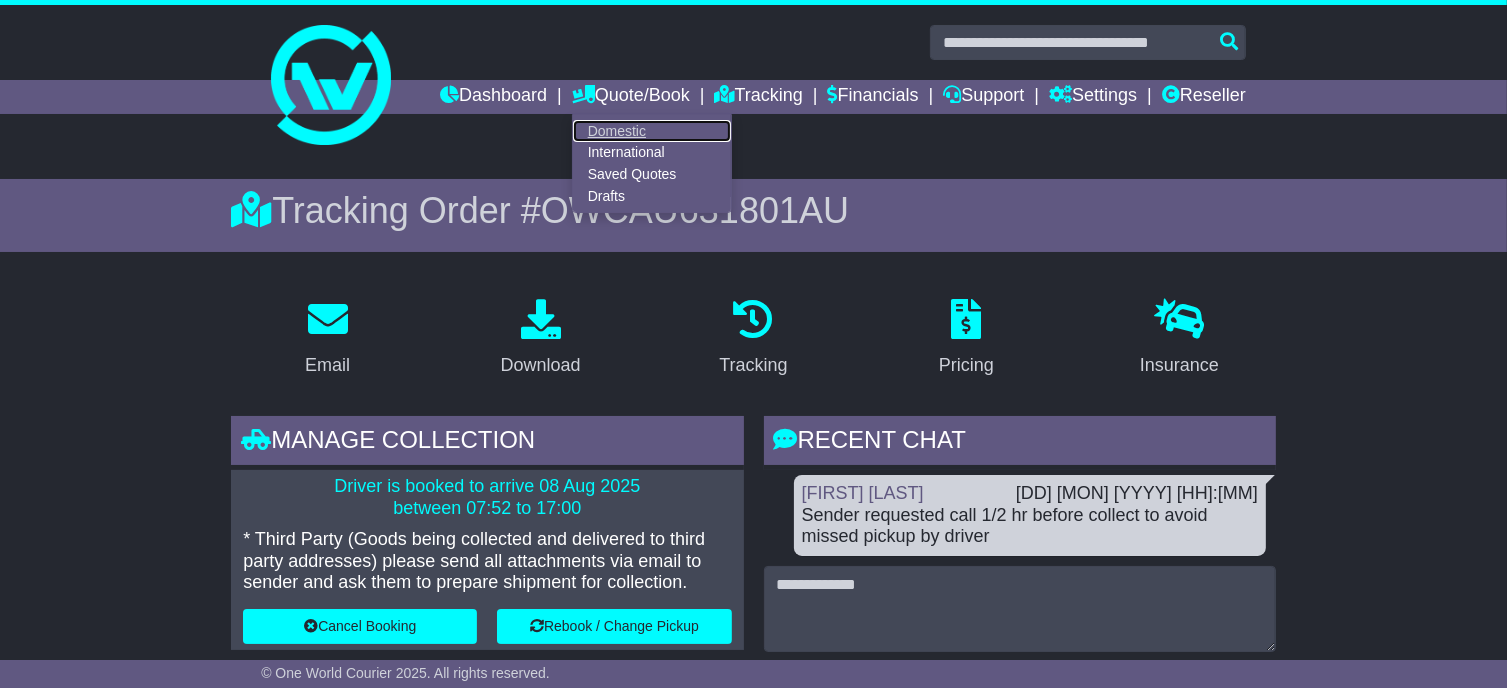 click on "Domestic" at bounding box center [652, 131] 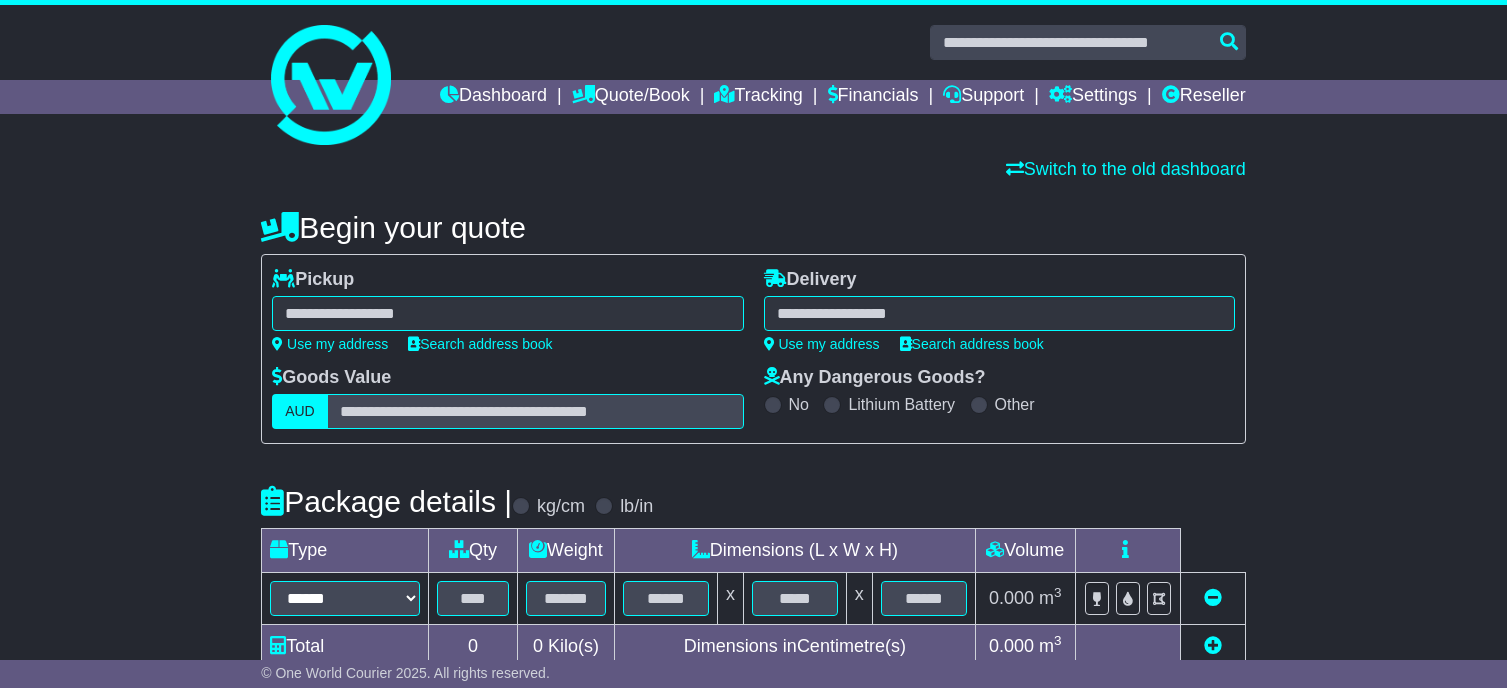 scroll, scrollTop: 0, scrollLeft: 0, axis: both 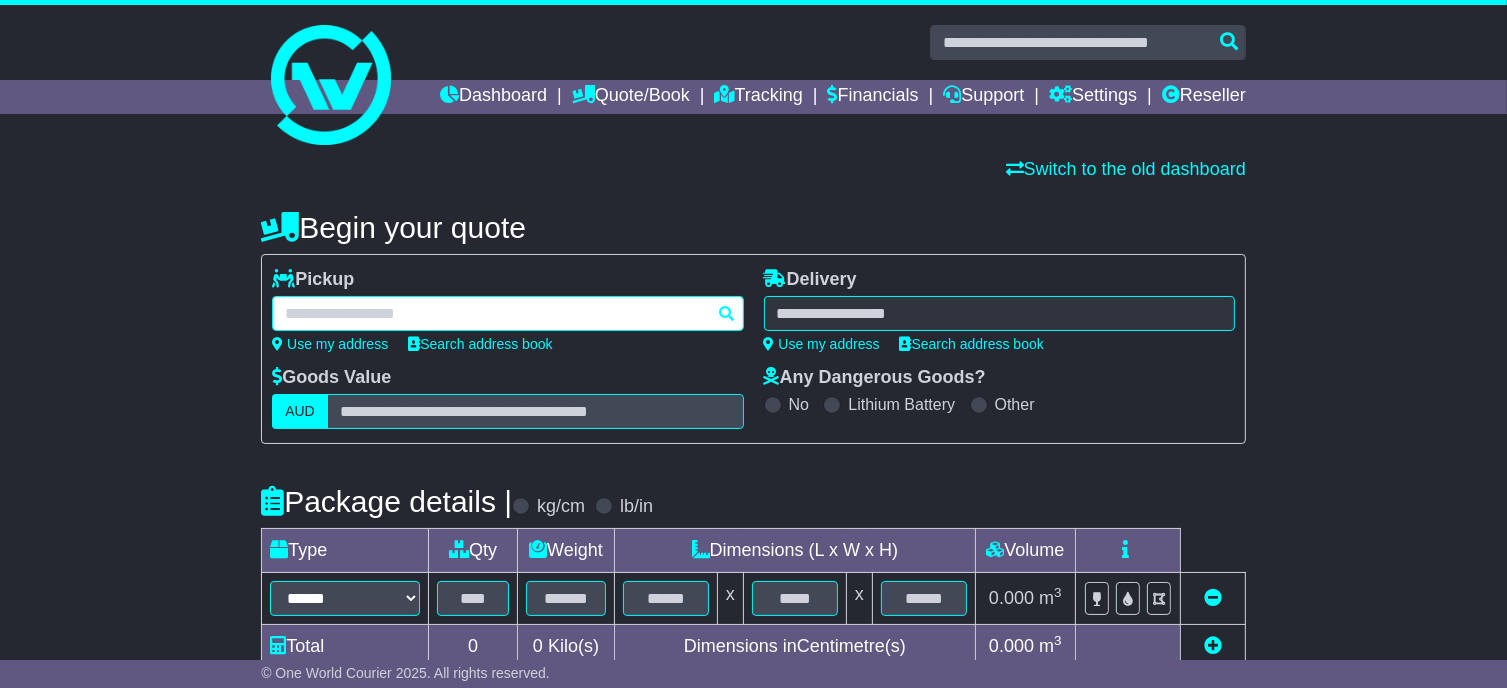 click at bounding box center (507, 313) 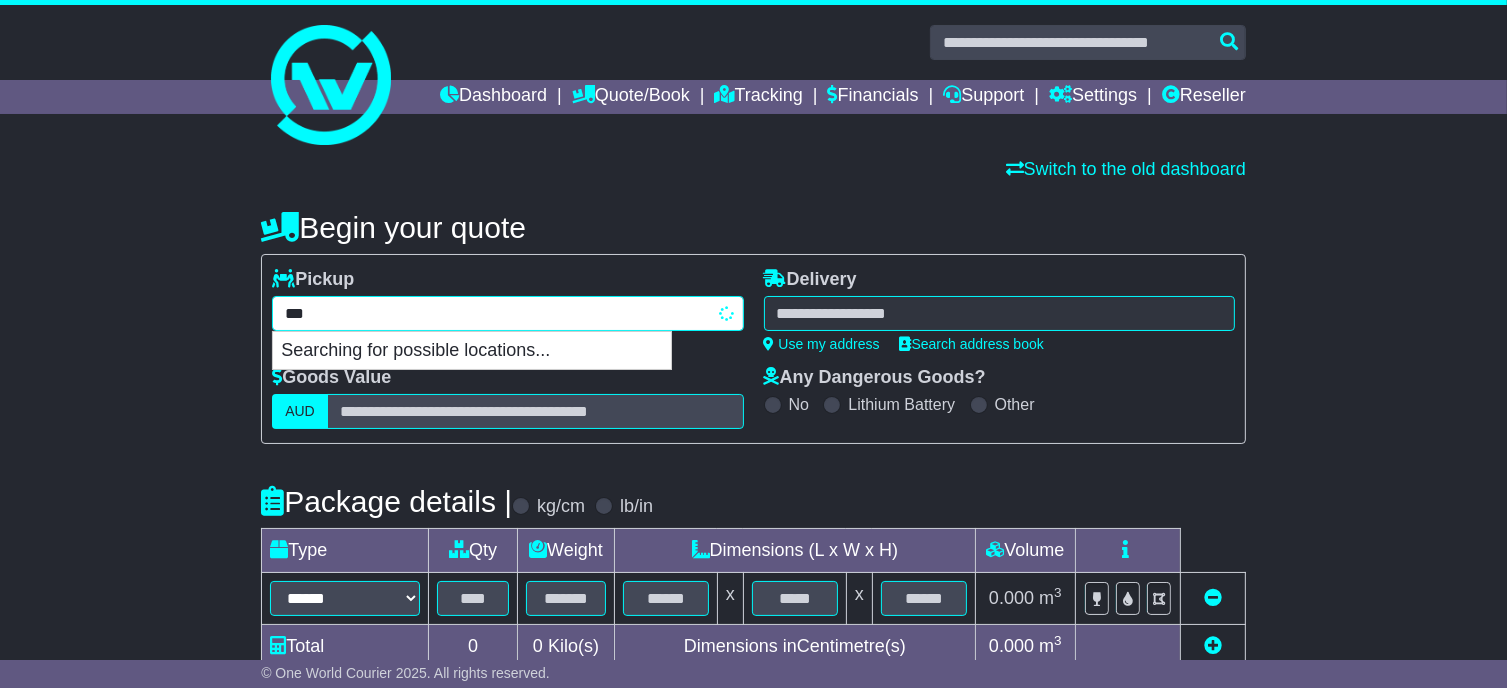 type on "****" 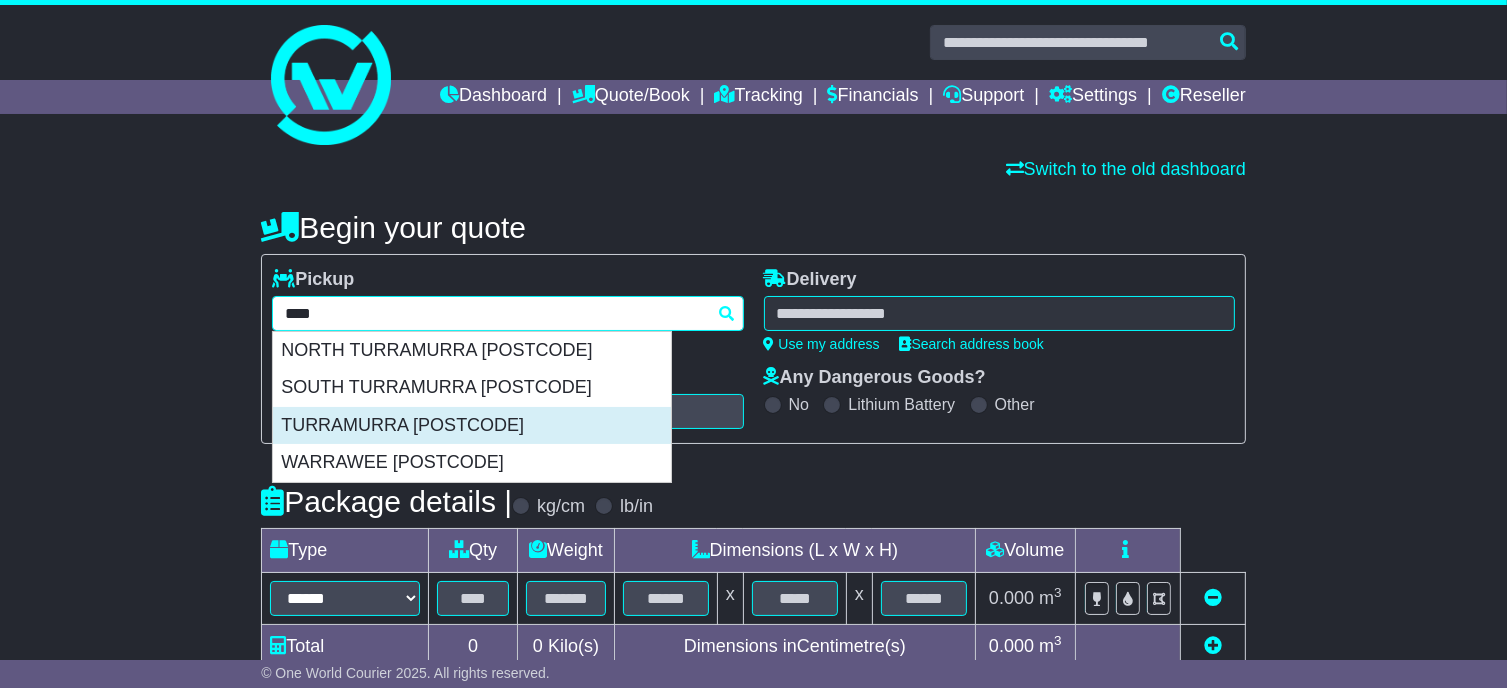 click on "TURRAMURRA [POSTCODE]" at bounding box center [472, 426] 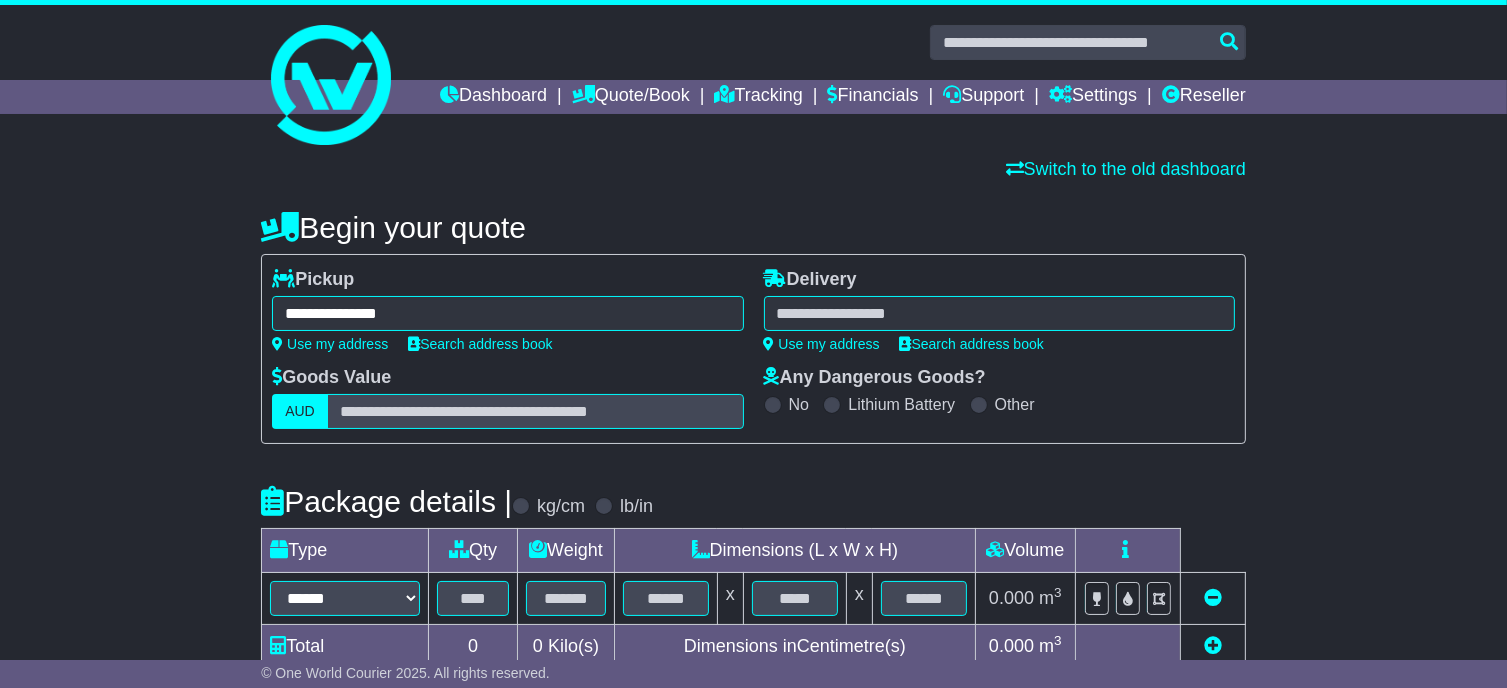 type on "**********" 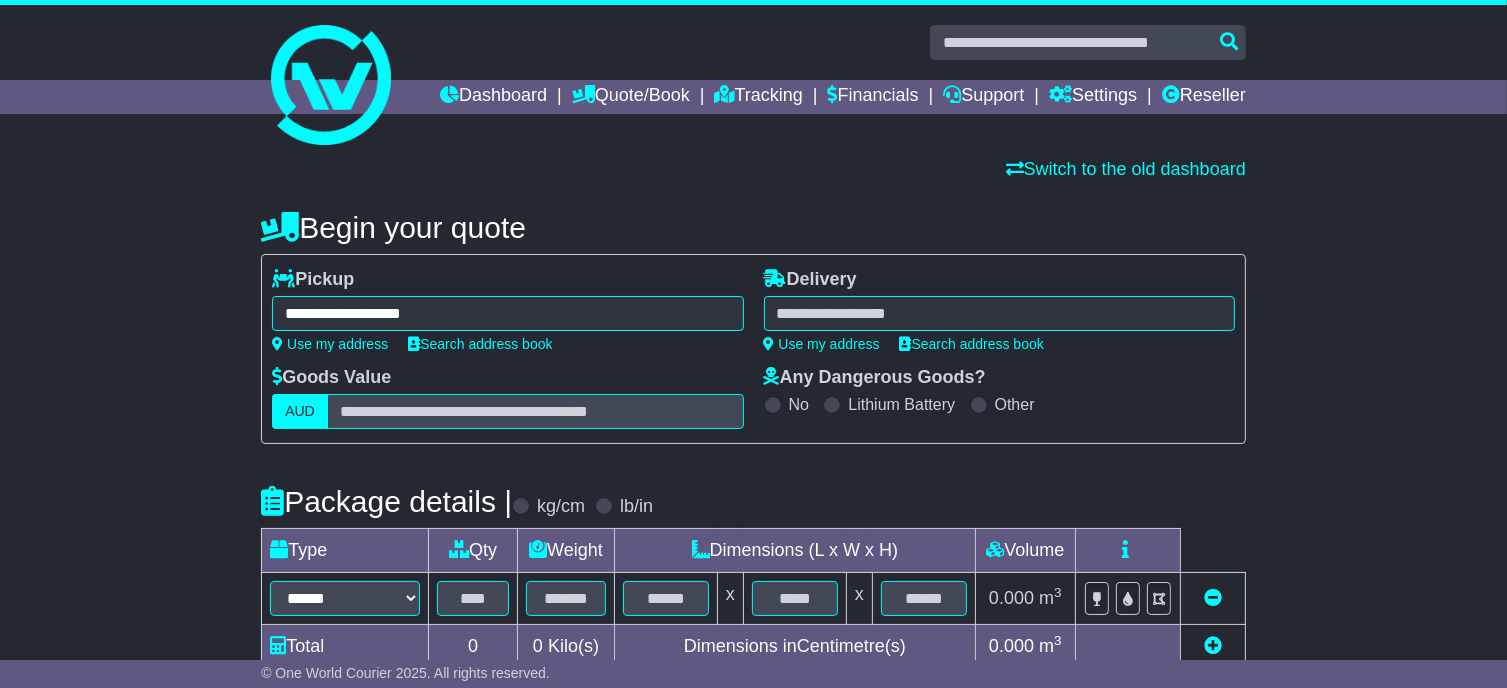 click at bounding box center (999, 313) 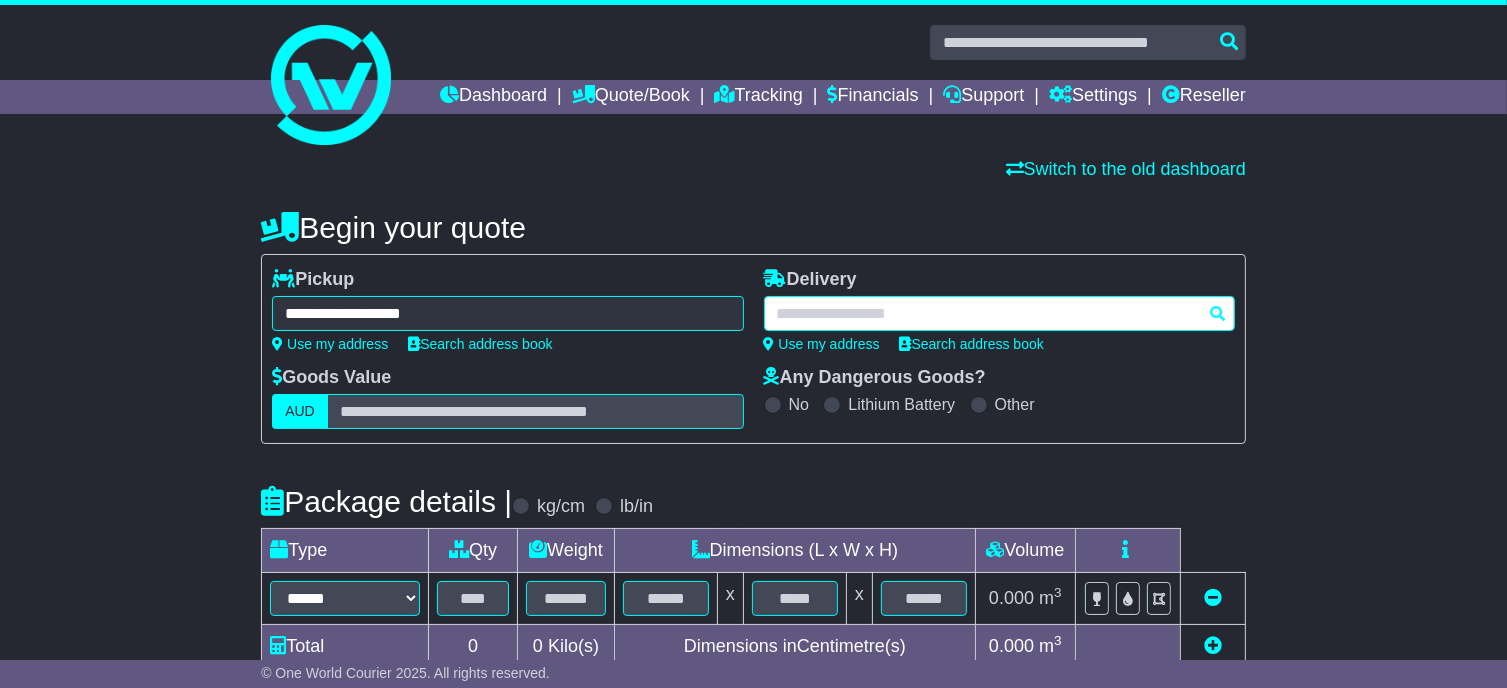 click at bounding box center (999, 313) 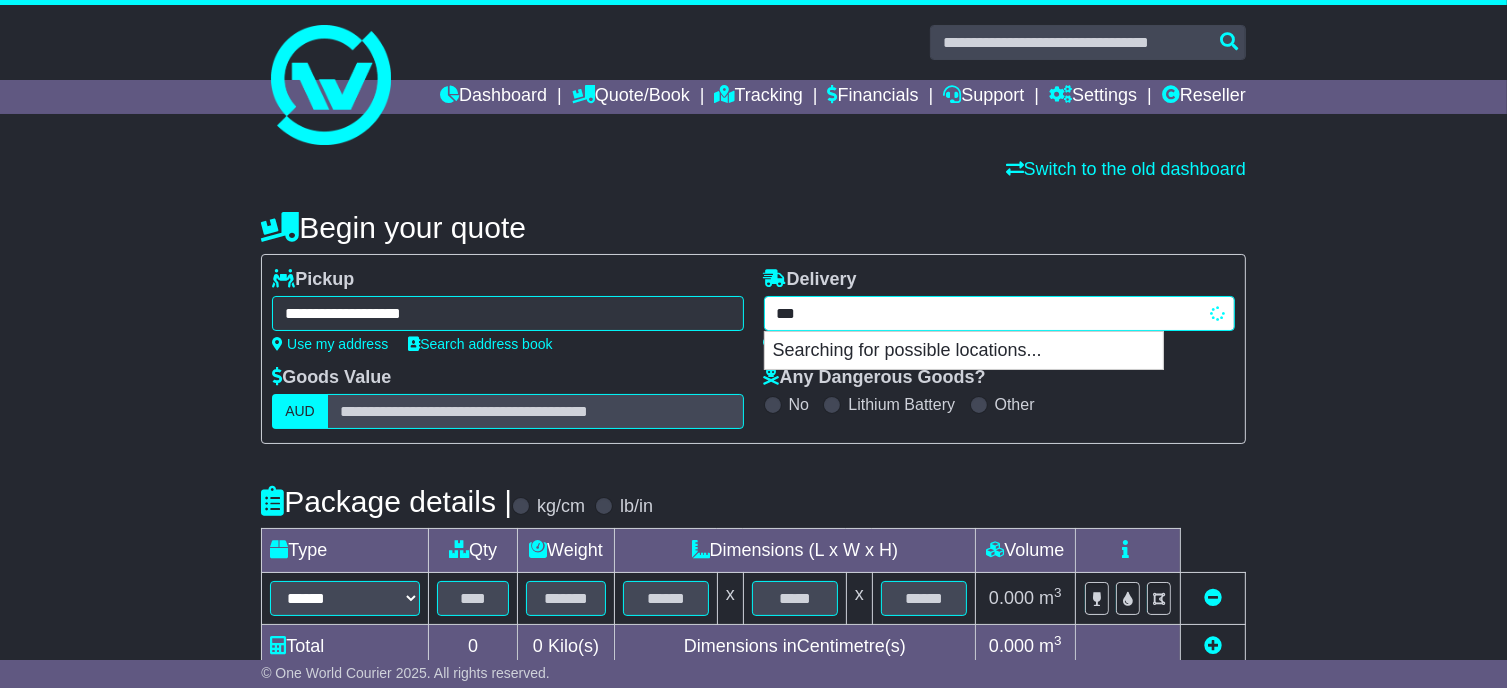 type on "****" 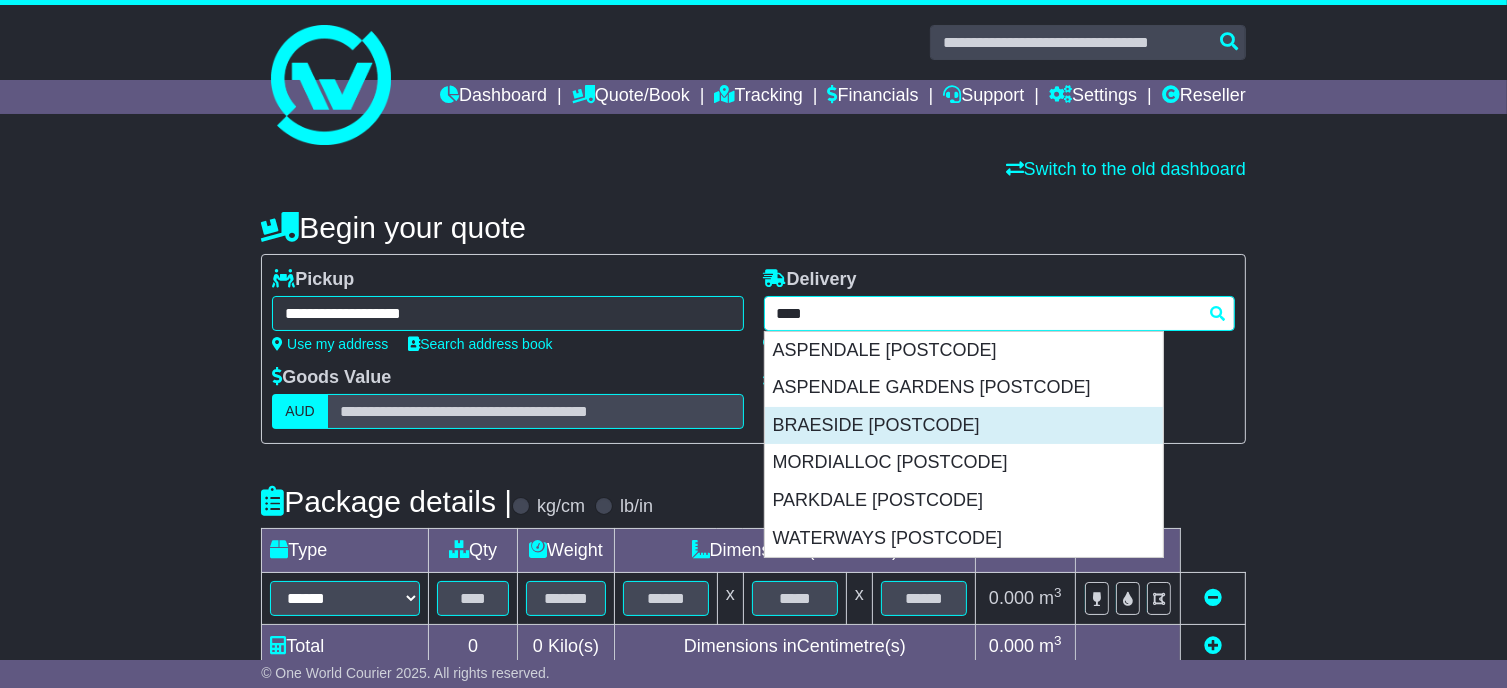 click on "BRAESIDE [POSTCODE]" at bounding box center [964, 426] 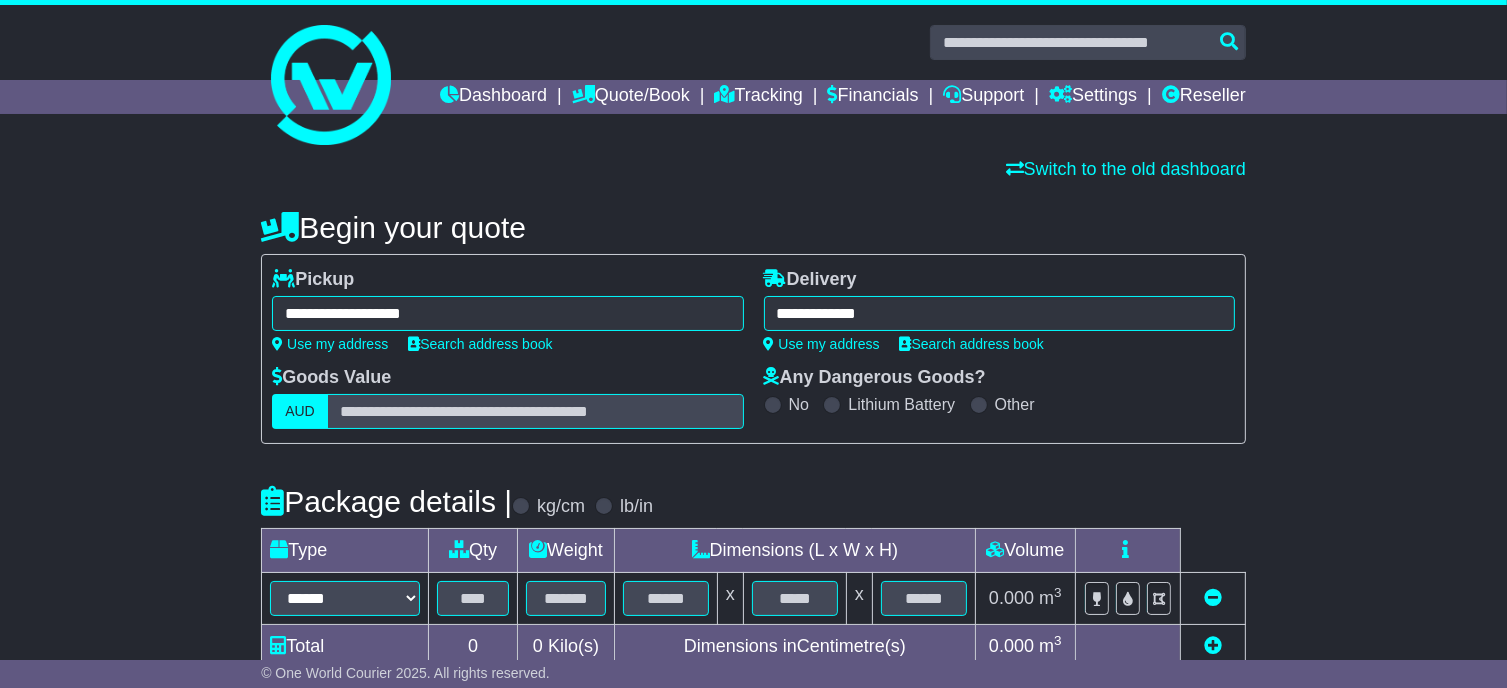 type on "**********" 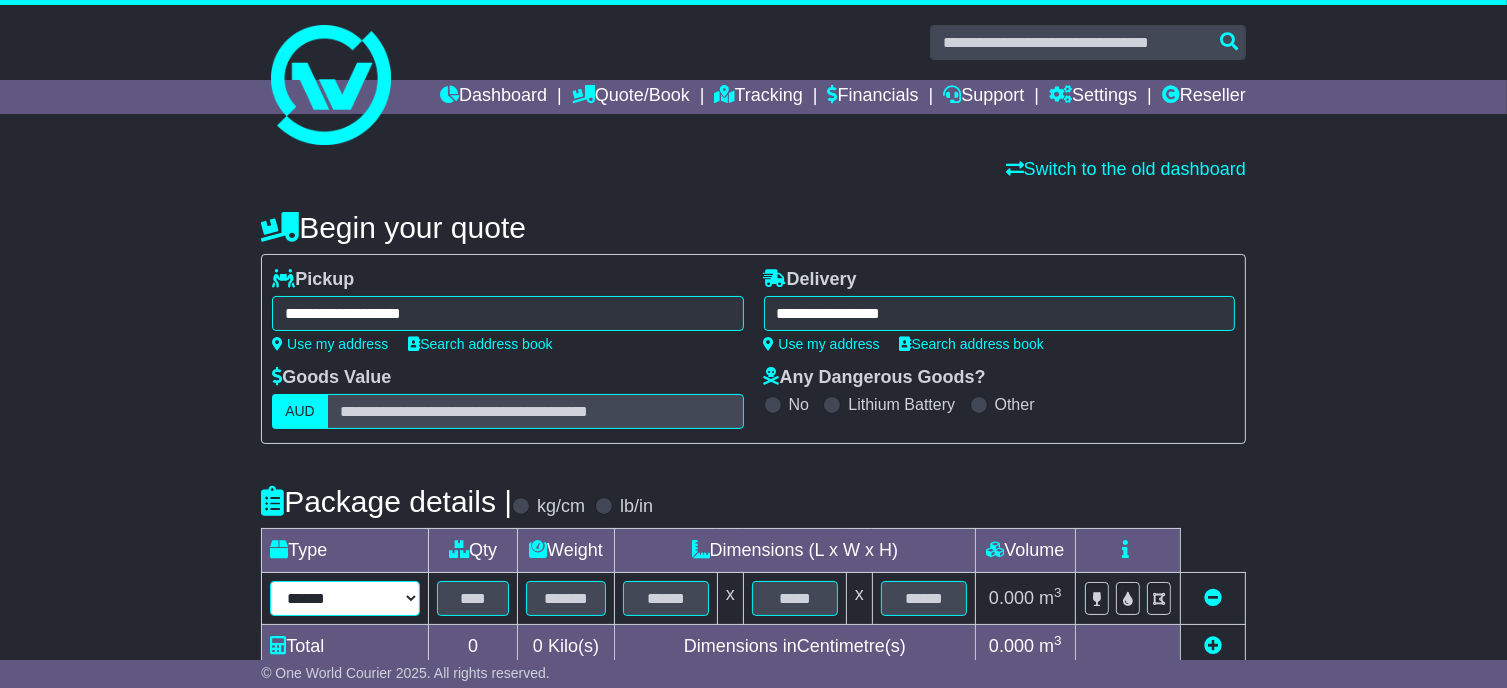 click on "****** ****** *** ******** ***** **** **** ****** *** *******" at bounding box center [345, 598] 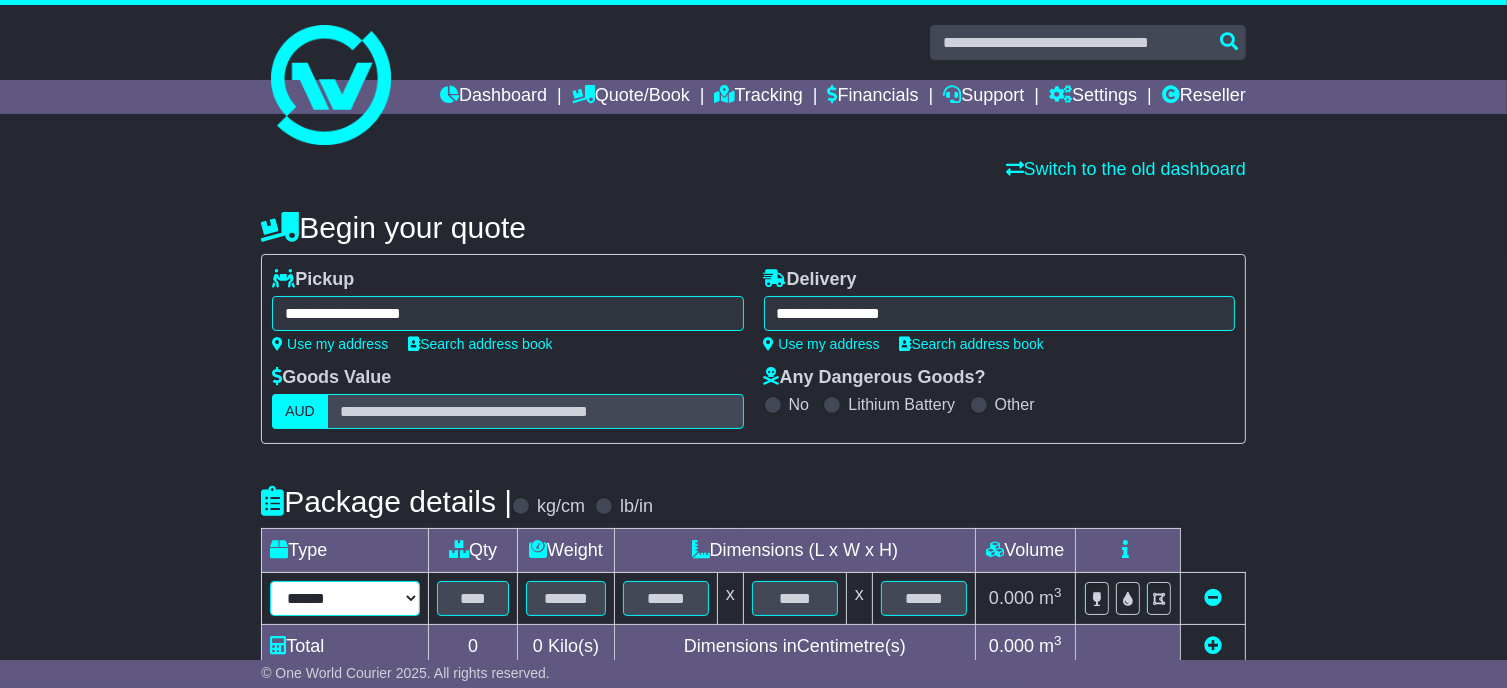 select on "****" 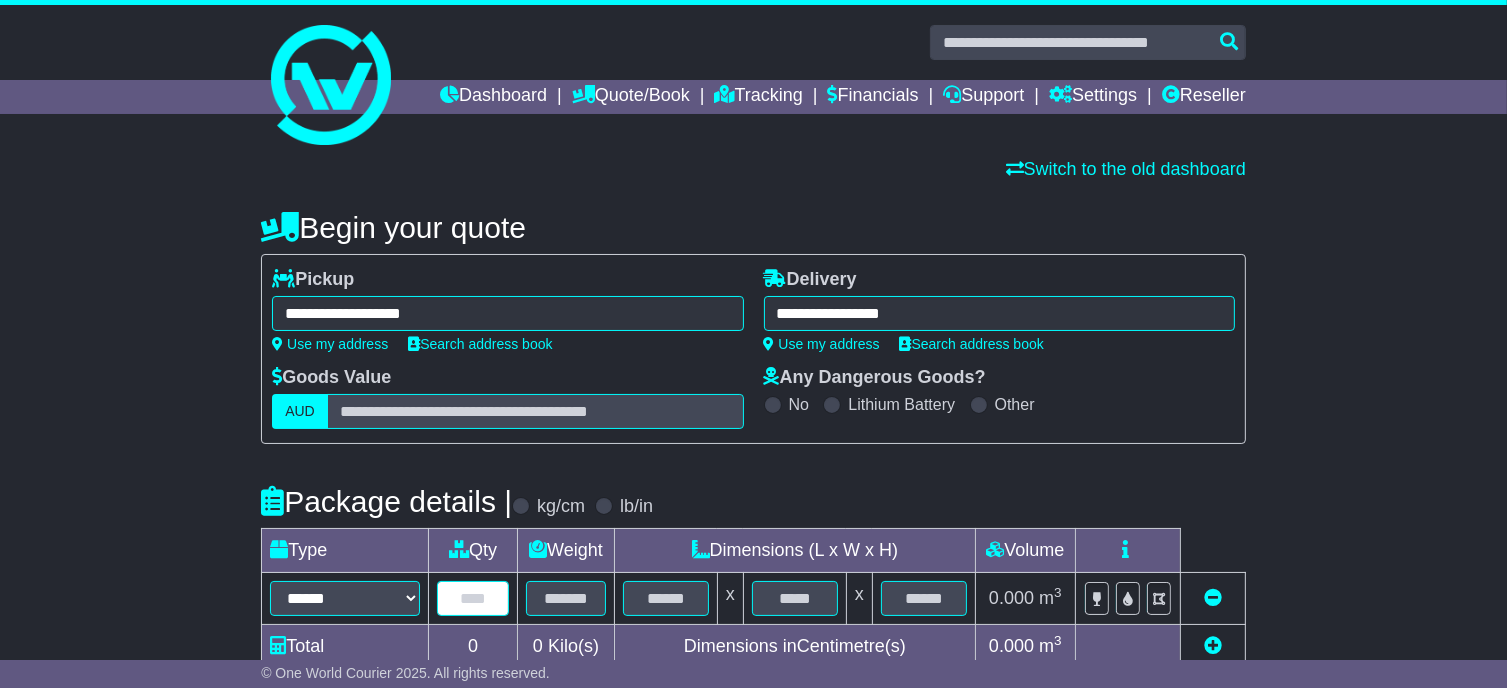 click at bounding box center [473, 598] 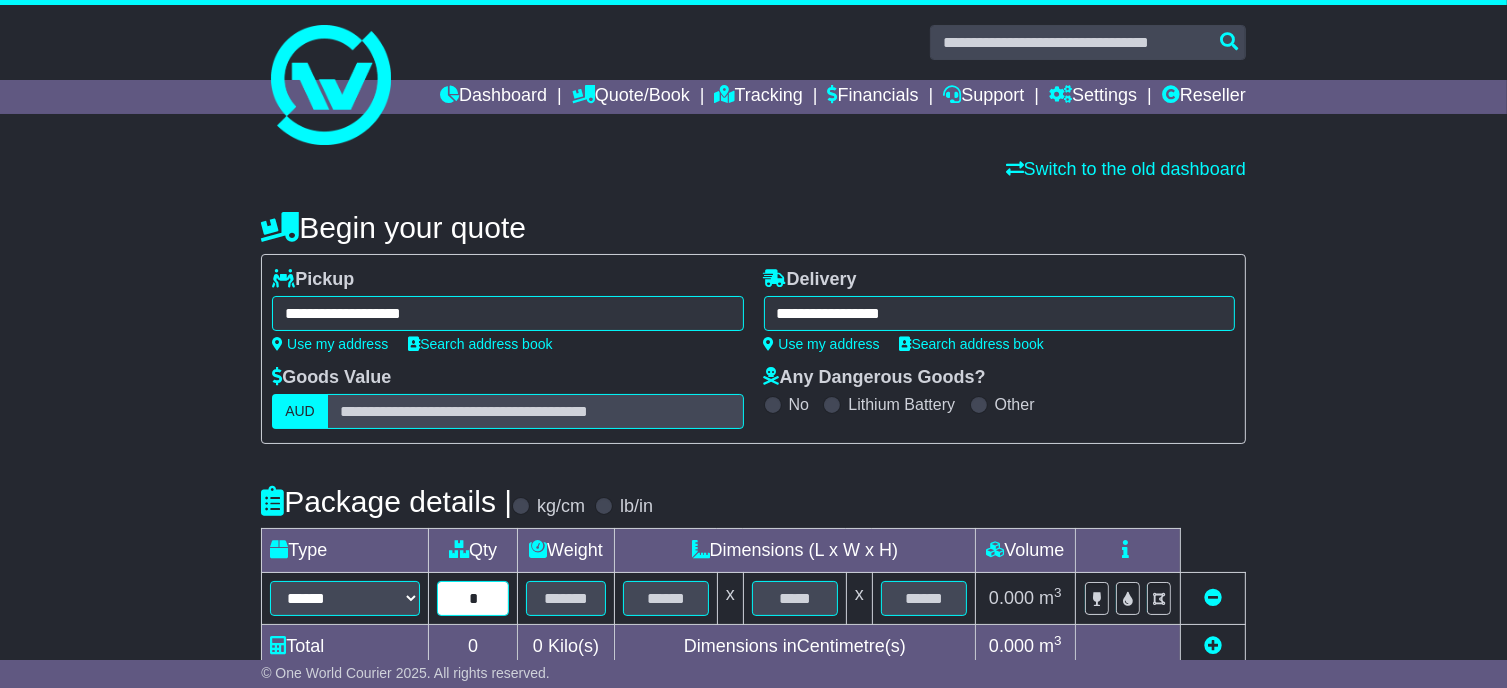 type on "*" 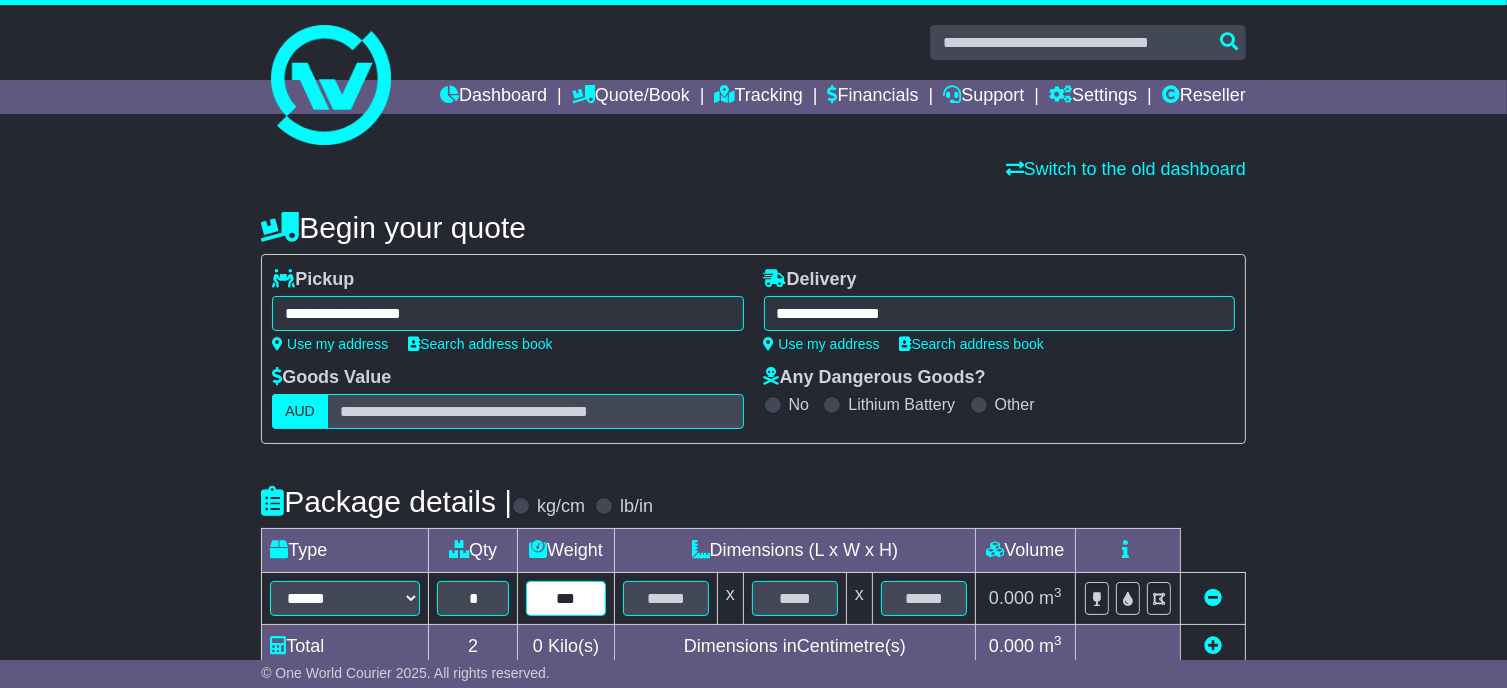 type on "***" 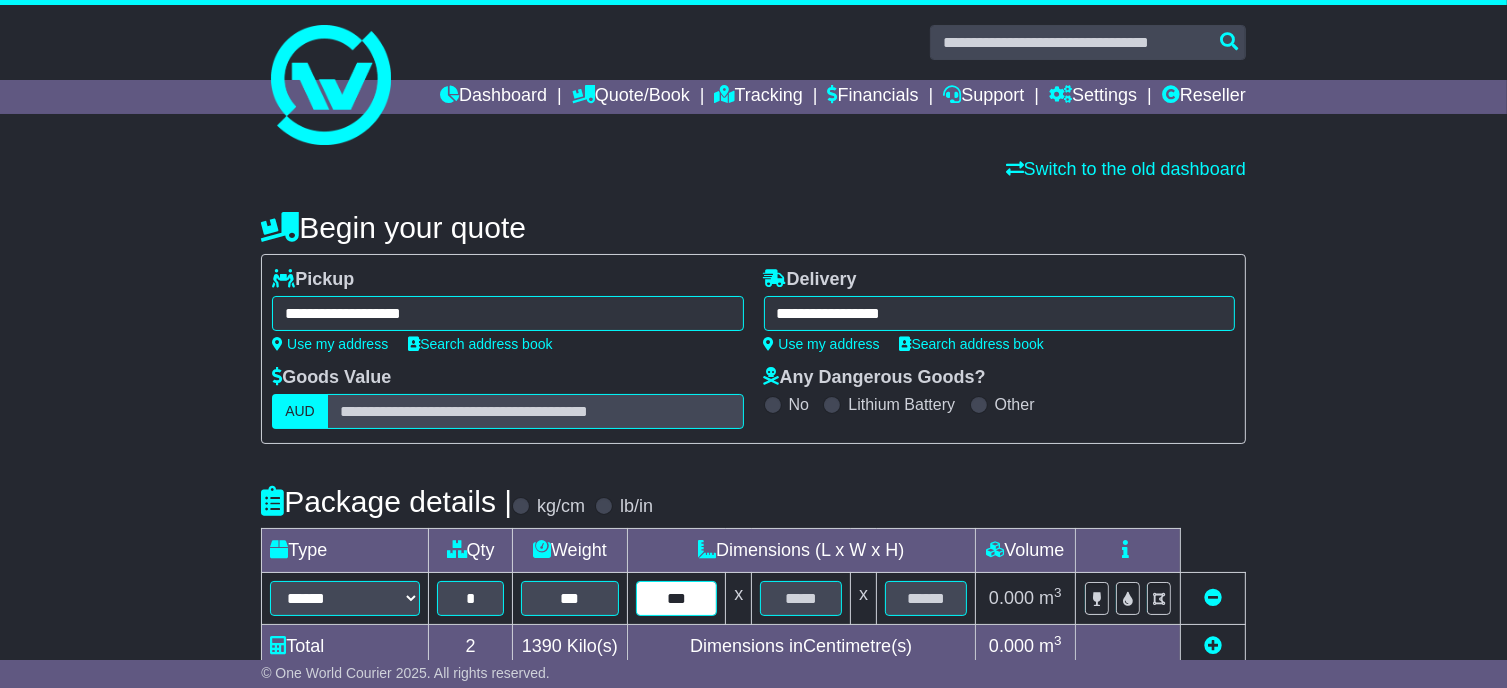 type on "***" 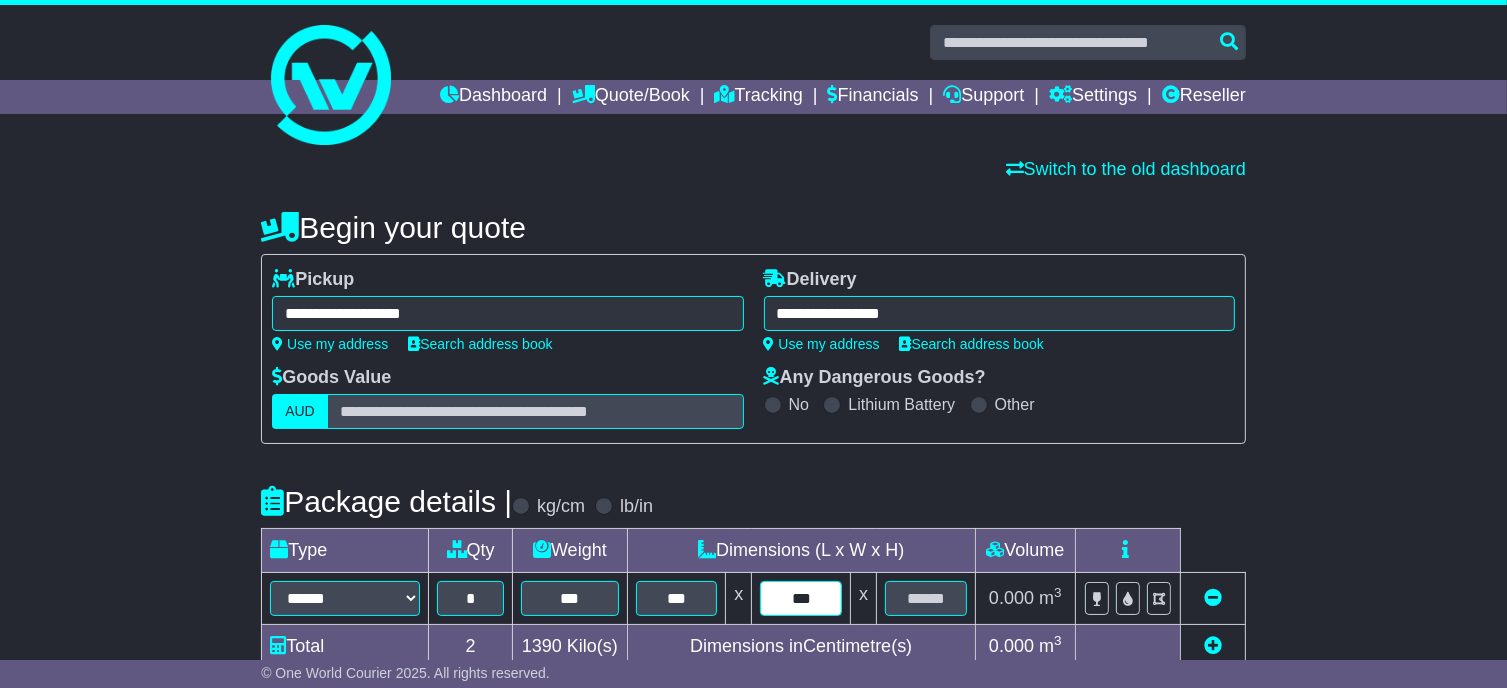type on "***" 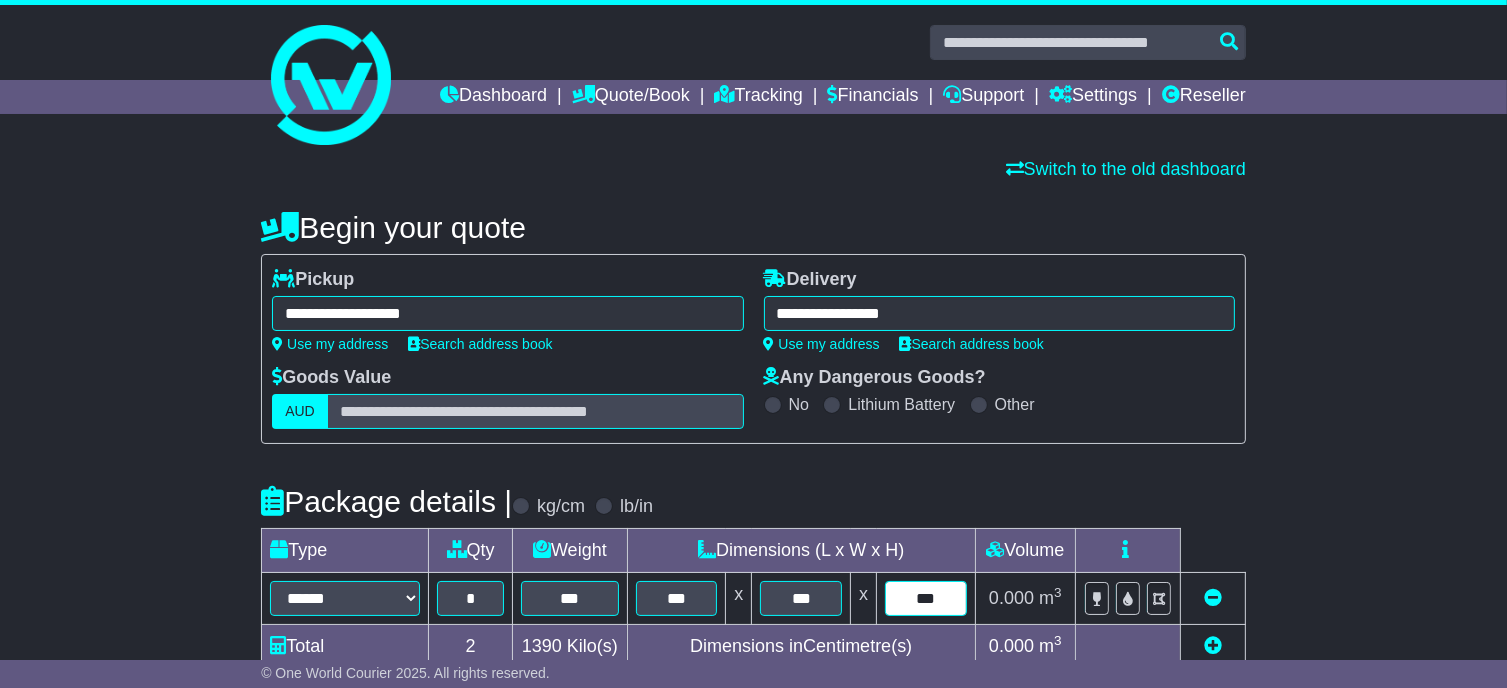 type on "***" 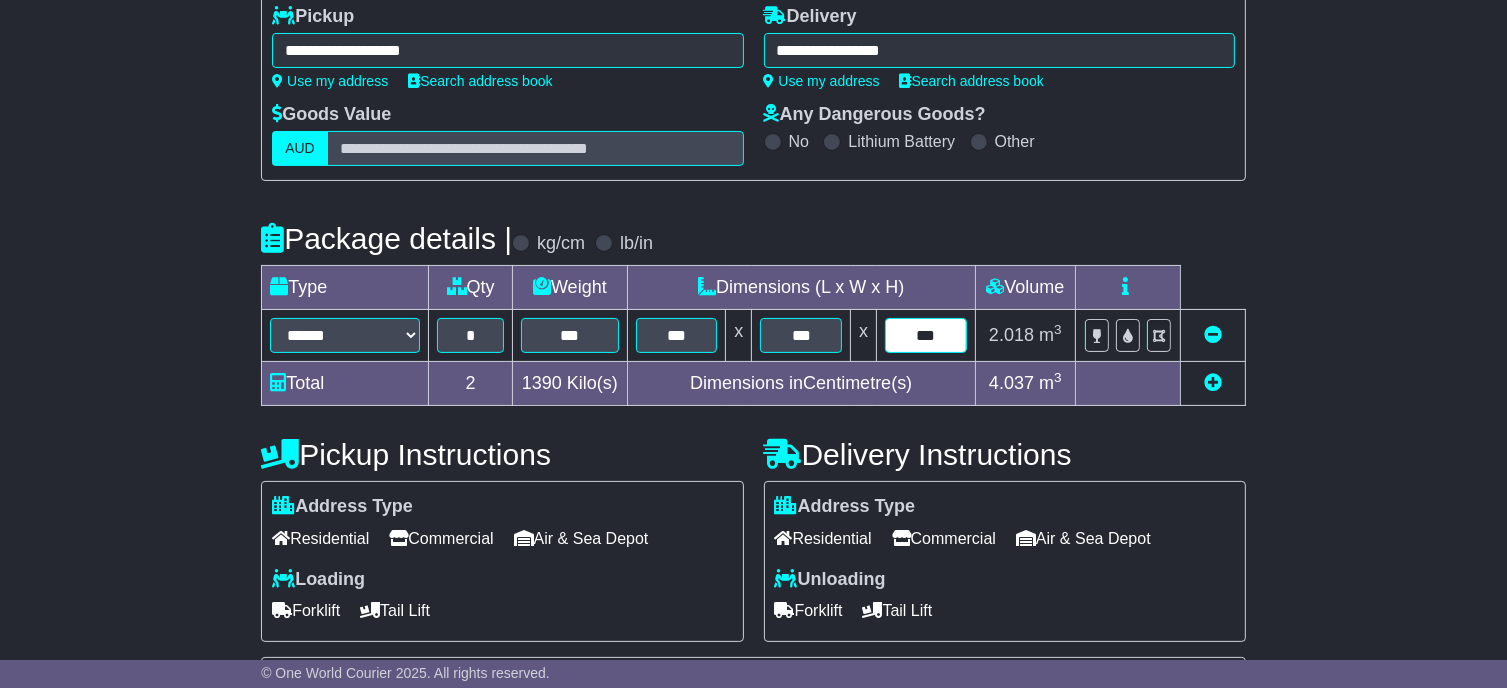 scroll, scrollTop: 300, scrollLeft: 0, axis: vertical 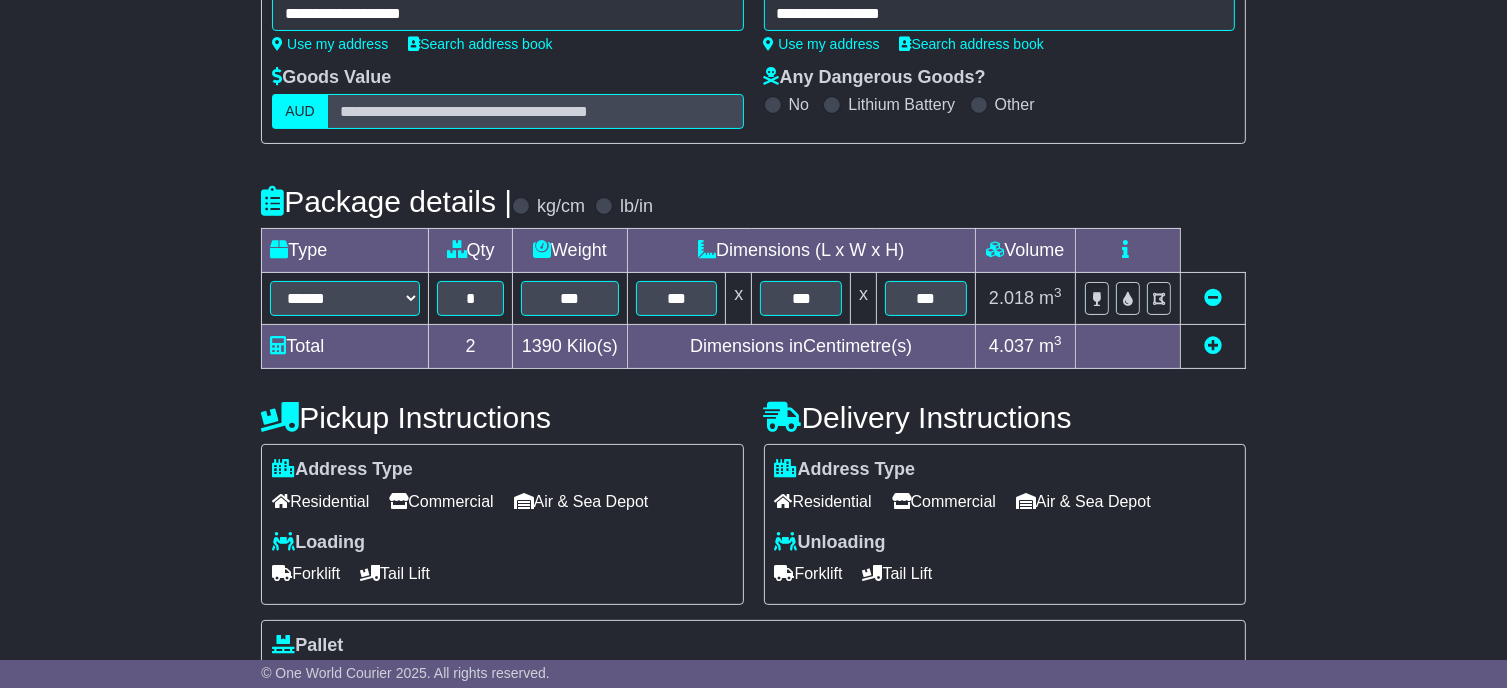 click on "Commercial" at bounding box center [441, 501] 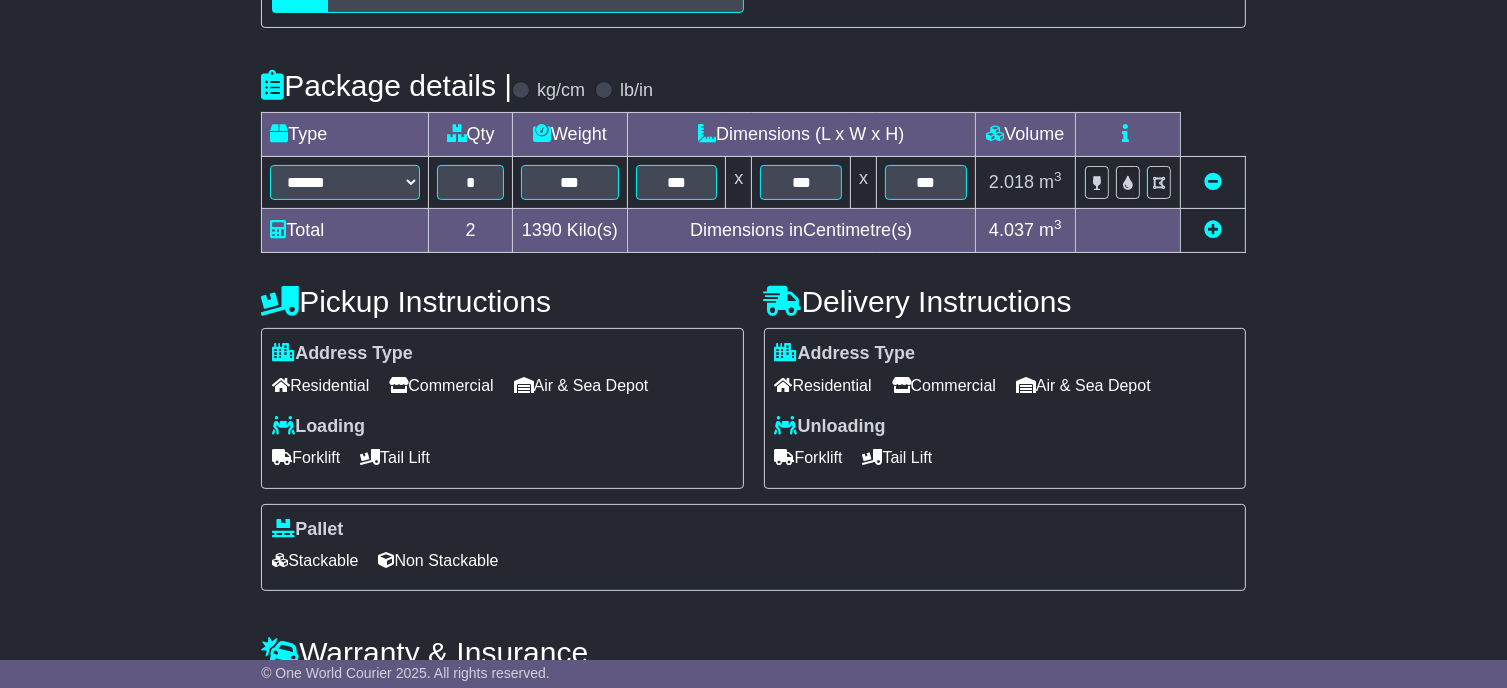 scroll, scrollTop: 579, scrollLeft: 0, axis: vertical 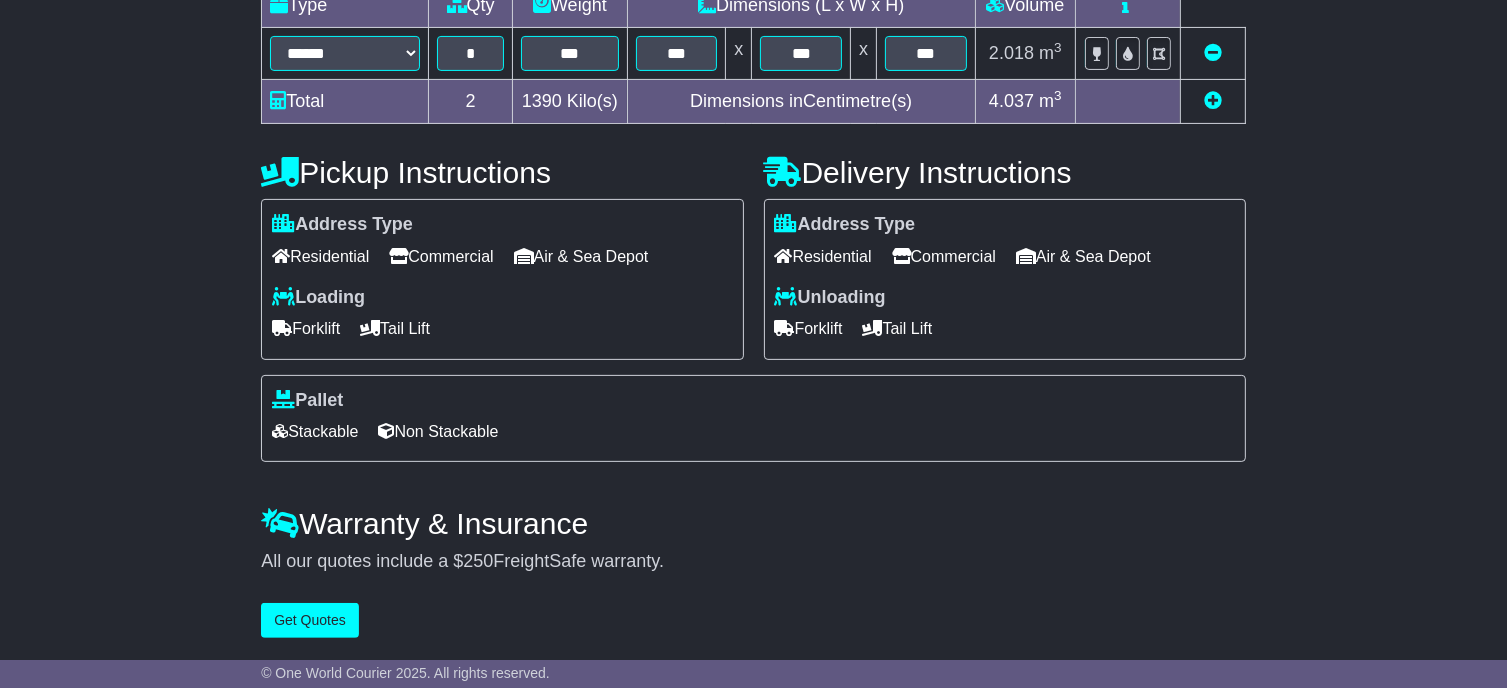 click on "Stackable" at bounding box center (315, 431) 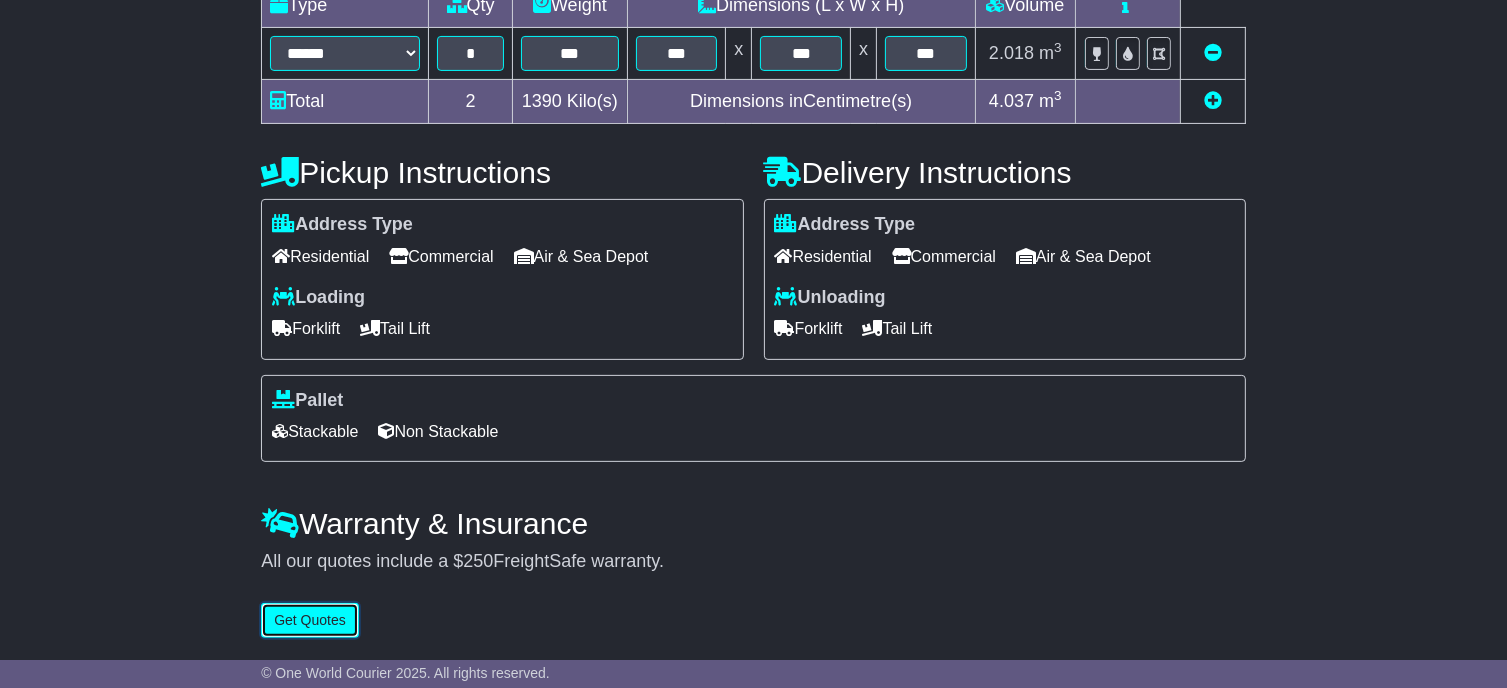 click on "Get Quotes" at bounding box center [310, 620] 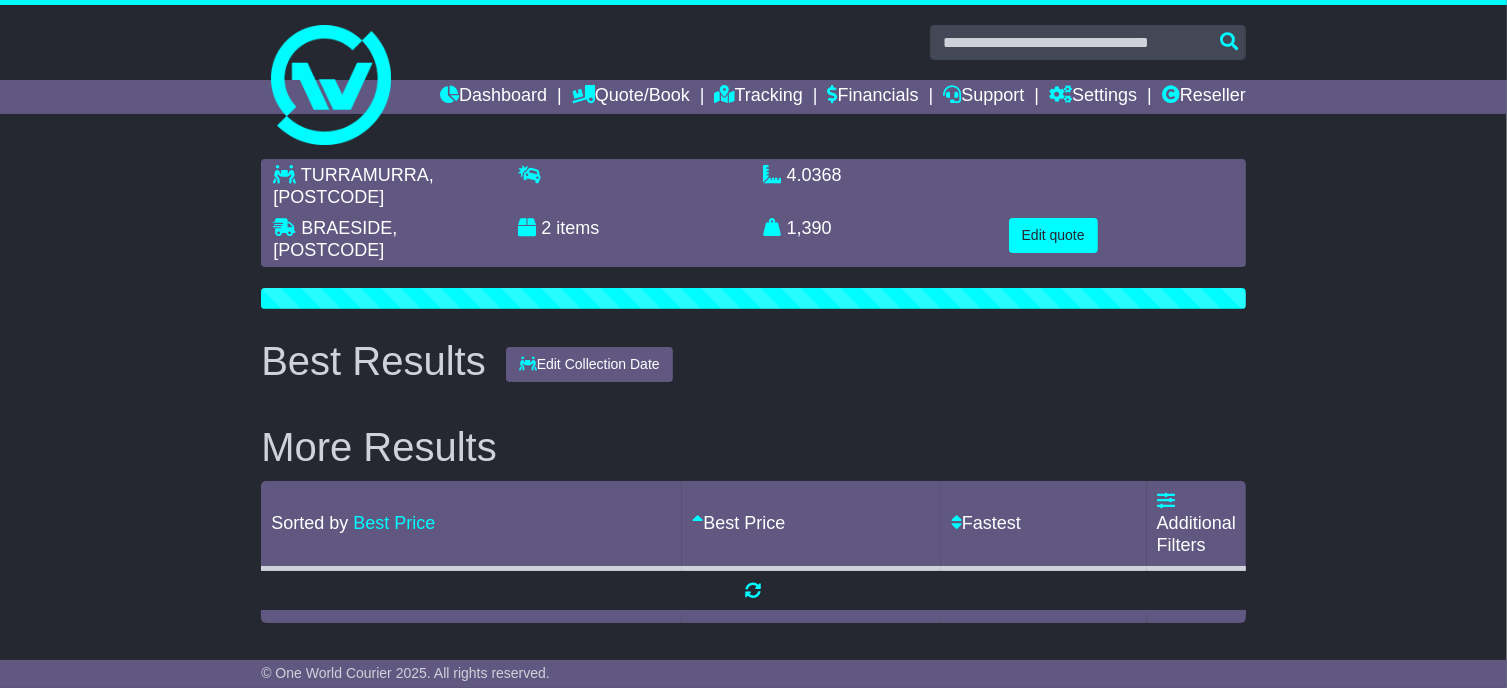 scroll, scrollTop: 0, scrollLeft: 0, axis: both 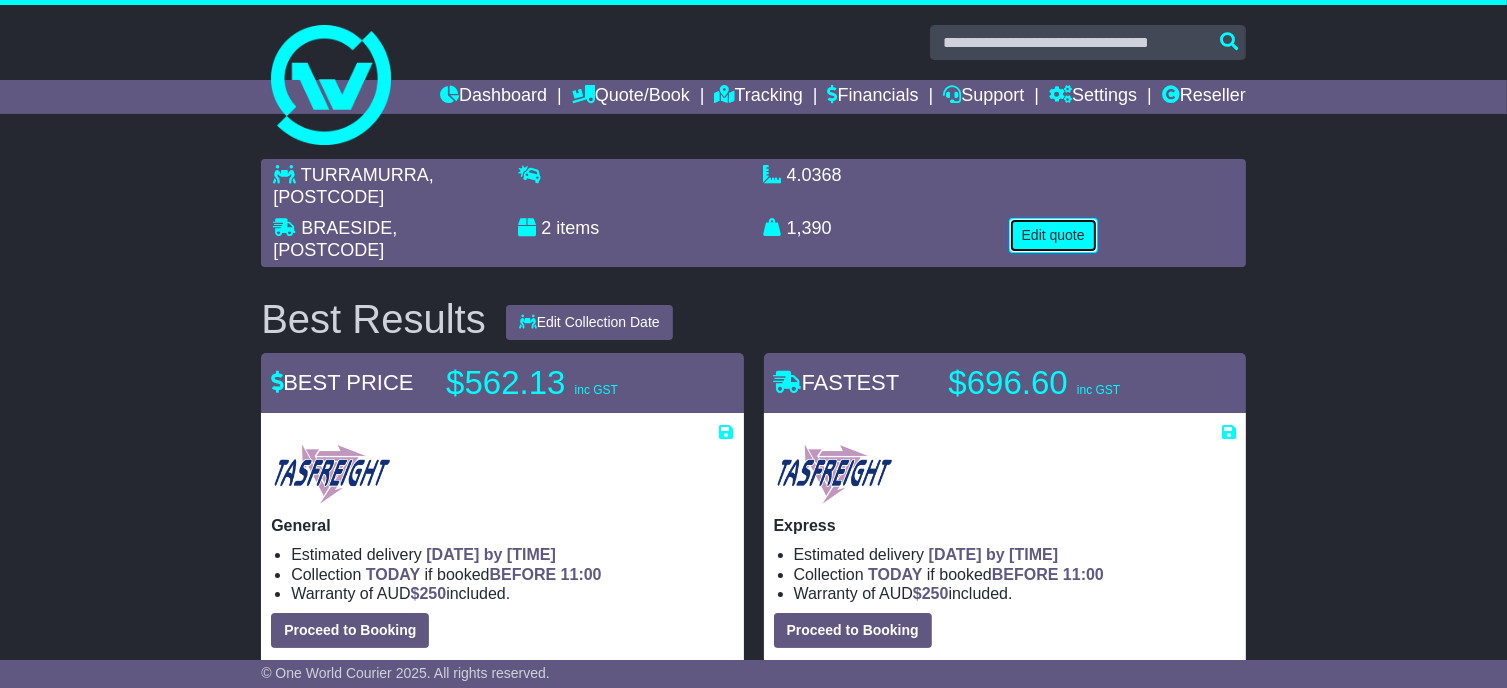 click on "Edit quote" at bounding box center (1053, 235) 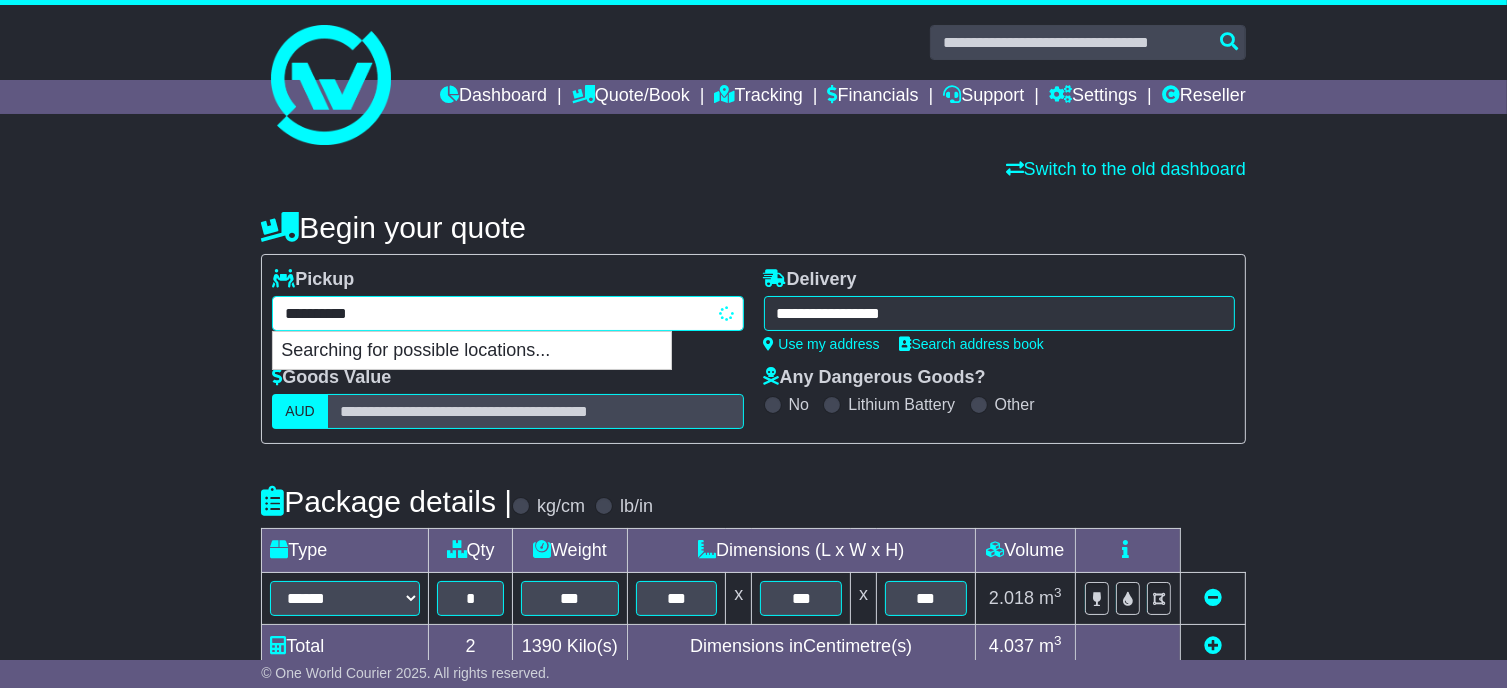 click on "**********" at bounding box center (507, 313) 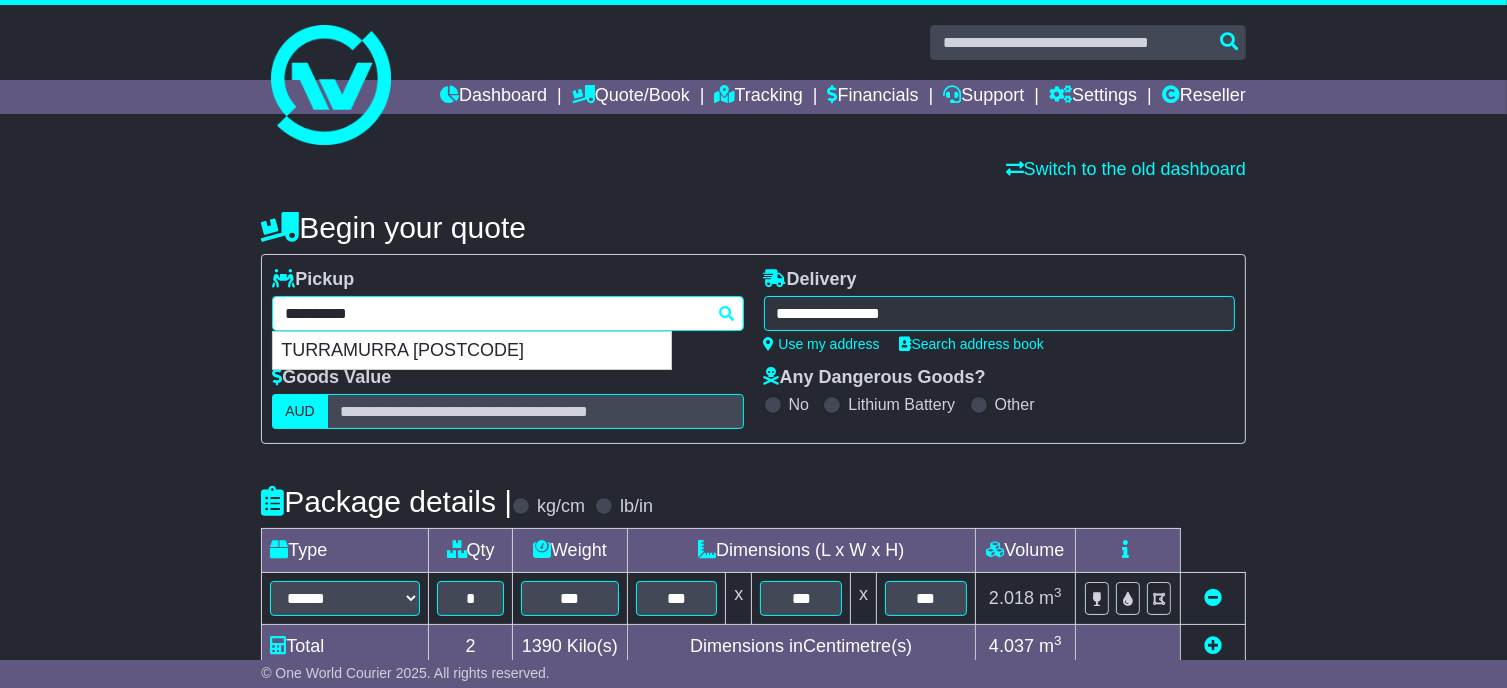 click on "**********" at bounding box center [507, 313] 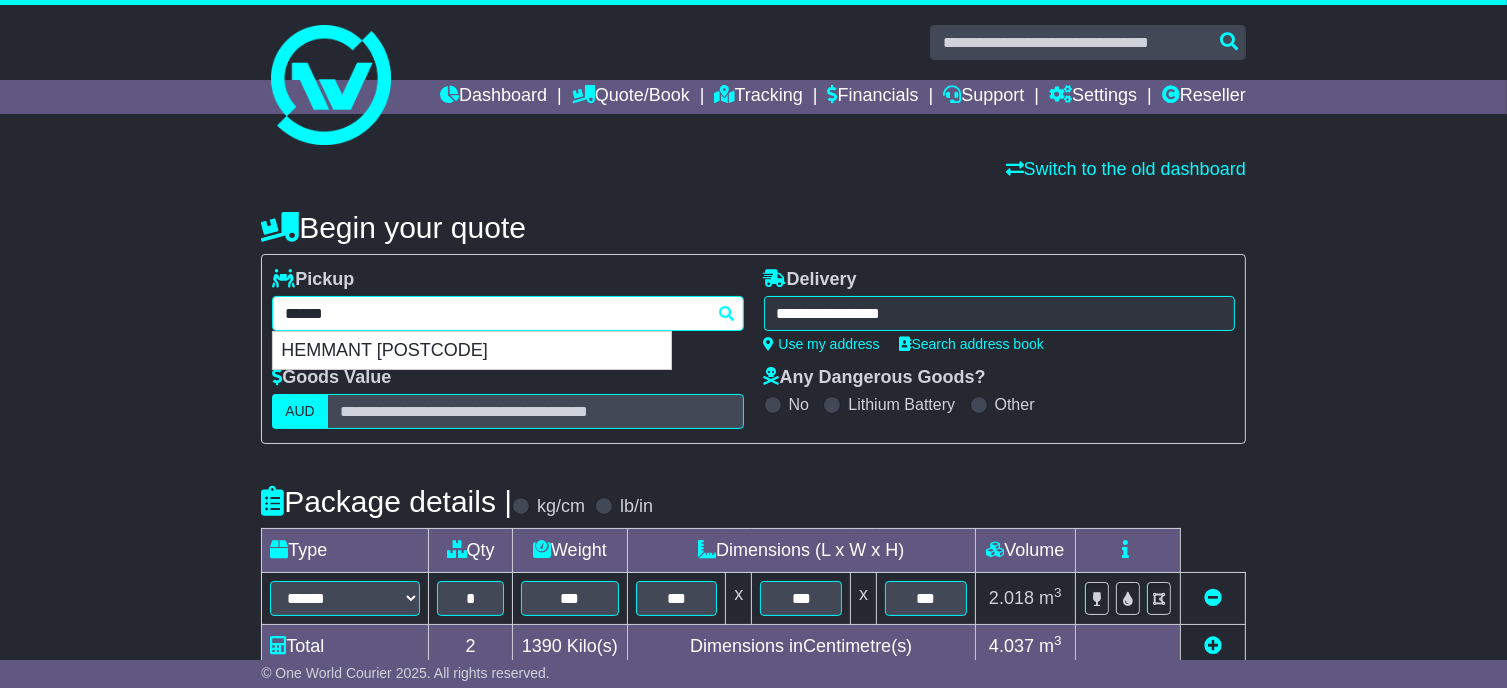 type on "*******" 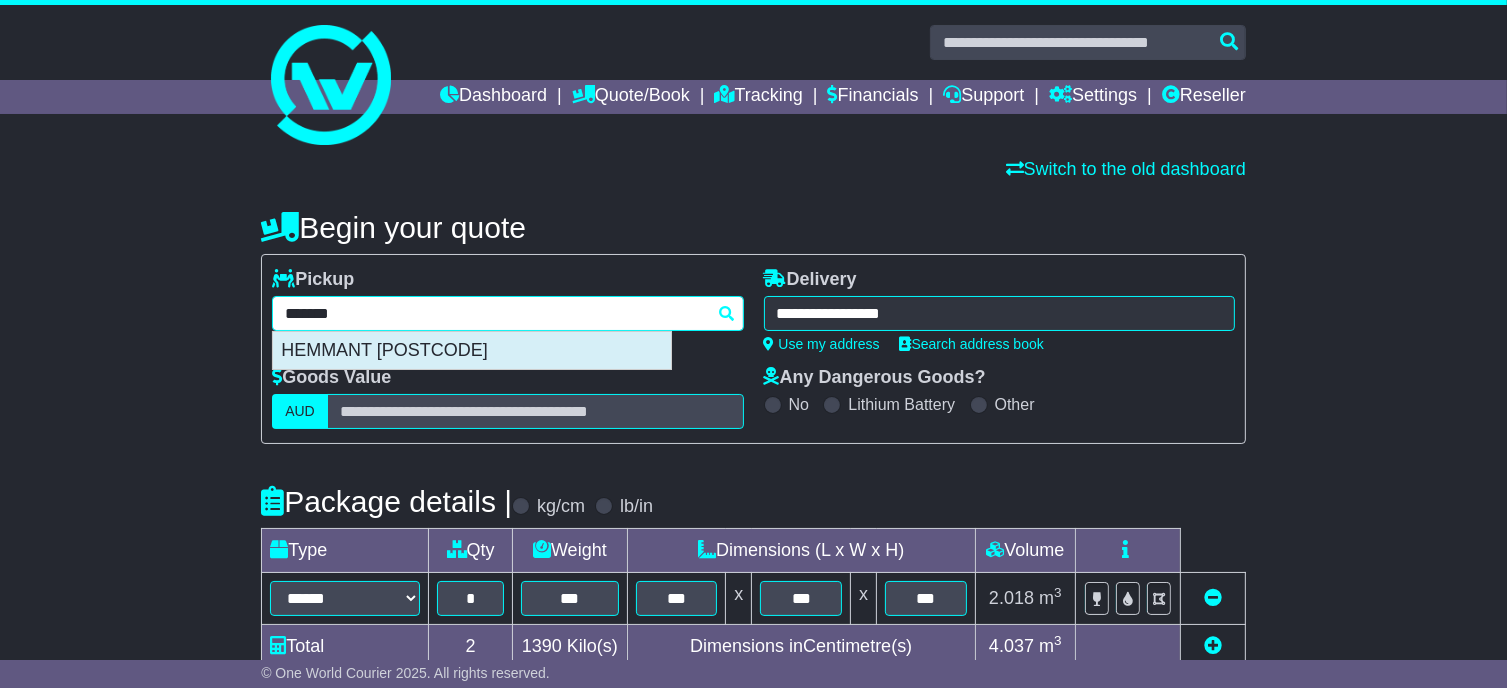 click on "HEMMANT [POSTCODE]" at bounding box center [472, 351] 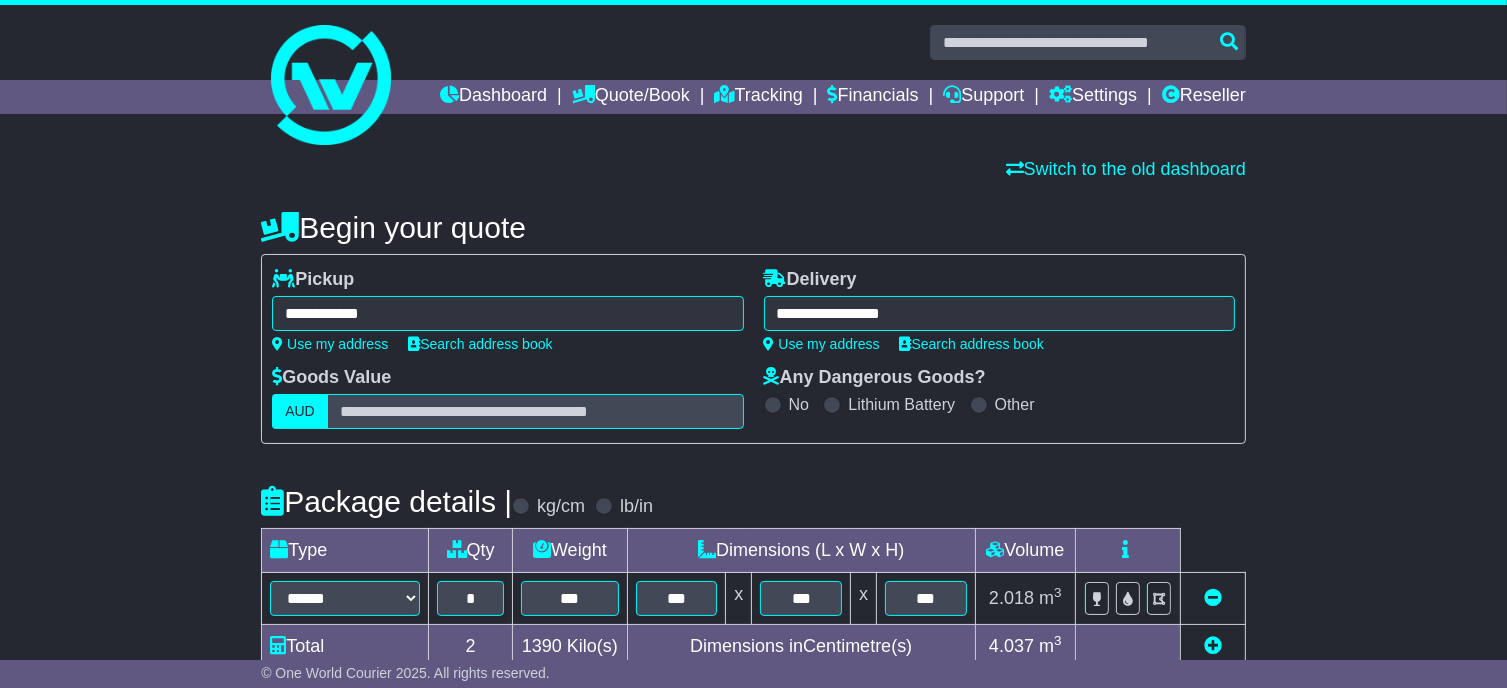 type on "**********" 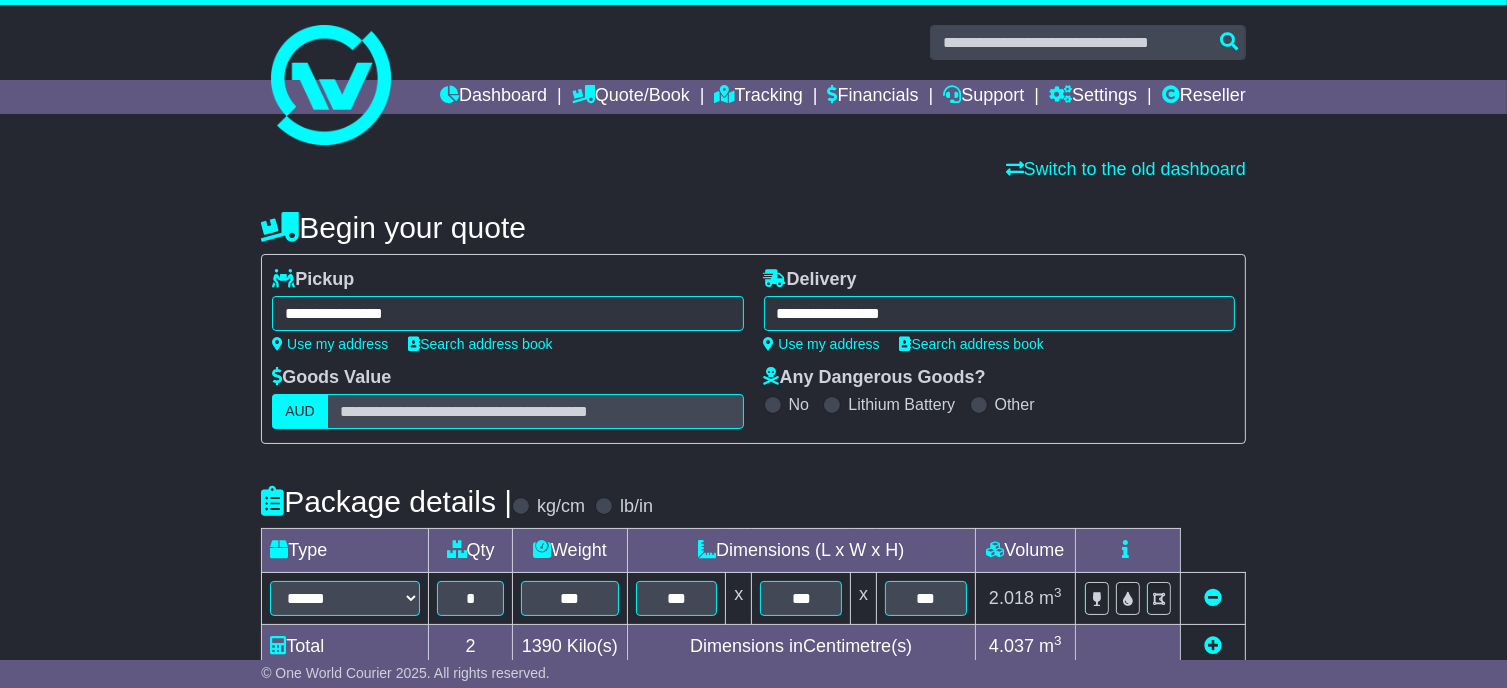 click on "**********" at bounding box center (999, 313) 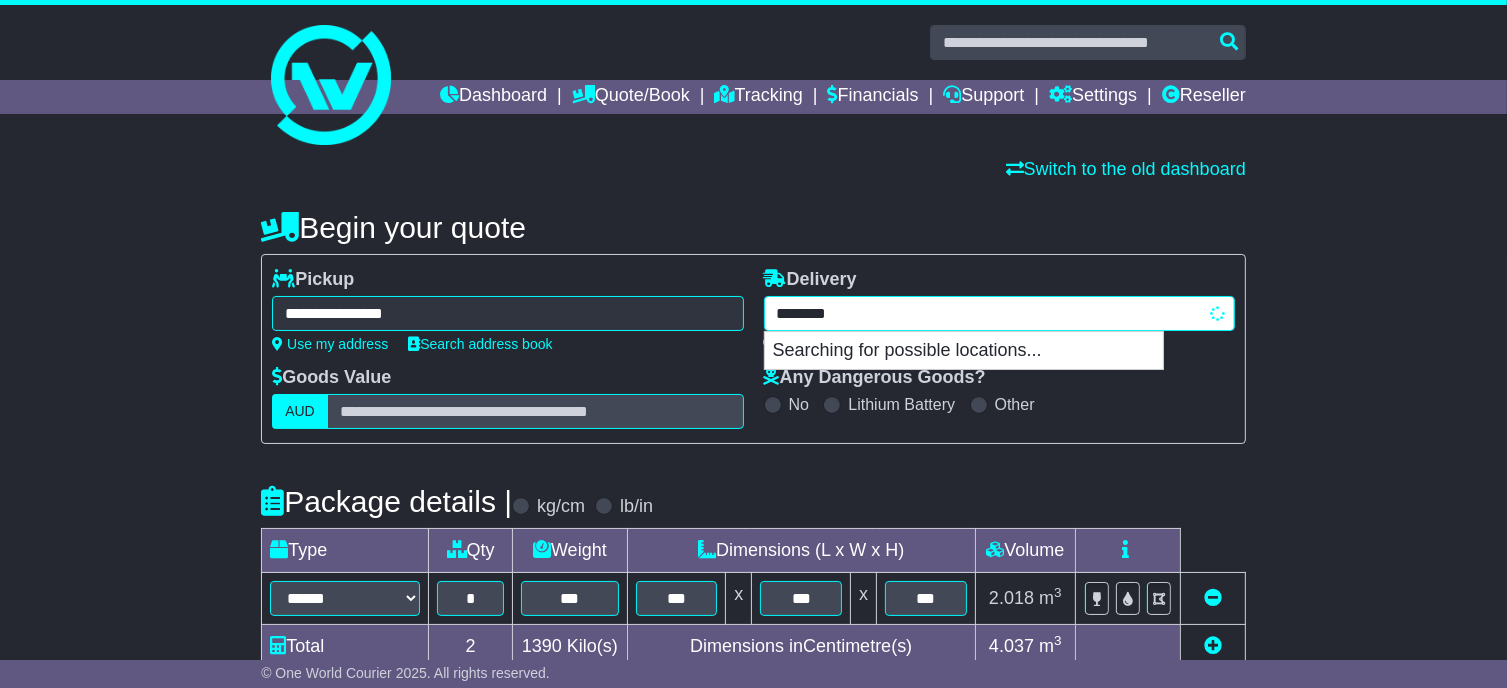click on "********" at bounding box center (999, 313) 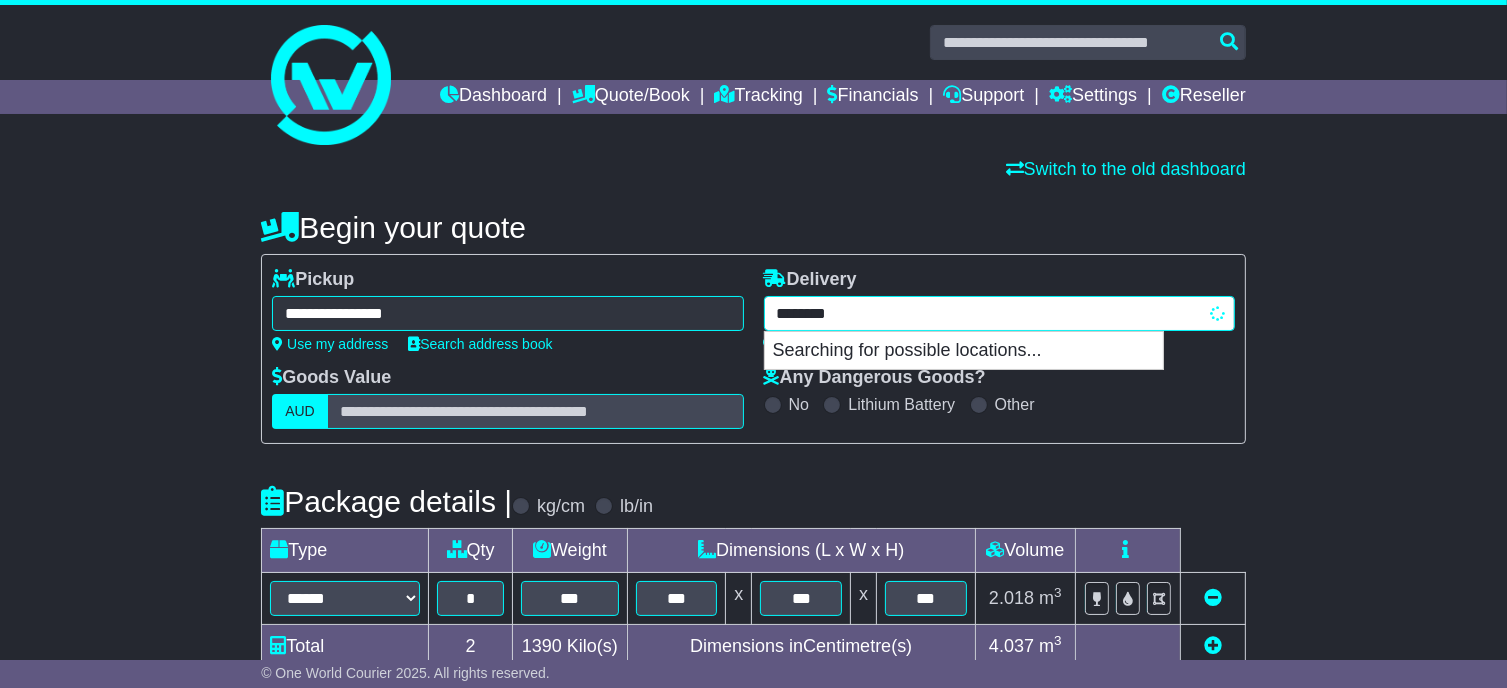 type on "*********" 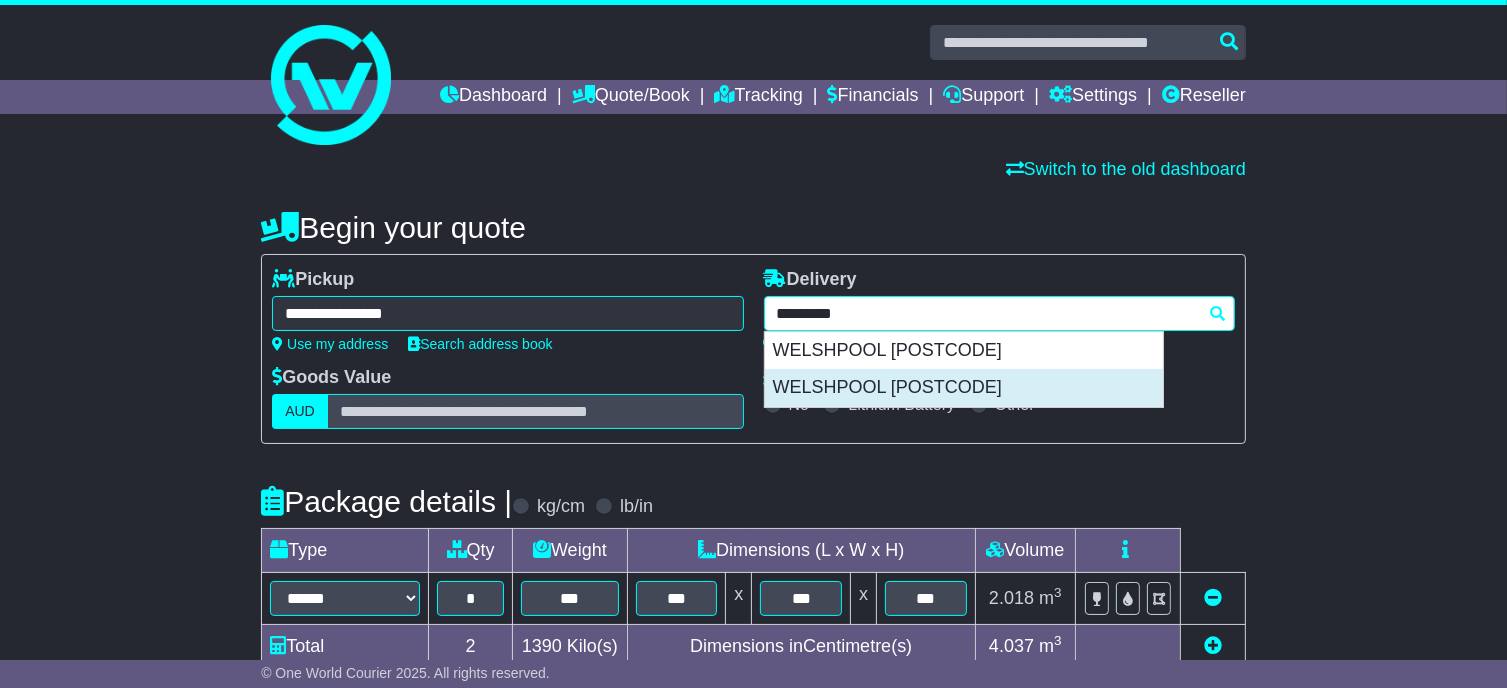 click on "WELSHPOOL [POSTCODE]" at bounding box center [964, 388] 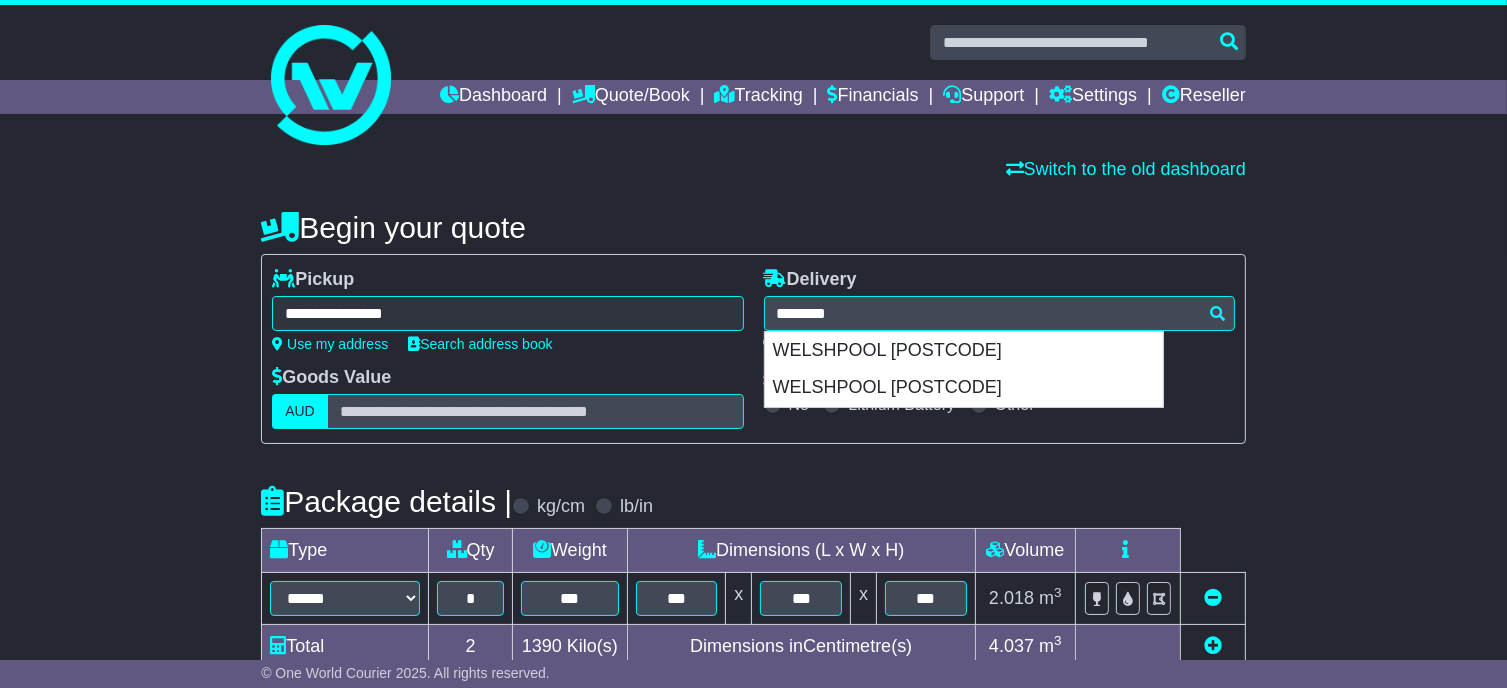 type on "**********" 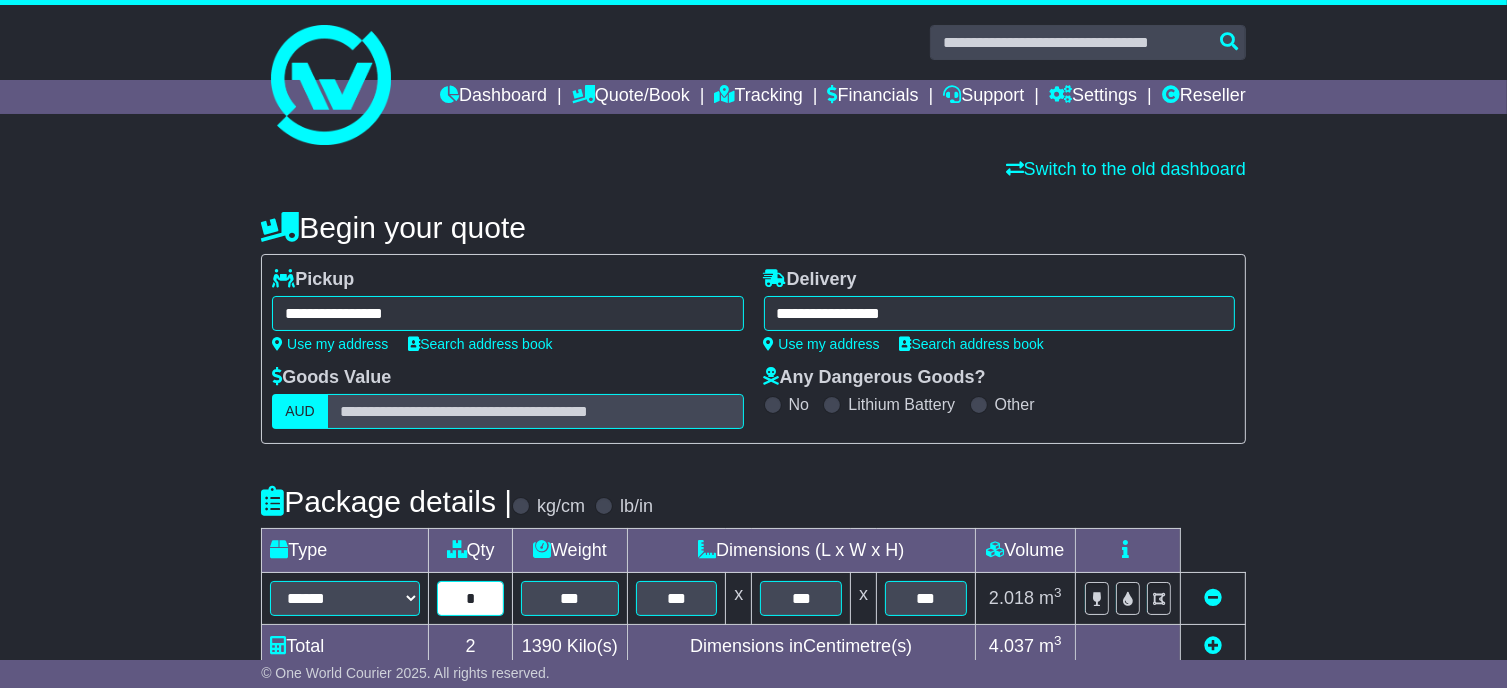 drag, startPoint x: 472, startPoint y: 625, endPoint x: 457, endPoint y: 623, distance: 15.132746 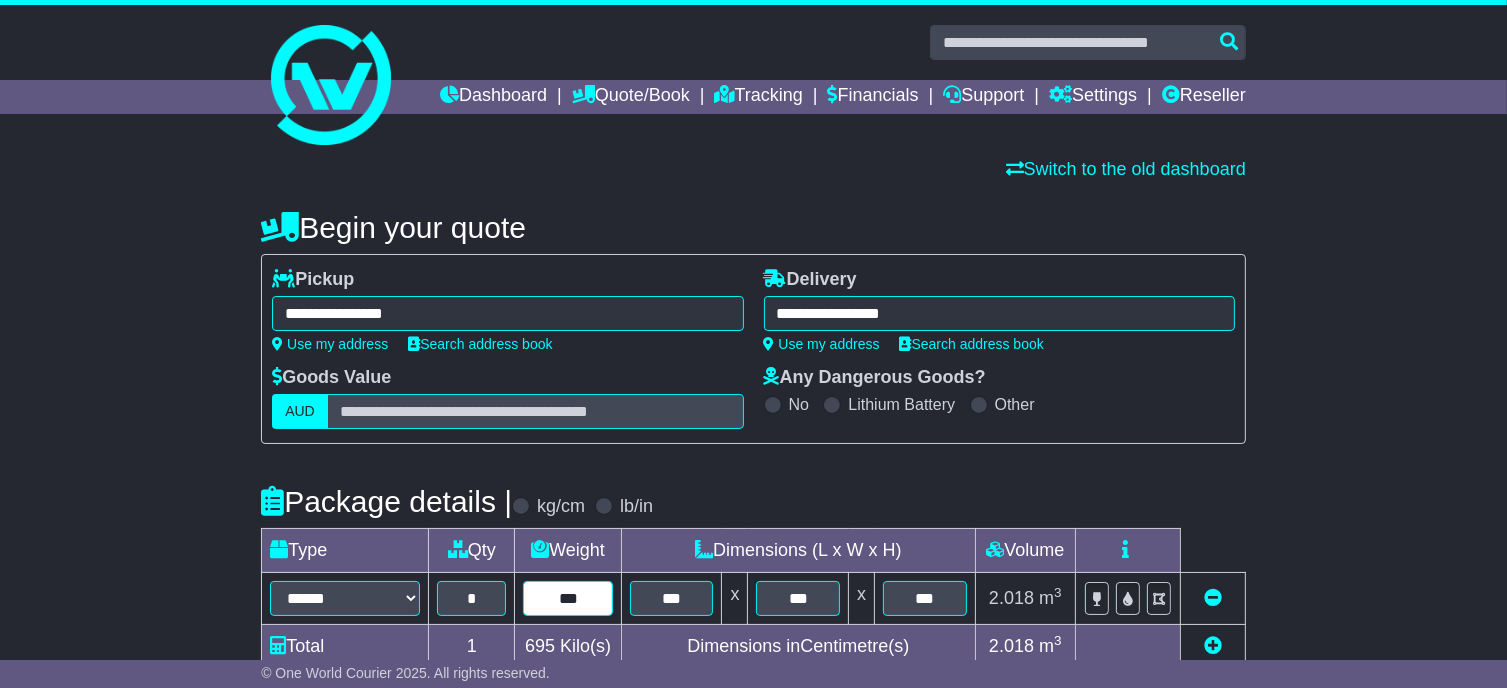 type on "***" 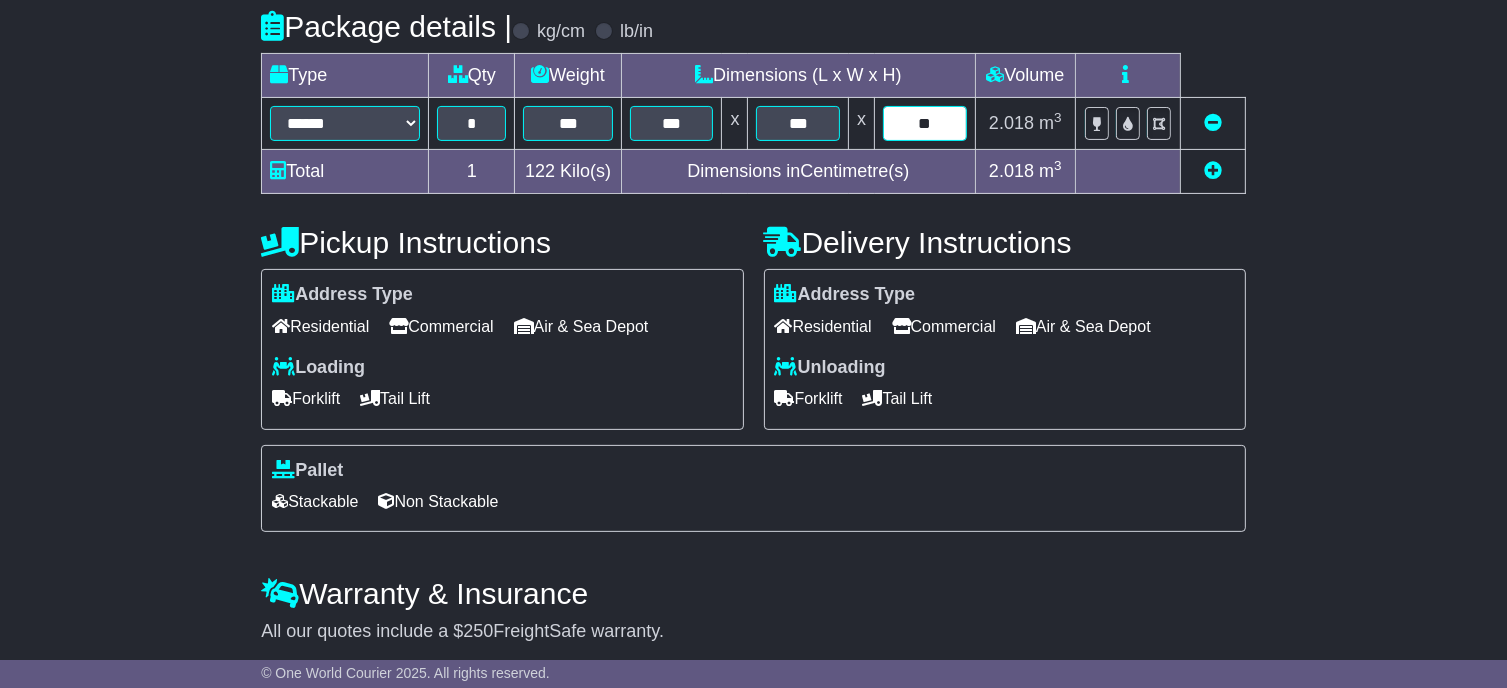 scroll, scrollTop: 480, scrollLeft: 0, axis: vertical 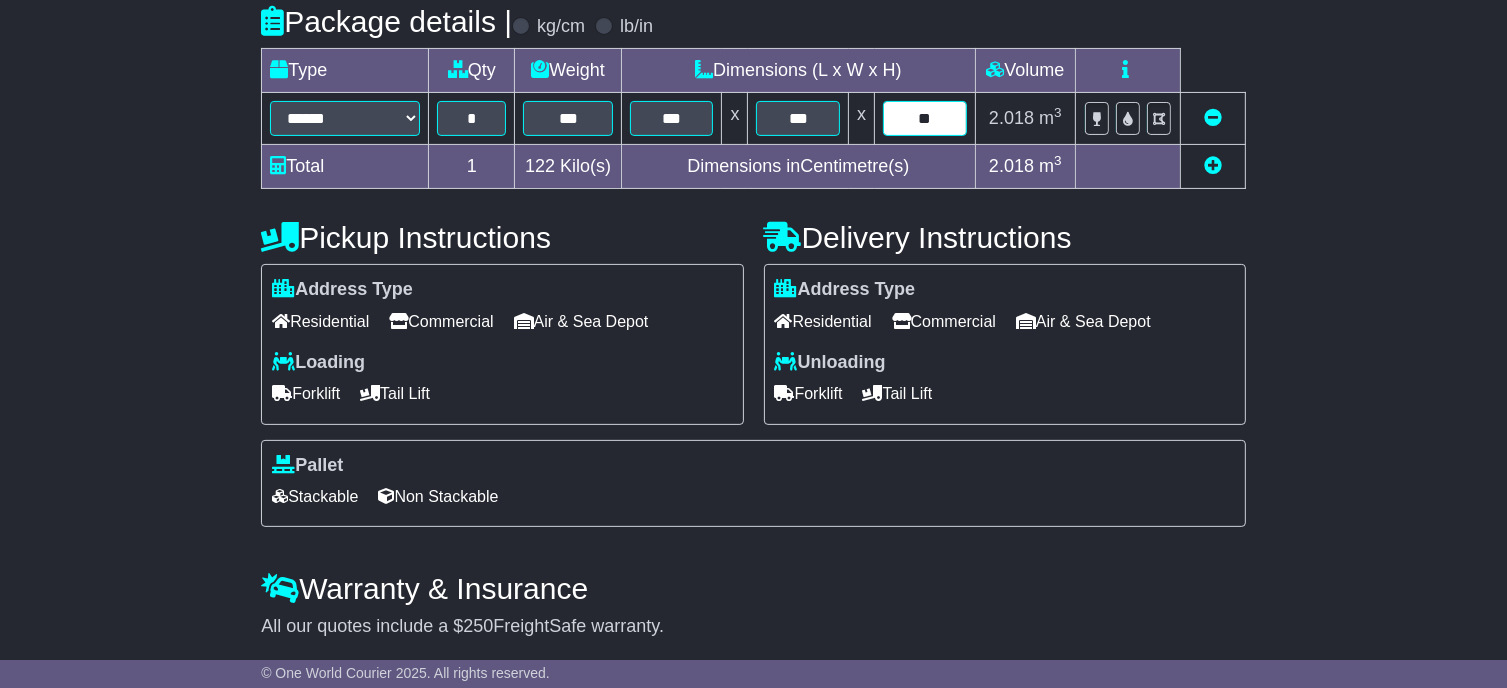 type on "**" 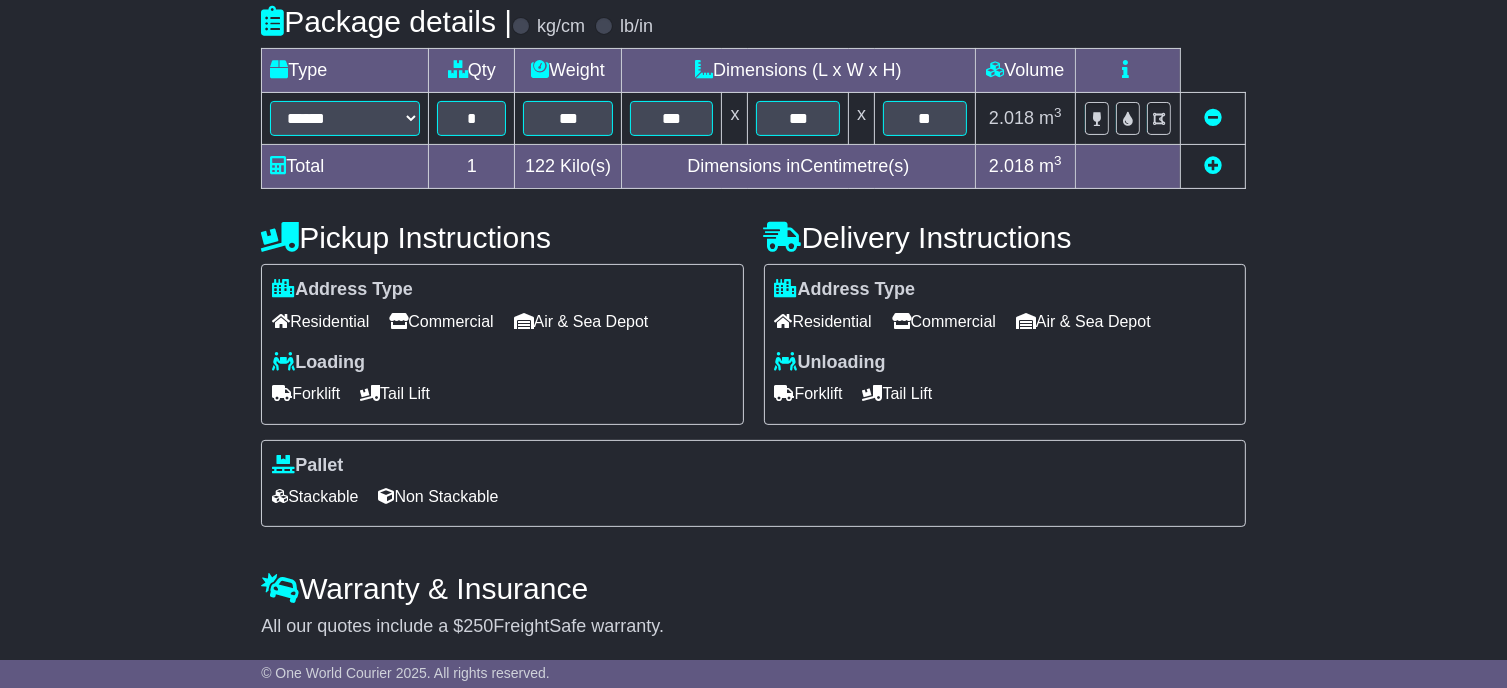 click on "Commercial" at bounding box center (441, 321) 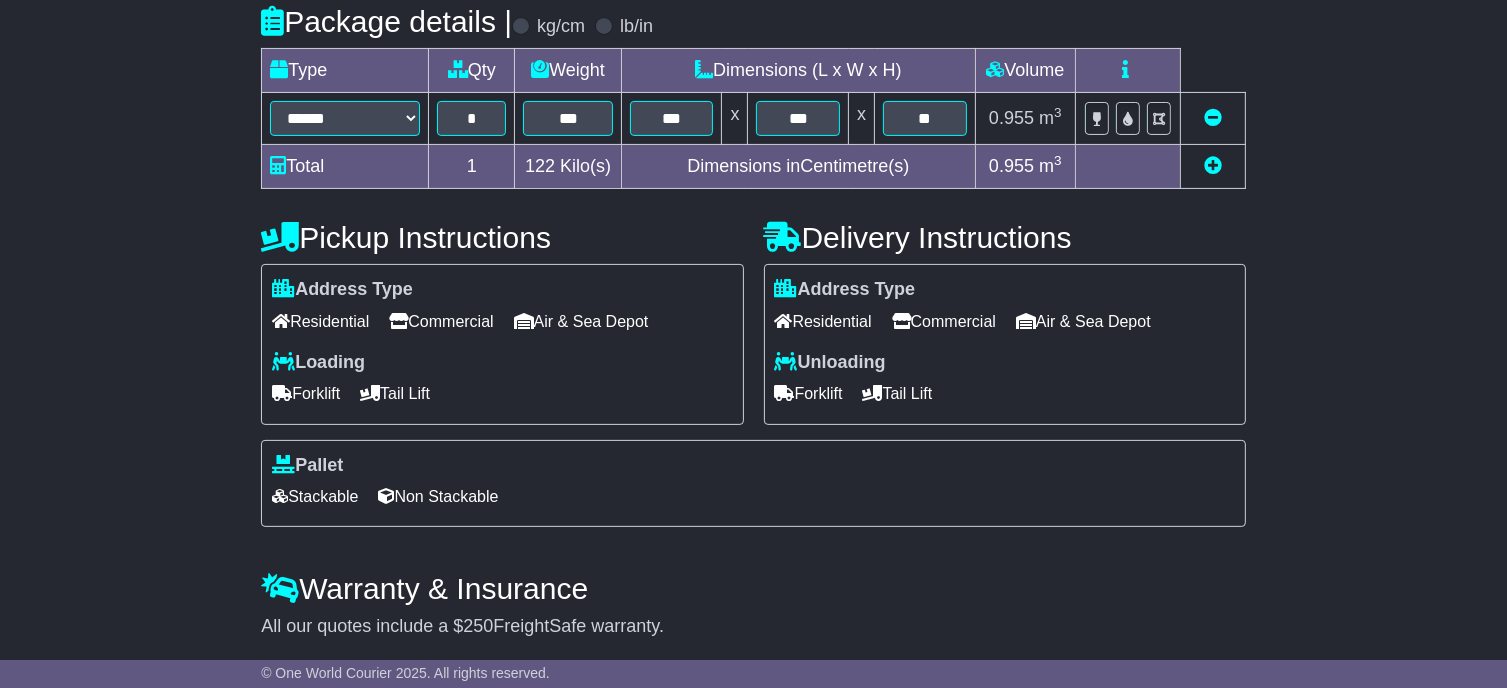 click on "Forklift" at bounding box center (306, 393) 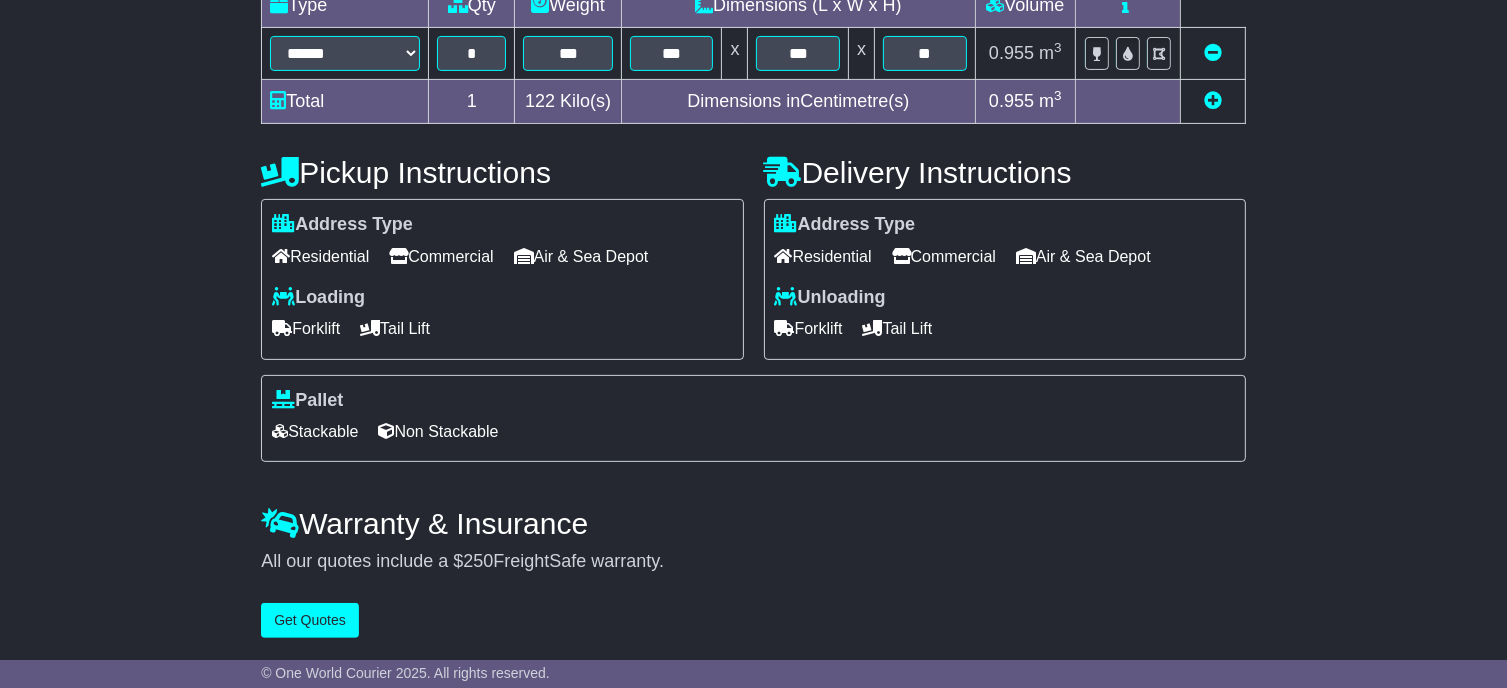 scroll, scrollTop: 580, scrollLeft: 0, axis: vertical 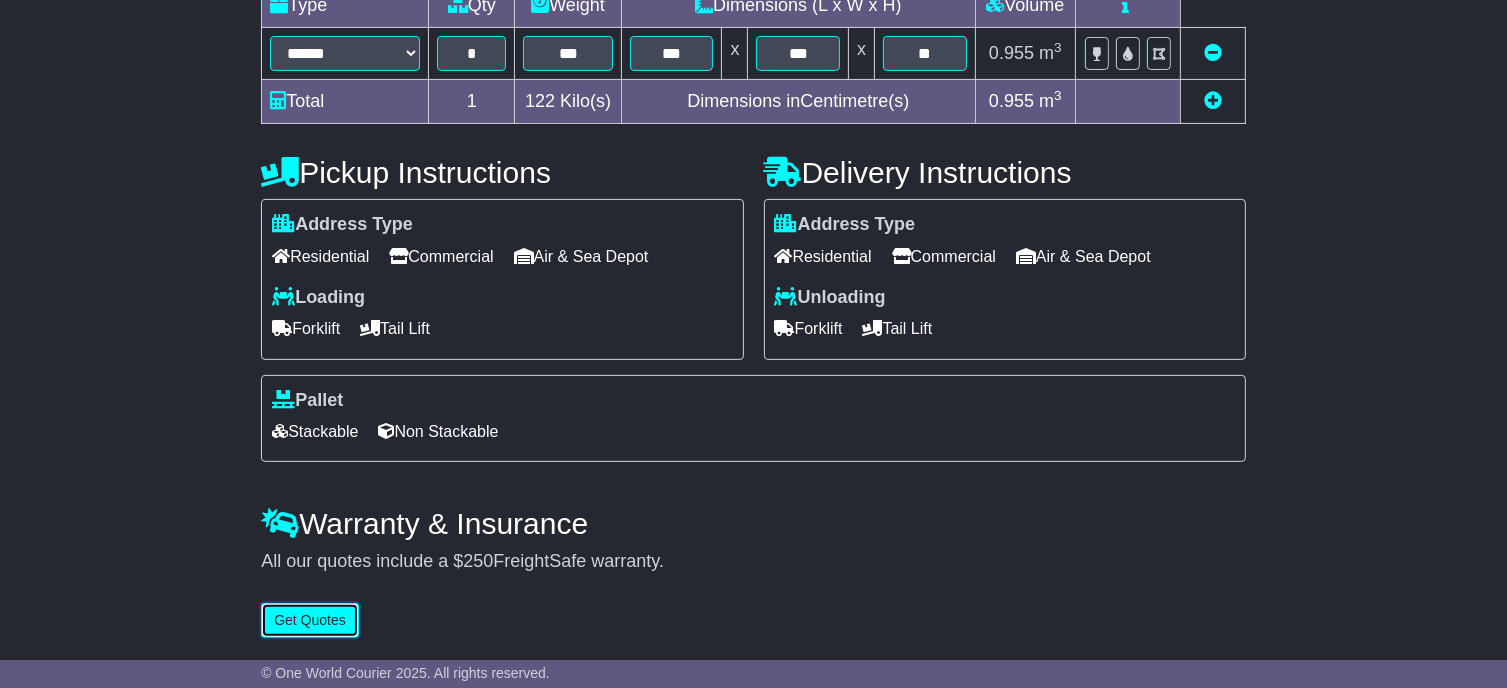 click on "Get Quotes" at bounding box center [310, 620] 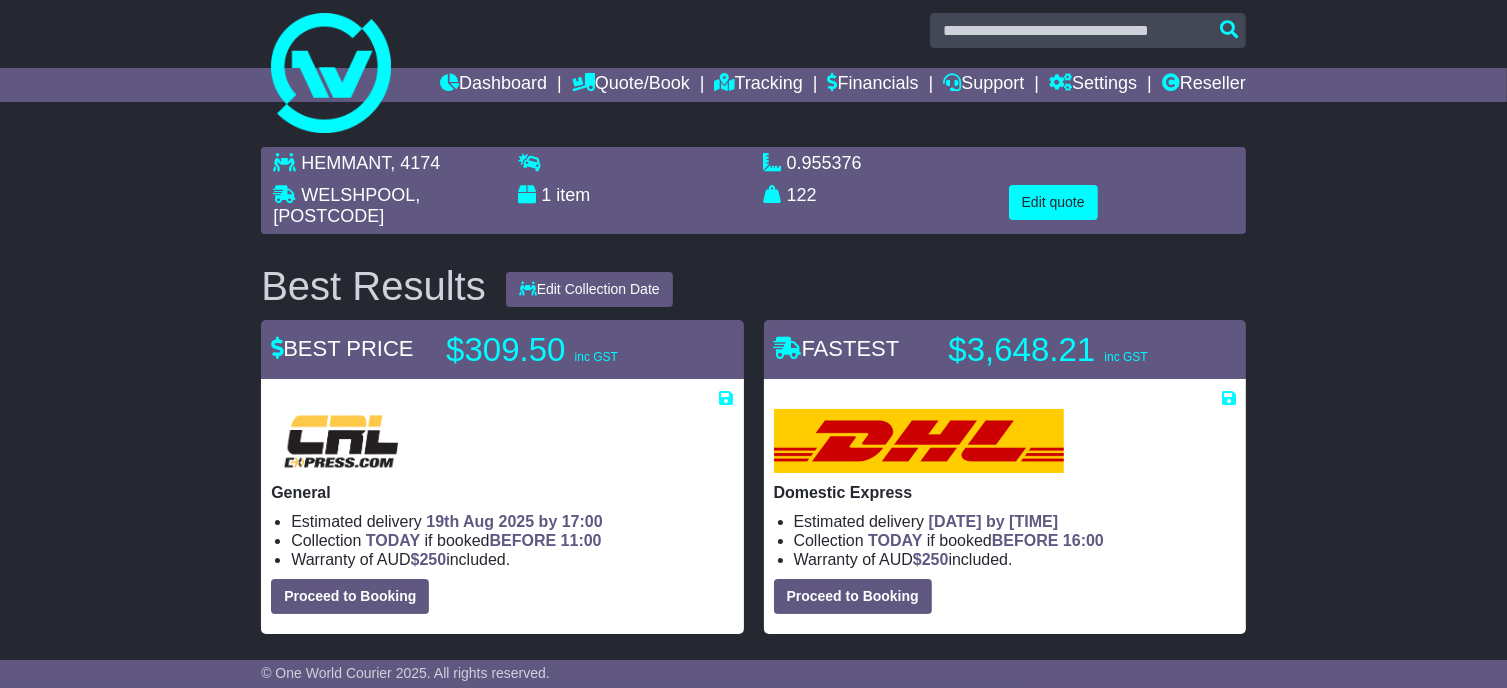 scroll, scrollTop: 0, scrollLeft: 0, axis: both 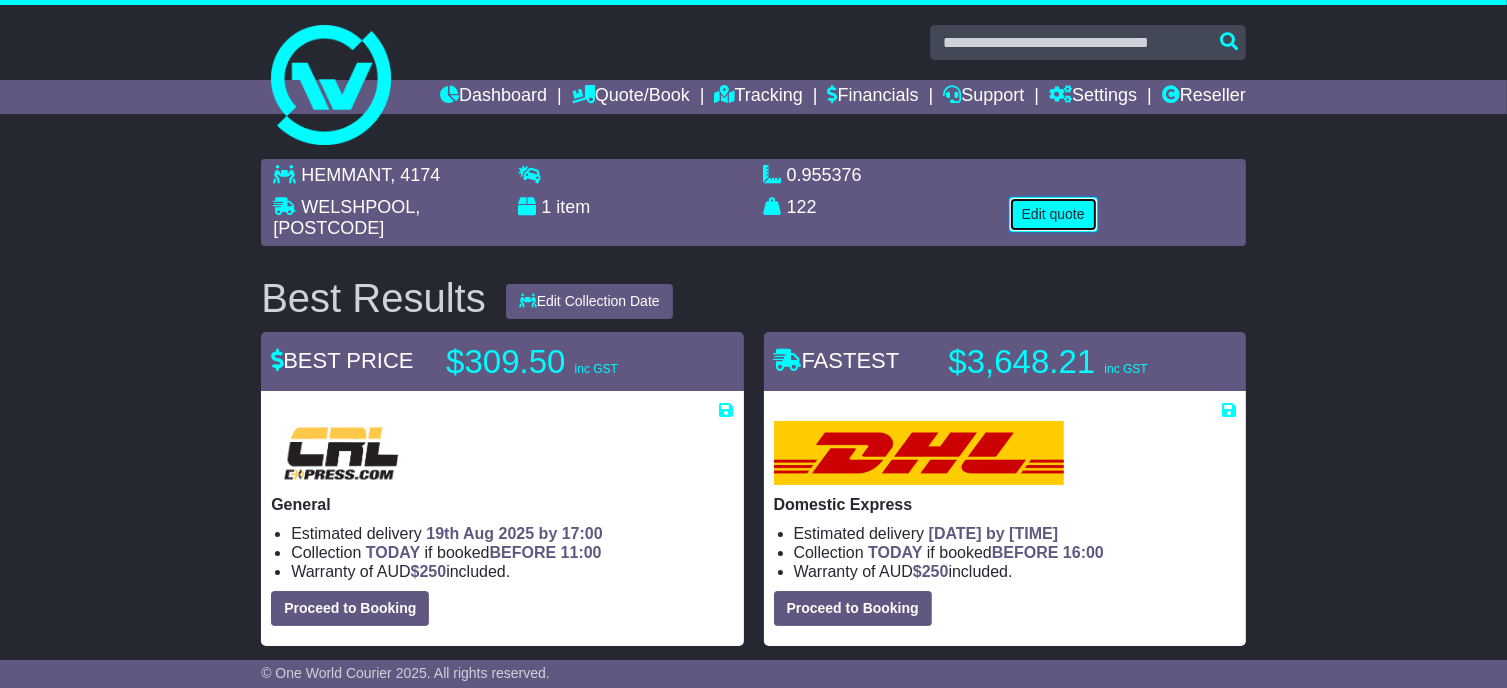click on "Edit quote" at bounding box center (1053, 214) 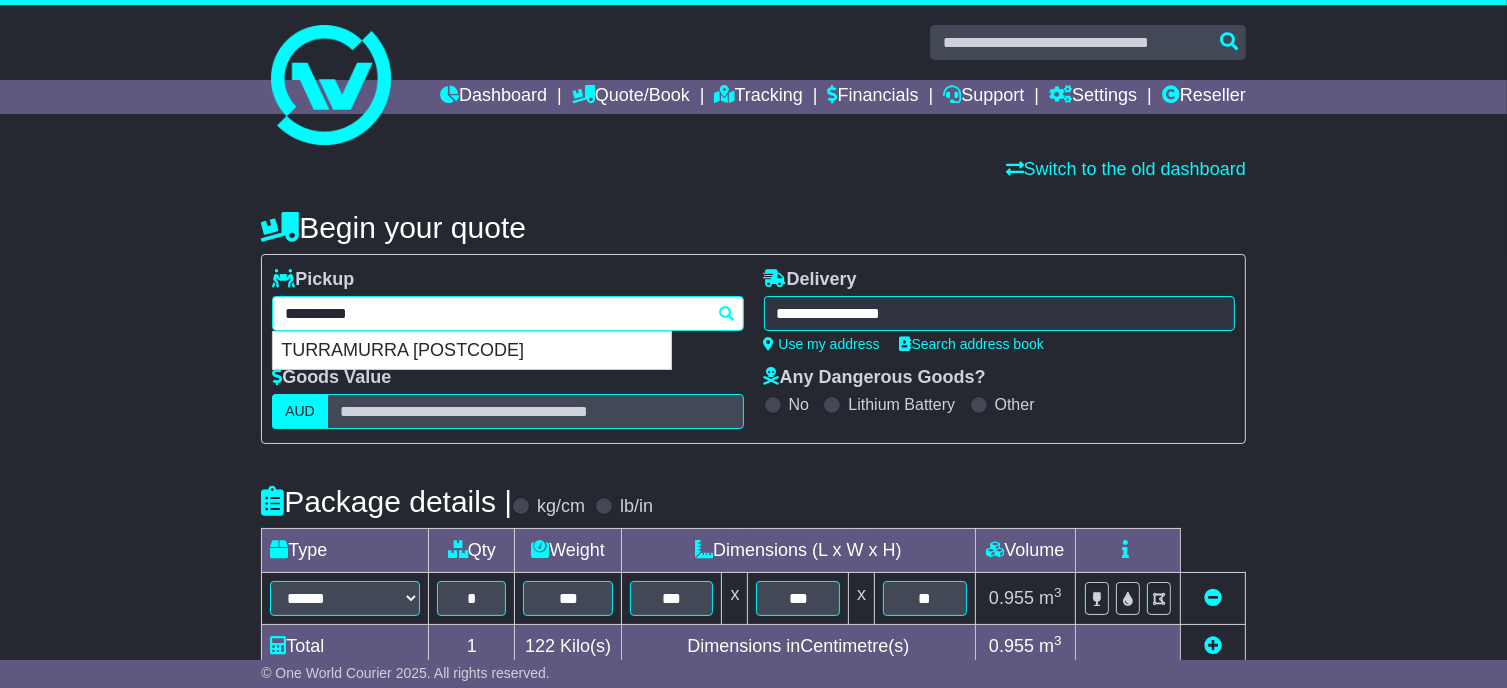 click on "**********" at bounding box center [507, 313] 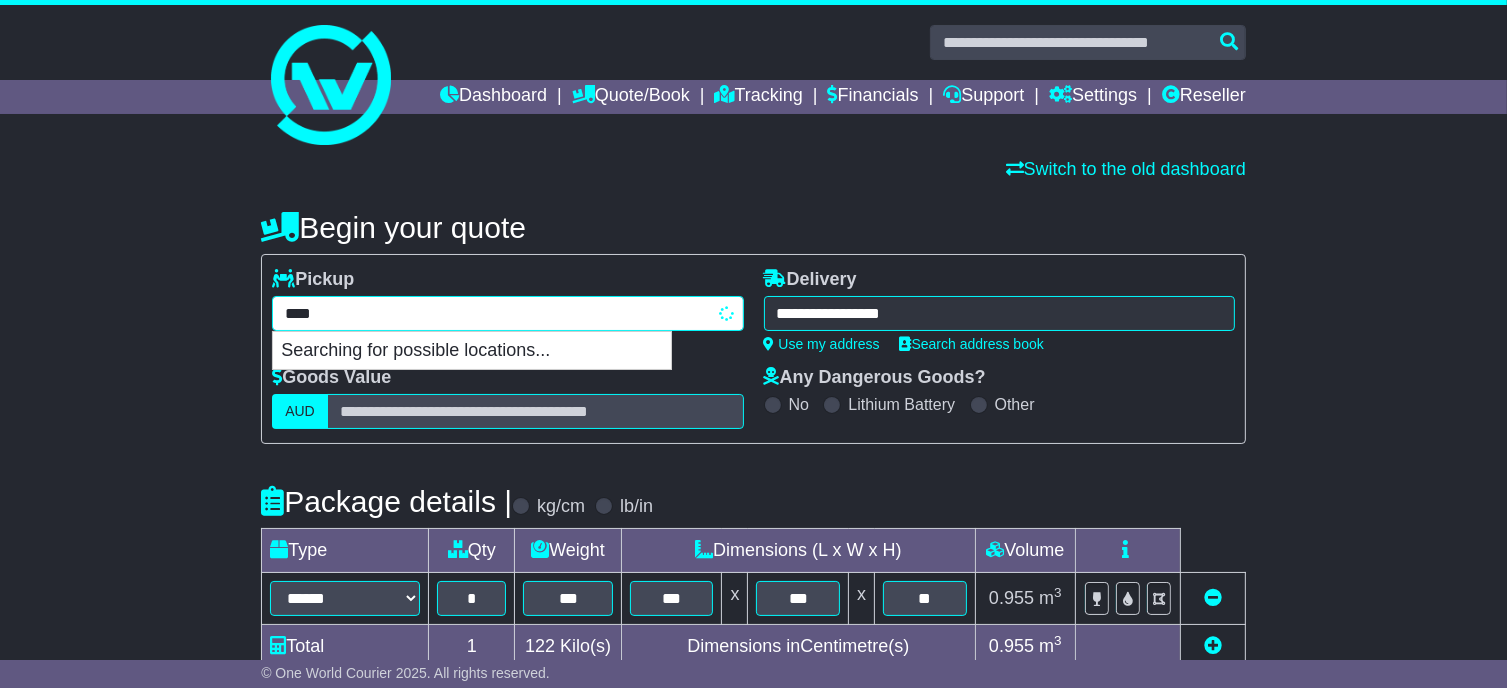 type on "****" 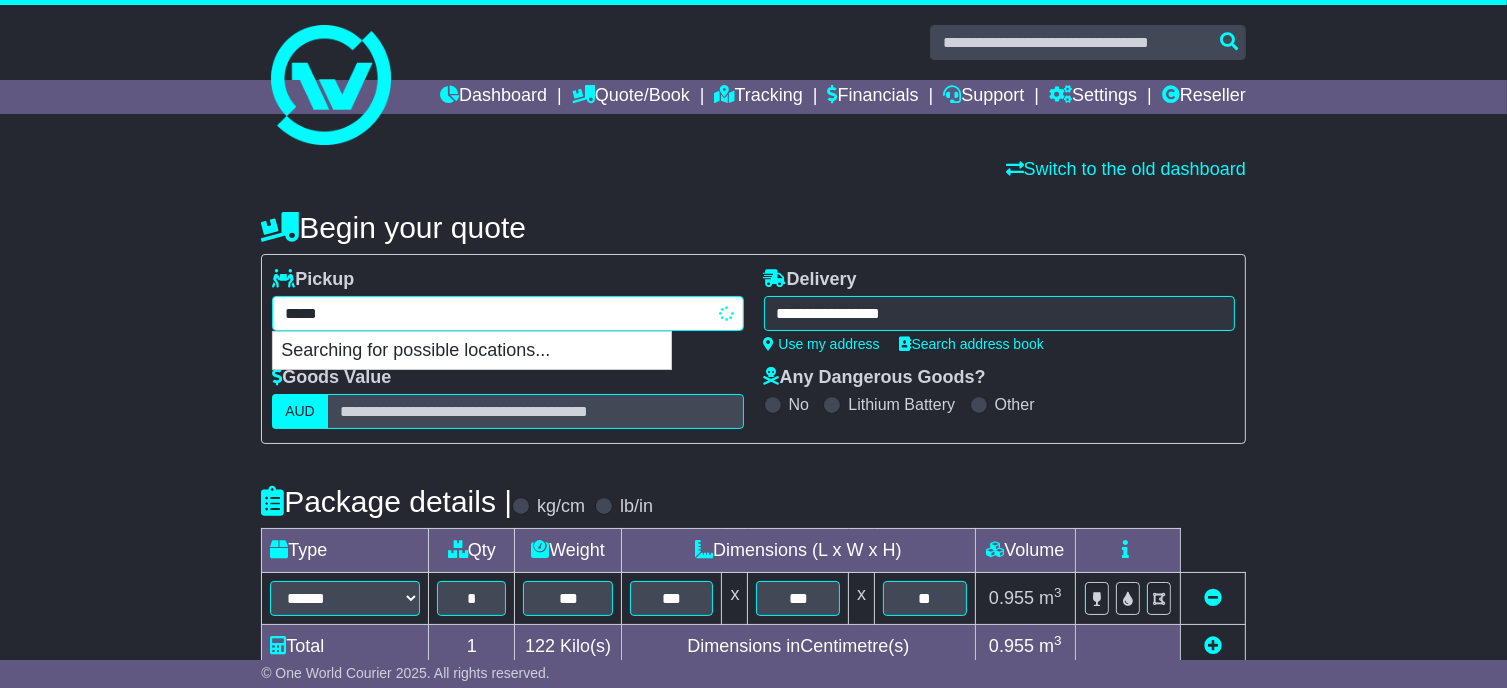 type on "**********" 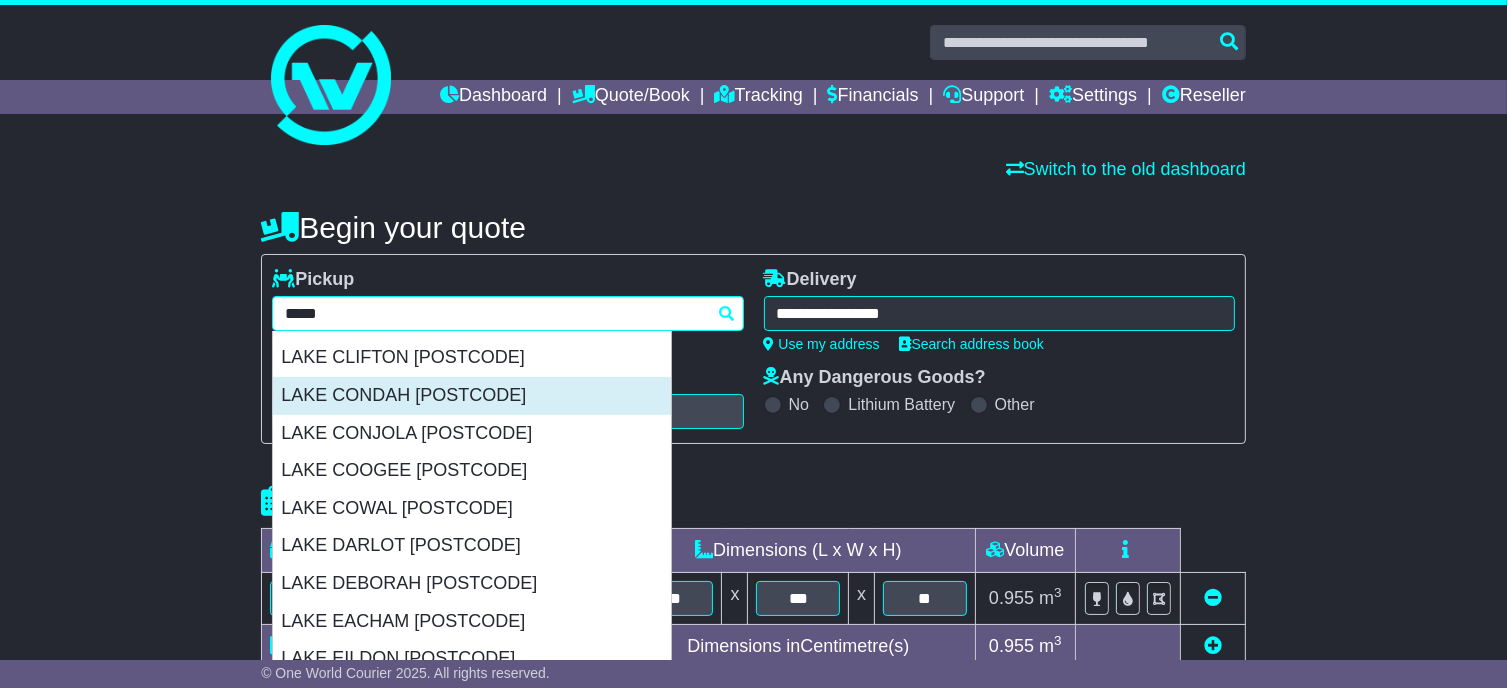 scroll, scrollTop: 900, scrollLeft: 0, axis: vertical 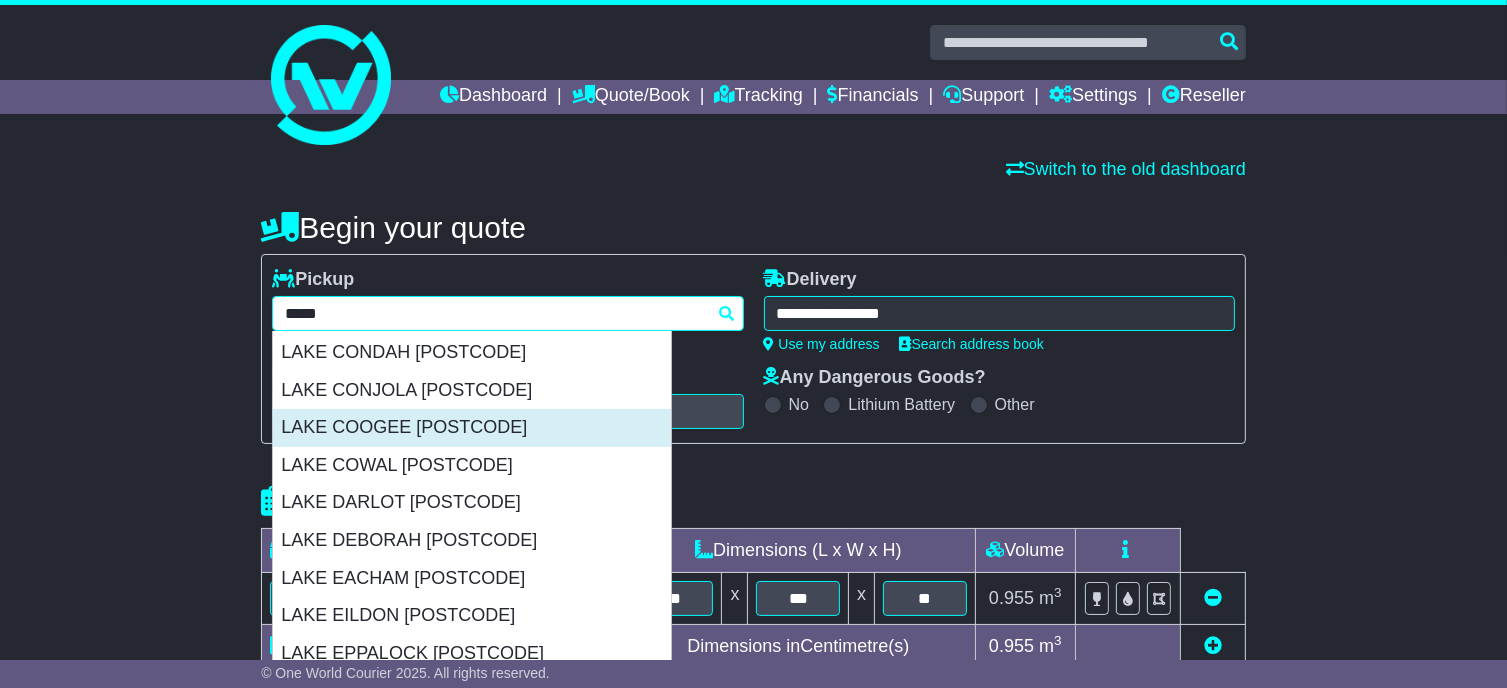 click on "LAKE COOGEE [POSTCODE]" at bounding box center (472, 428) 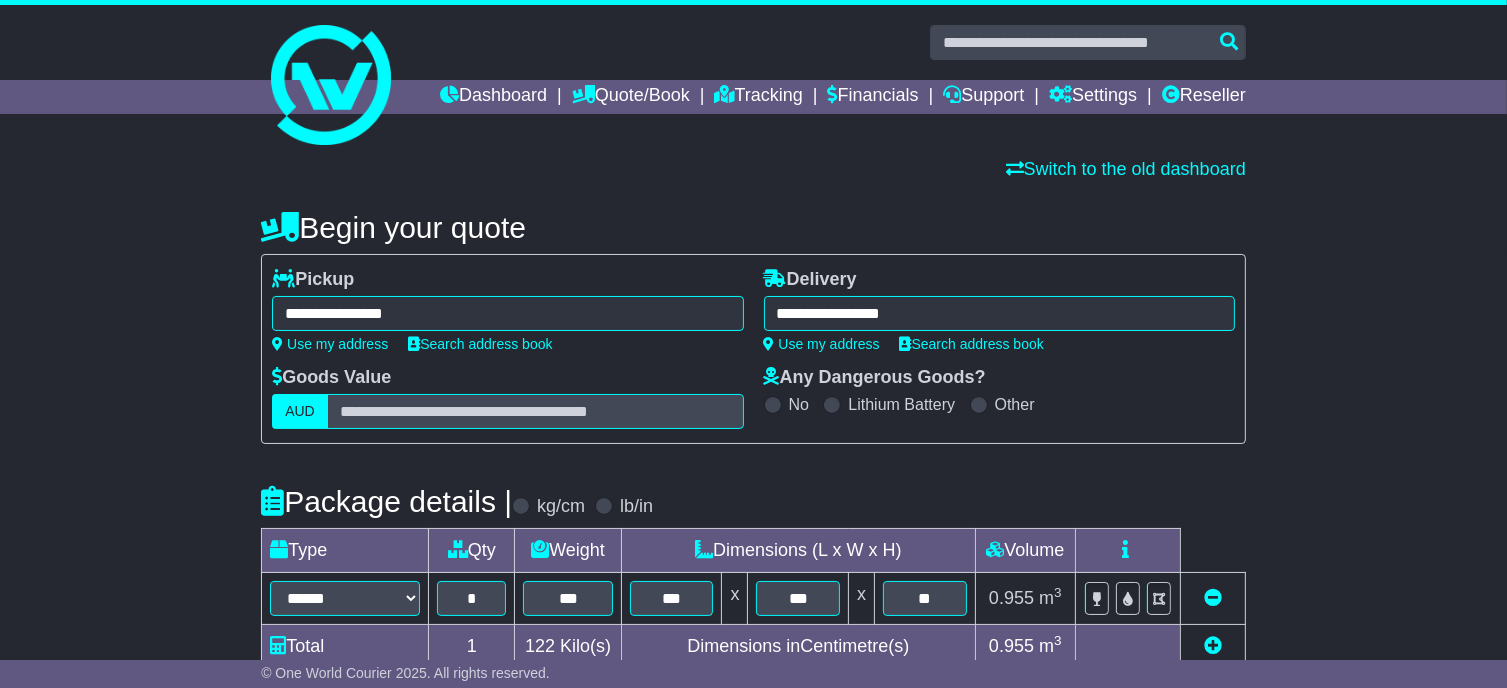 type on "**********" 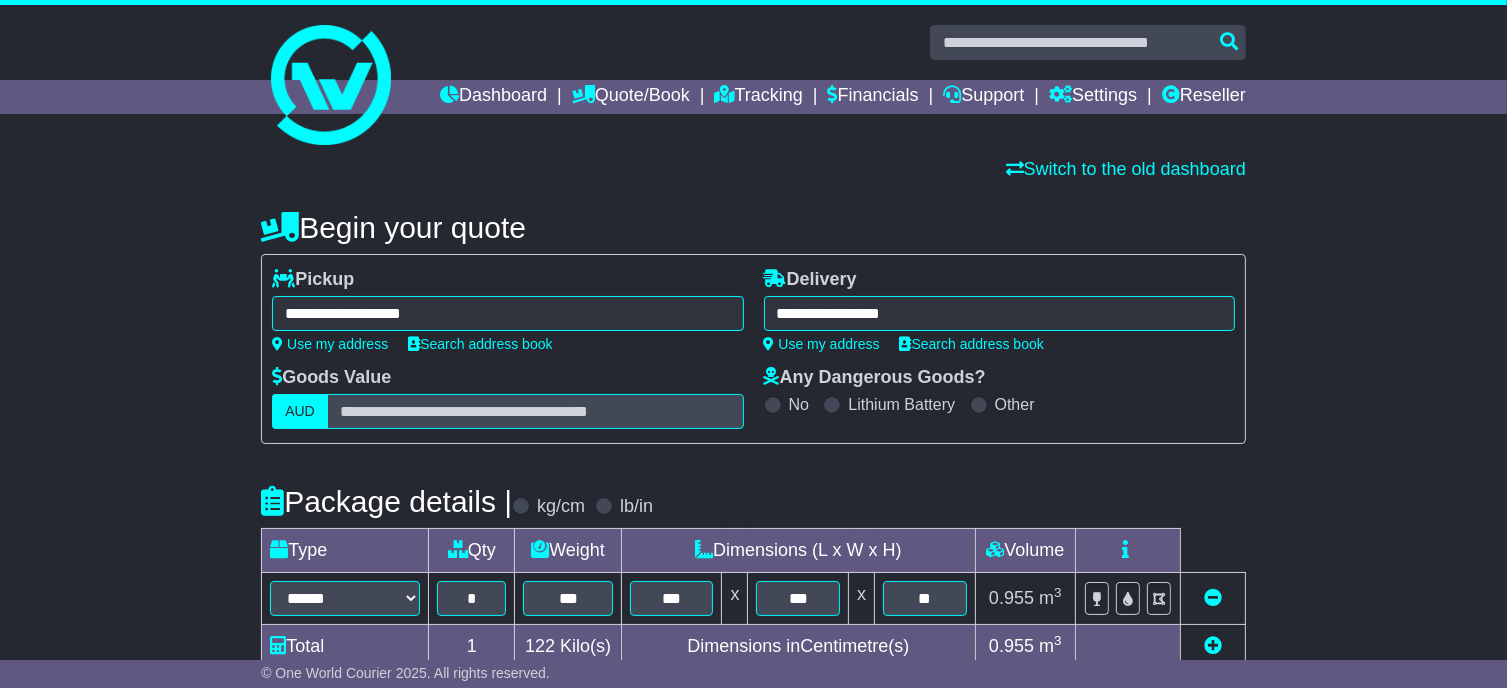 click on "**********" at bounding box center (999, 313) 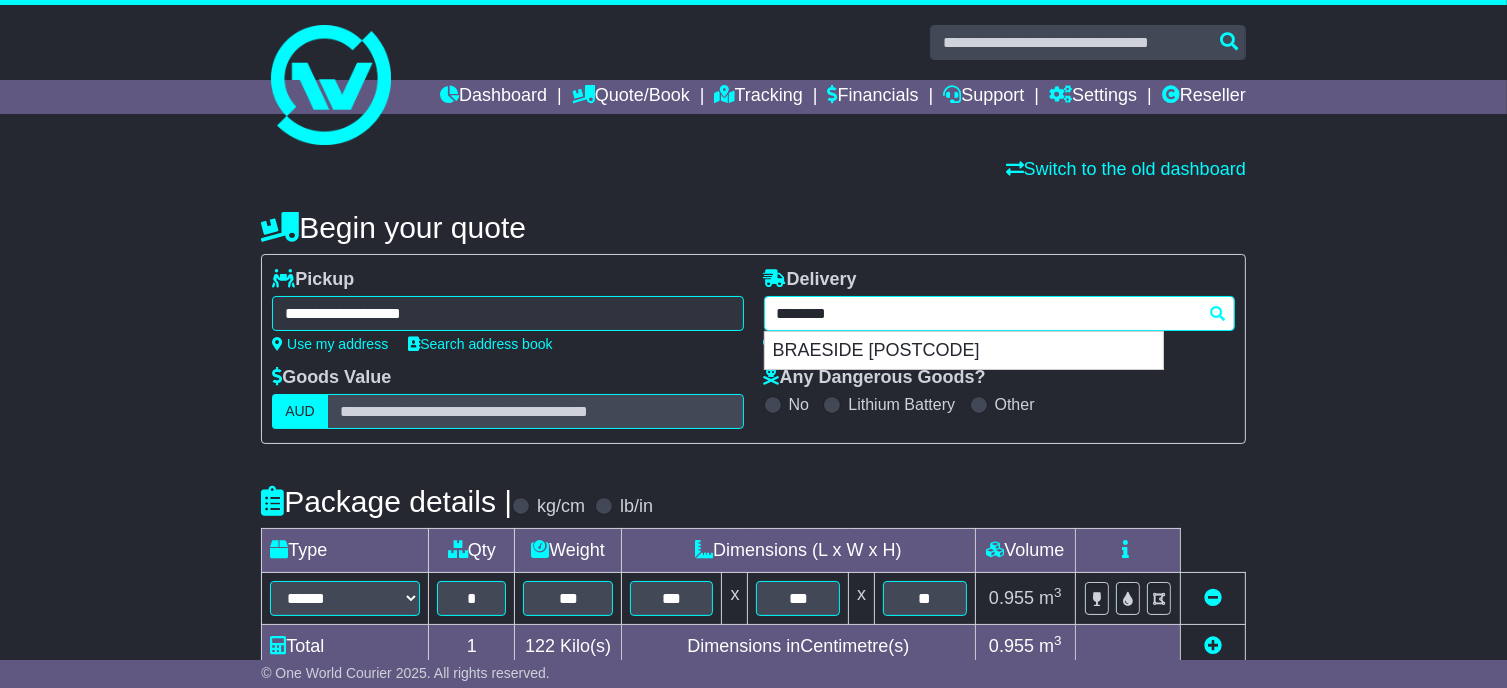 click on "********" at bounding box center [999, 313] 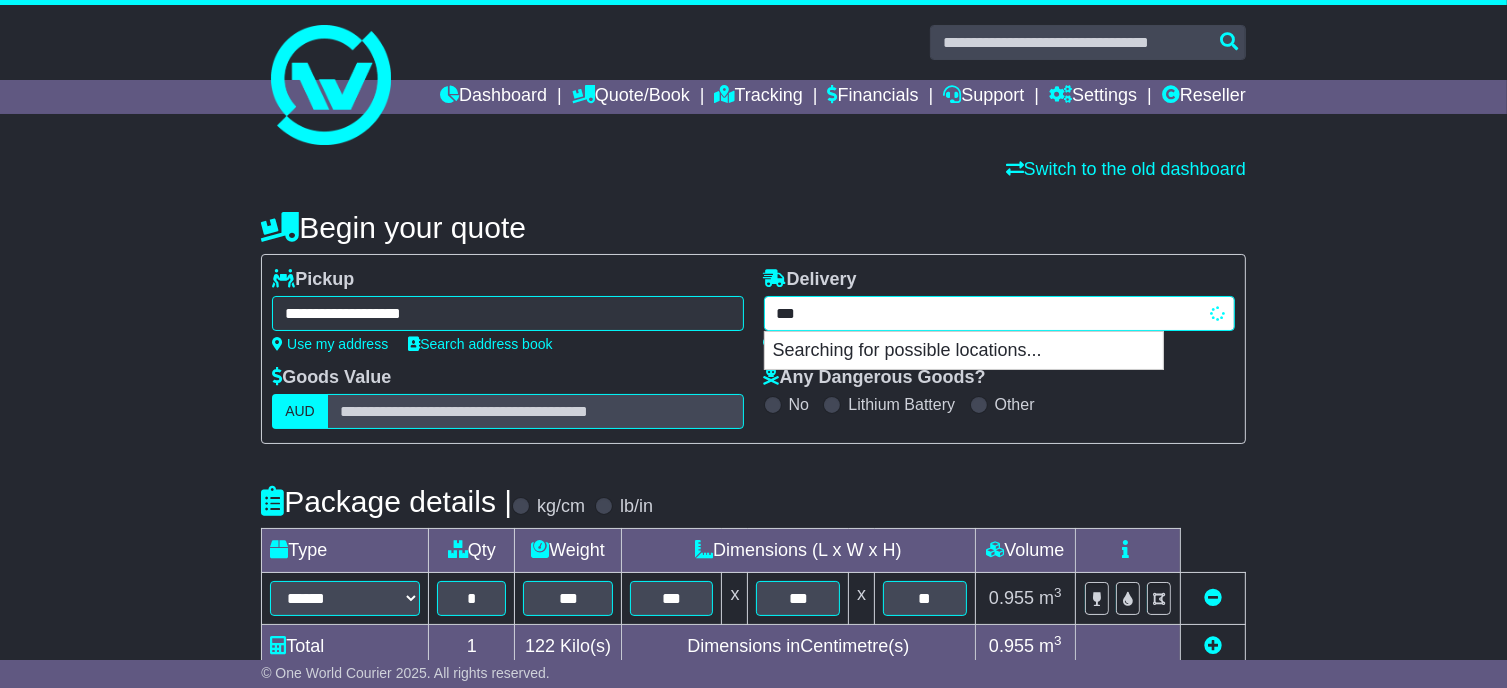type on "****" 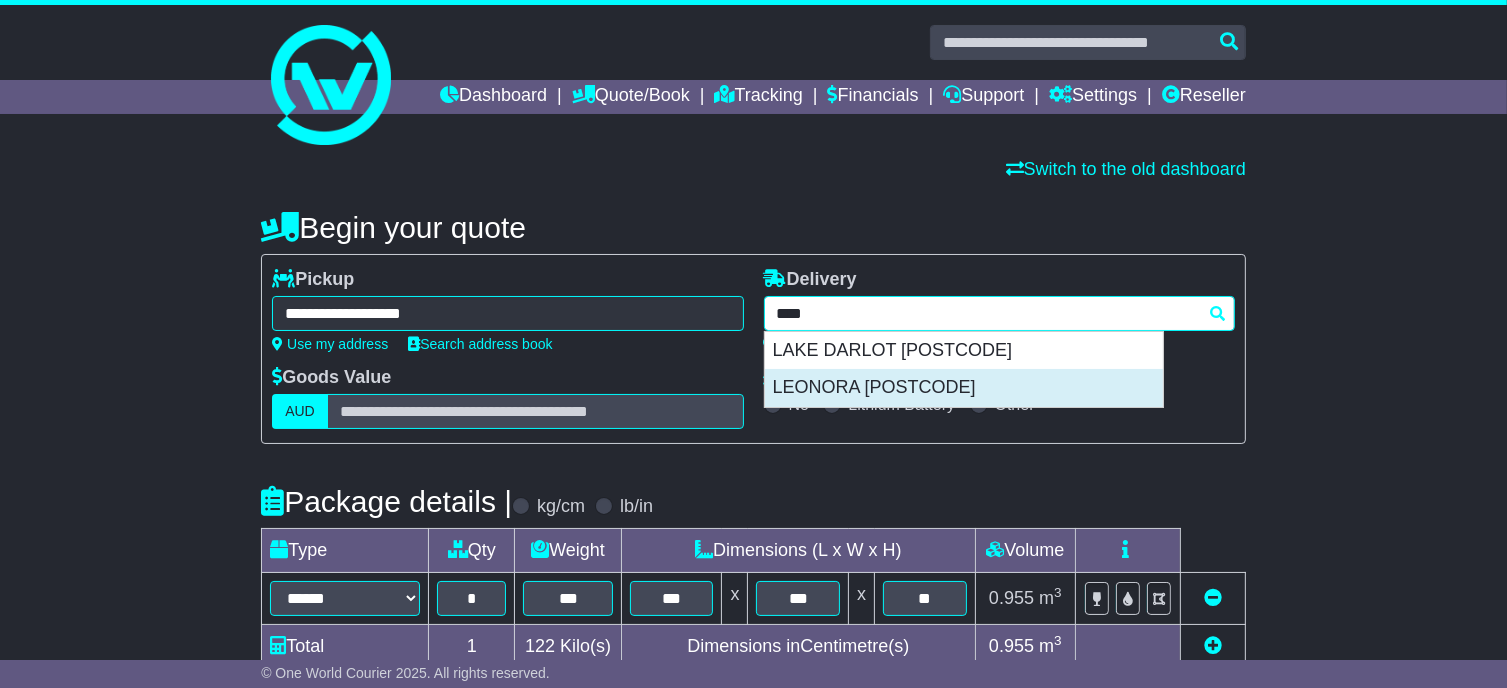 click on "LEONORA [POSTCODE]" at bounding box center (964, 388) 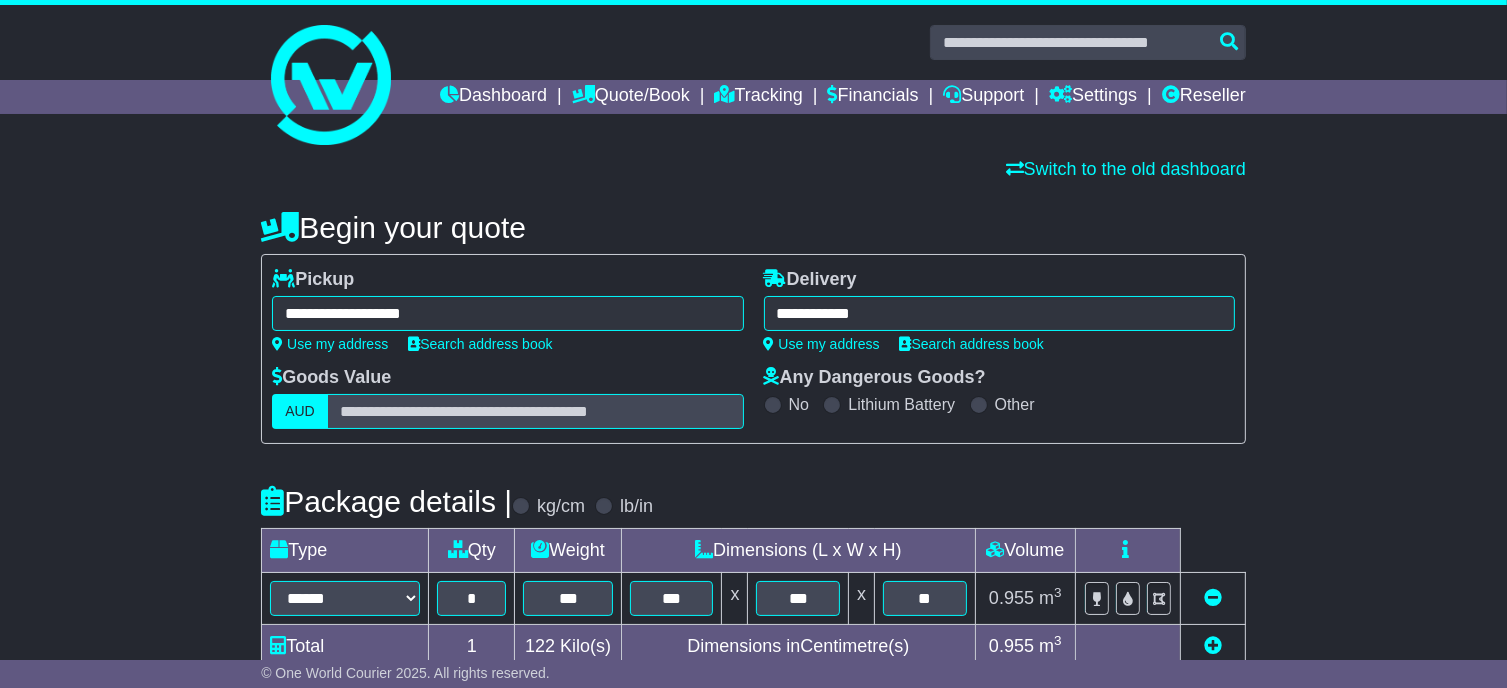 type on "**********" 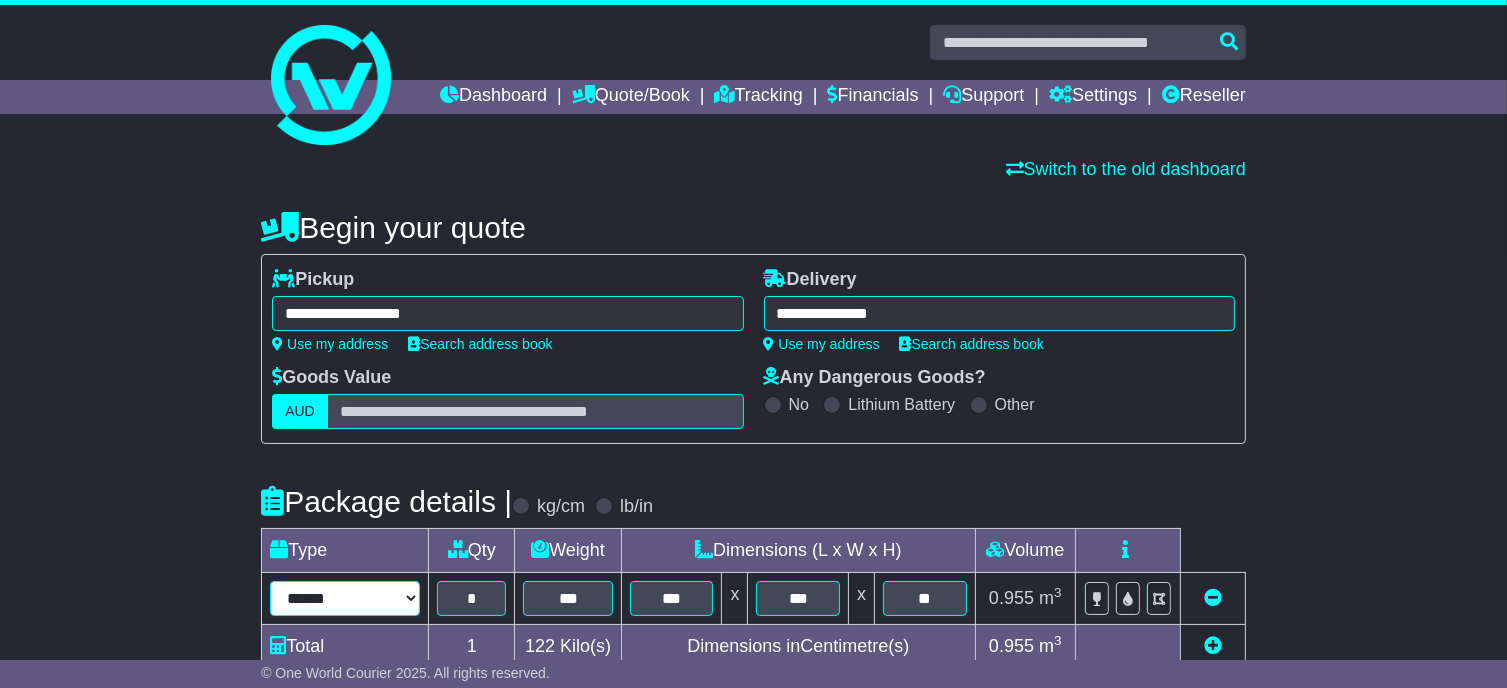 click on "****** ****** *** ******** ***** **** **** ****** *** *******" at bounding box center (345, 598) 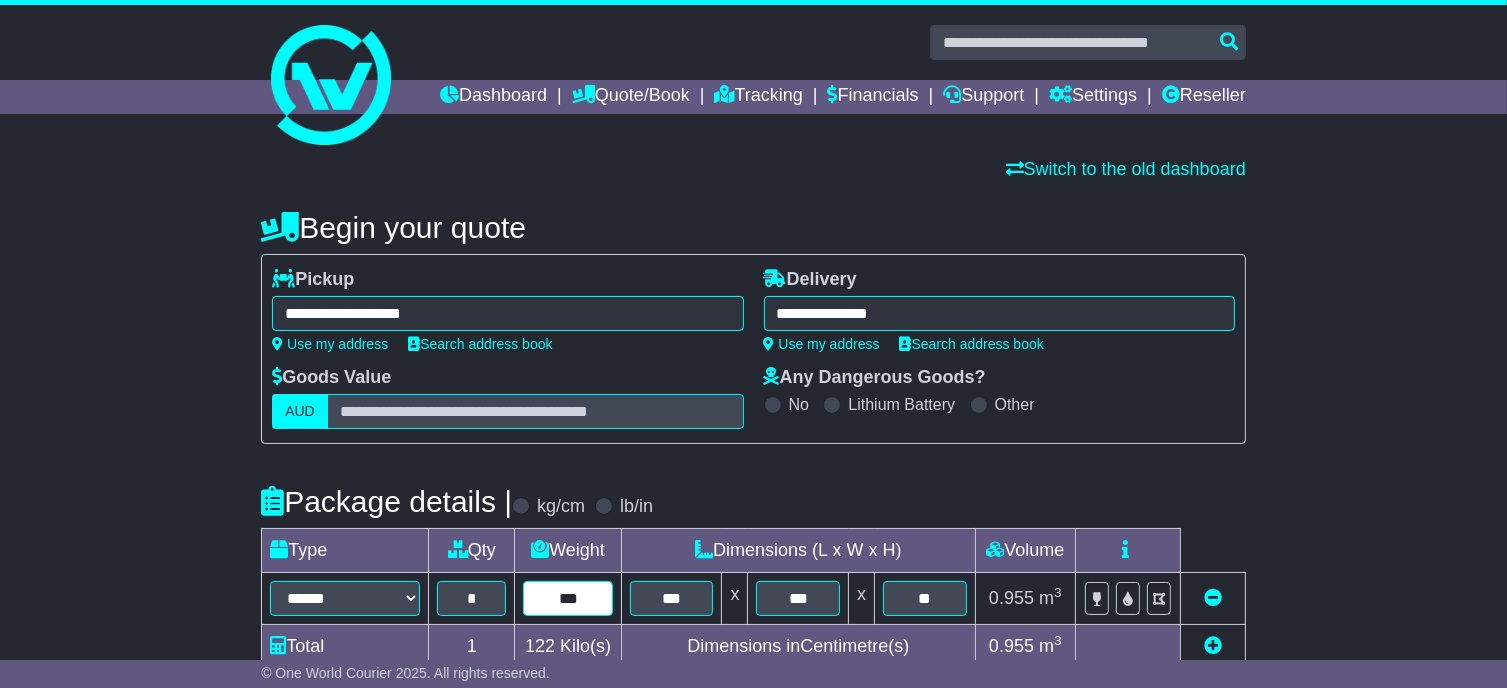 drag, startPoint x: 589, startPoint y: 623, endPoint x: 524, endPoint y: 607, distance: 66.94027 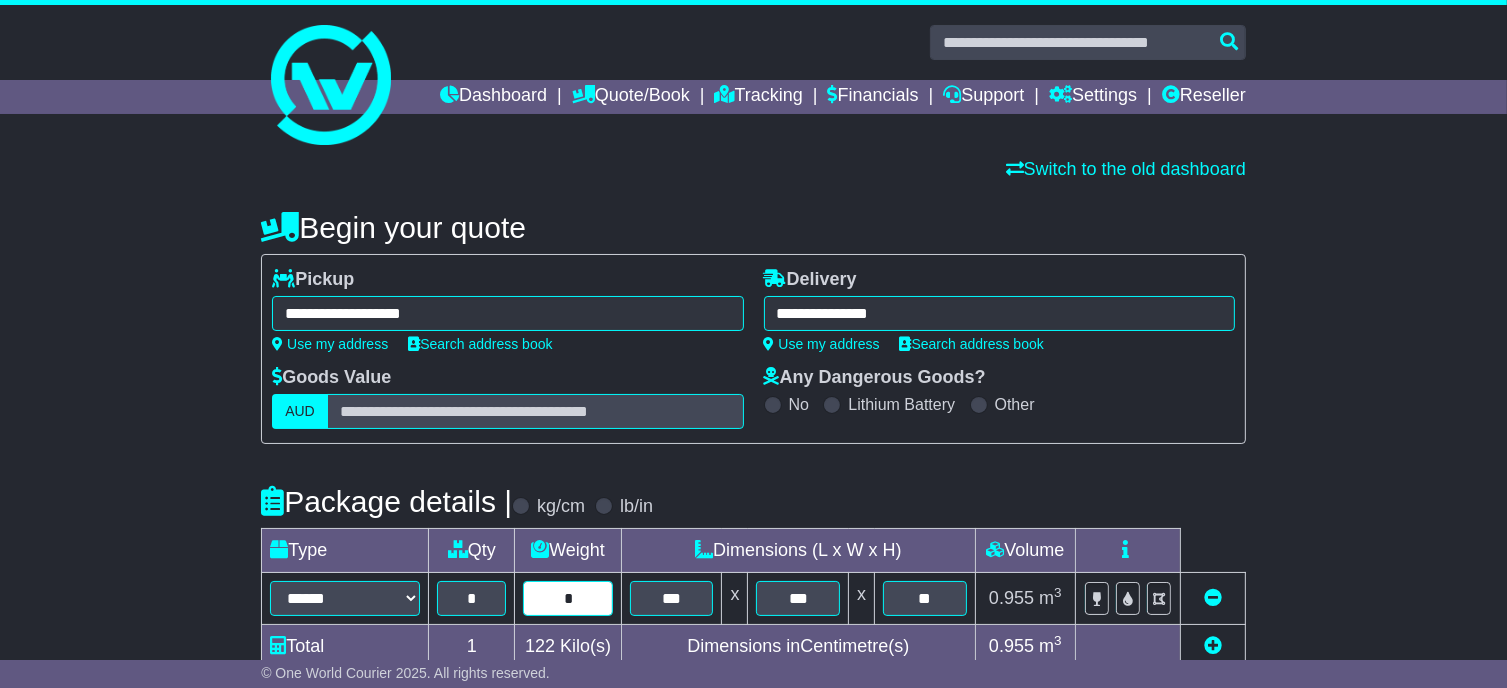 type on "*" 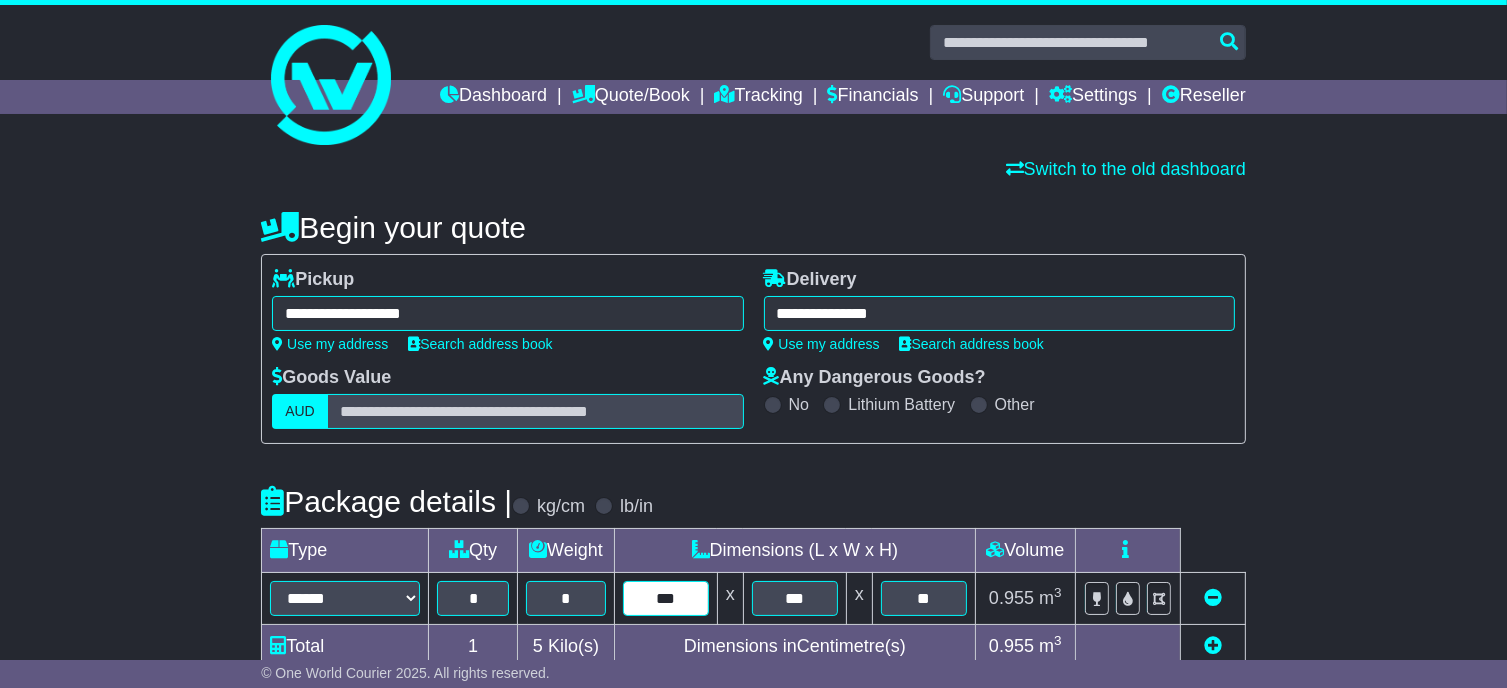 type on "***" 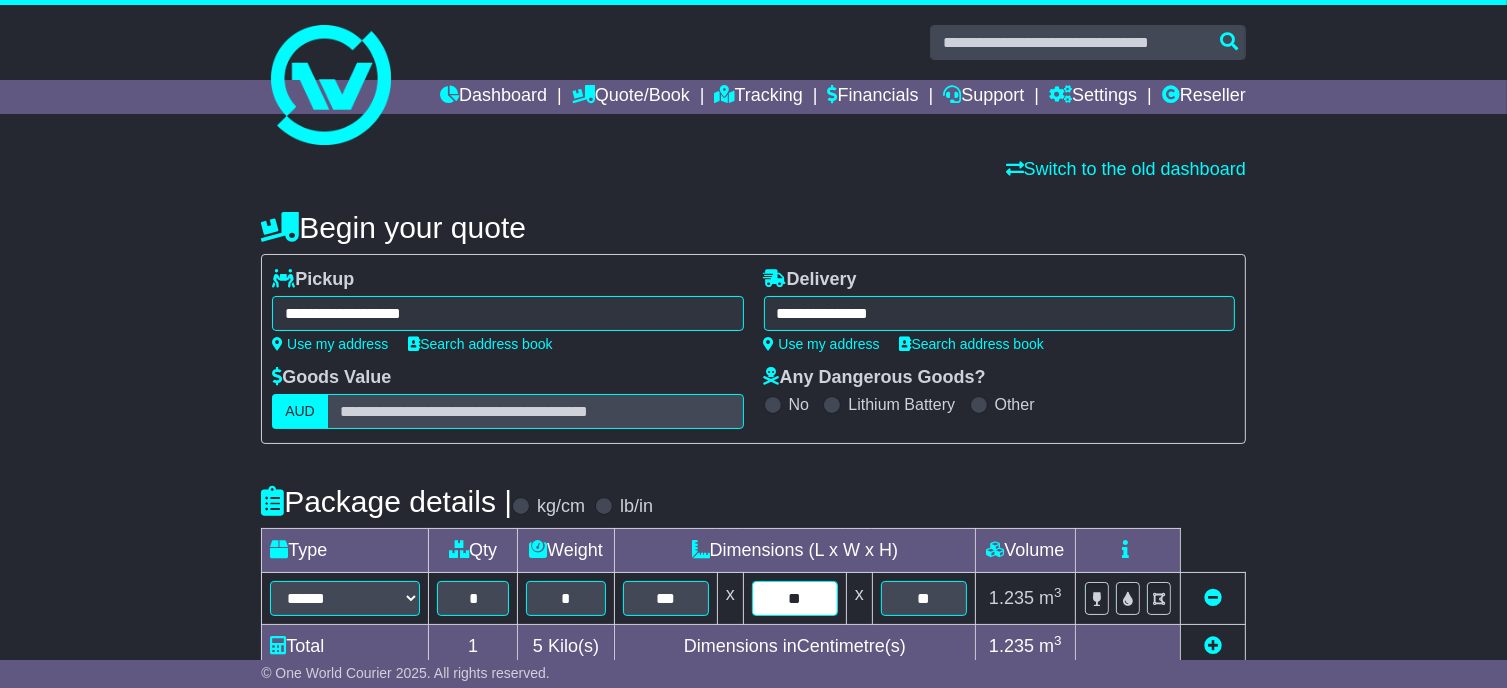 type on "**" 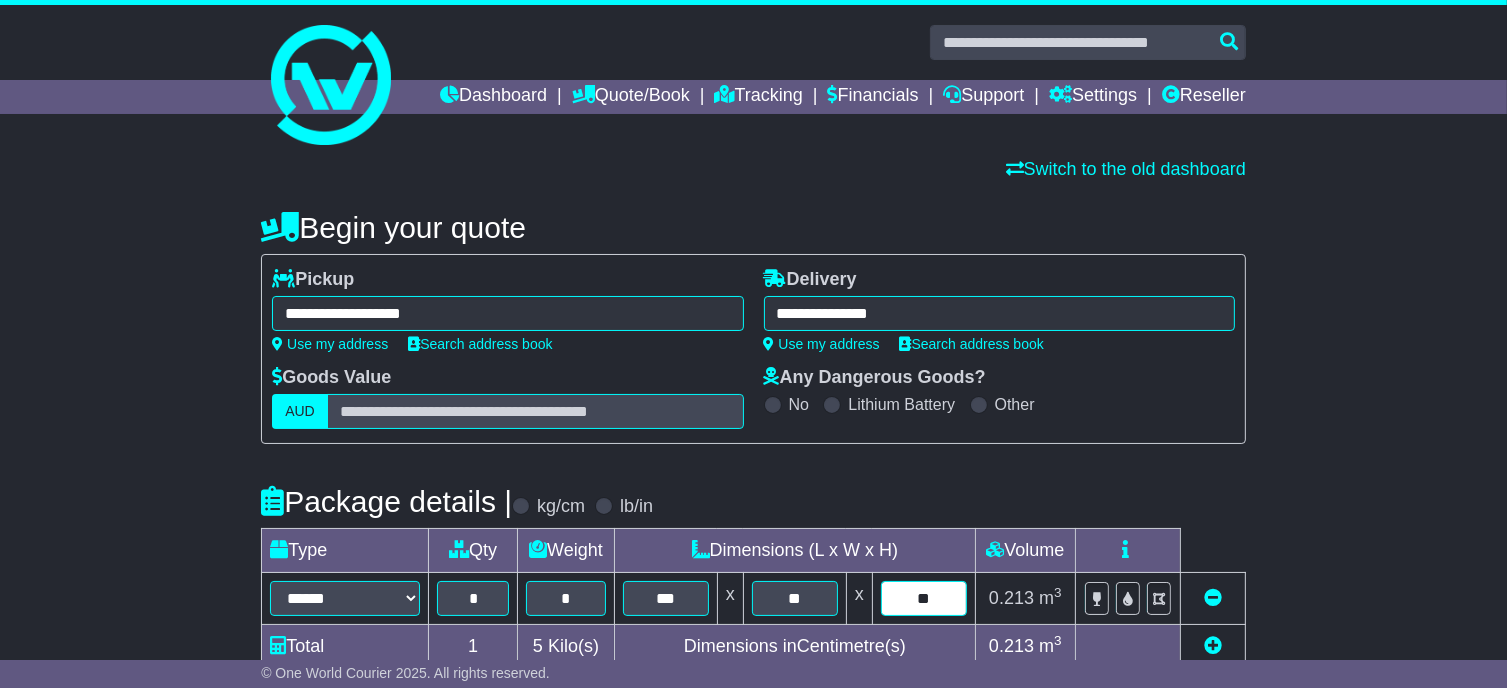type on "**" 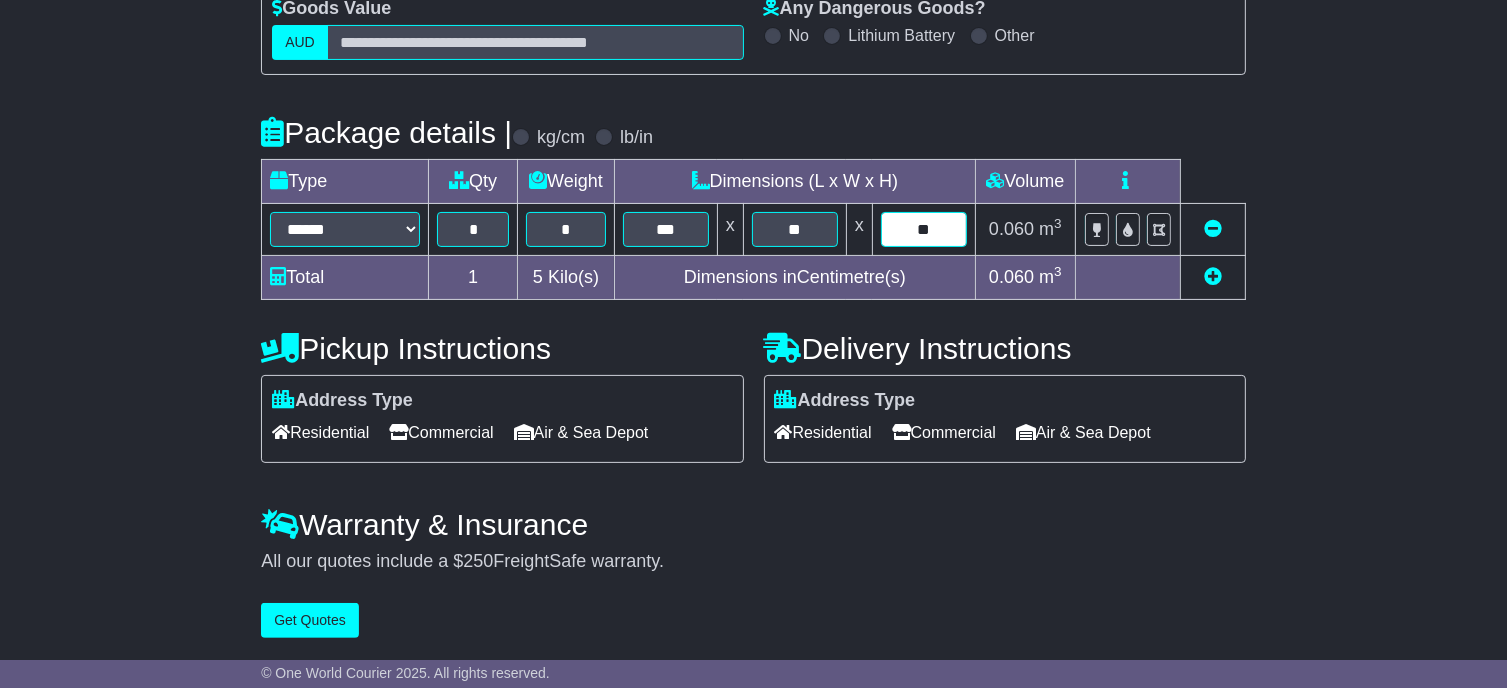 scroll, scrollTop: 402, scrollLeft: 0, axis: vertical 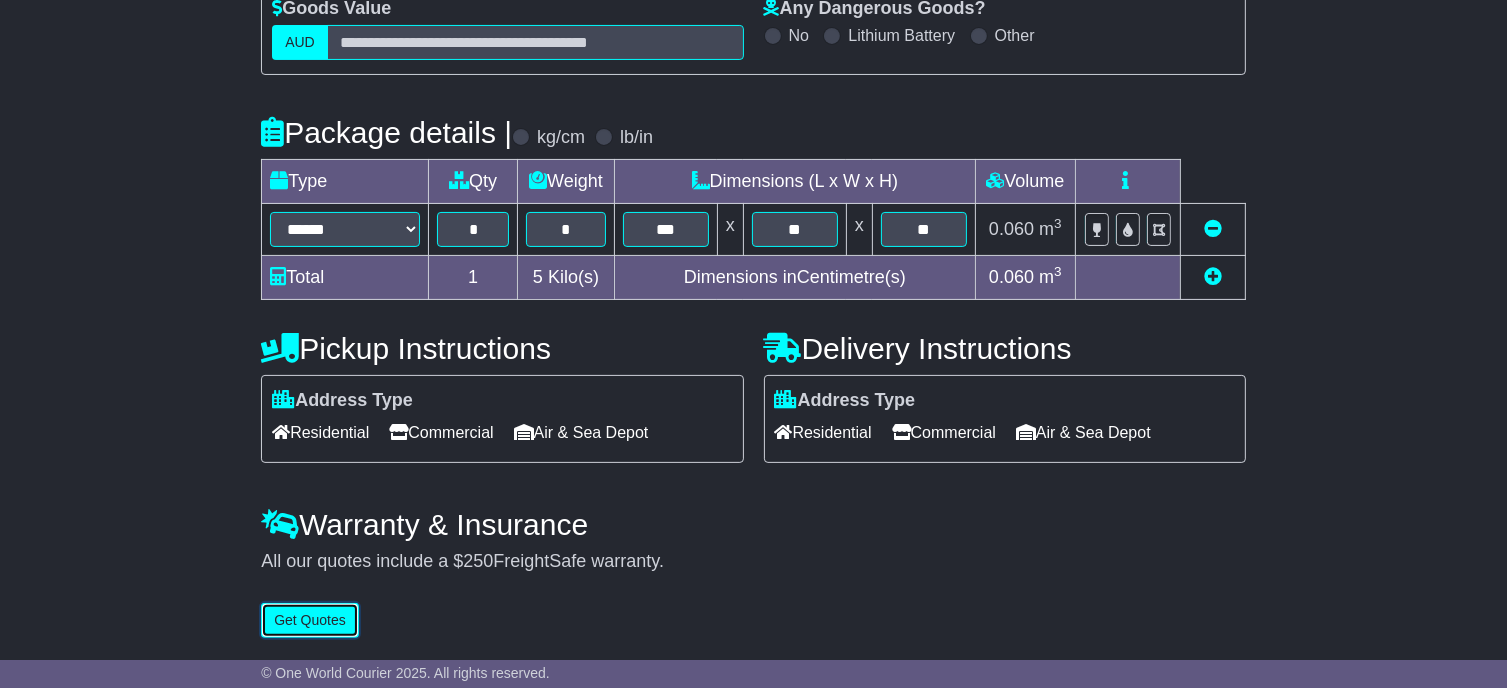 click on "Get Quotes" at bounding box center (310, 620) 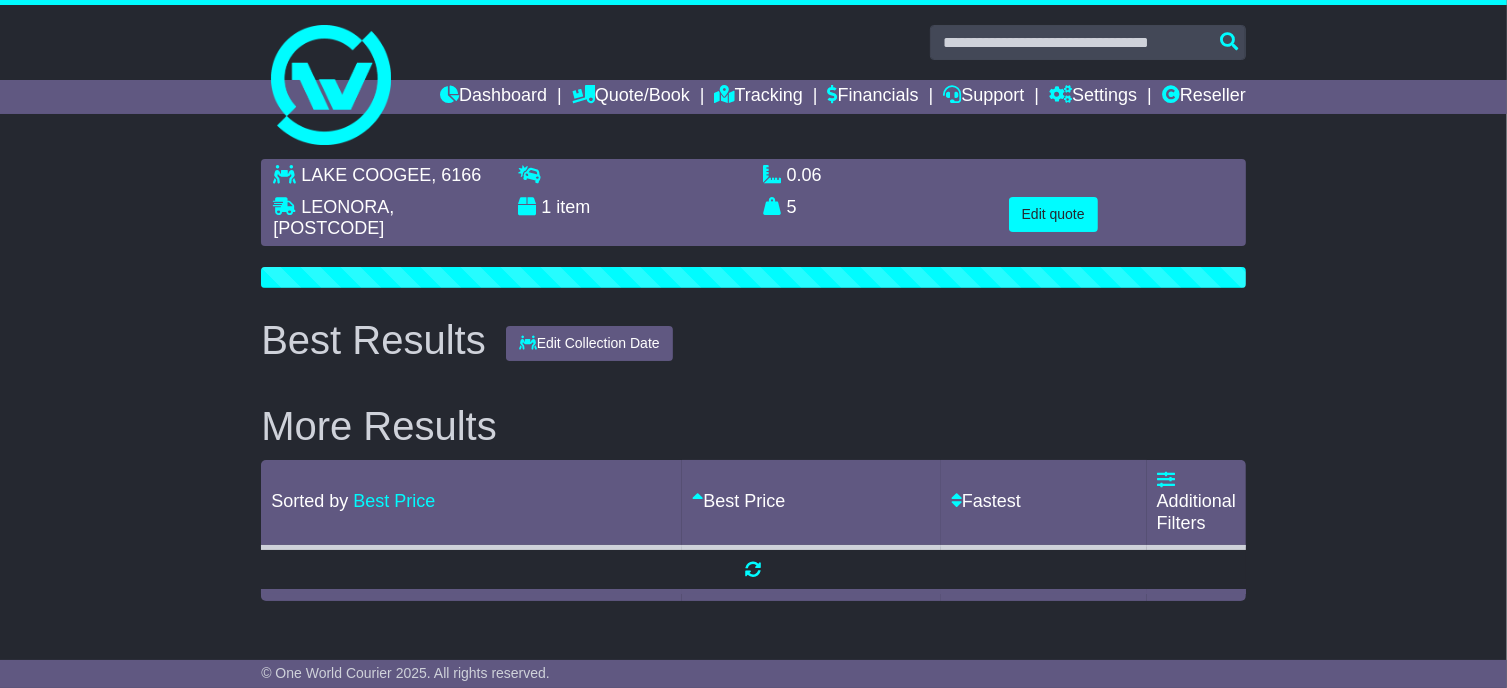 scroll, scrollTop: 0, scrollLeft: 0, axis: both 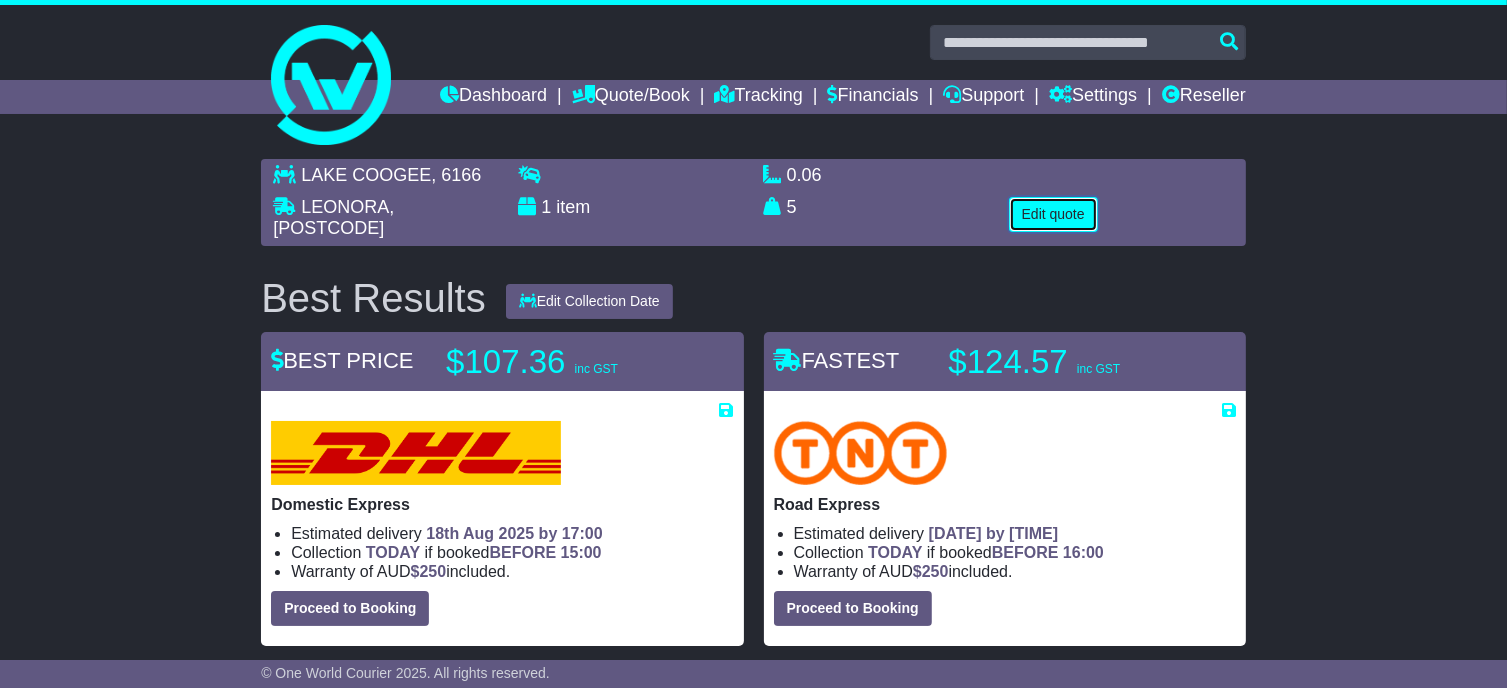 click on "Edit quote" at bounding box center [1053, 214] 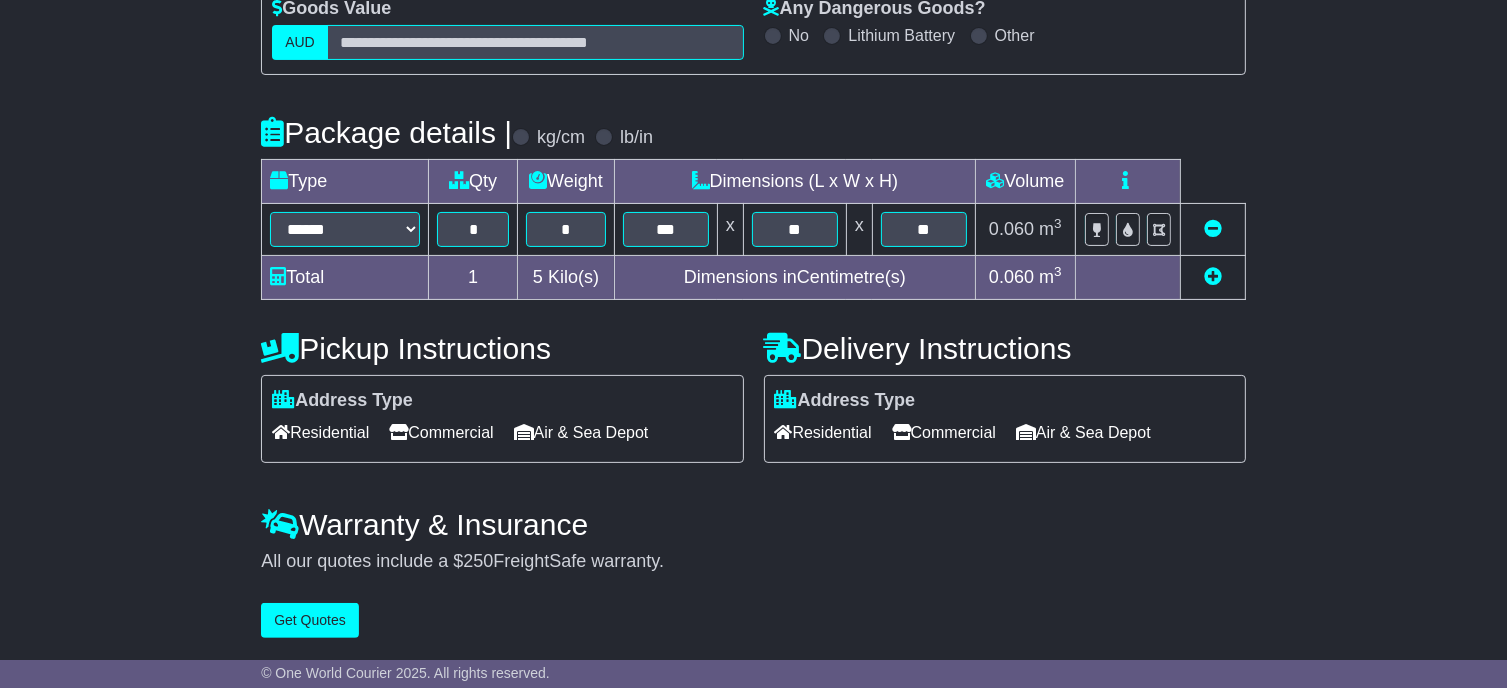 scroll, scrollTop: 402, scrollLeft: 0, axis: vertical 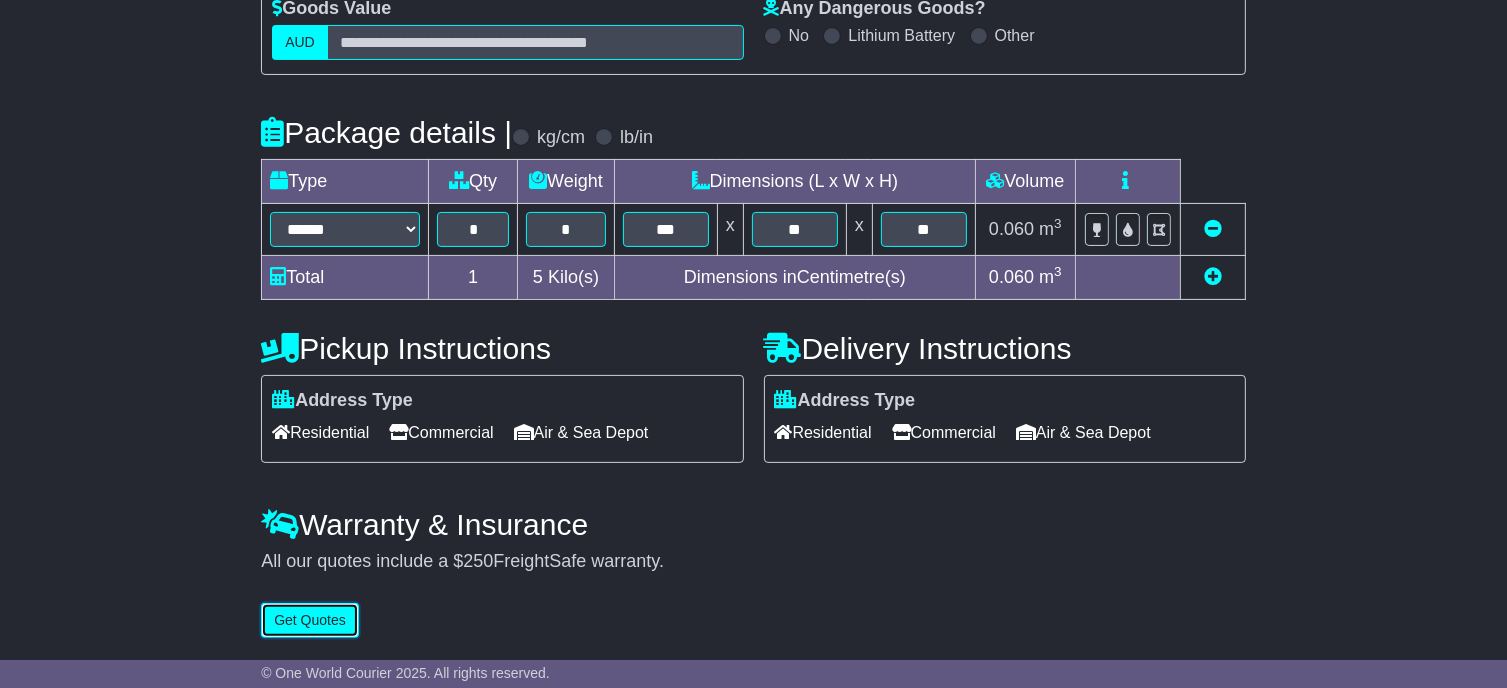 click on "Get Quotes" at bounding box center (310, 620) 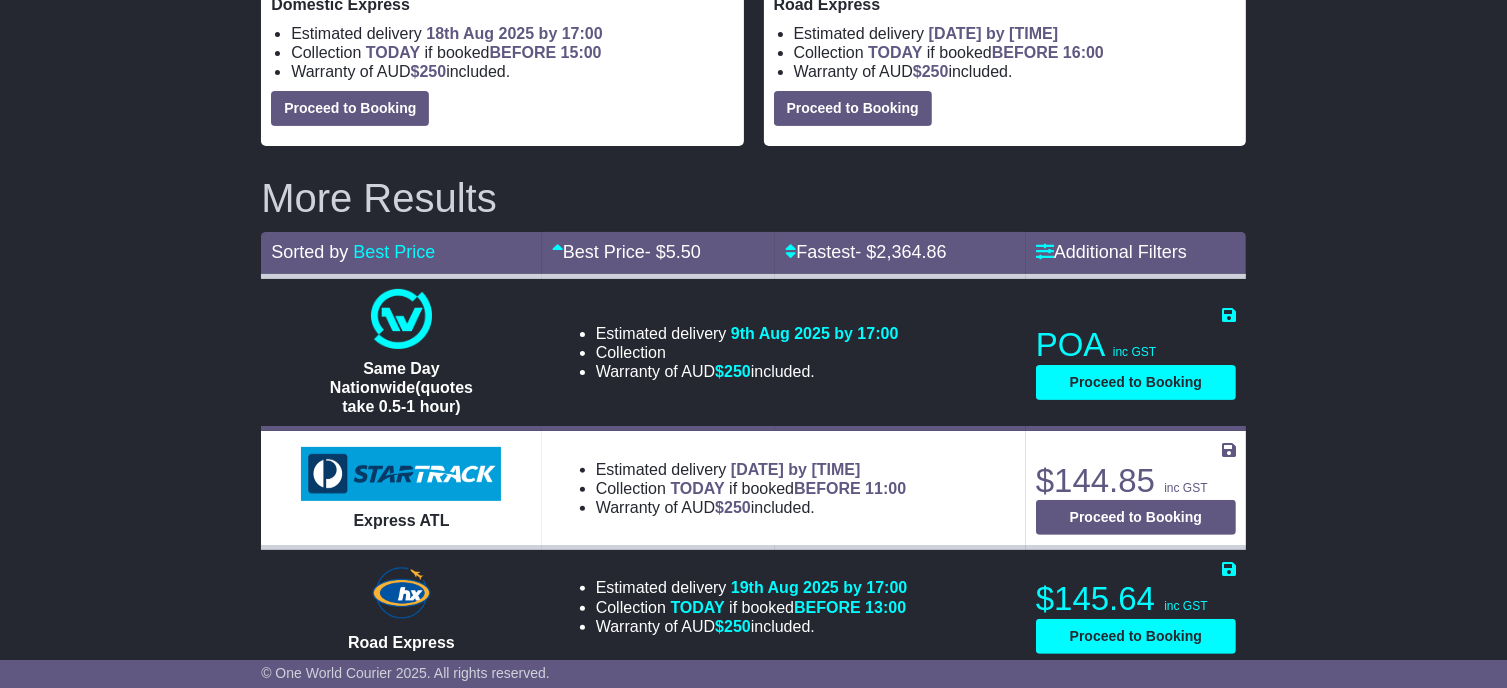 scroll, scrollTop: 0, scrollLeft: 0, axis: both 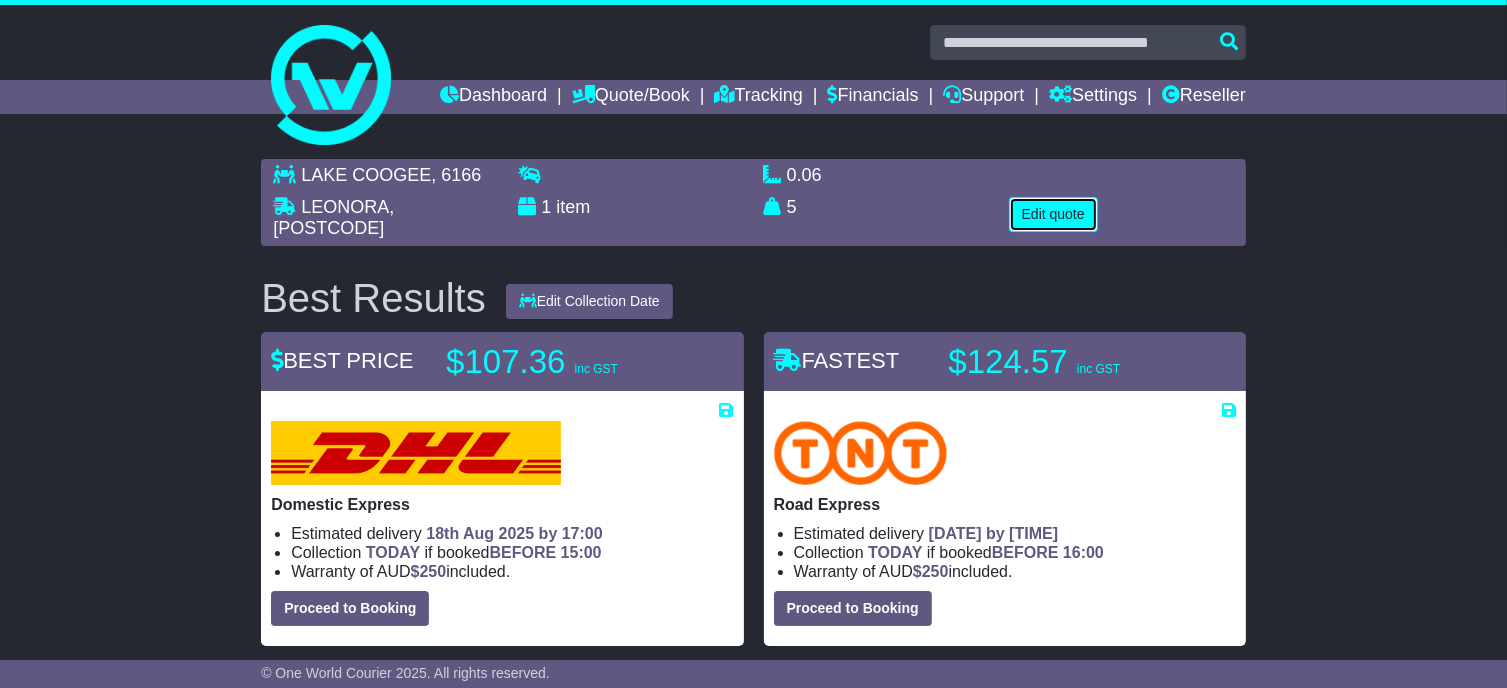 click on "Edit quote" at bounding box center (1053, 214) 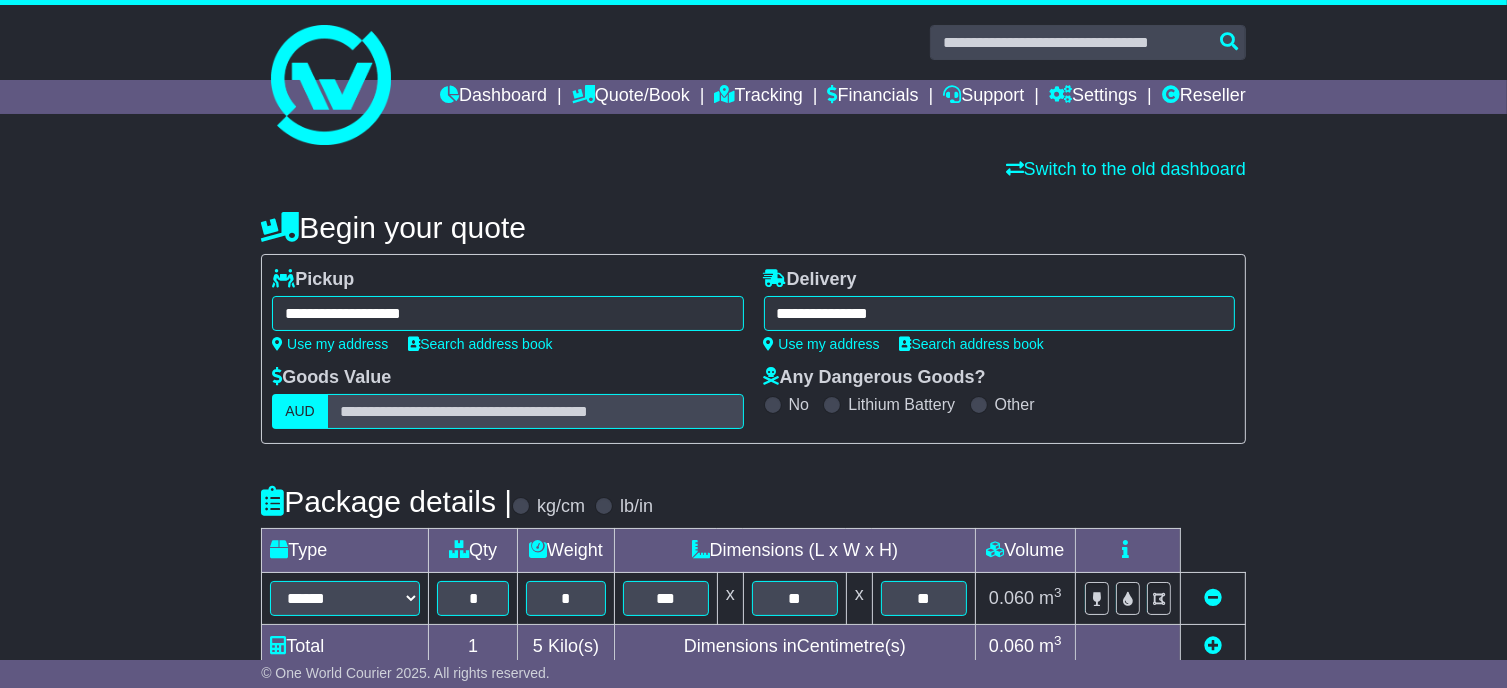 click on "**********" at bounding box center [507, 313] 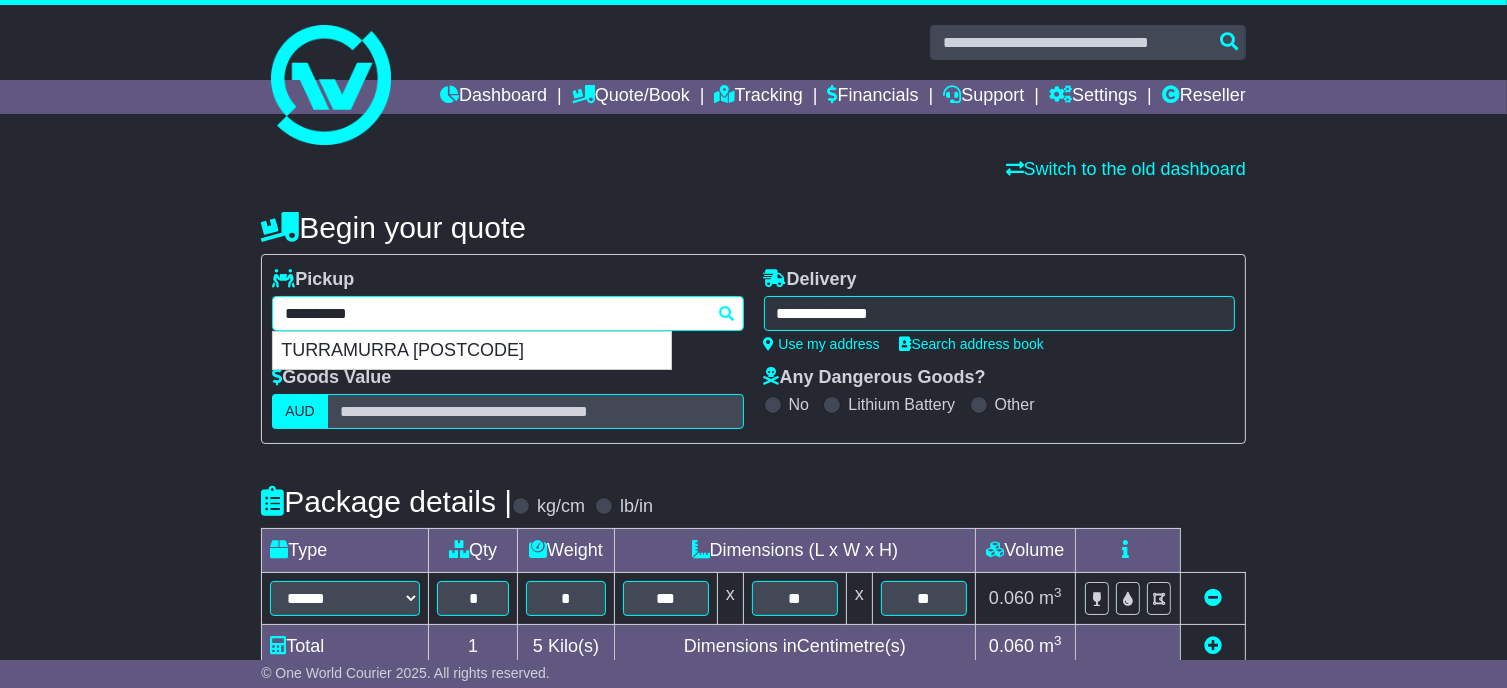 click on "**********" at bounding box center (507, 313) 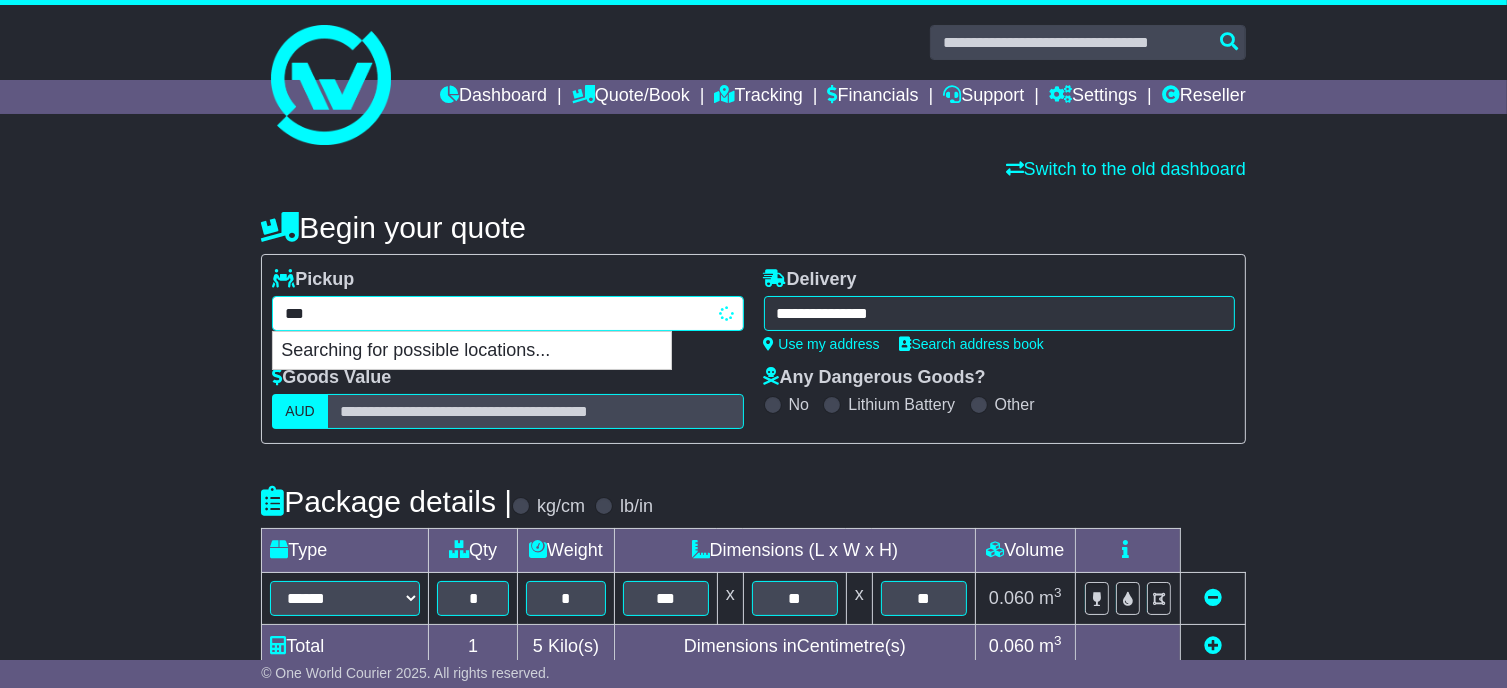 type on "****" 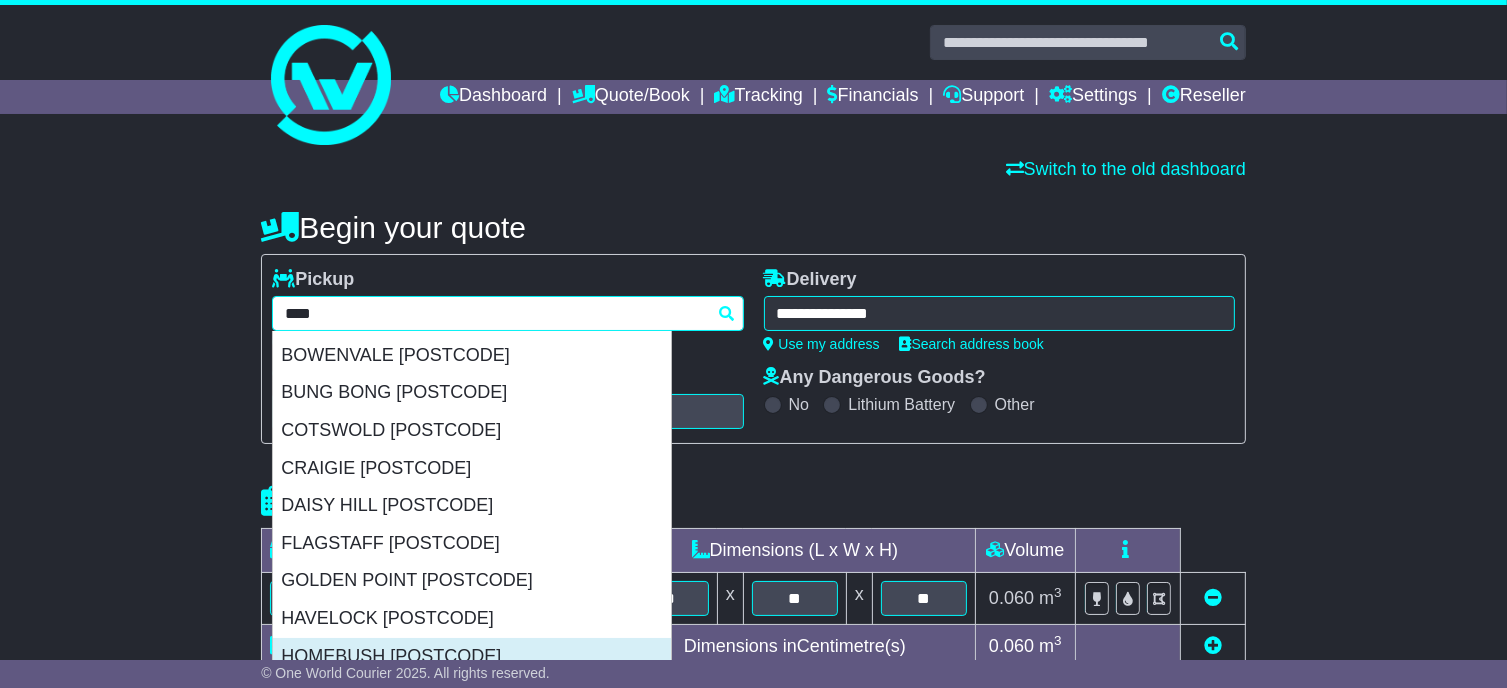 scroll, scrollTop: 200, scrollLeft: 0, axis: vertical 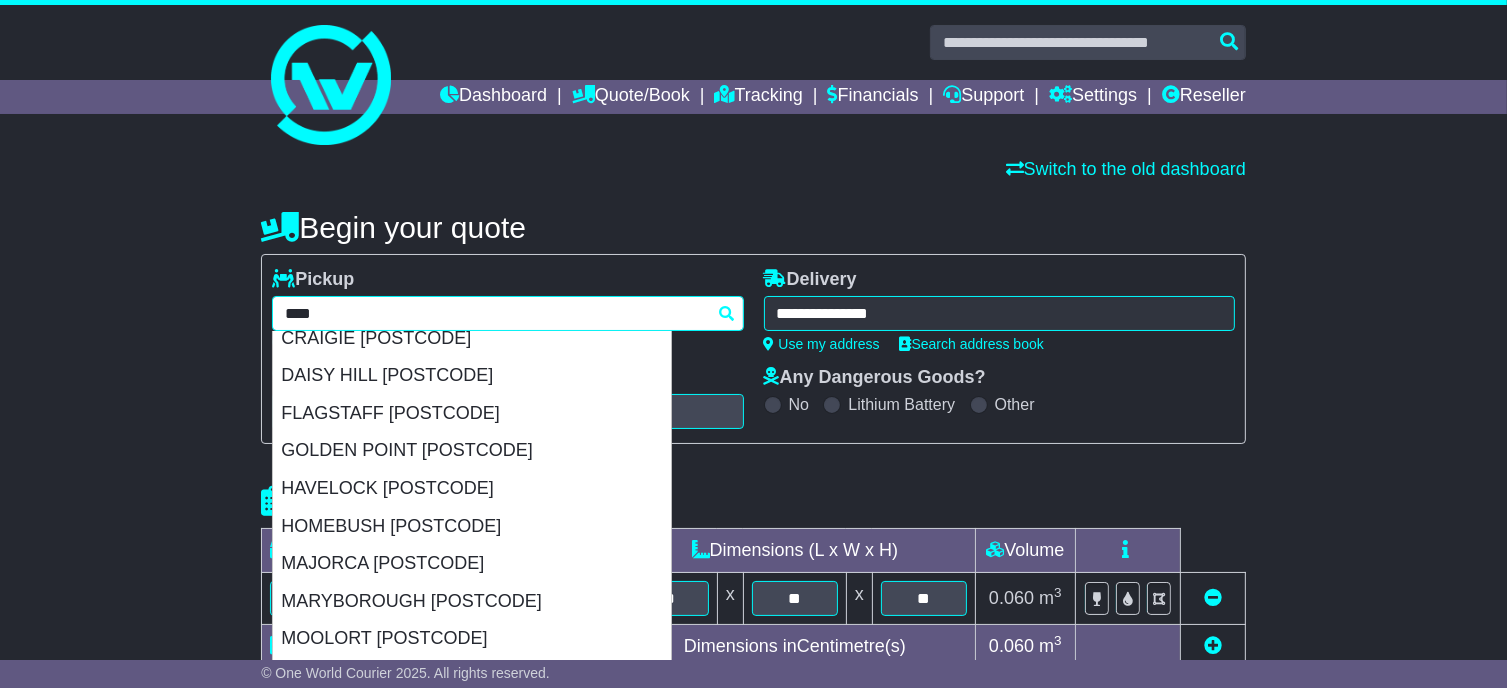 click on "MARYBOROUGH [POSTCODE]" at bounding box center [472, 602] 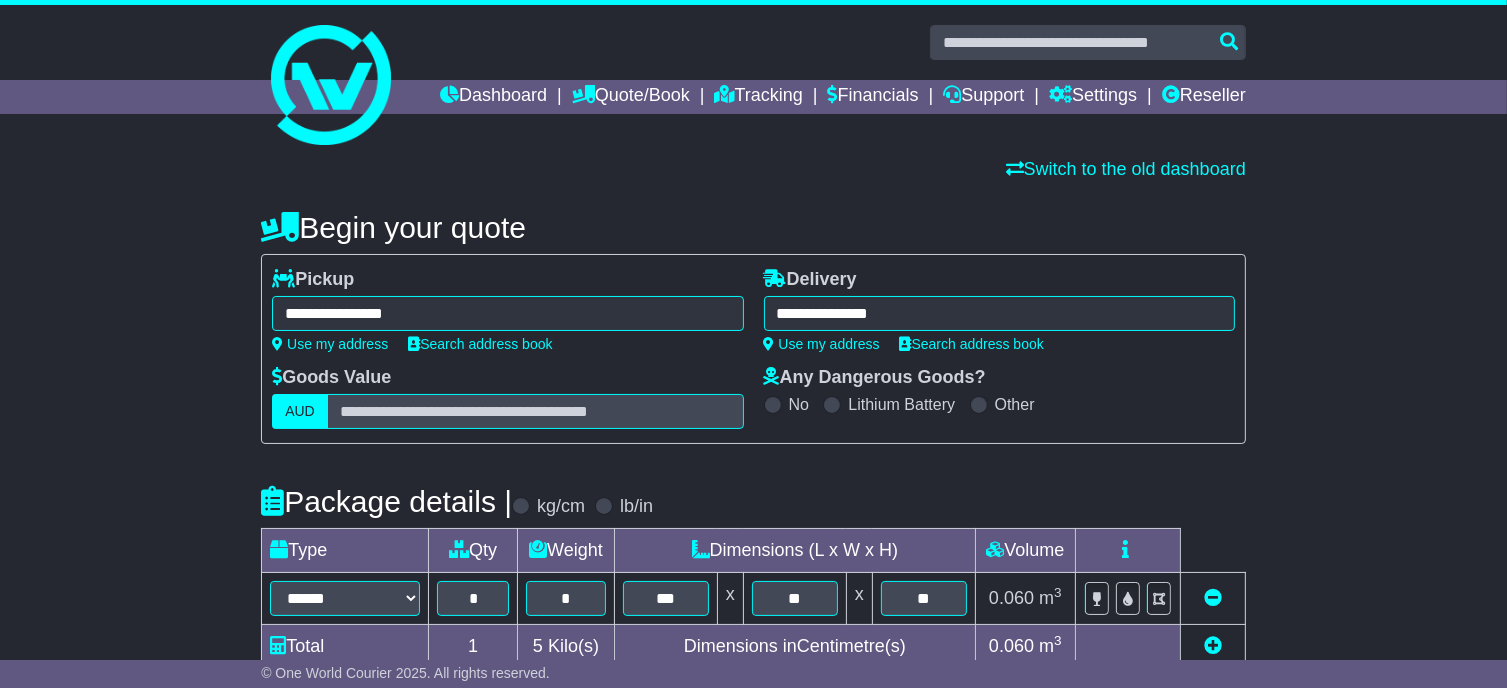 type on "**********" 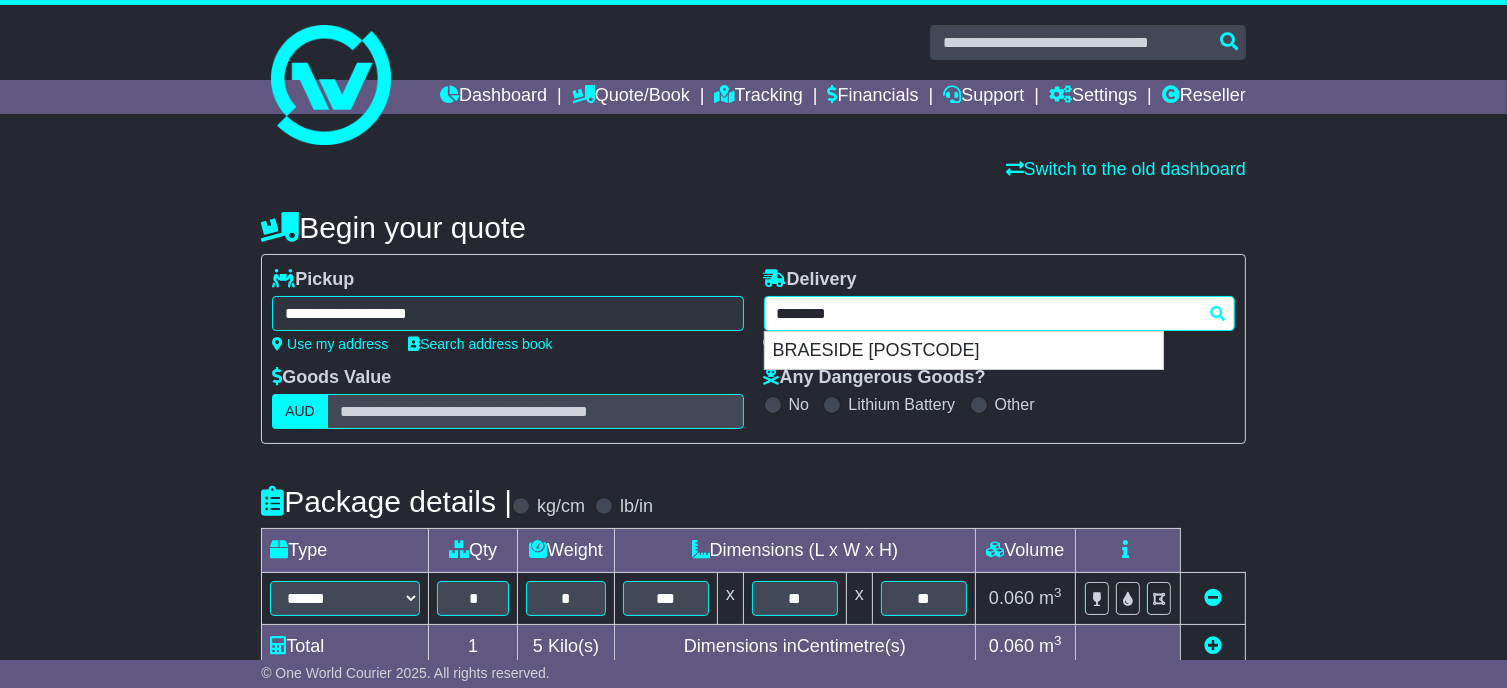 click on "**********" at bounding box center (999, 313) 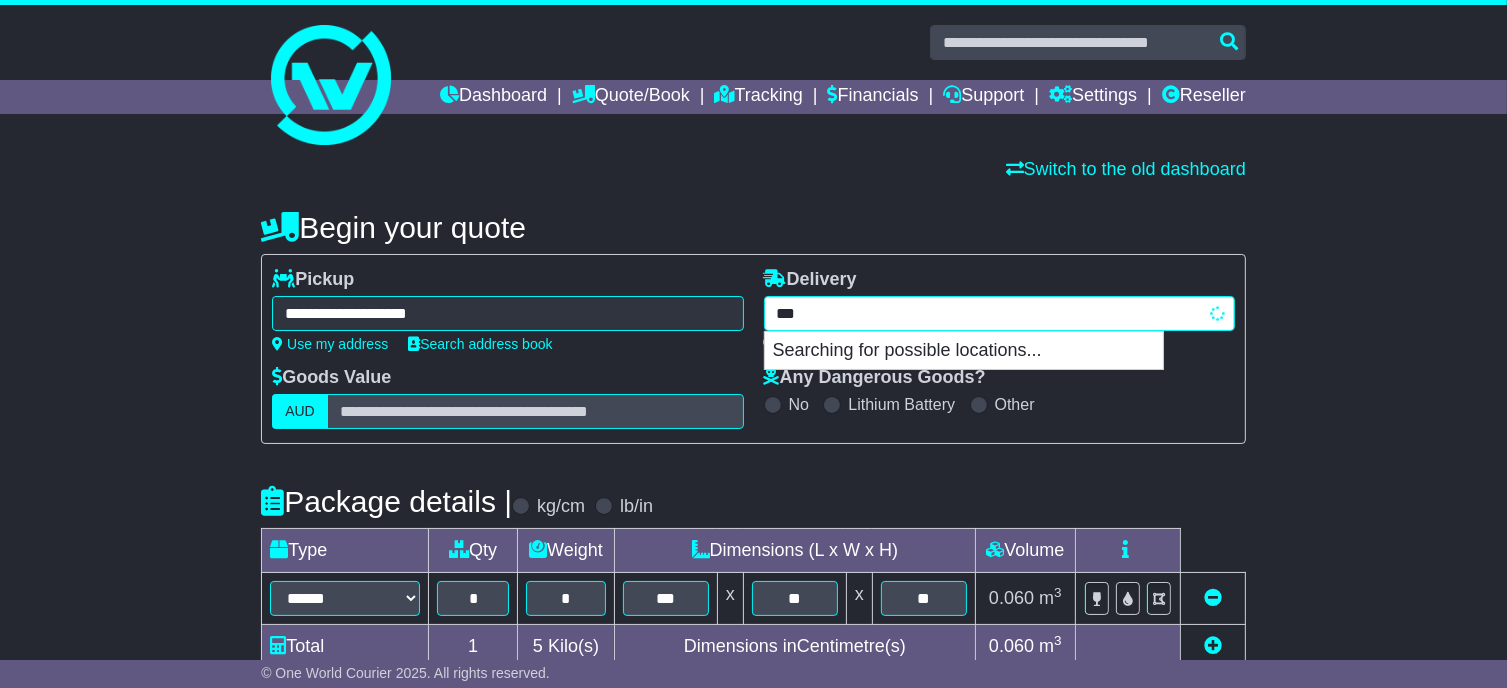 type on "****" 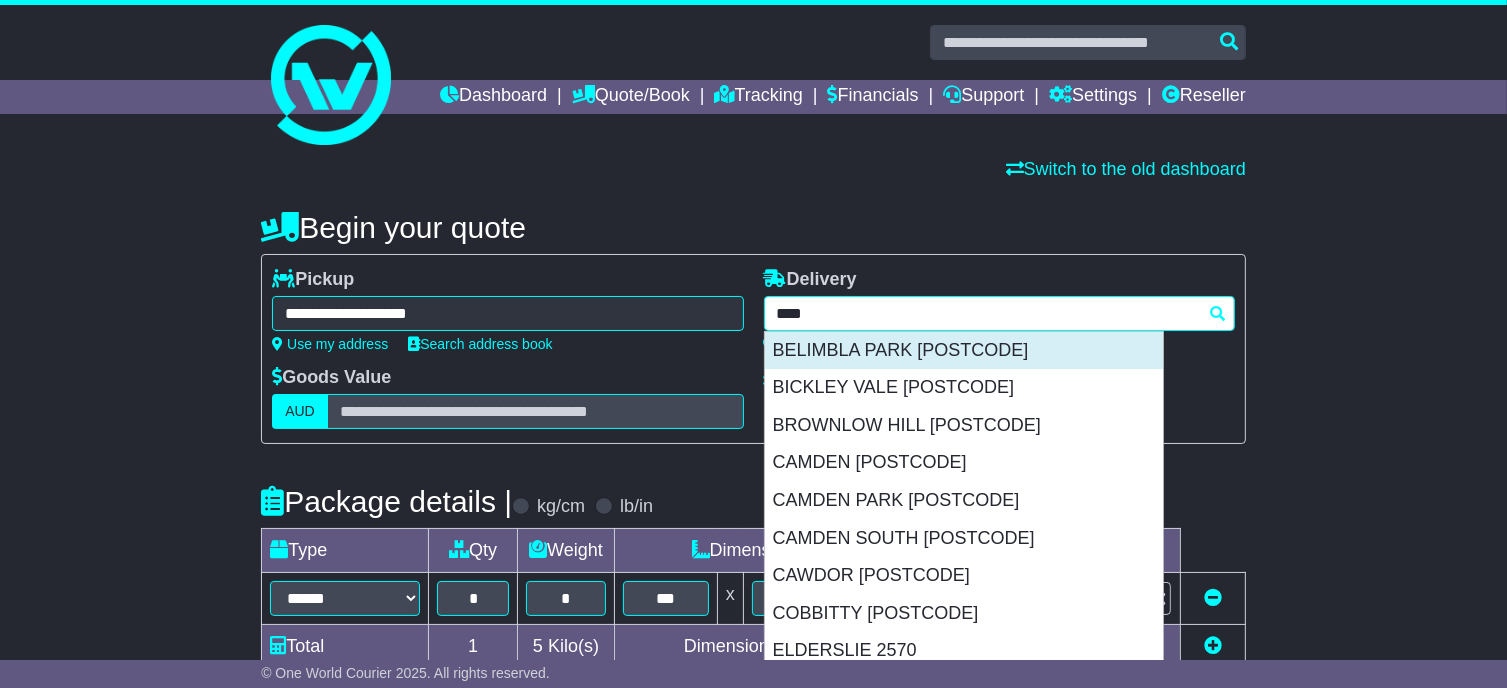 click on "BELIMBLA PARK [POSTCODE]" at bounding box center (964, 351) 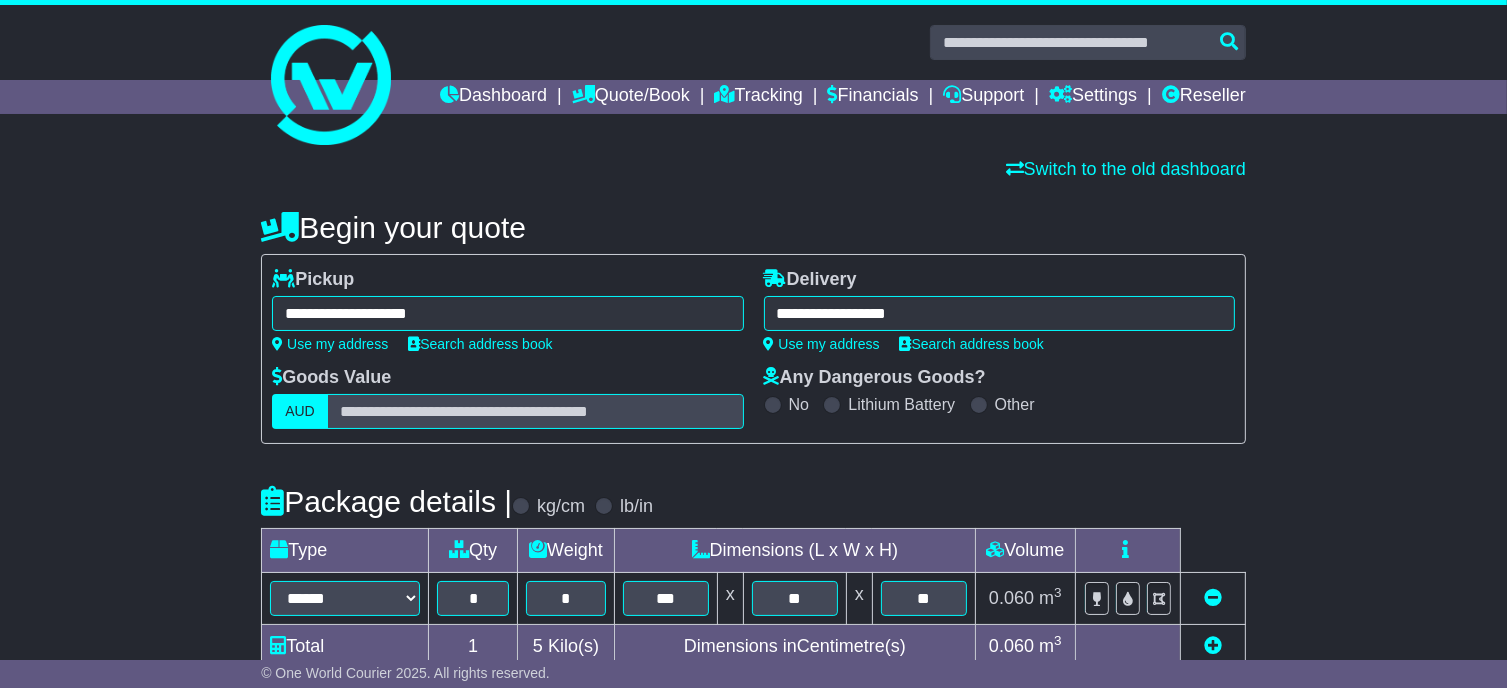 type on "**********" 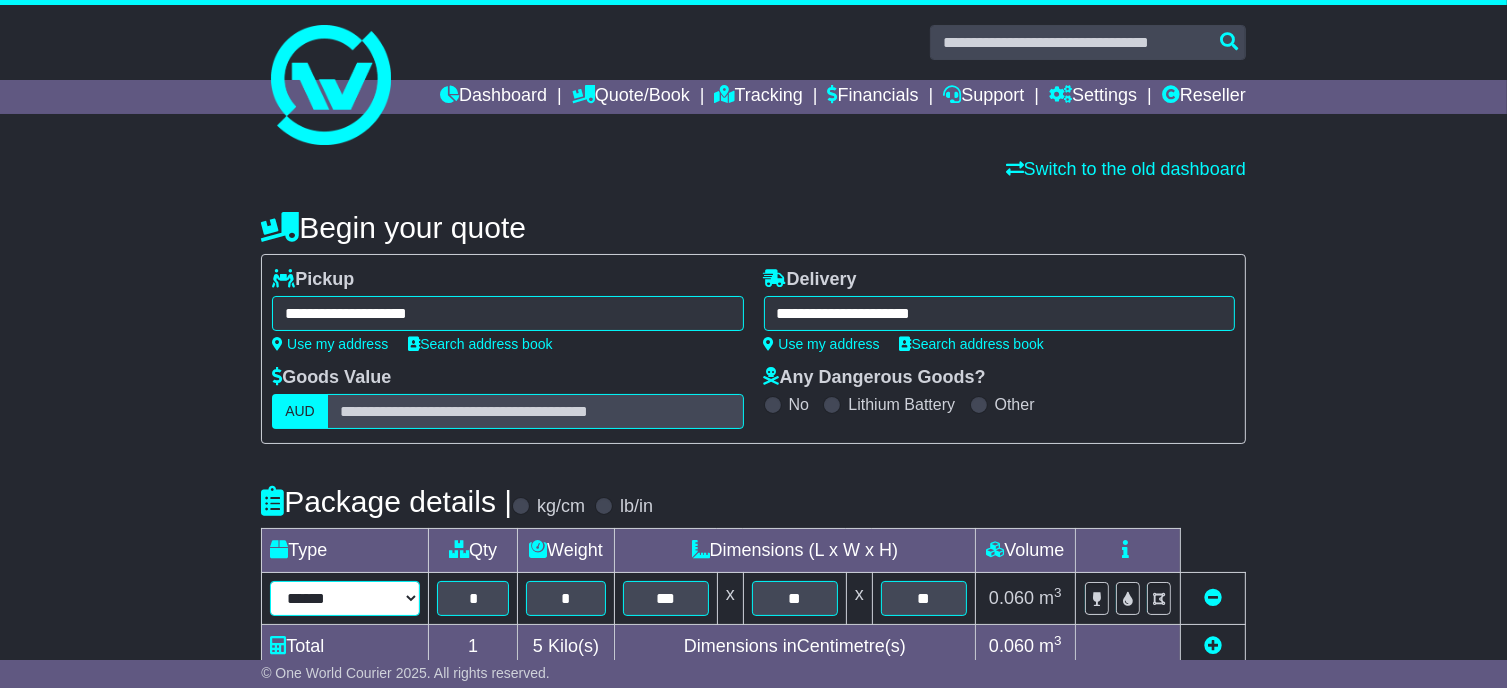click on "****** ****** *** ******** ***** **** **** ****** *** *******" at bounding box center [345, 598] 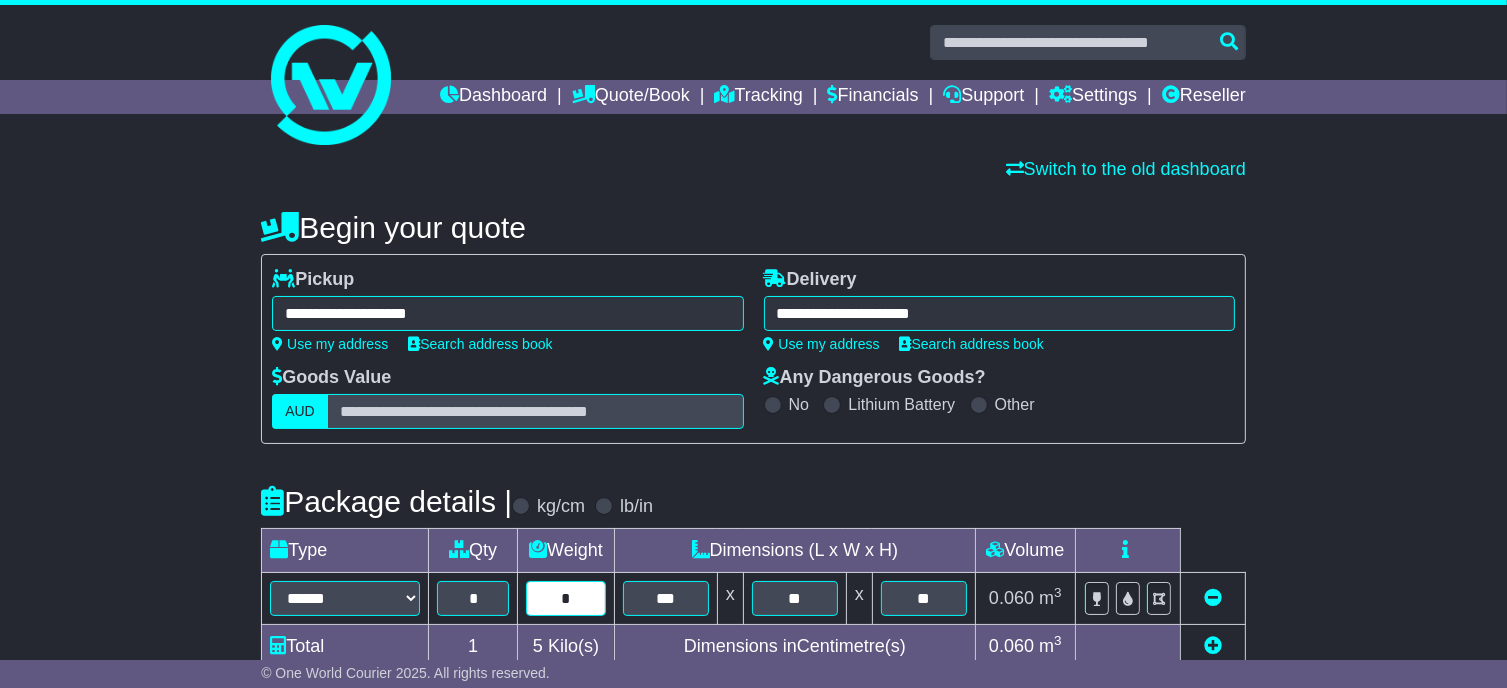 drag, startPoint x: 568, startPoint y: 632, endPoint x: 542, endPoint y: 621, distance: 28.231188 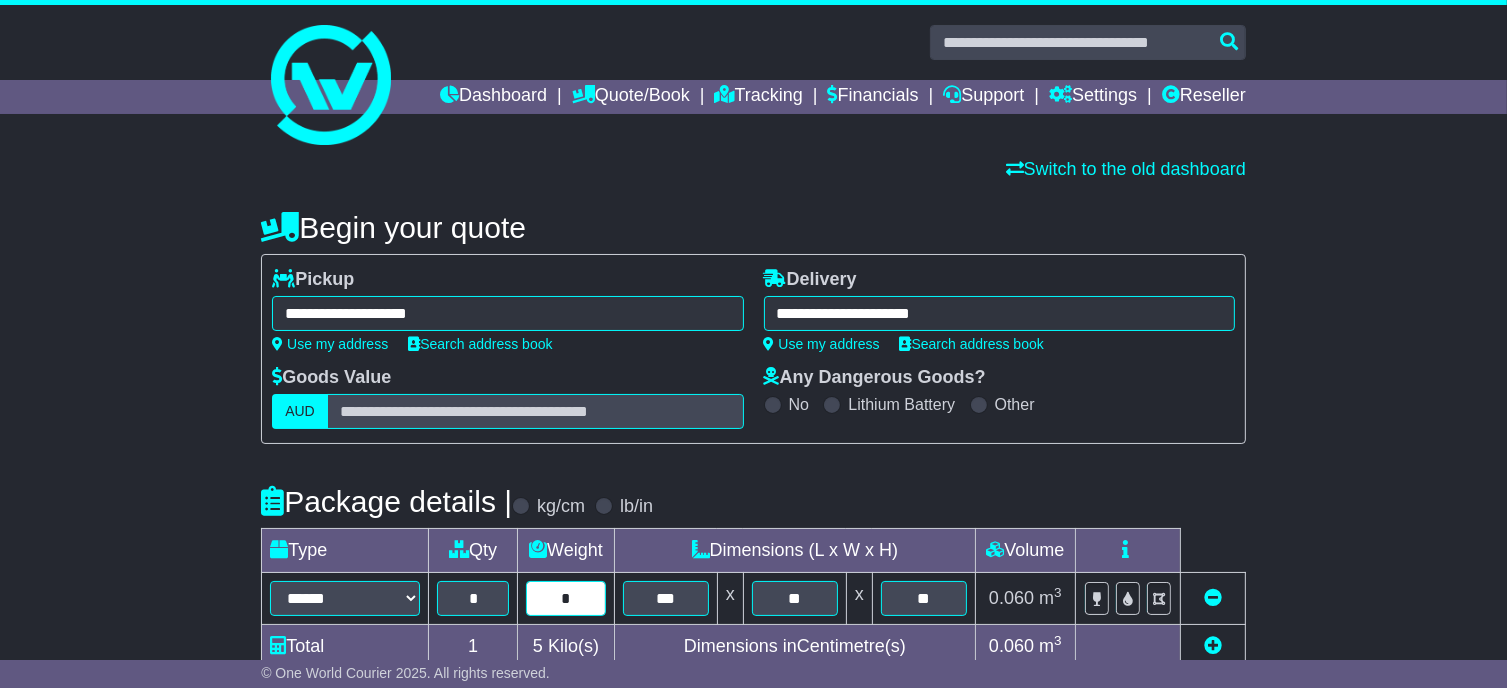 click on "*" at bounding box center [566, 598] 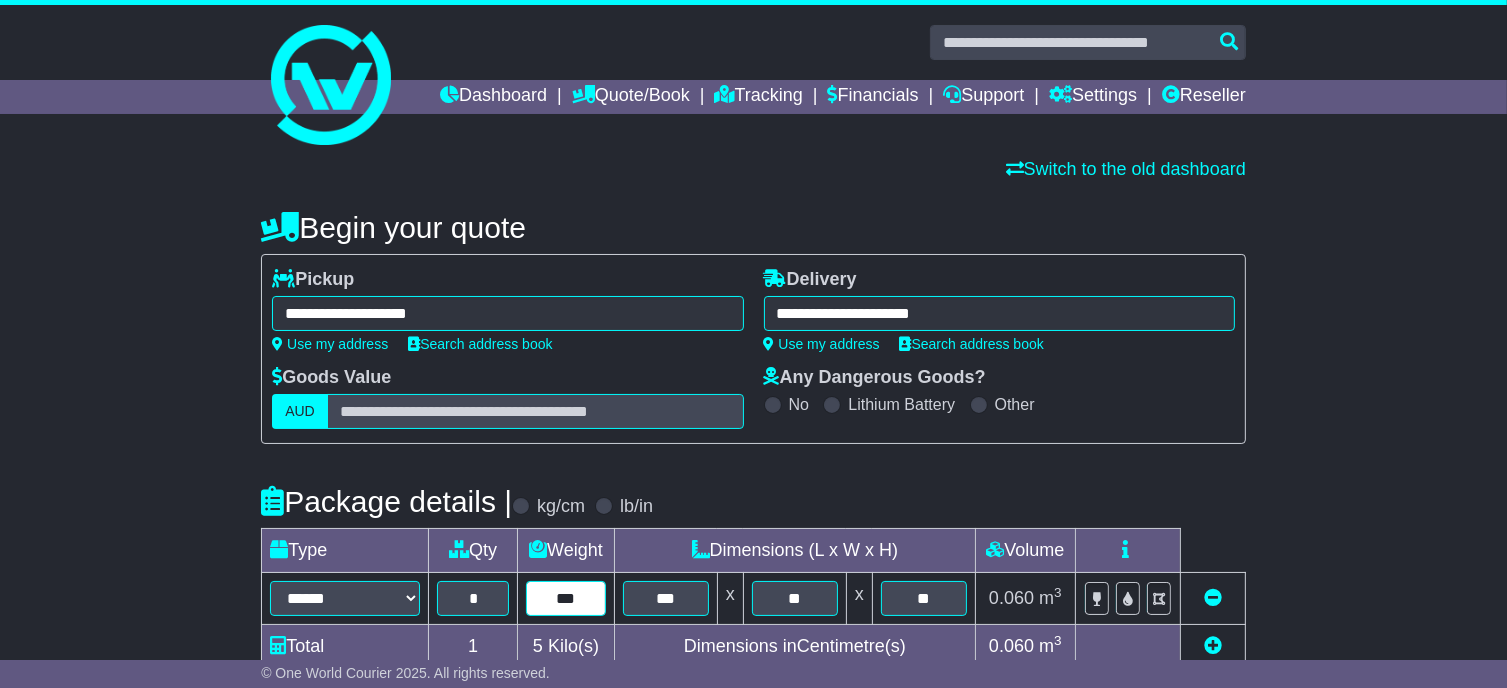 type on "***" 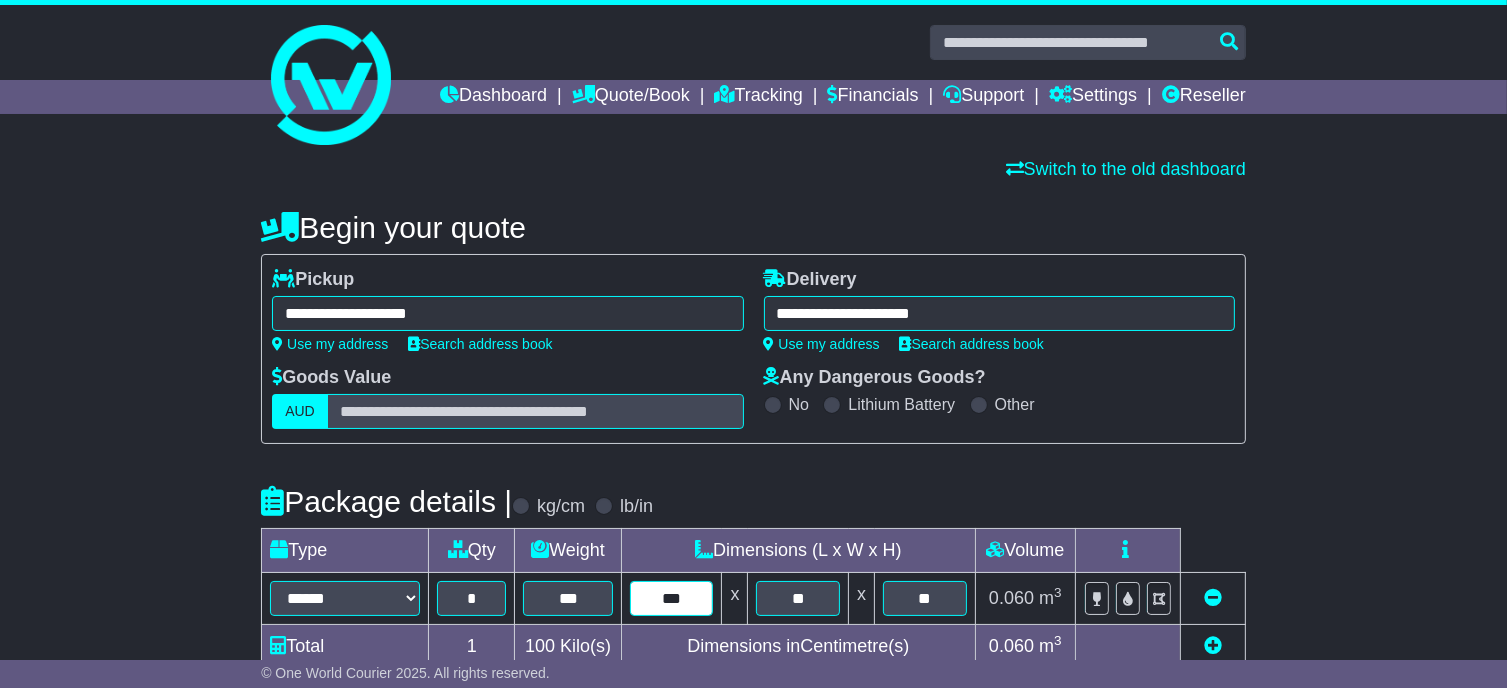 type on "***" 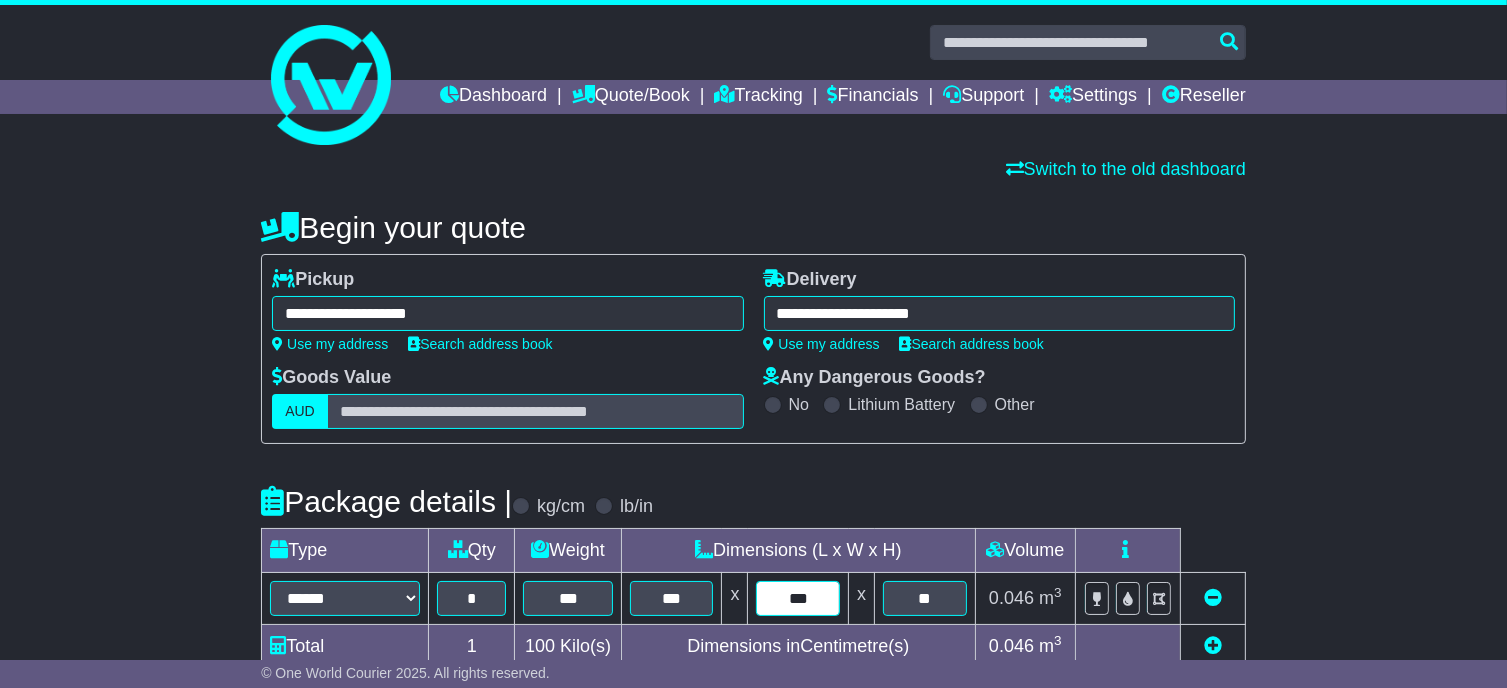 type on "***" 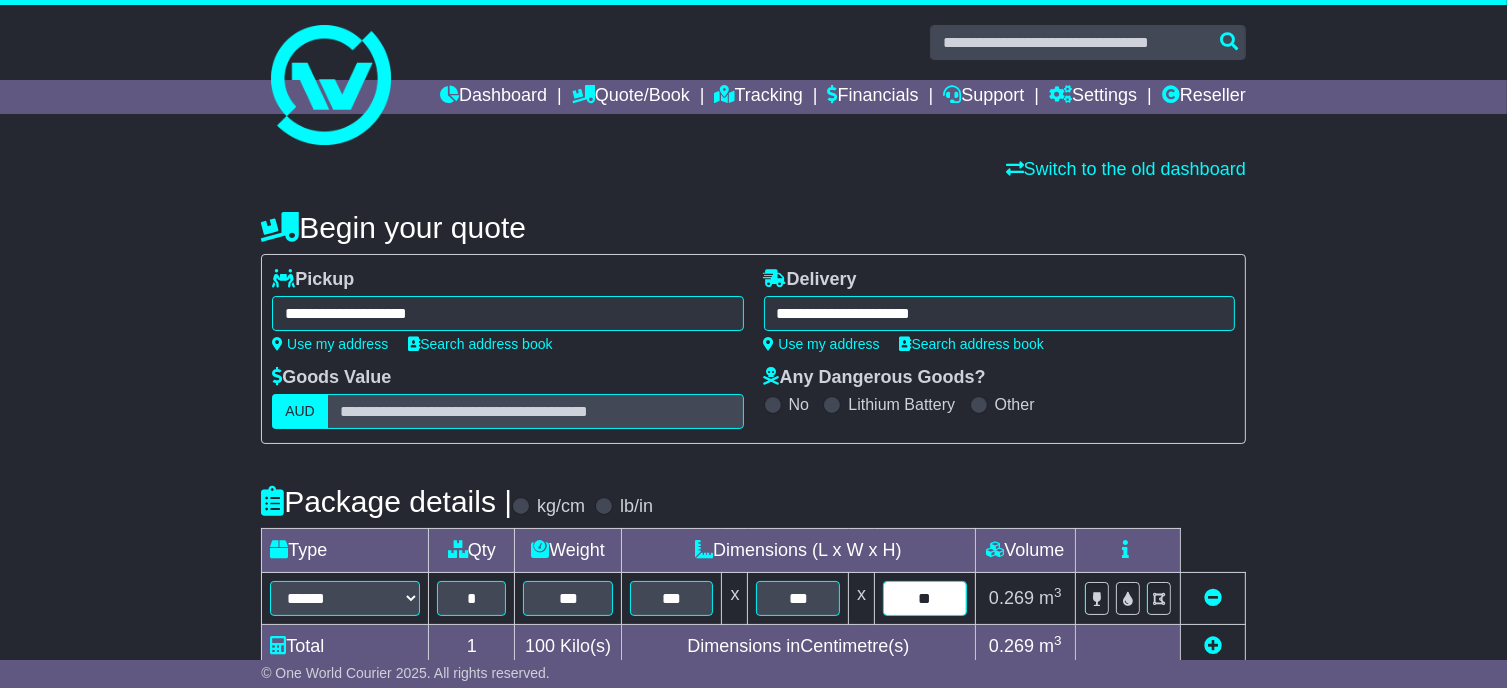 type on "**" 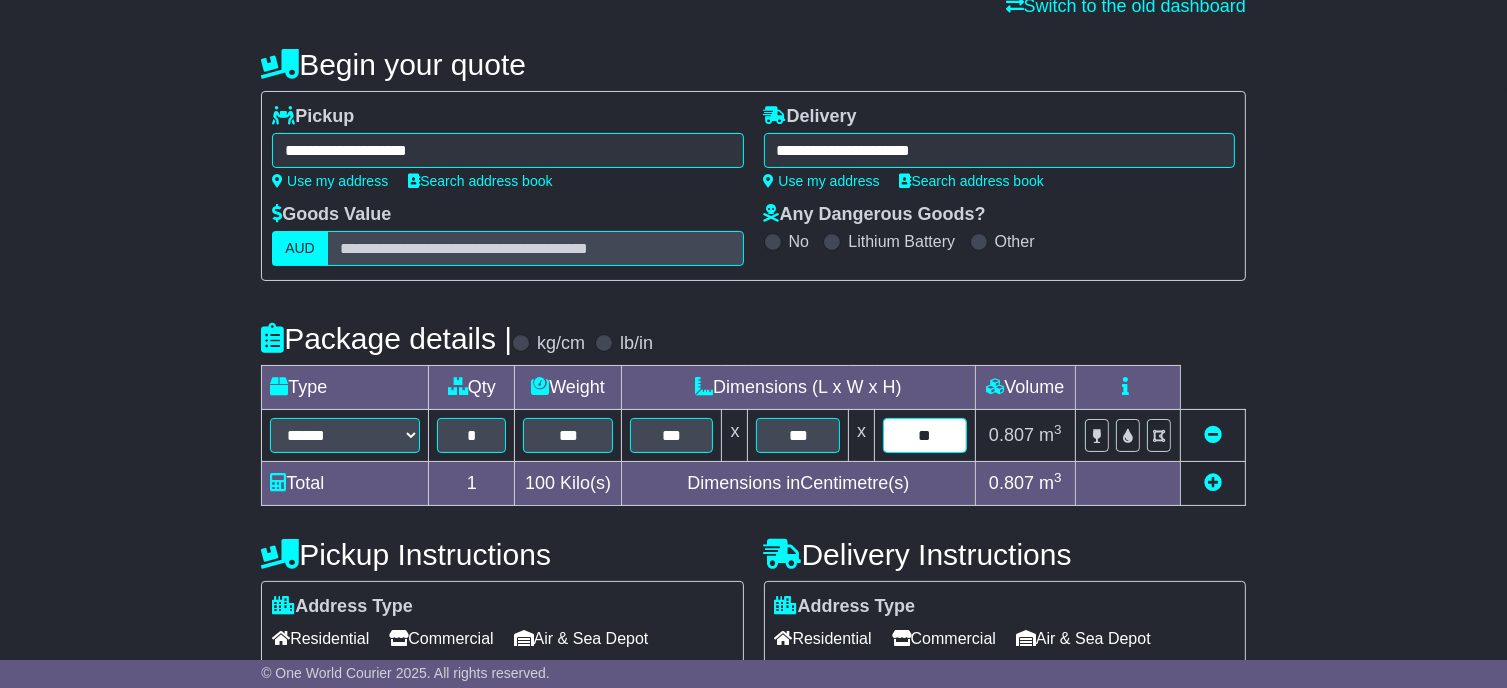 scroll, scrollTop: 400, scrollLeft: 0, axis: vertical 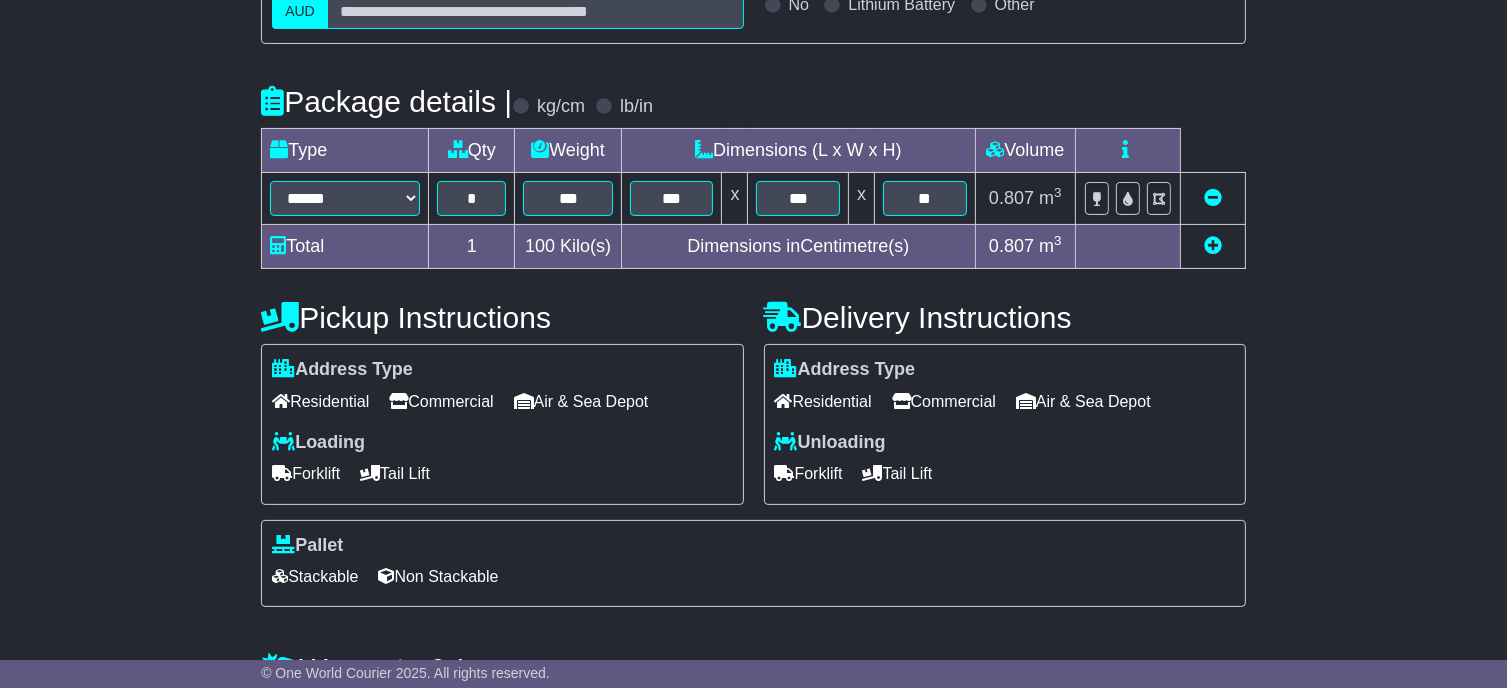 click on "Tail Lift" at bounding box center [898, 473] 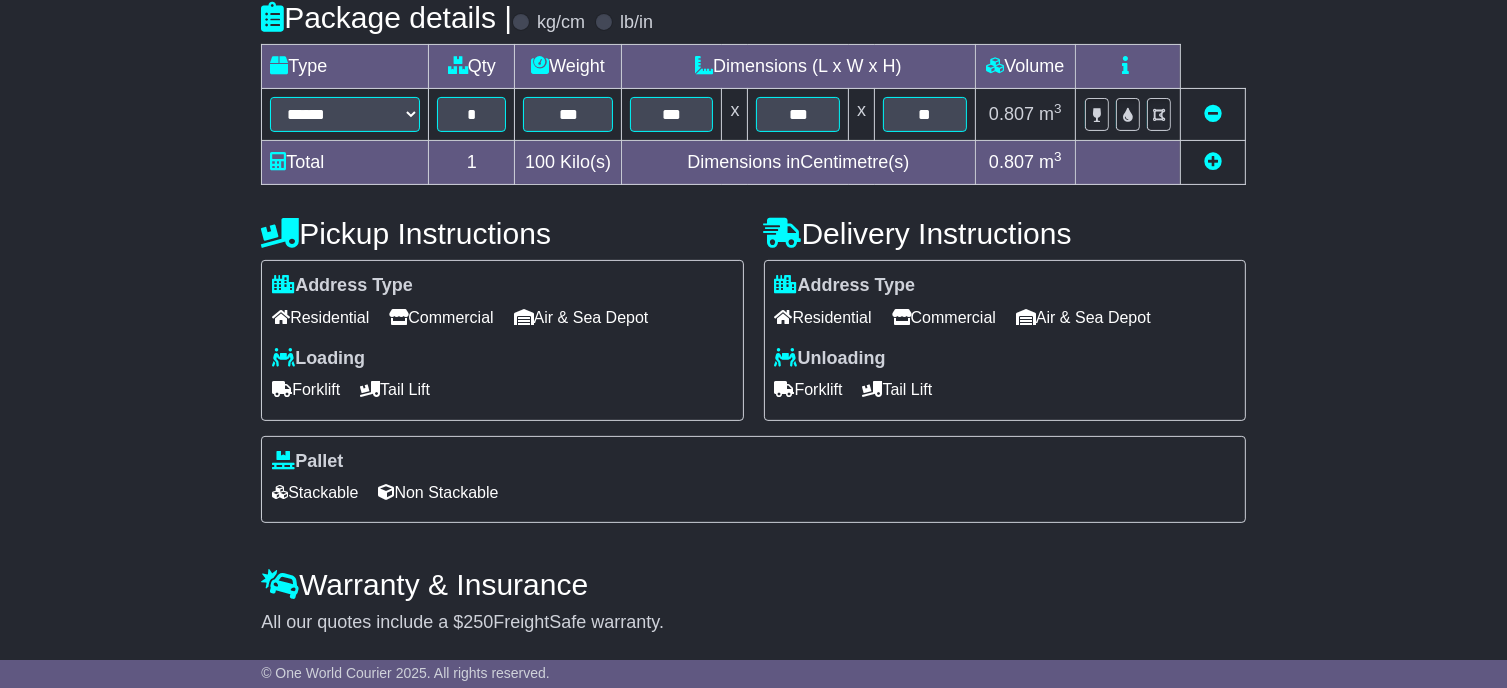 scroll, scrollTop: 580, scrollLeft: 0, axis: vertical 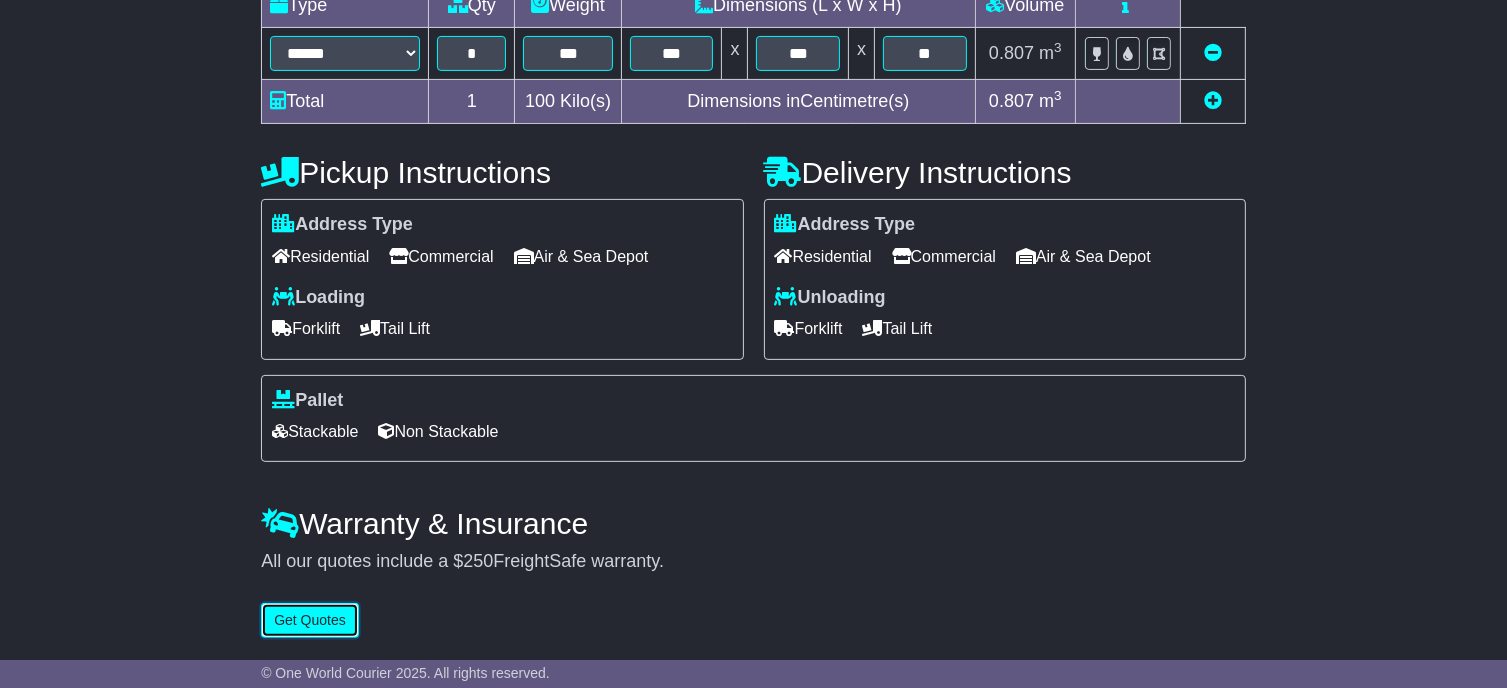click on "Get Quotes" at bounding box center [310, 620] 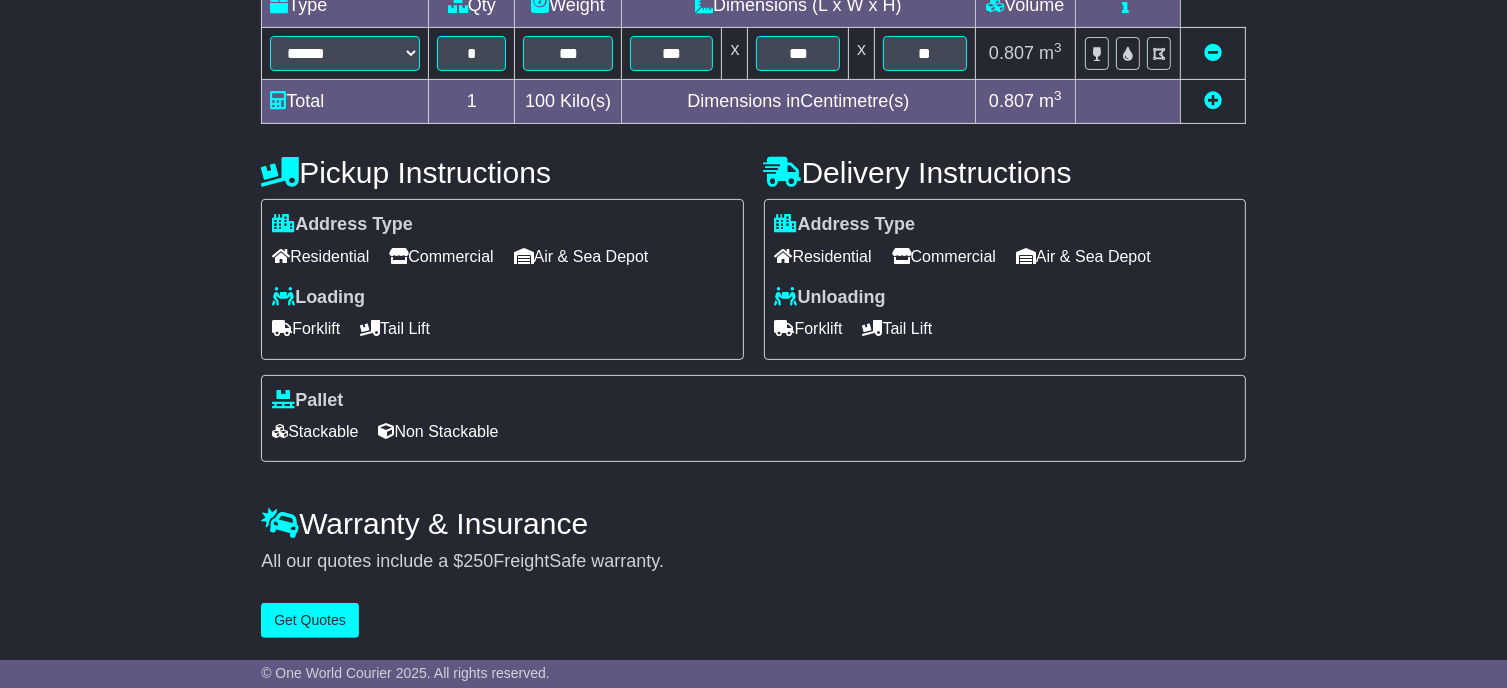scroll, scrollTop: 0, scrollLeft: 0, axis: both 